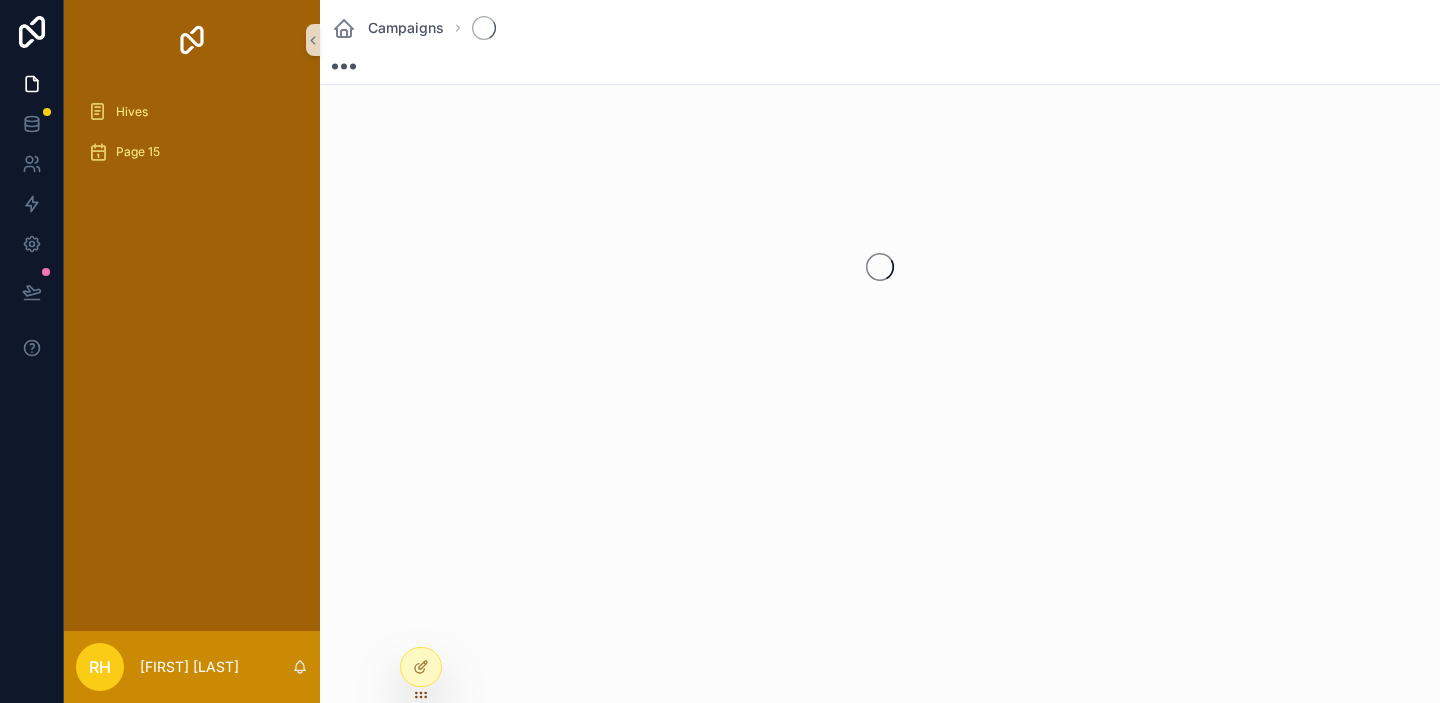 scroll, scrollTop: 0, scrollLeft: 0, axis: both 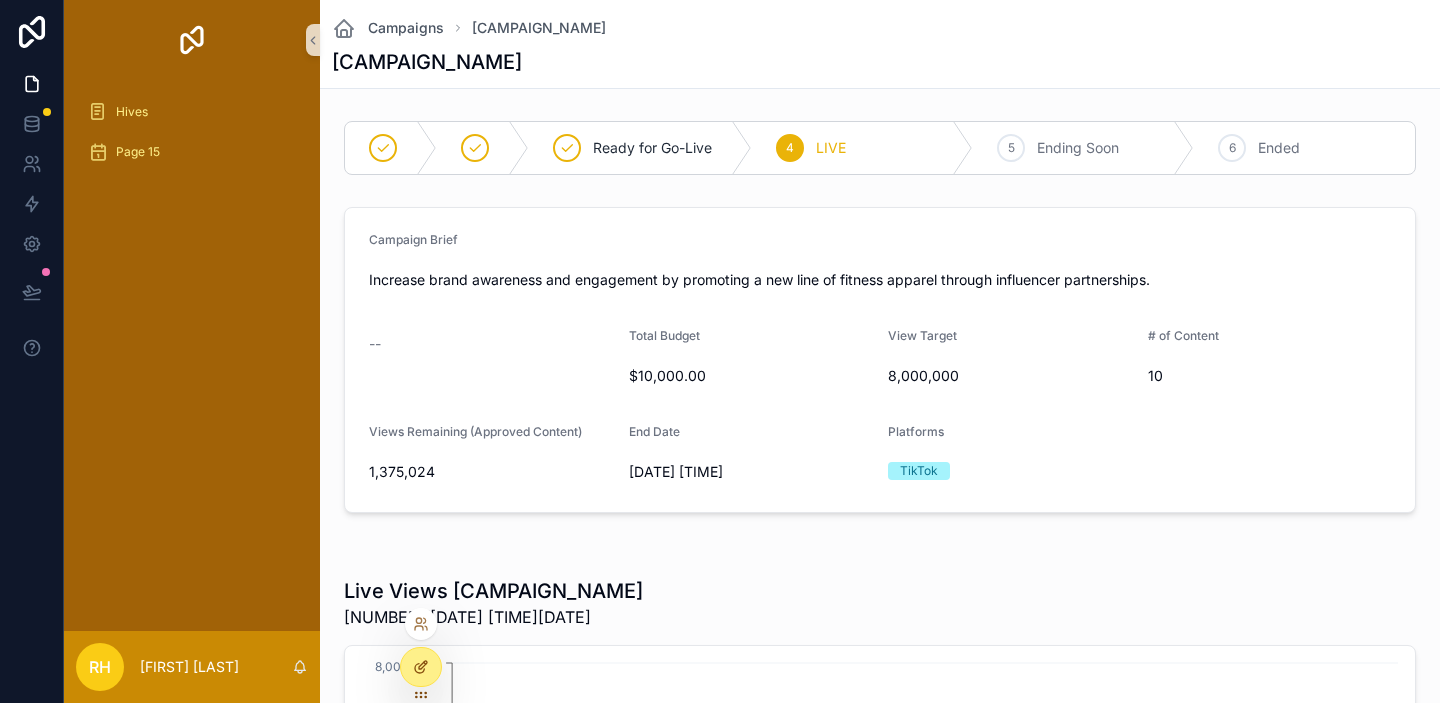 click 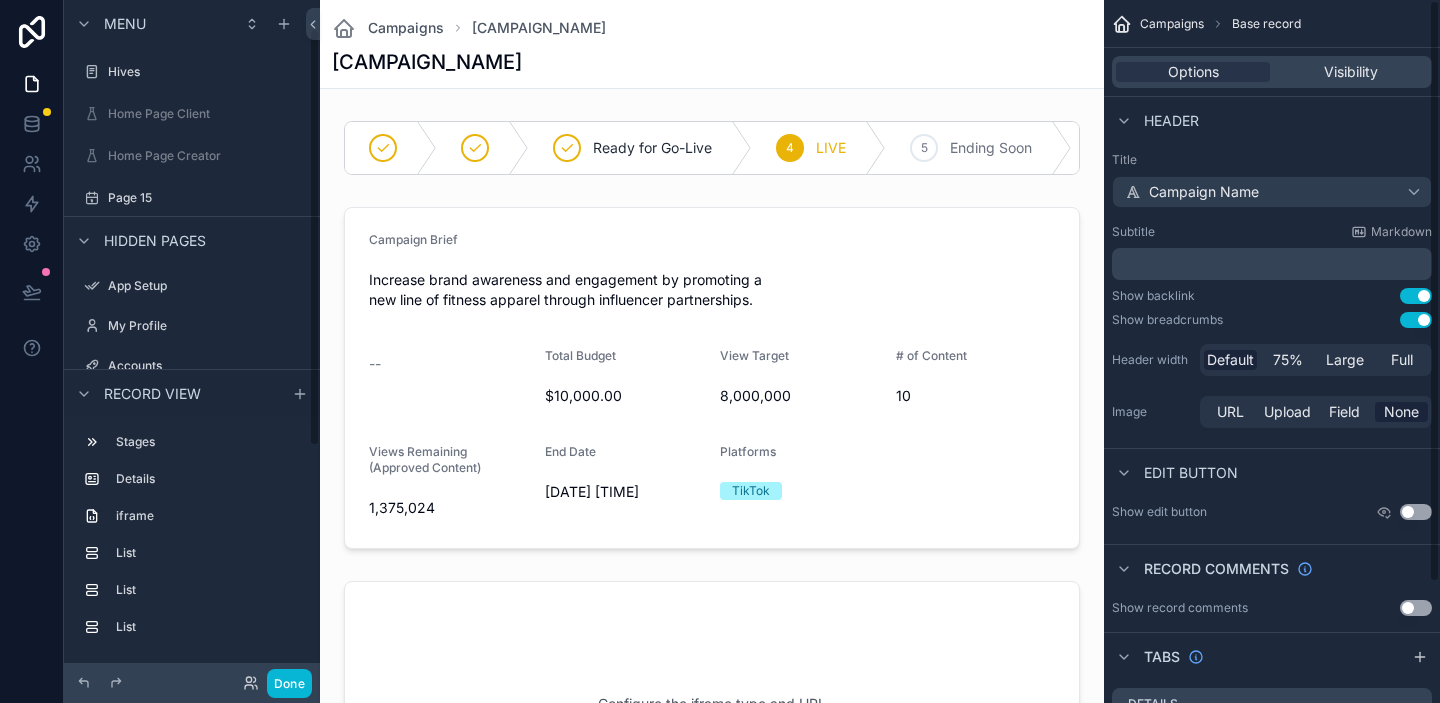 scroll, scrollTop: 46, scrollLeft: 0, axis: vertical 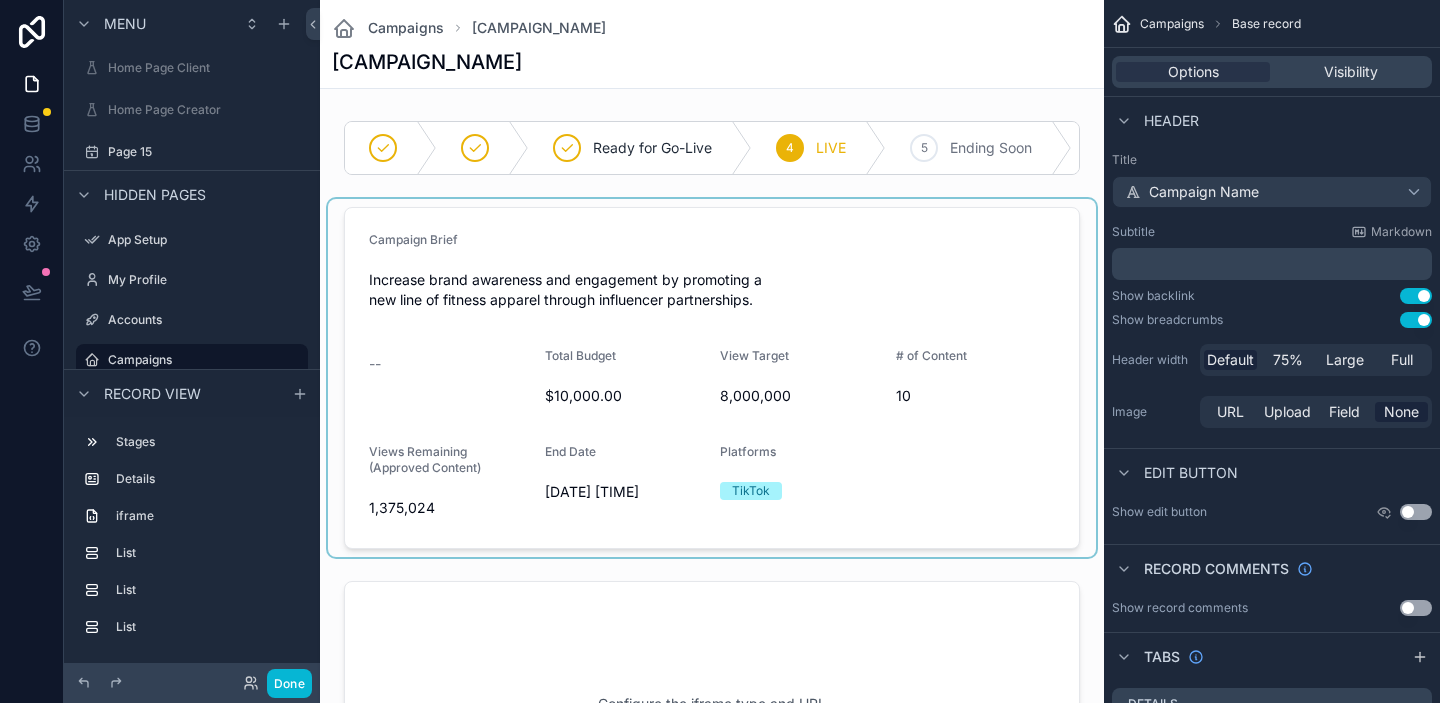 click at bounding box center (712, 378) 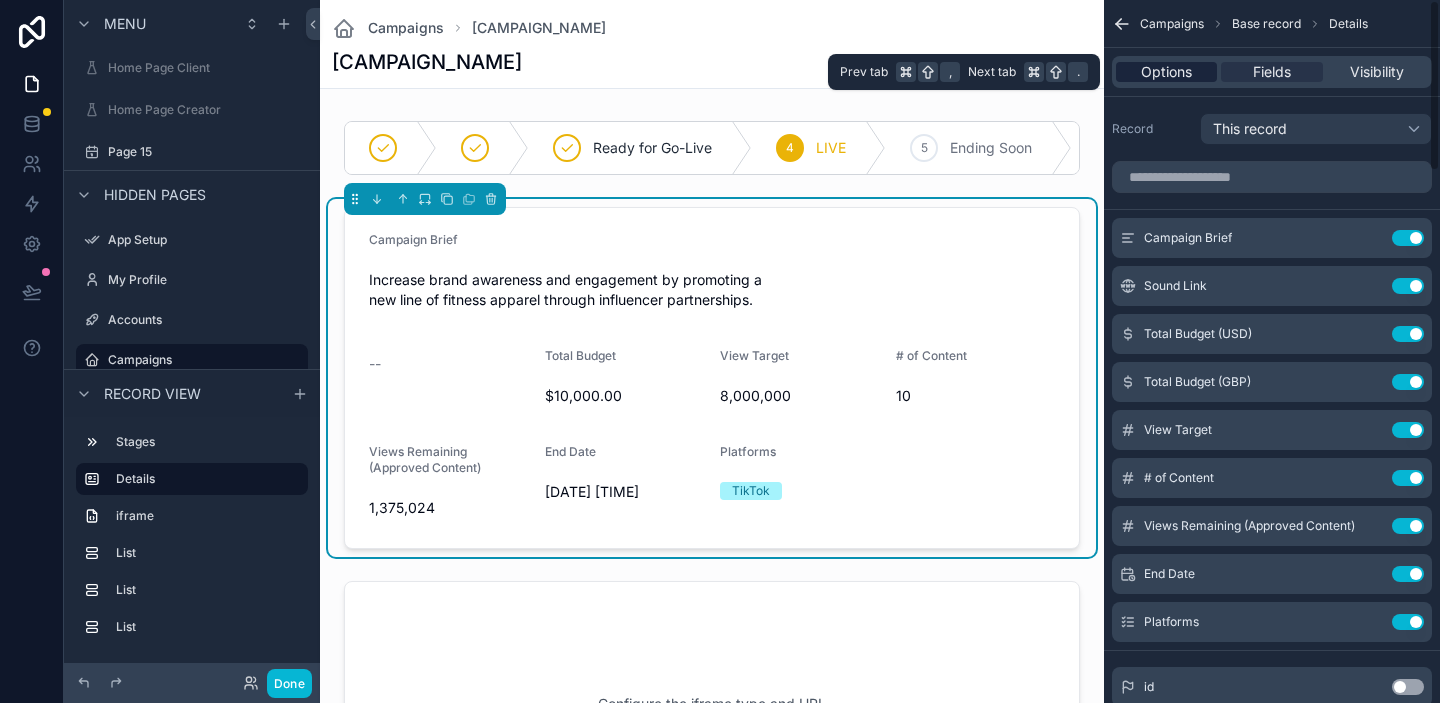 click on "Options" at bounding box center (1166, 72) 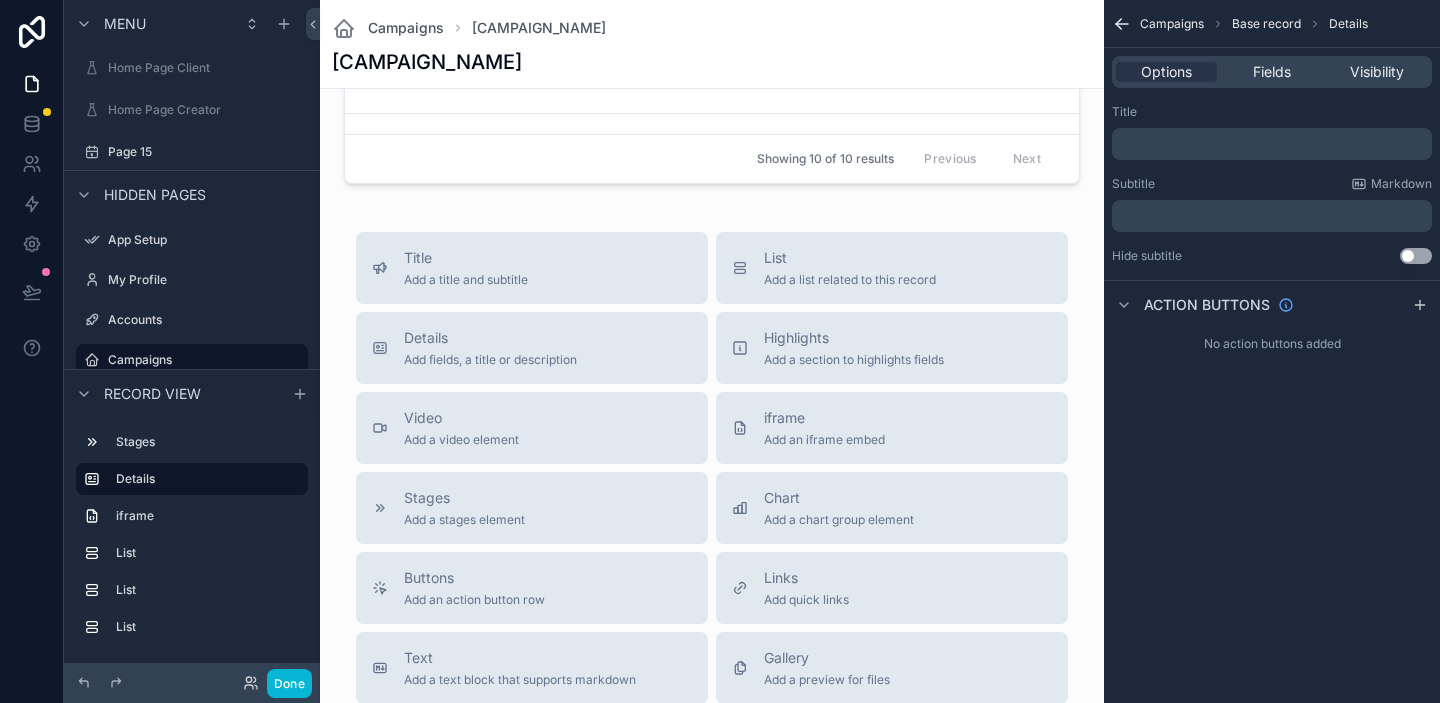 scroll, scrollTop: 2376, scrollLeft: 0, axis: vertical 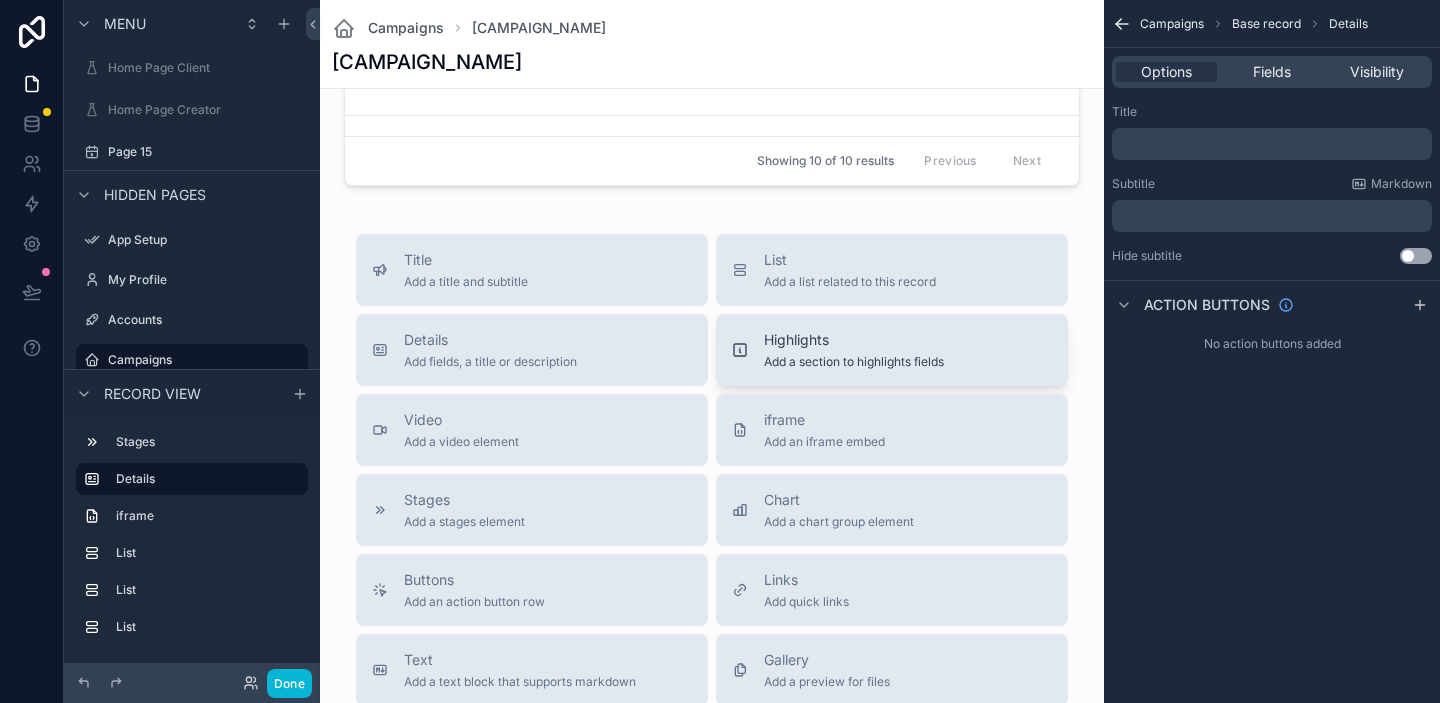 click on "Highlights" at bounding box center (854, 340) 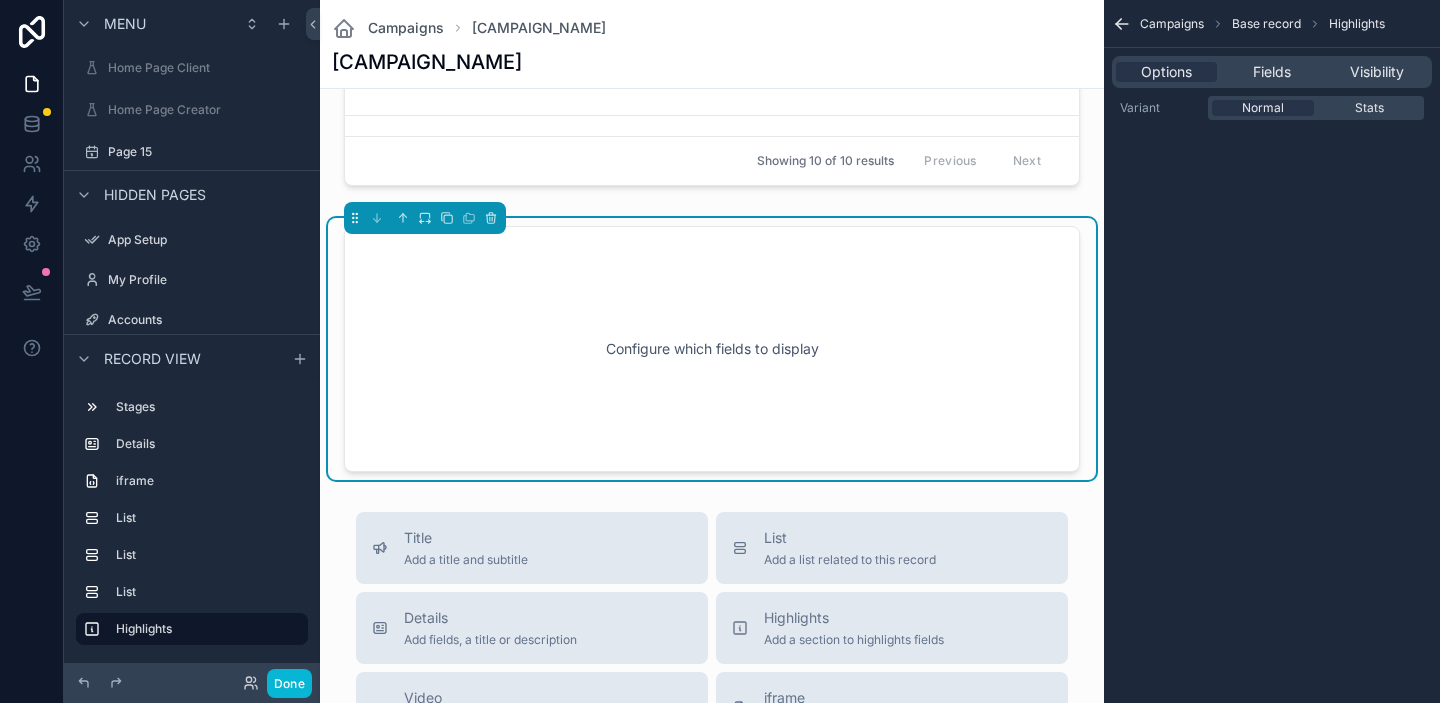 scroll, scrollTop: 2373, scrollLeft: 0, axis: vertical 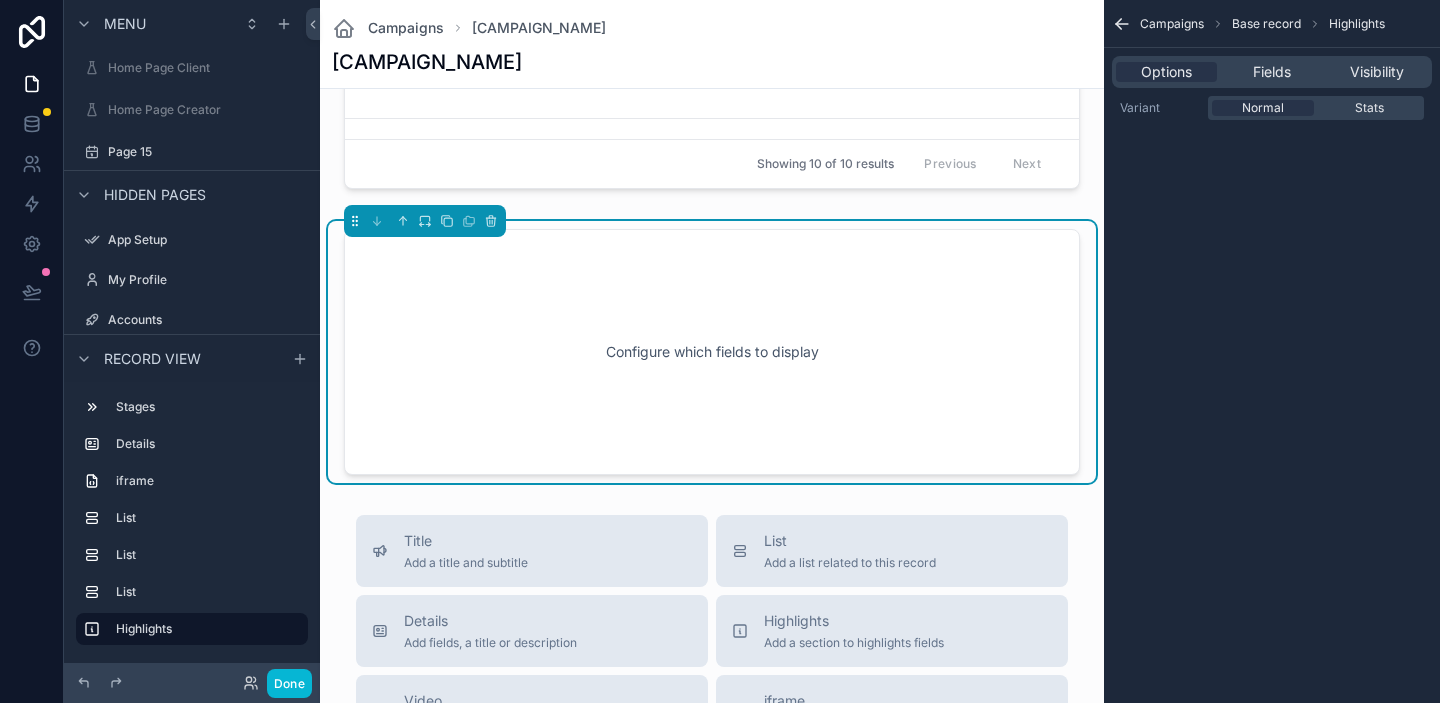 click on "Configure which fields to display" at bounding box center [712, 352] 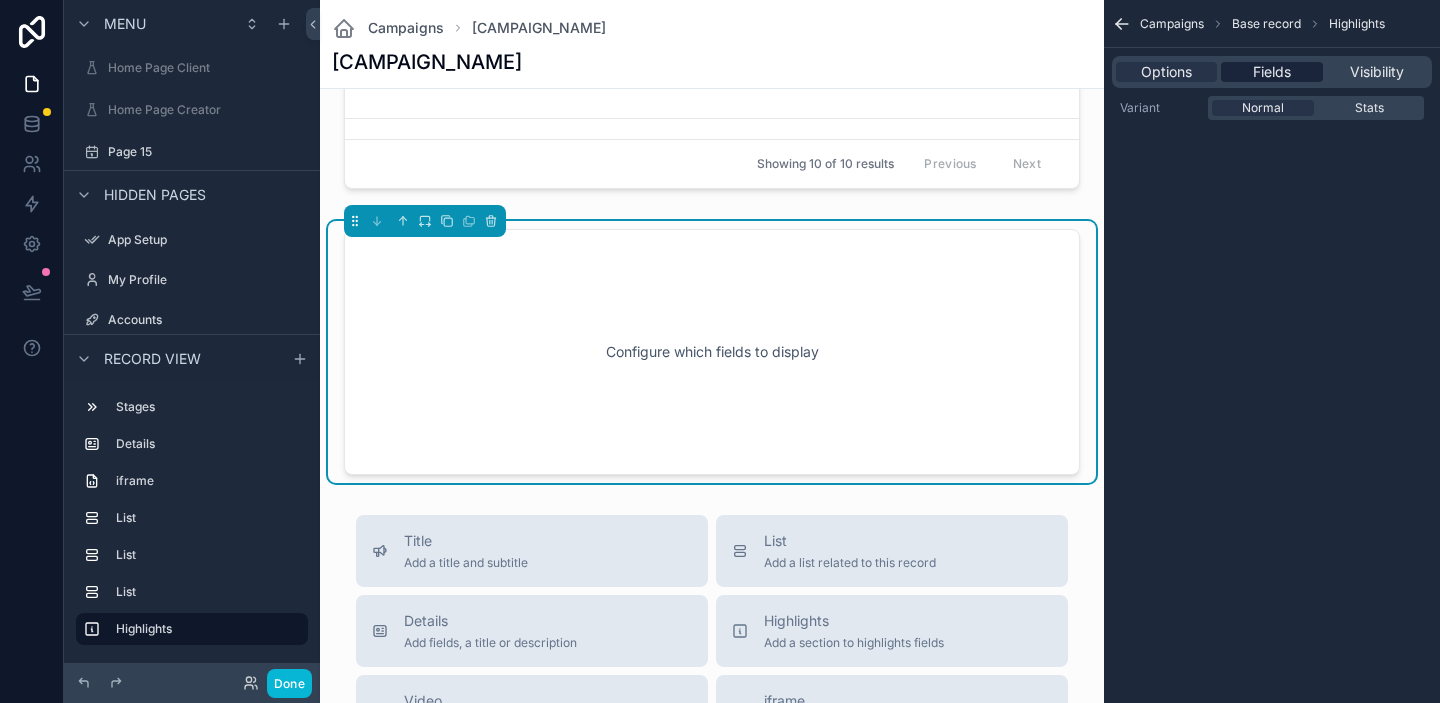 click on "Fields" at bounding box center [1272, 72] 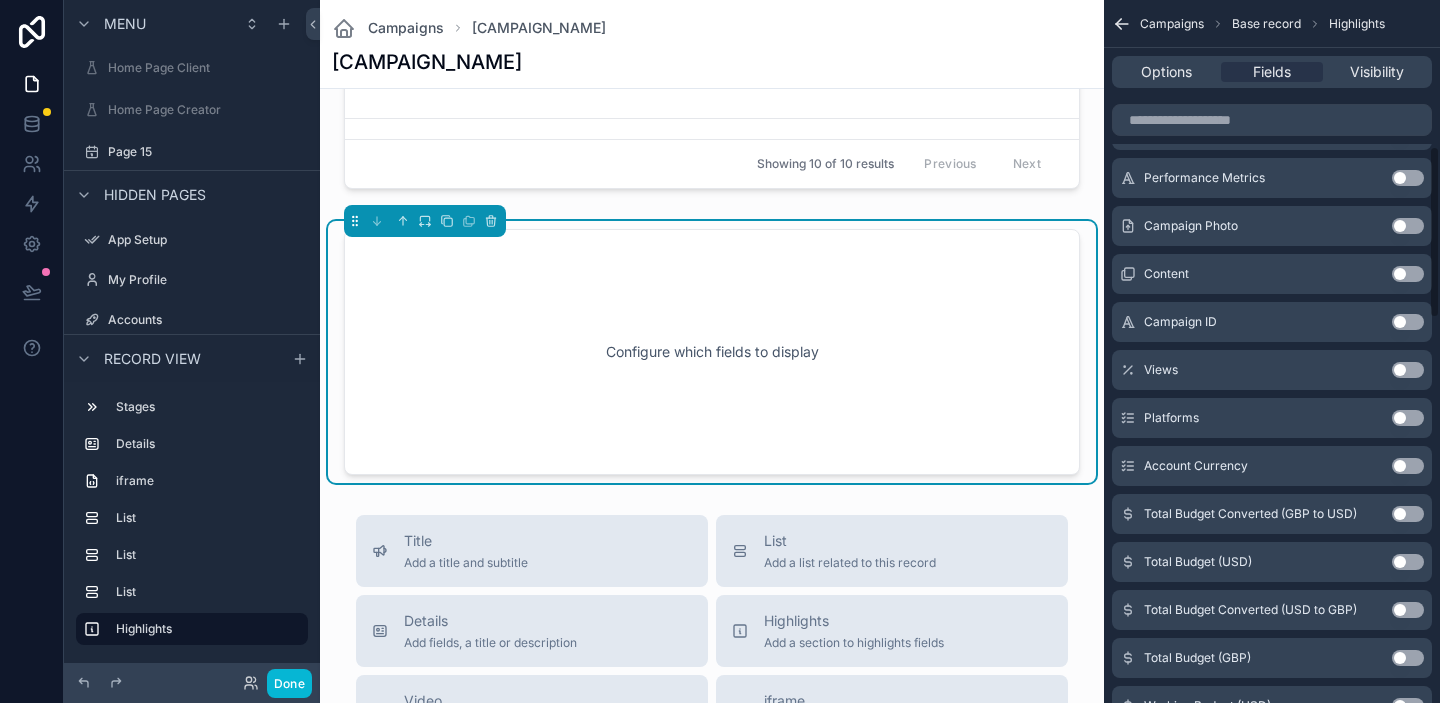 scroll, scrollTop: 595, scrollLeft: 0, axis: vertical 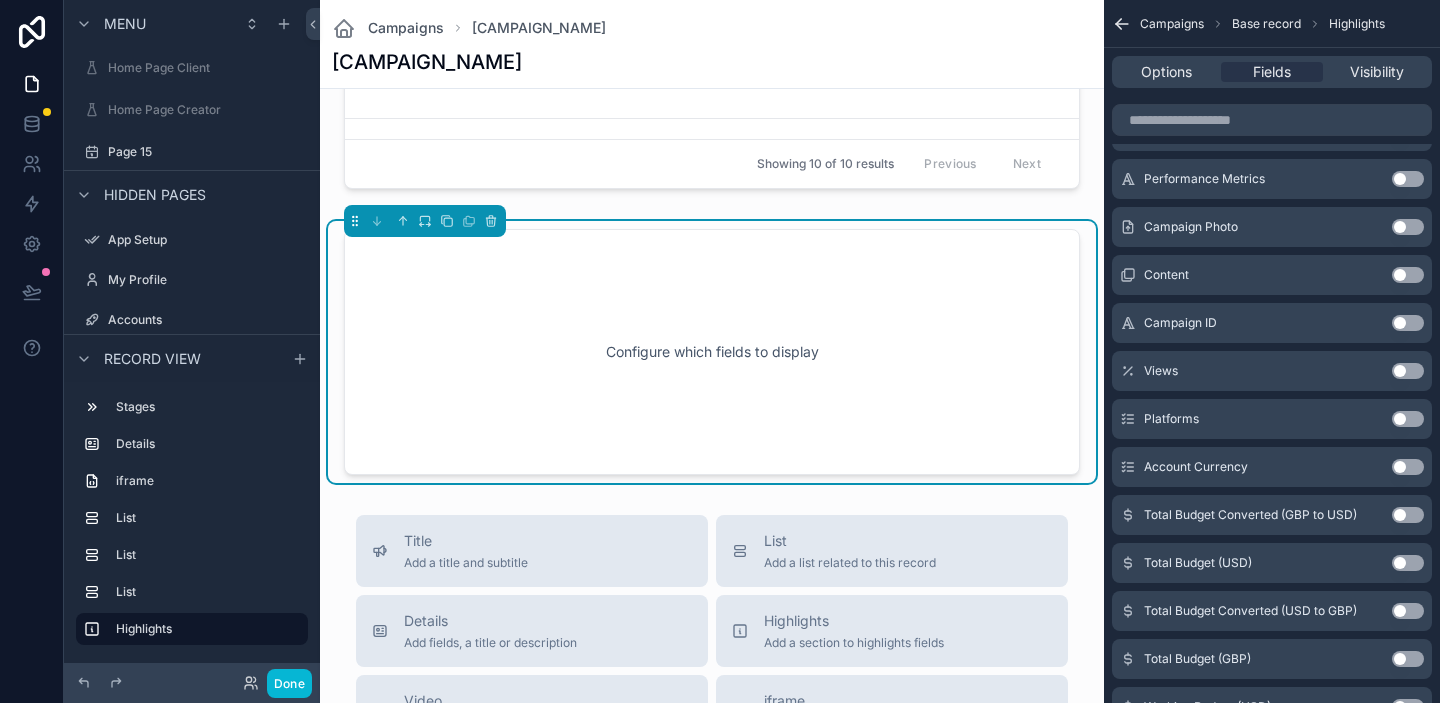 click on "Use setting" at bounding box center (1408, 371) 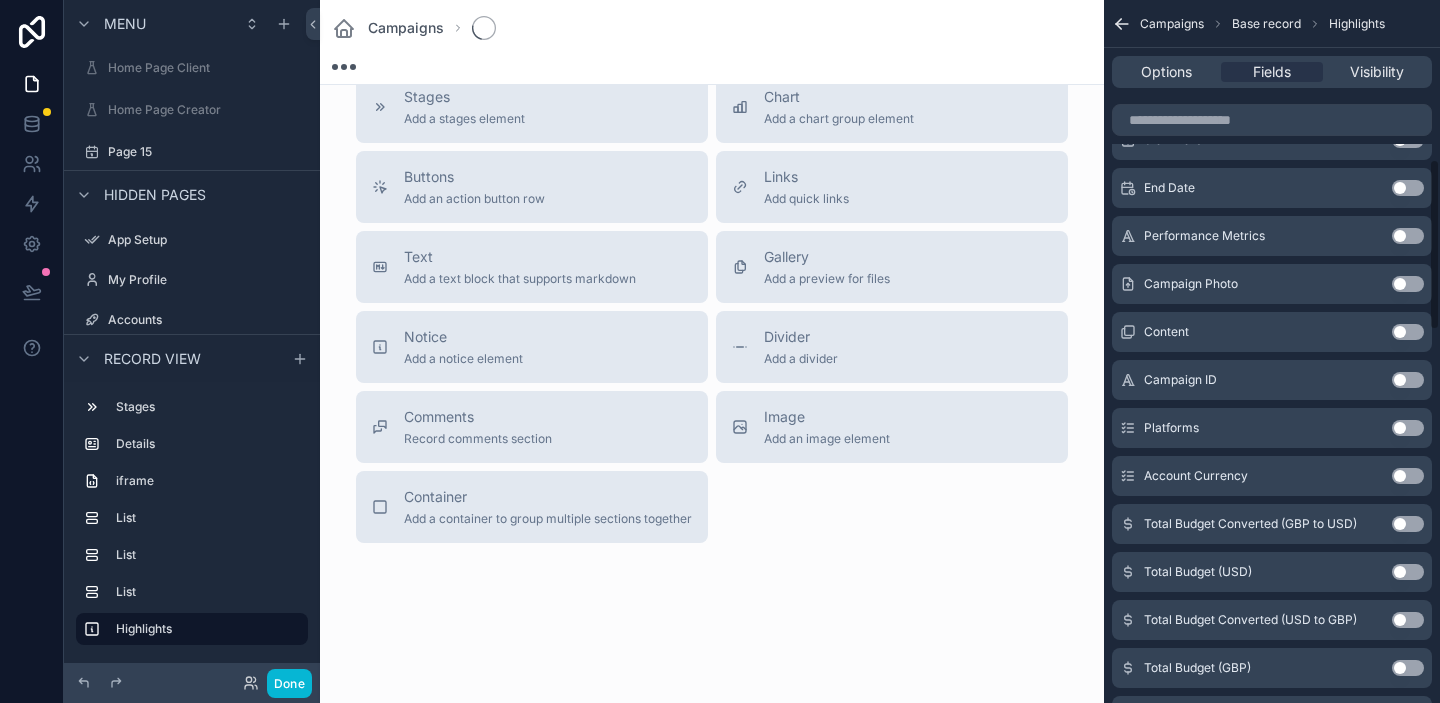 scroll, scrollTop: 626, scrollLeft: 0, axis: vertical 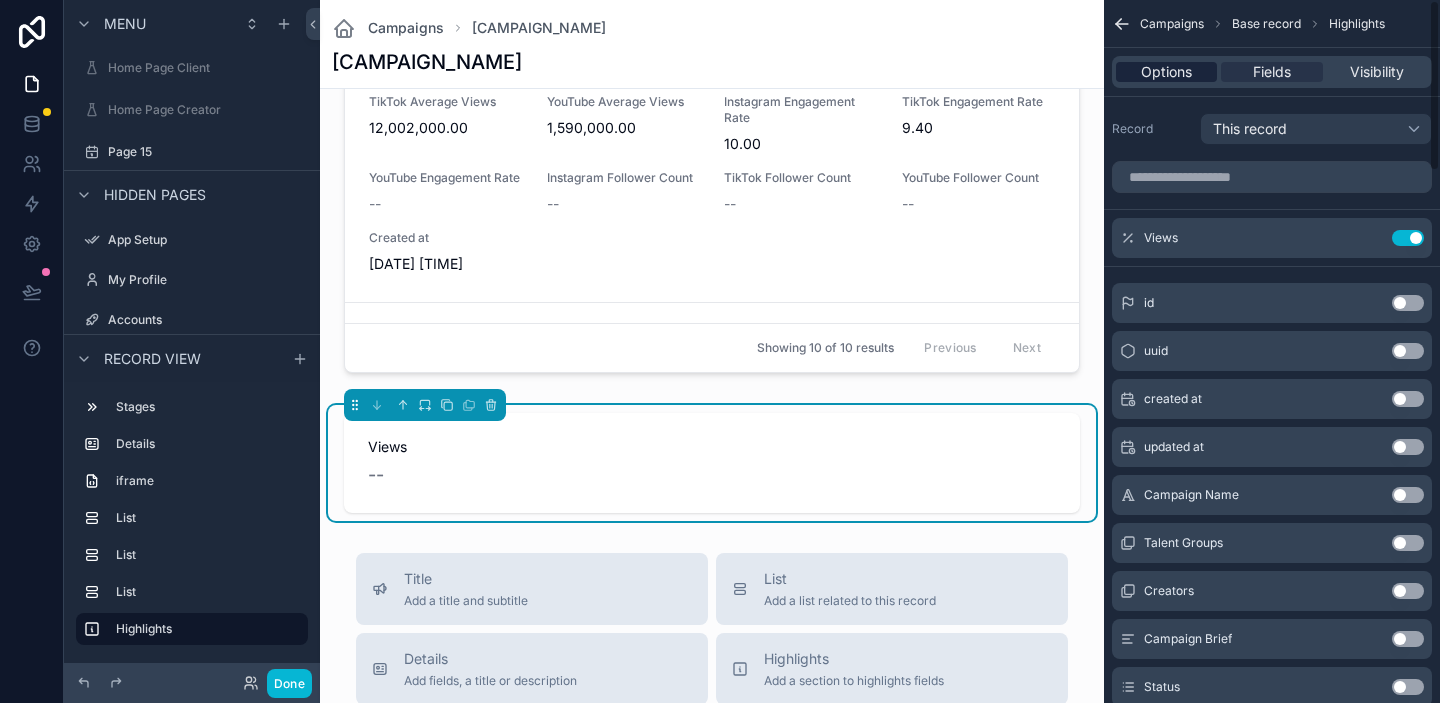 click on "Options" at bounding box center (1166, 72) 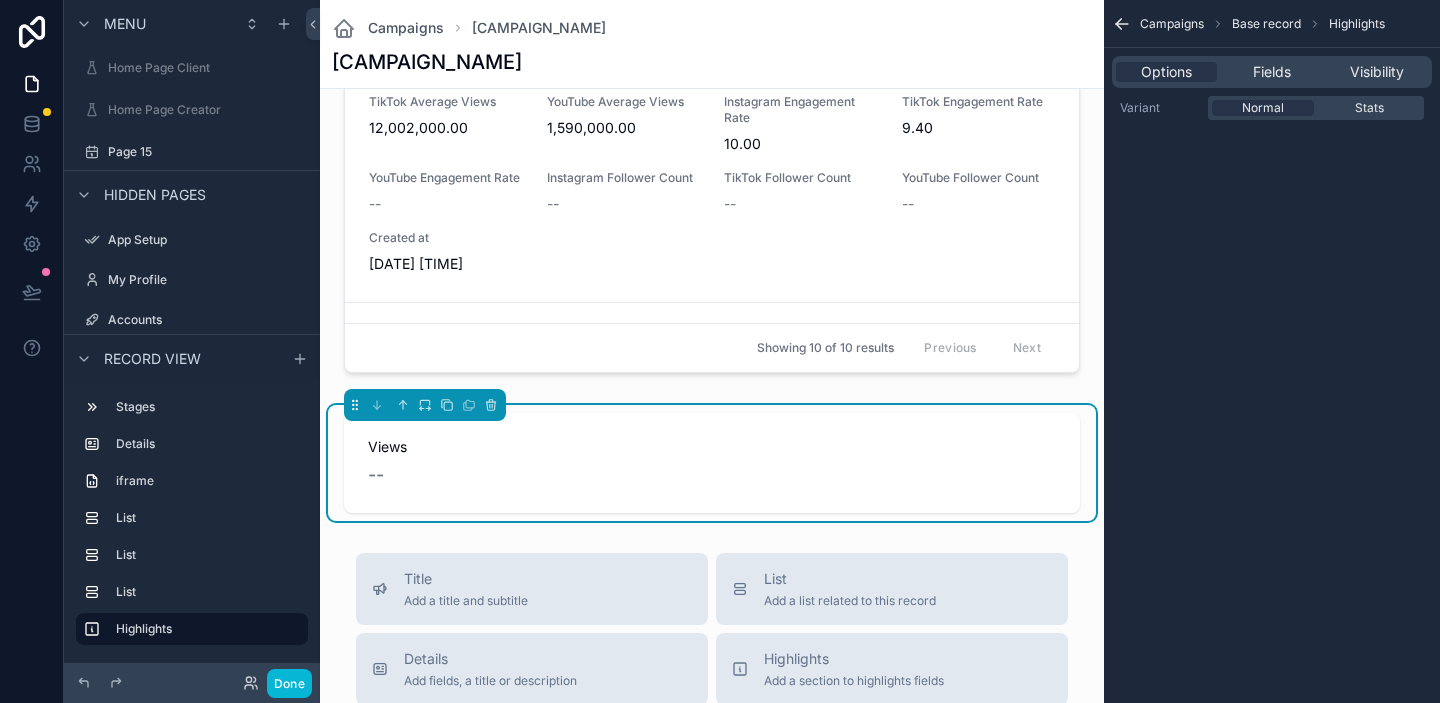 click on "Stats" at bounding box center (1369, 108) 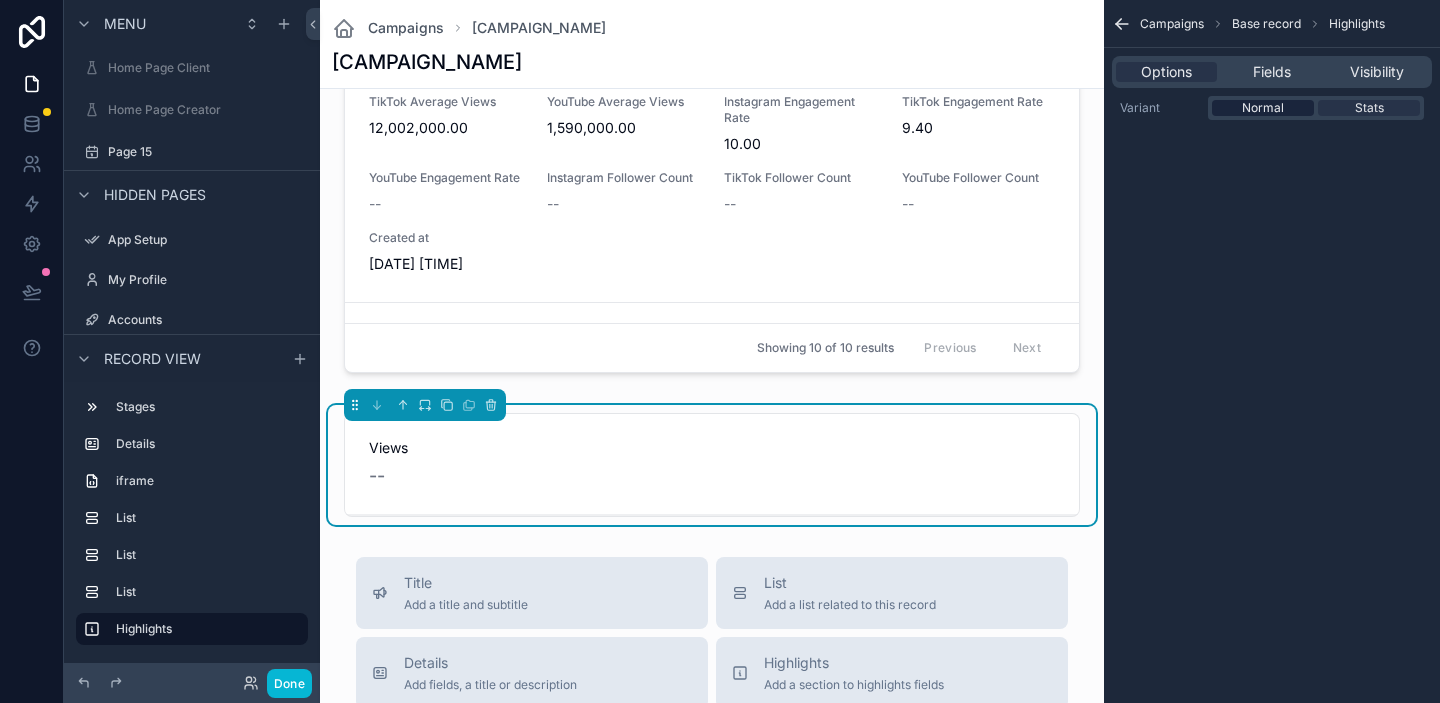 click on "Normal" at bounding box center (1263, 108) 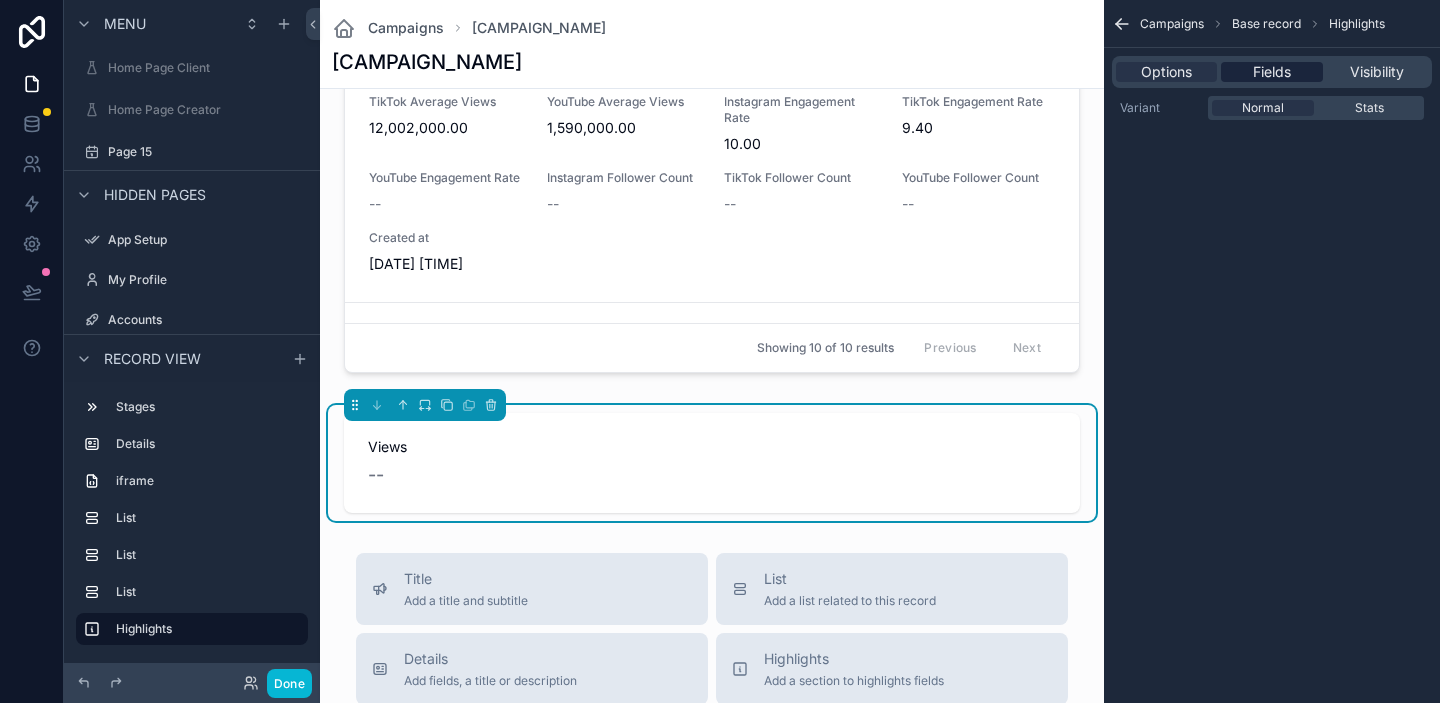 click on "Fields" at bounding box center [1272, 72] 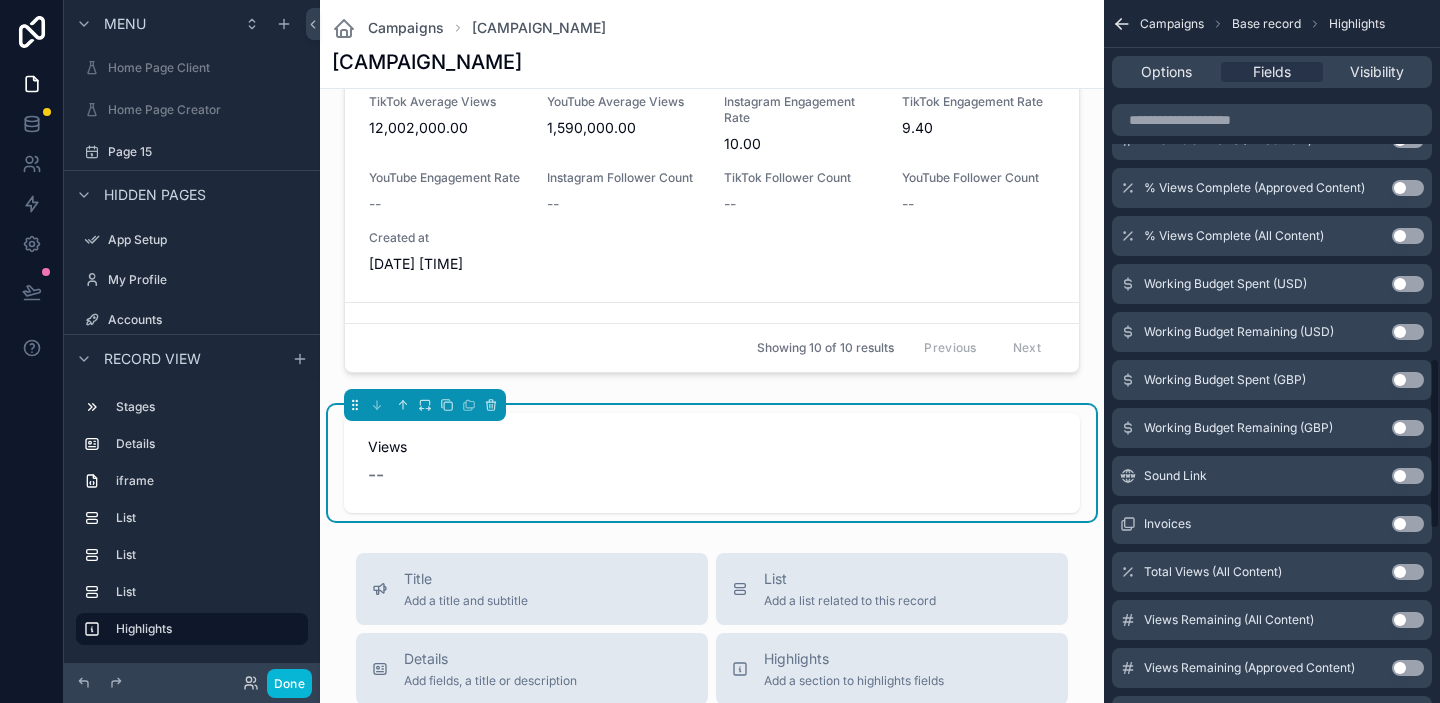 scroll, scrollTop: 1973, scrollLeft: 0, axis: vertical 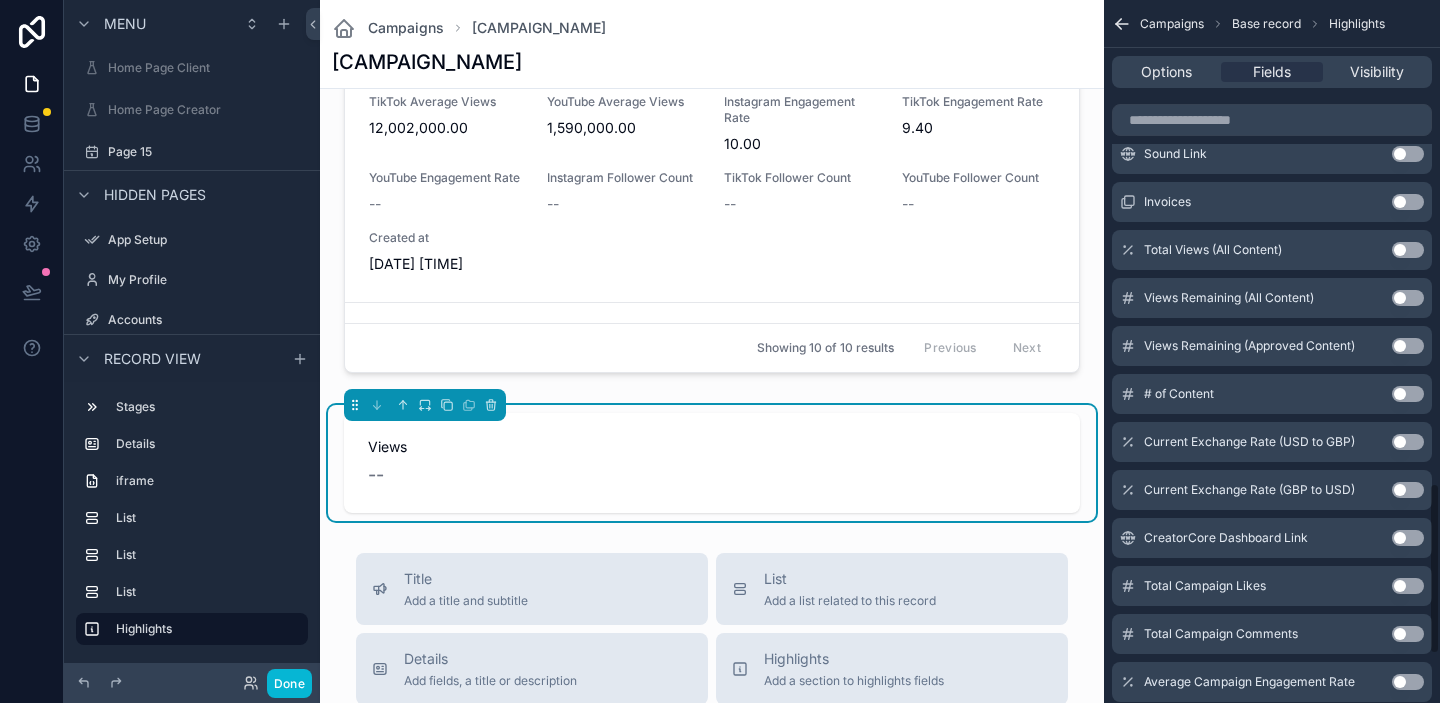 click on "--" at bounding box center (712, 475) 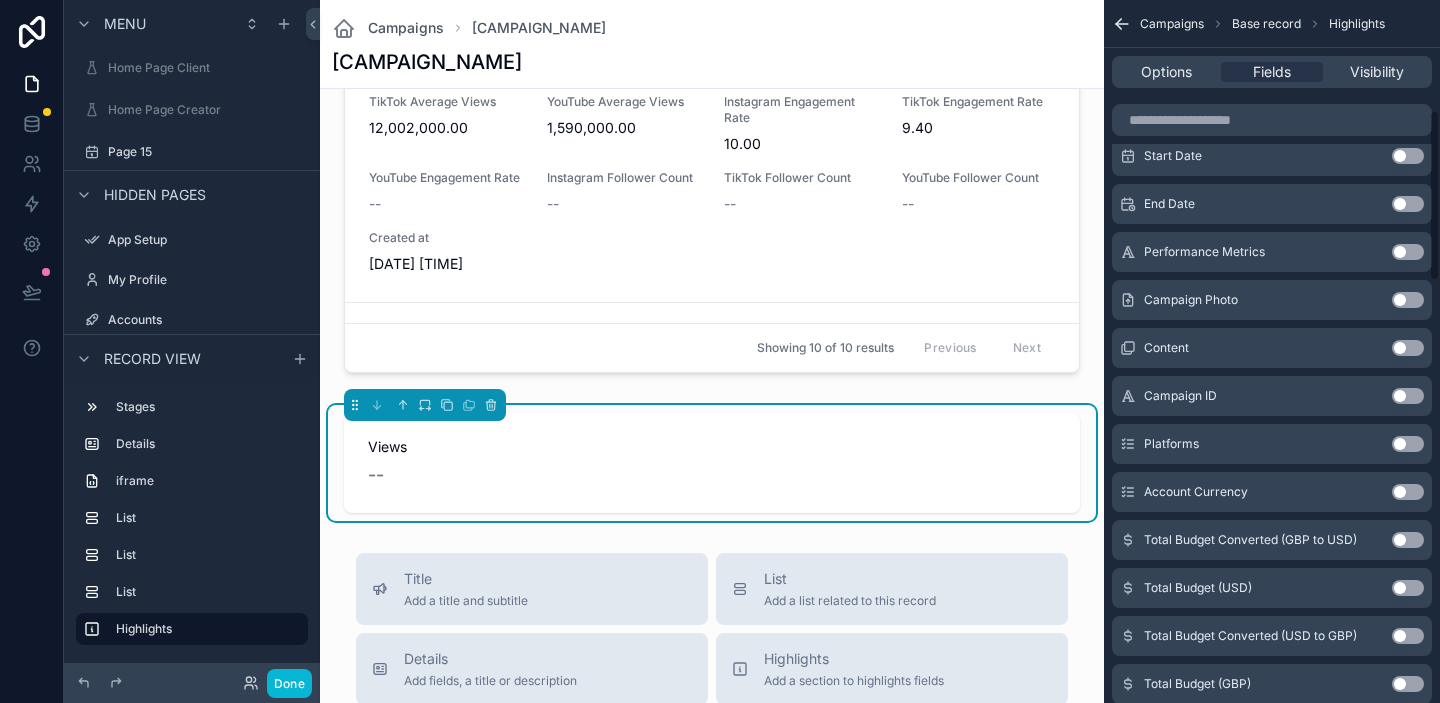 scroll, scrollTop: 0, scrollLeft: 0, axis: both 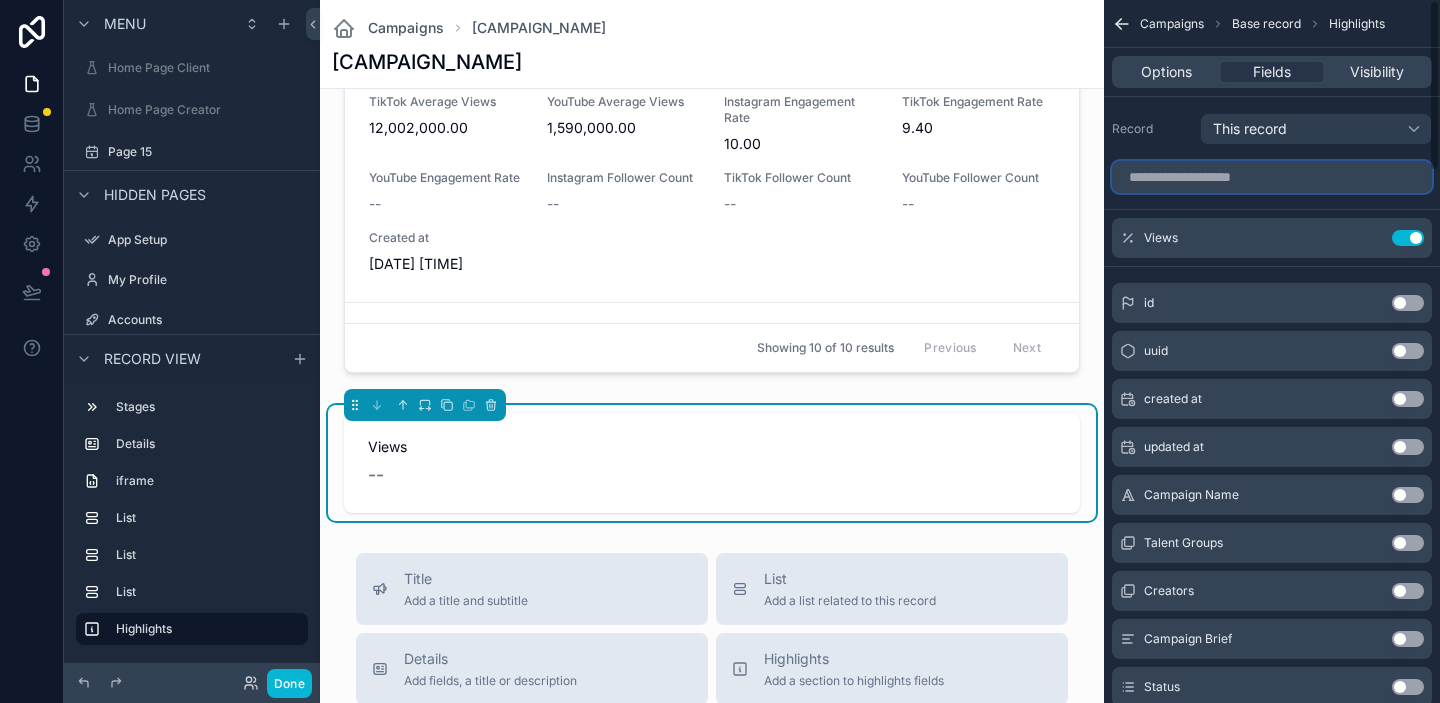 click at bounding box center (1272, 177) 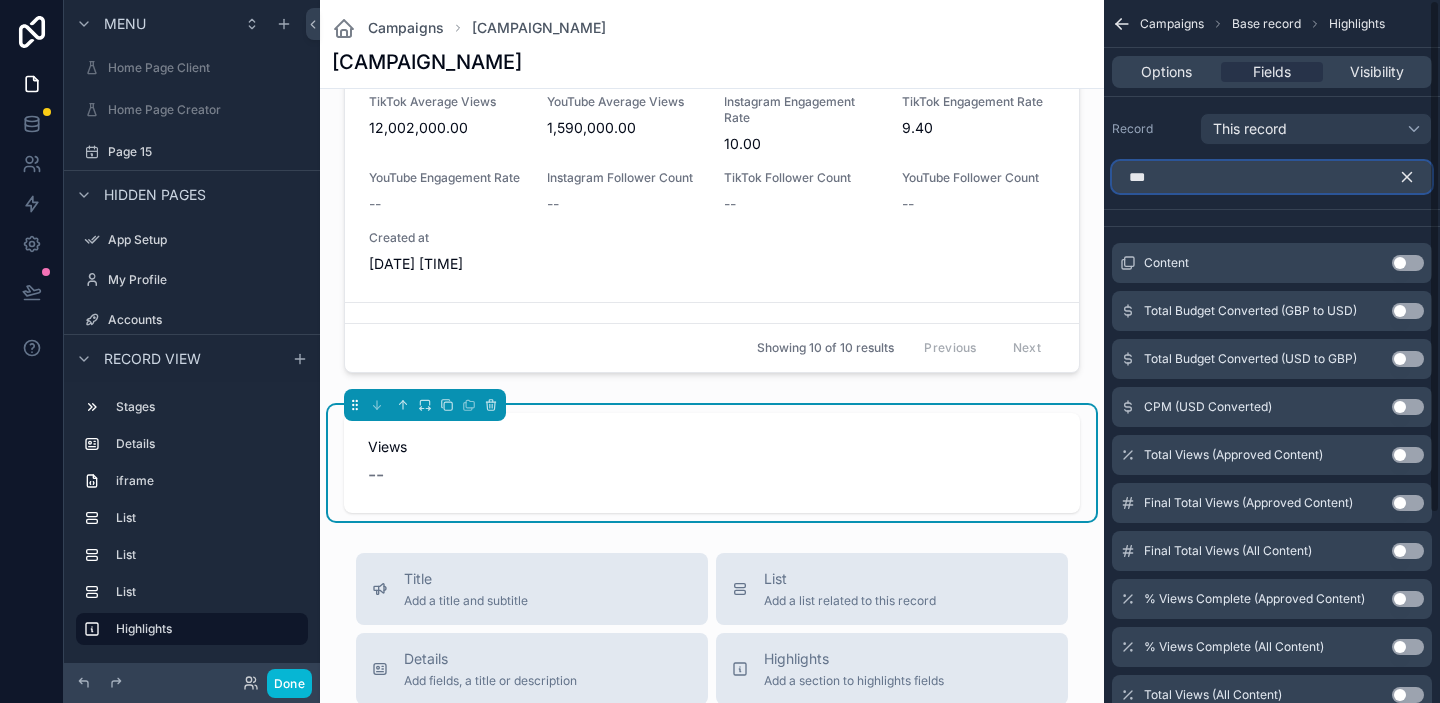 type on "***" 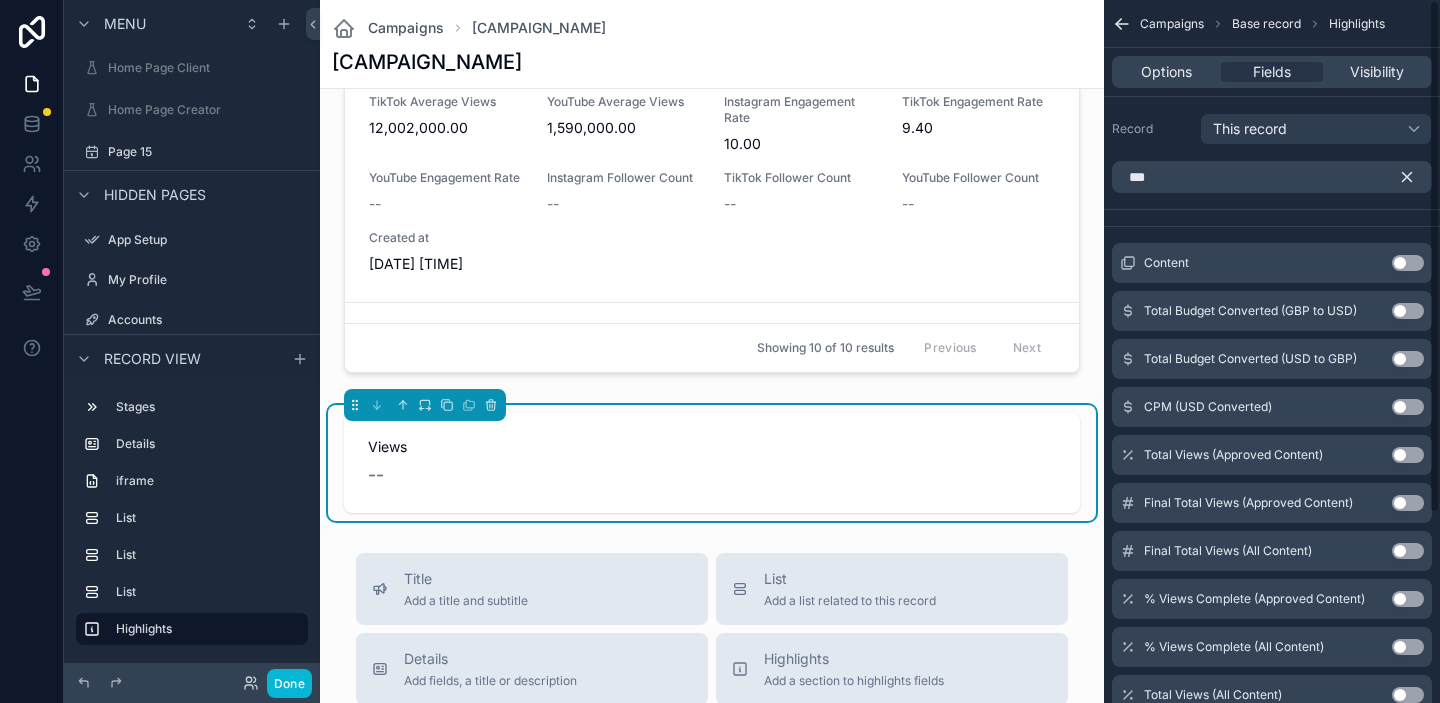 click on "Use setting" at bounding box center [1408, 263] 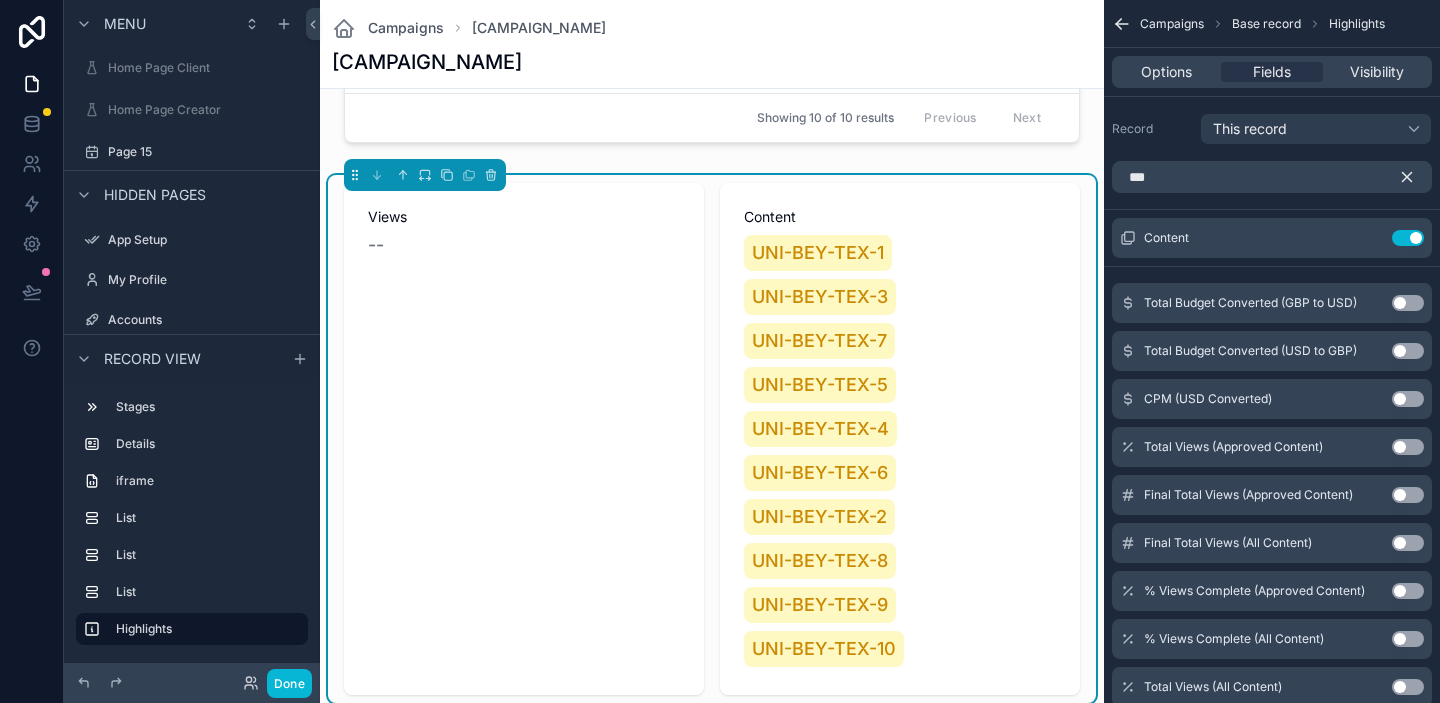scroll, scrollTop: 2405, scrollLeft: 0, axis: vertical 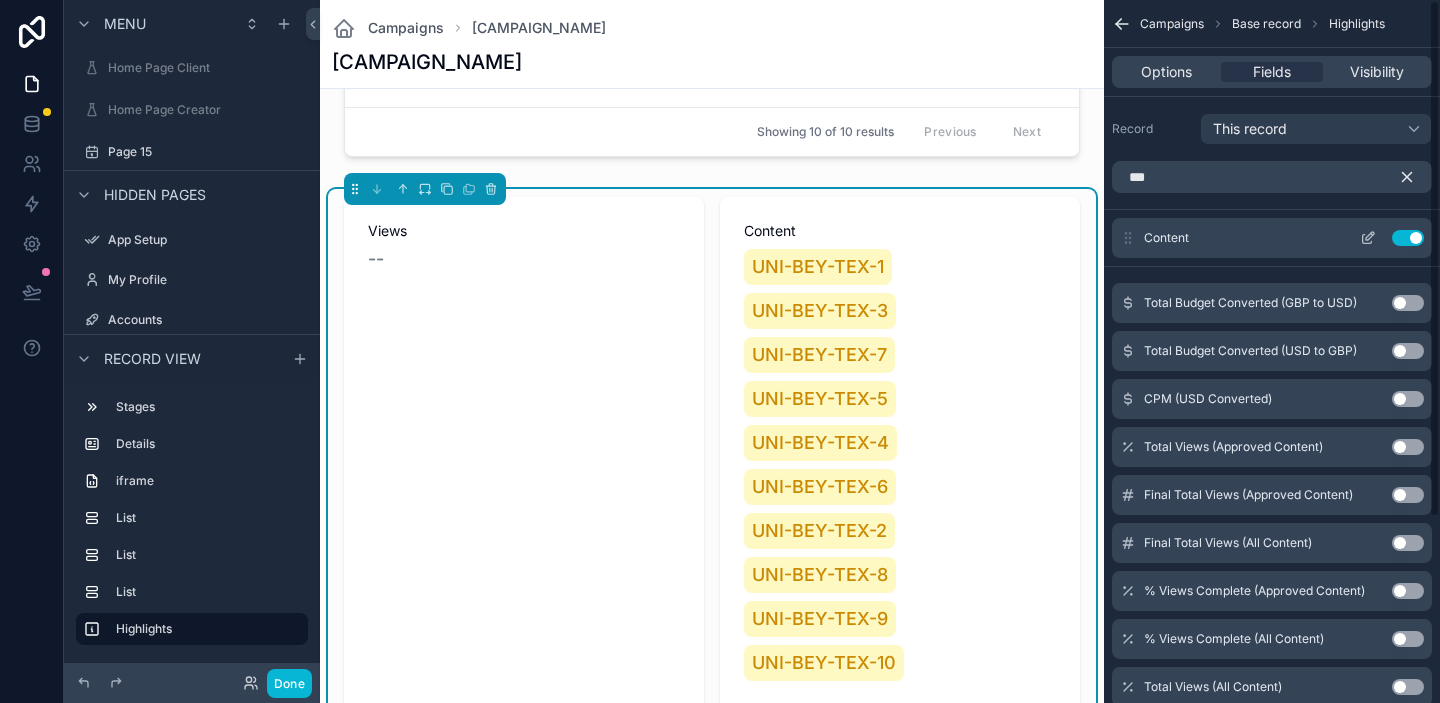 click 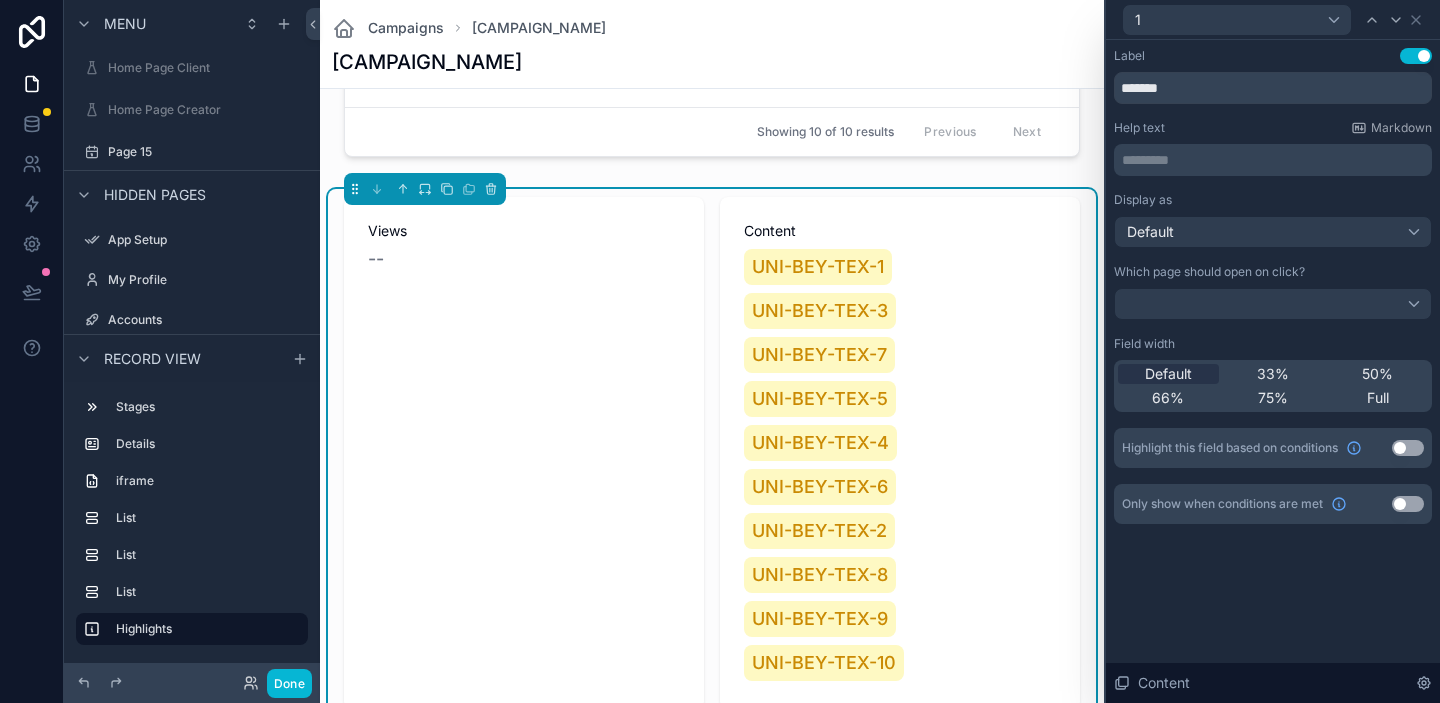 click on "1" at bounding box center [1273, 19] 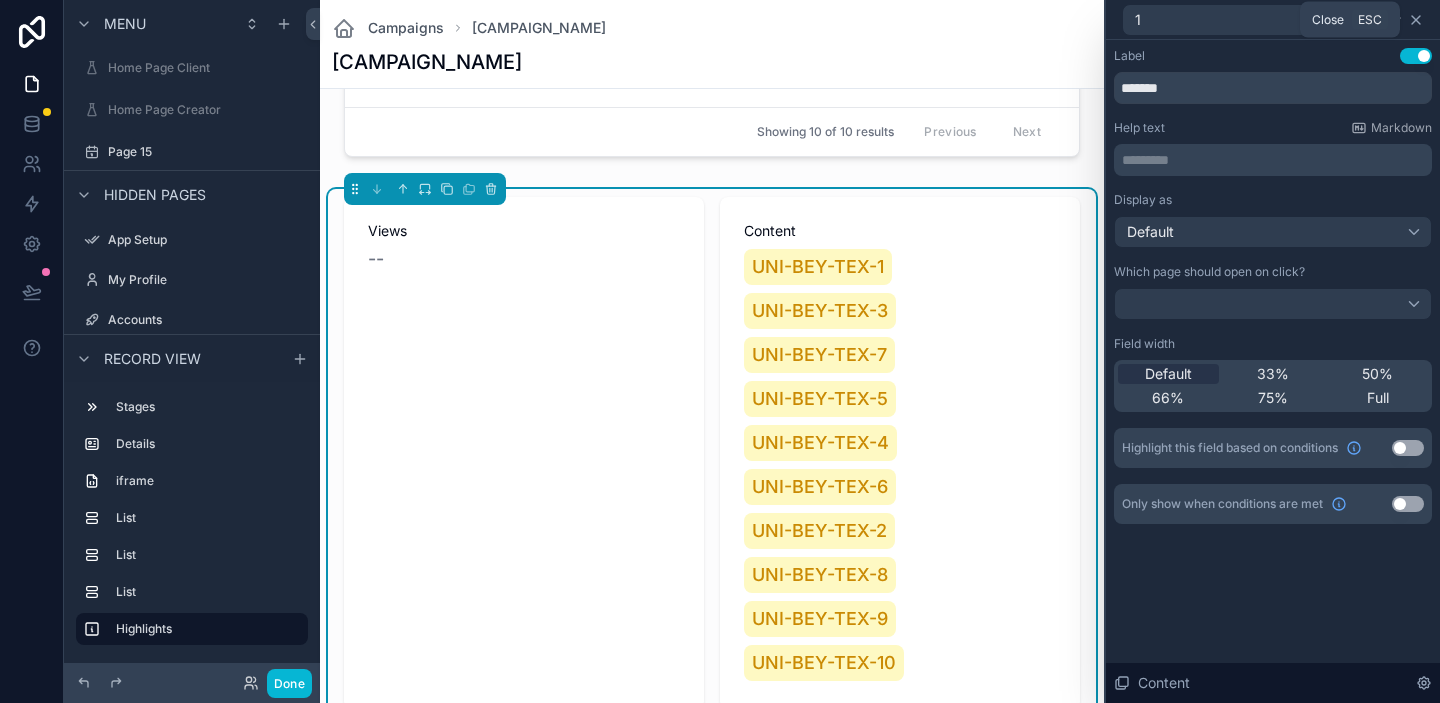 click 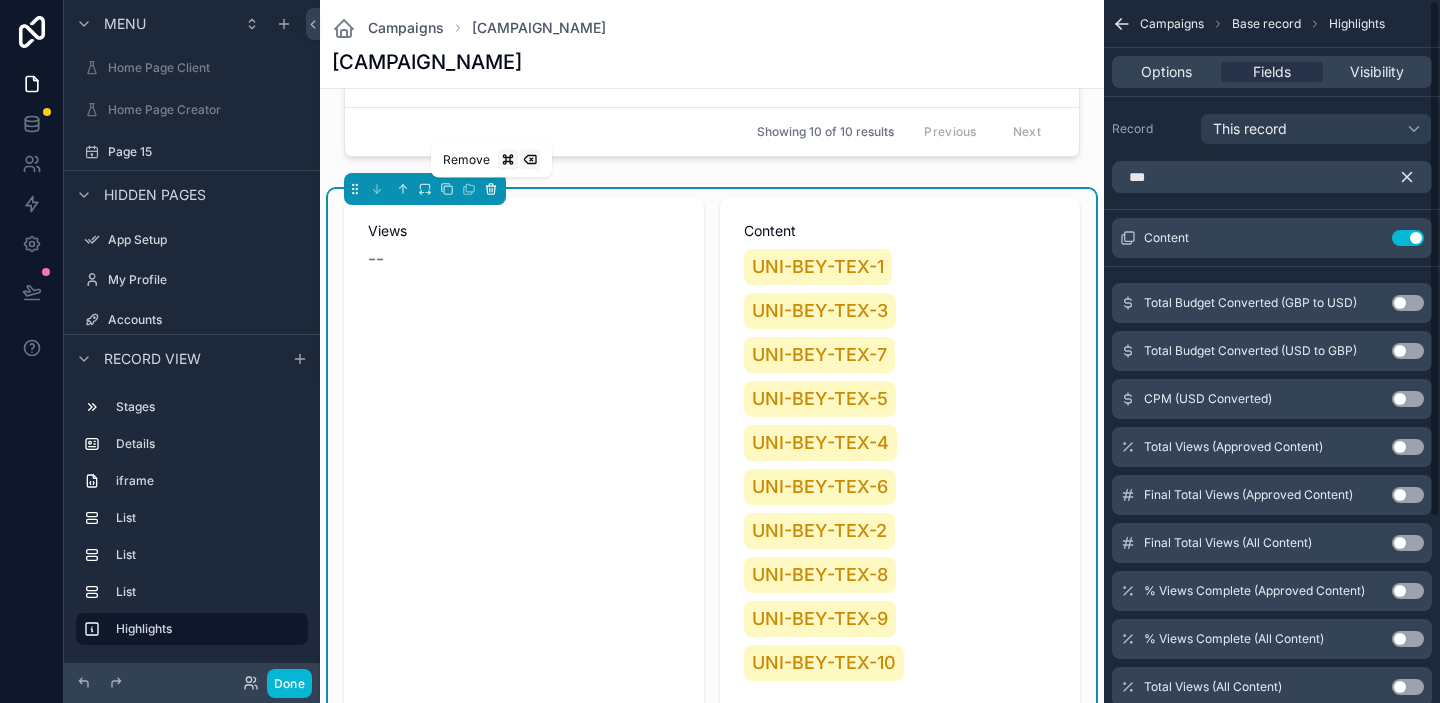 click 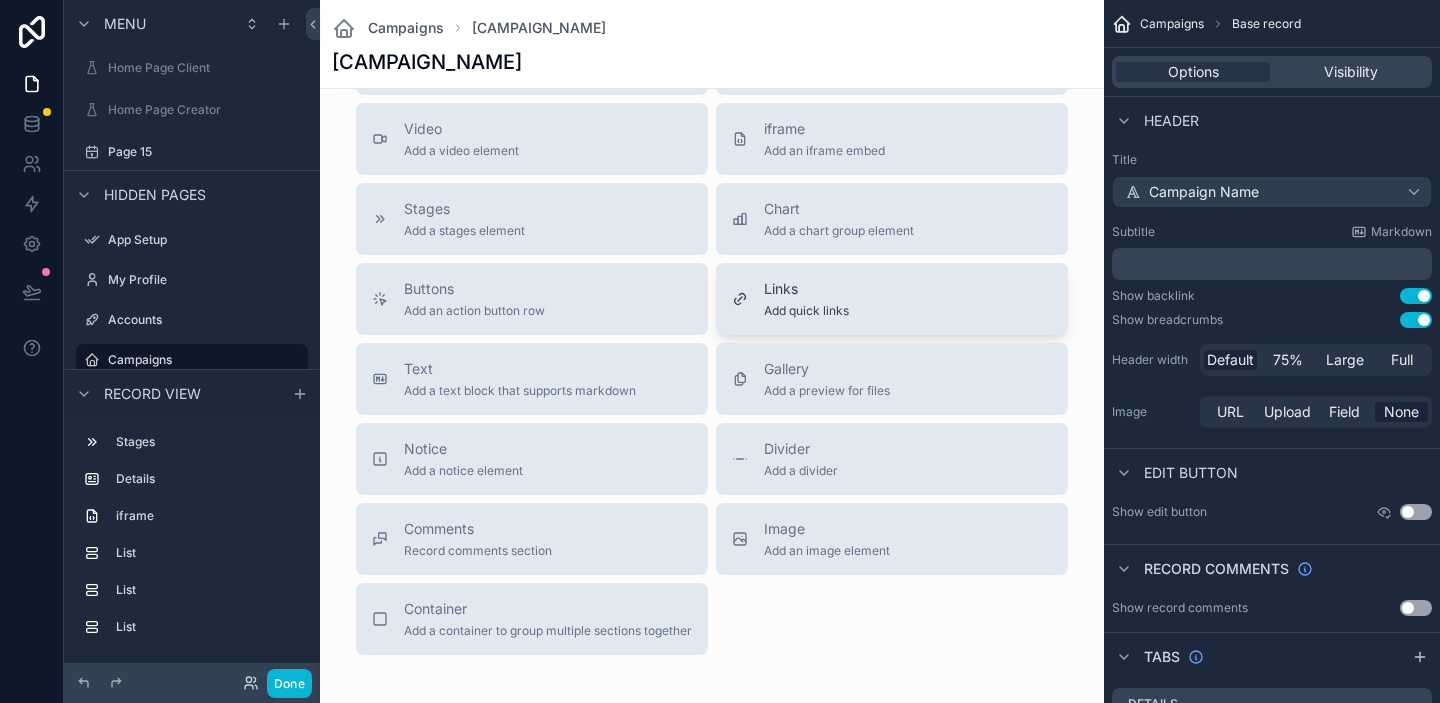 scroll, scrollTop: 2668, scrollLeft: 0, axis: vertical 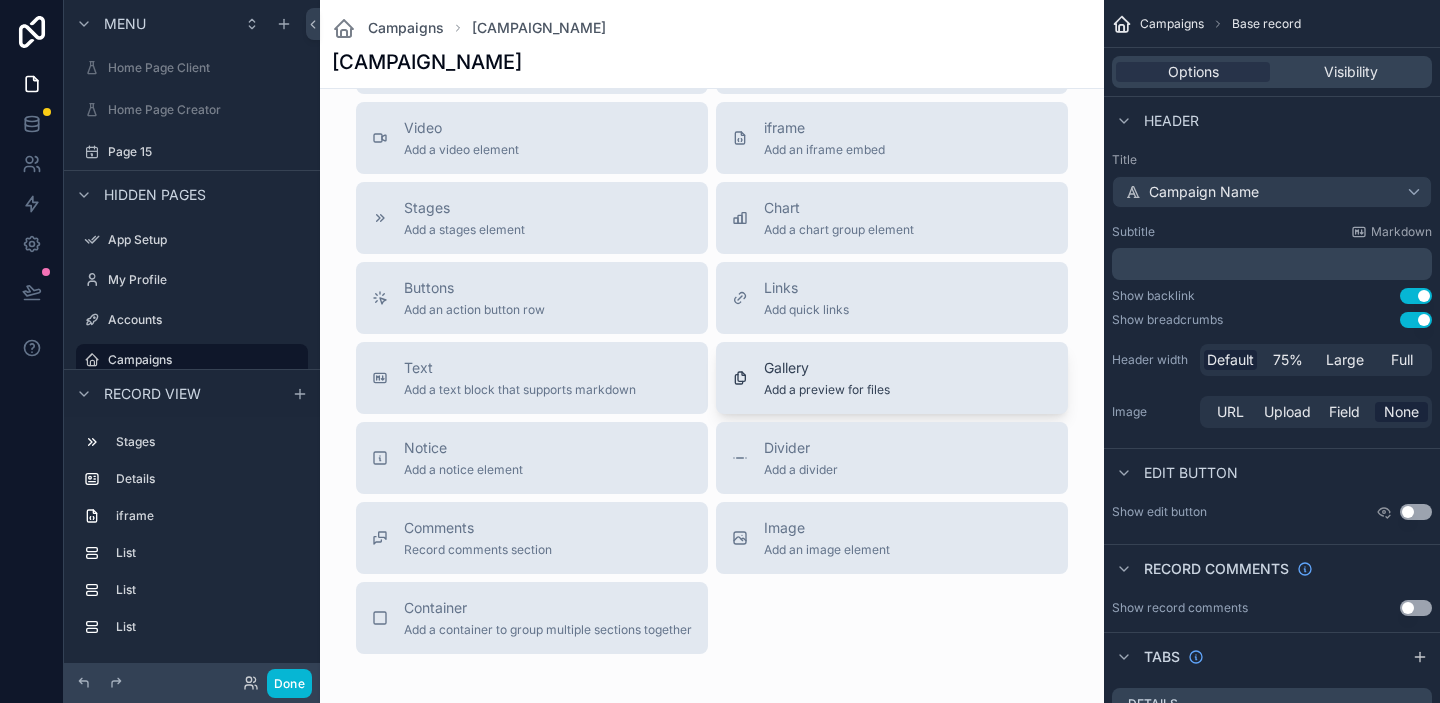 click on "Gallery" at bounding box center (827, 368) 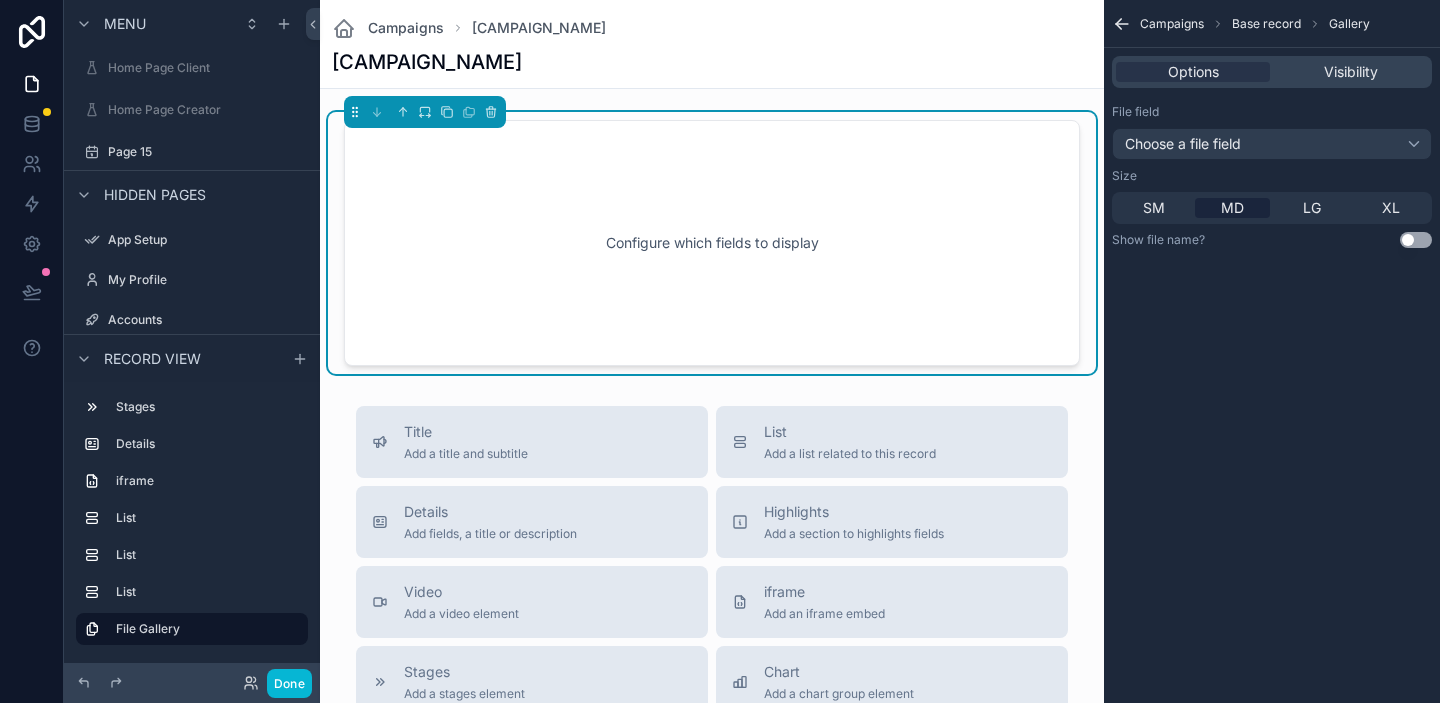 scroll, scrollTop: 2373, scrollLeft: 0, axis: vertical 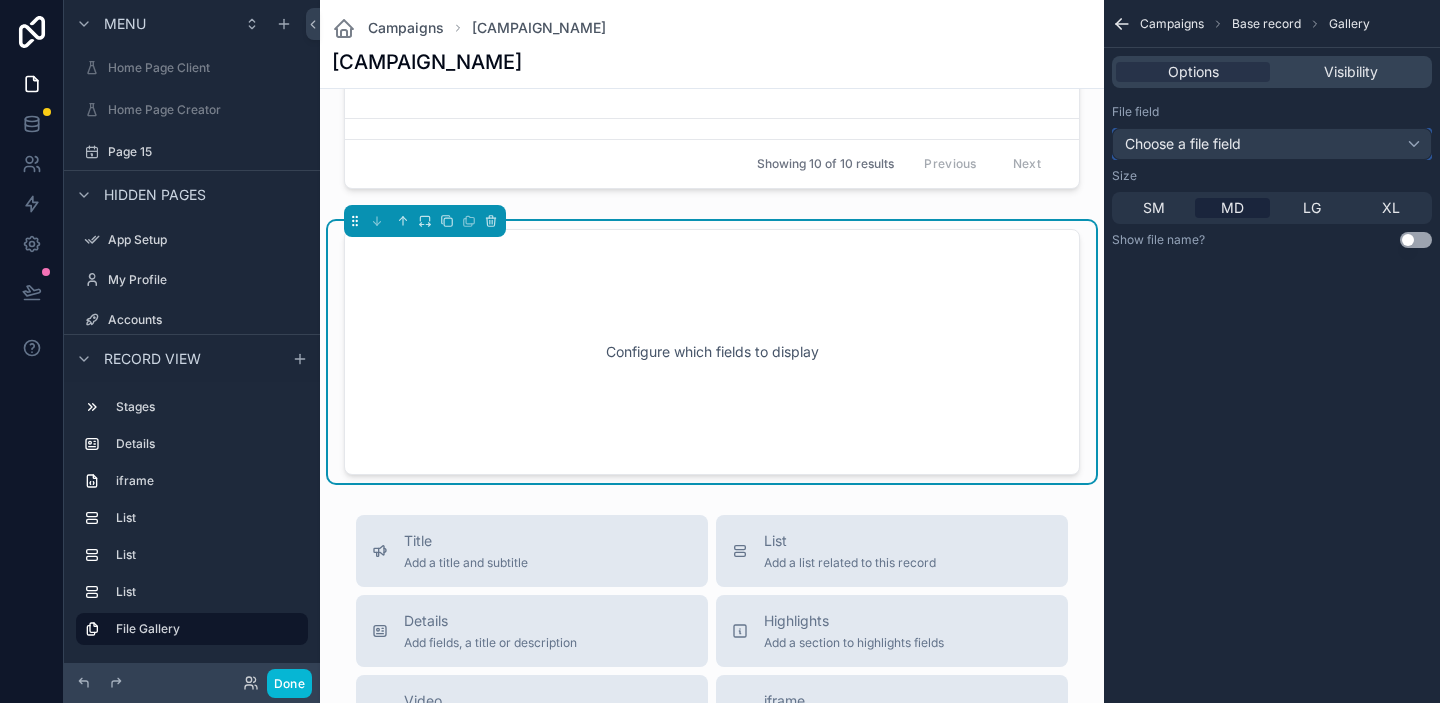 click on "Choose a file field" at bounding box center (1272, 144) 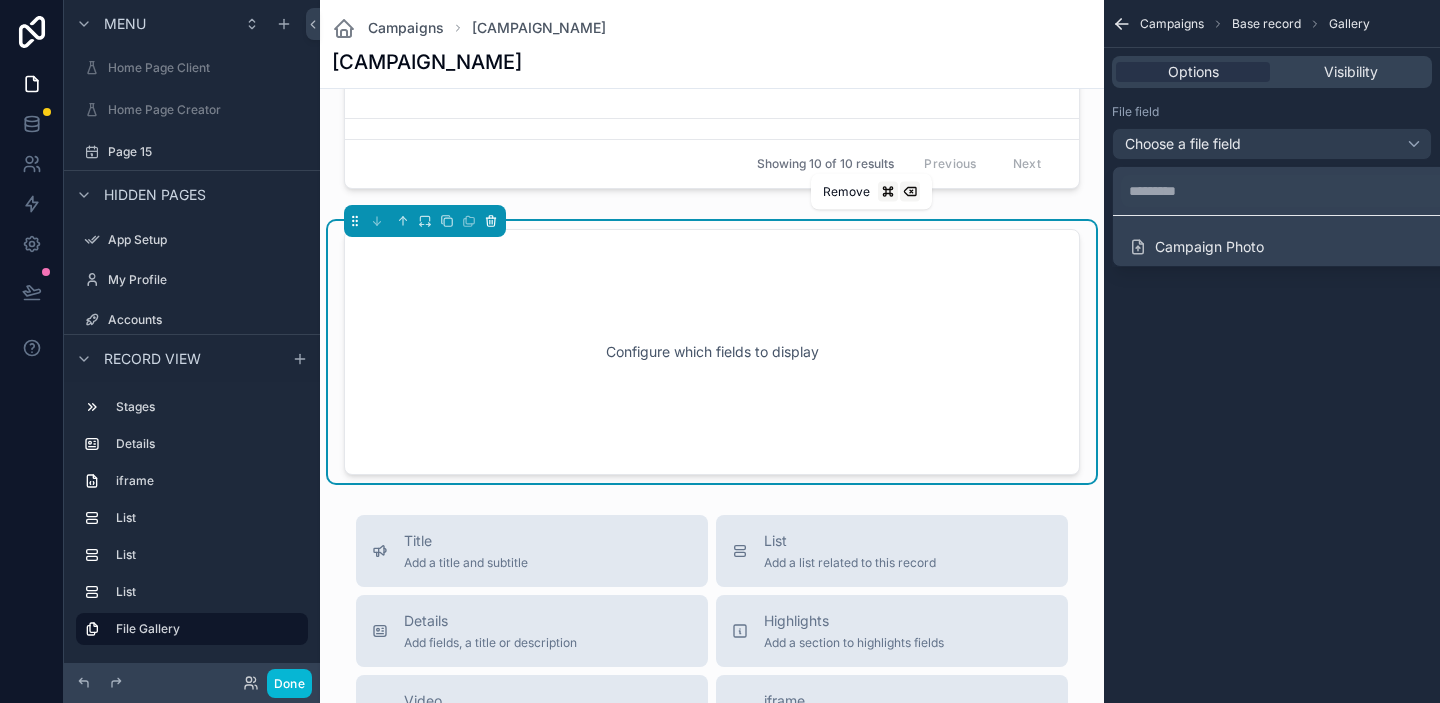 click 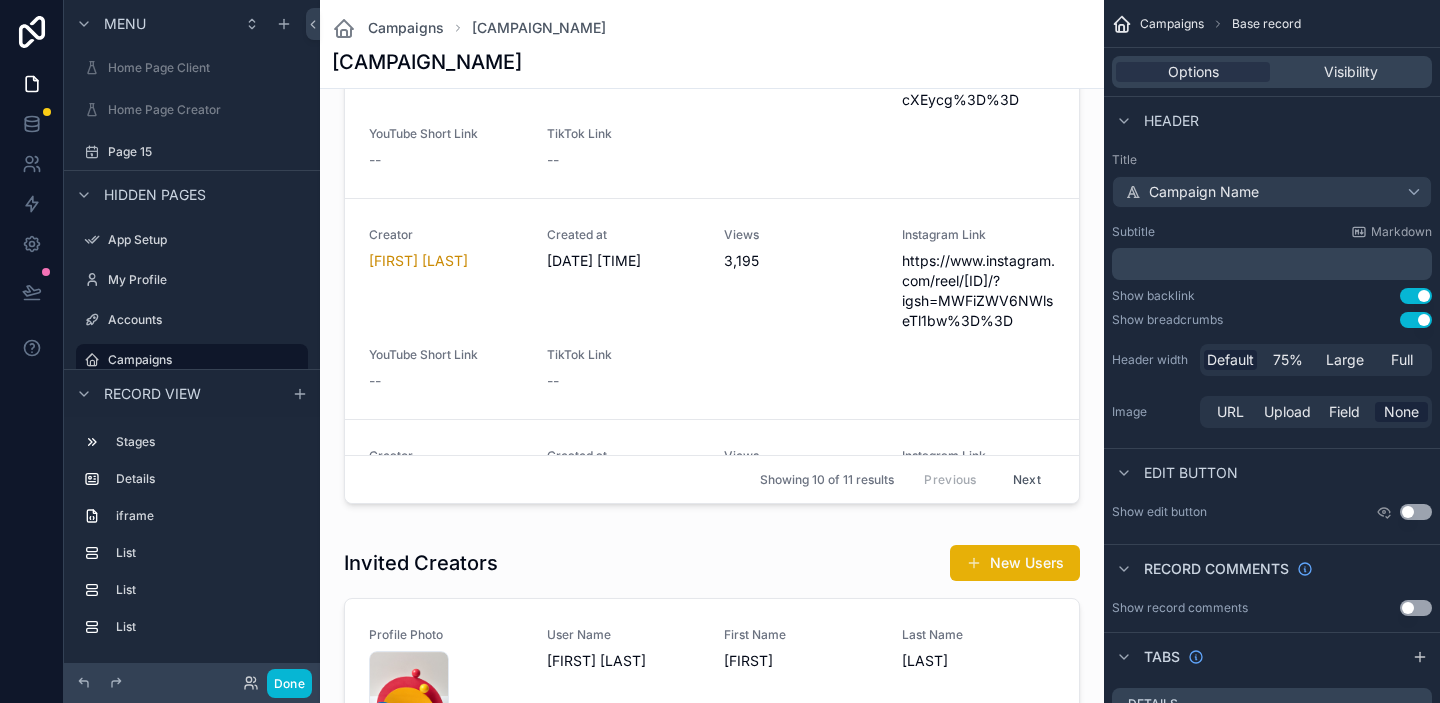 scroll, scrollTop: 1319, scrollLeft: 0, axis: vertical 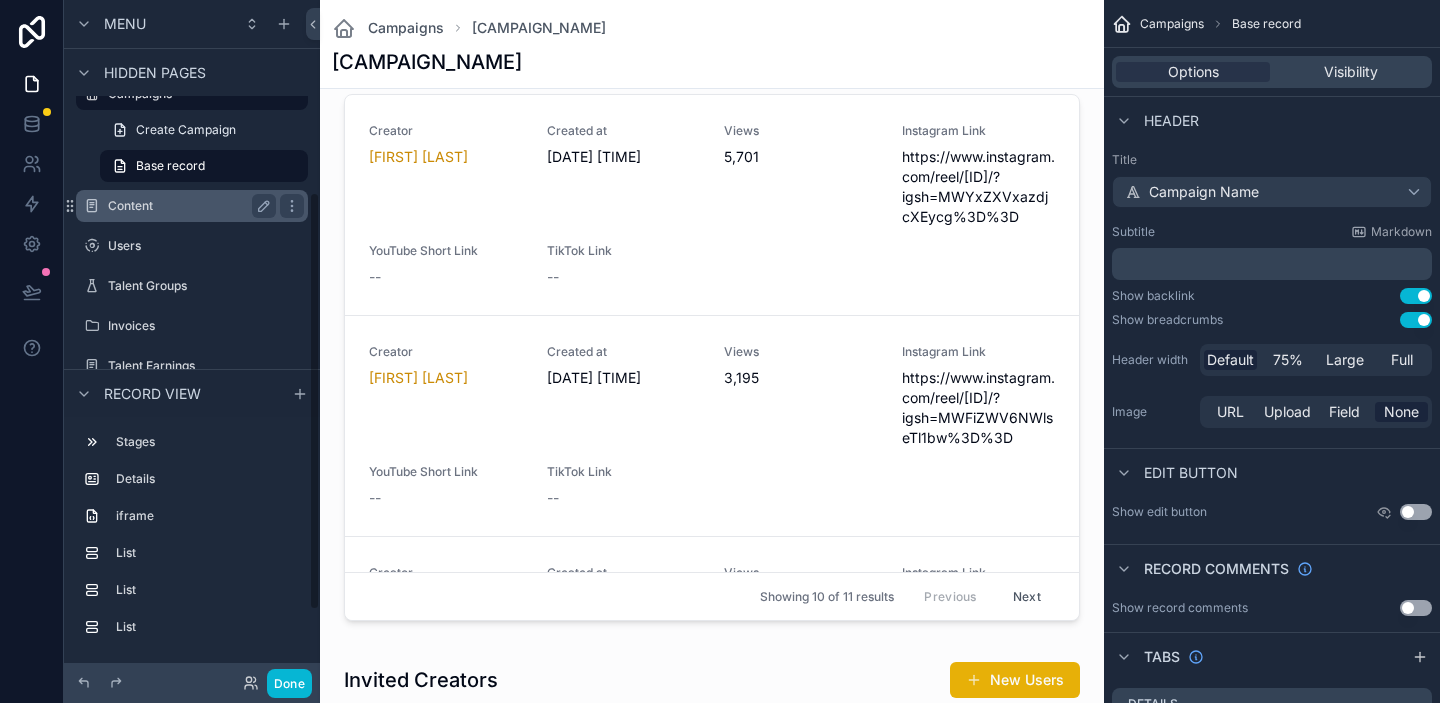 click on "Content" at bounding box center [192, 206] 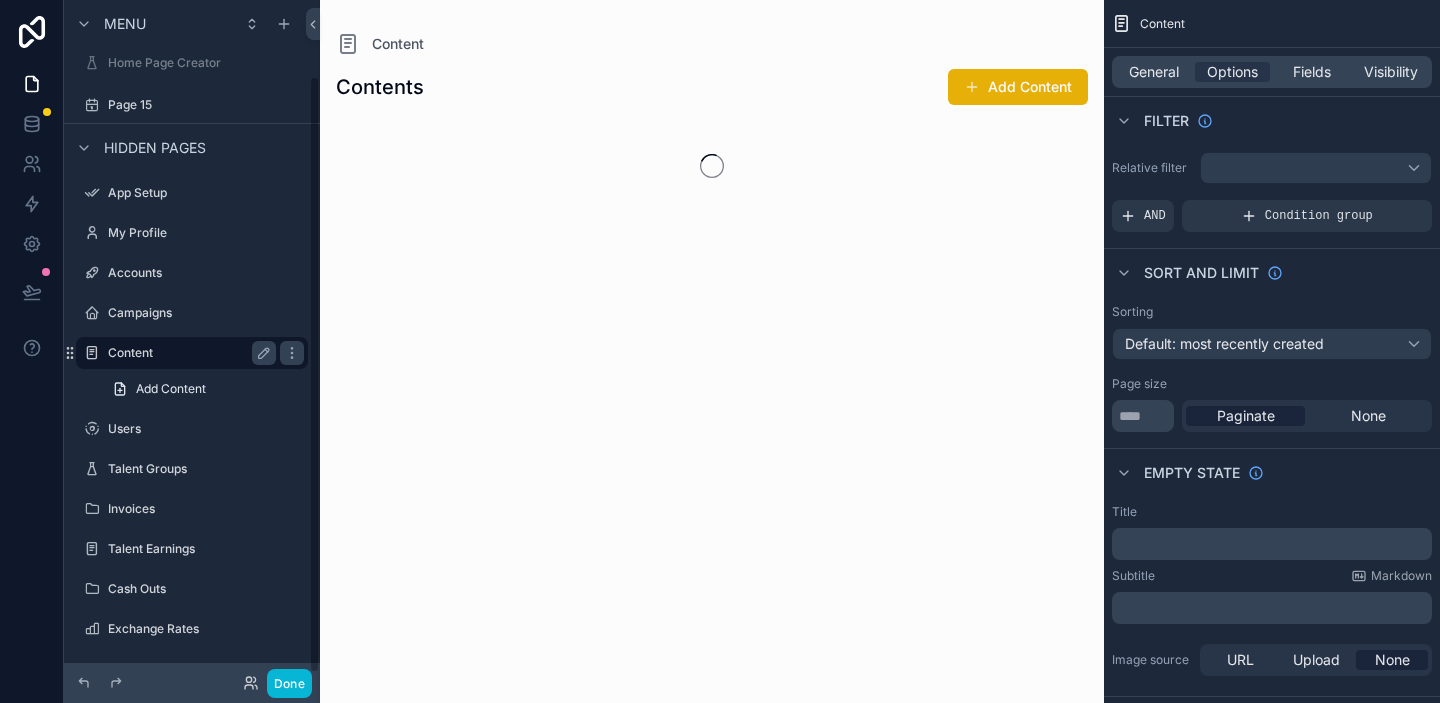 scroll, scrollTop: 86, scrollLeft: 0, axis: vertical 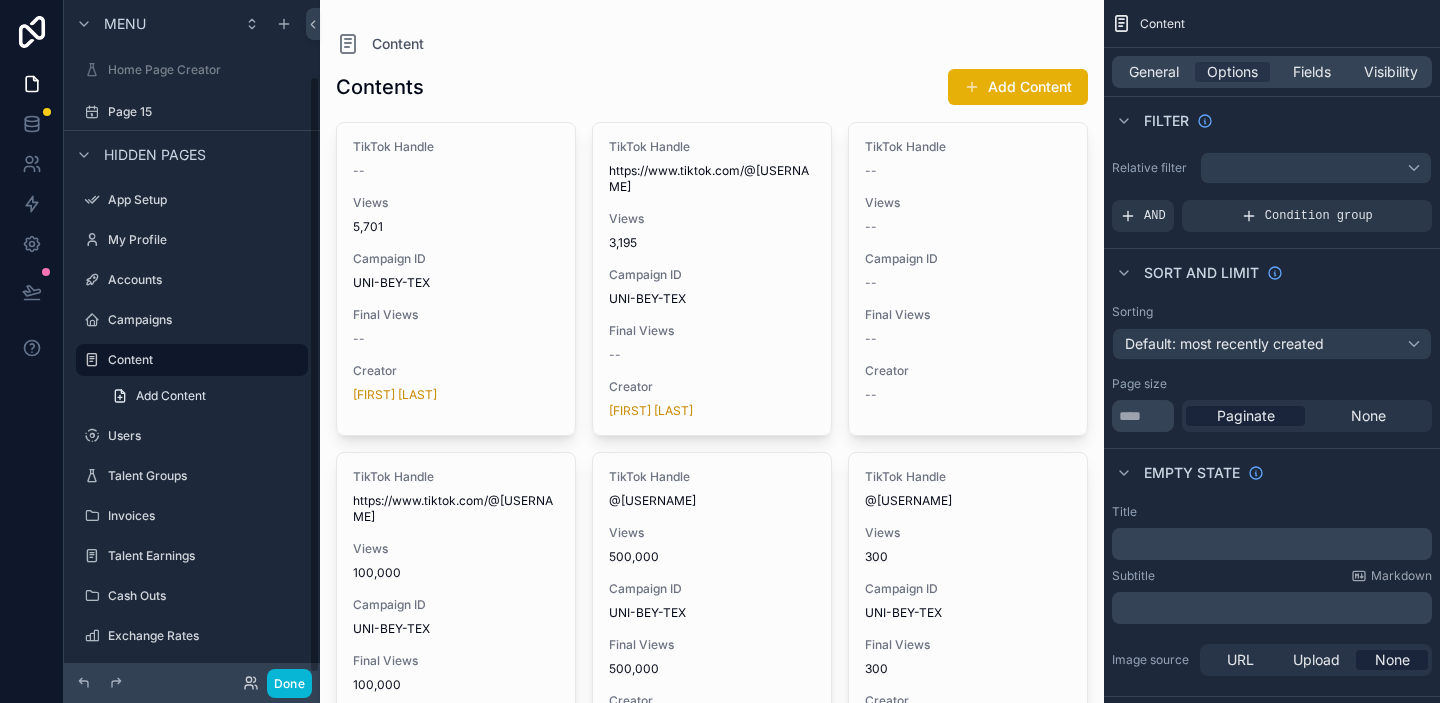 click at bounding box center (712, 760) 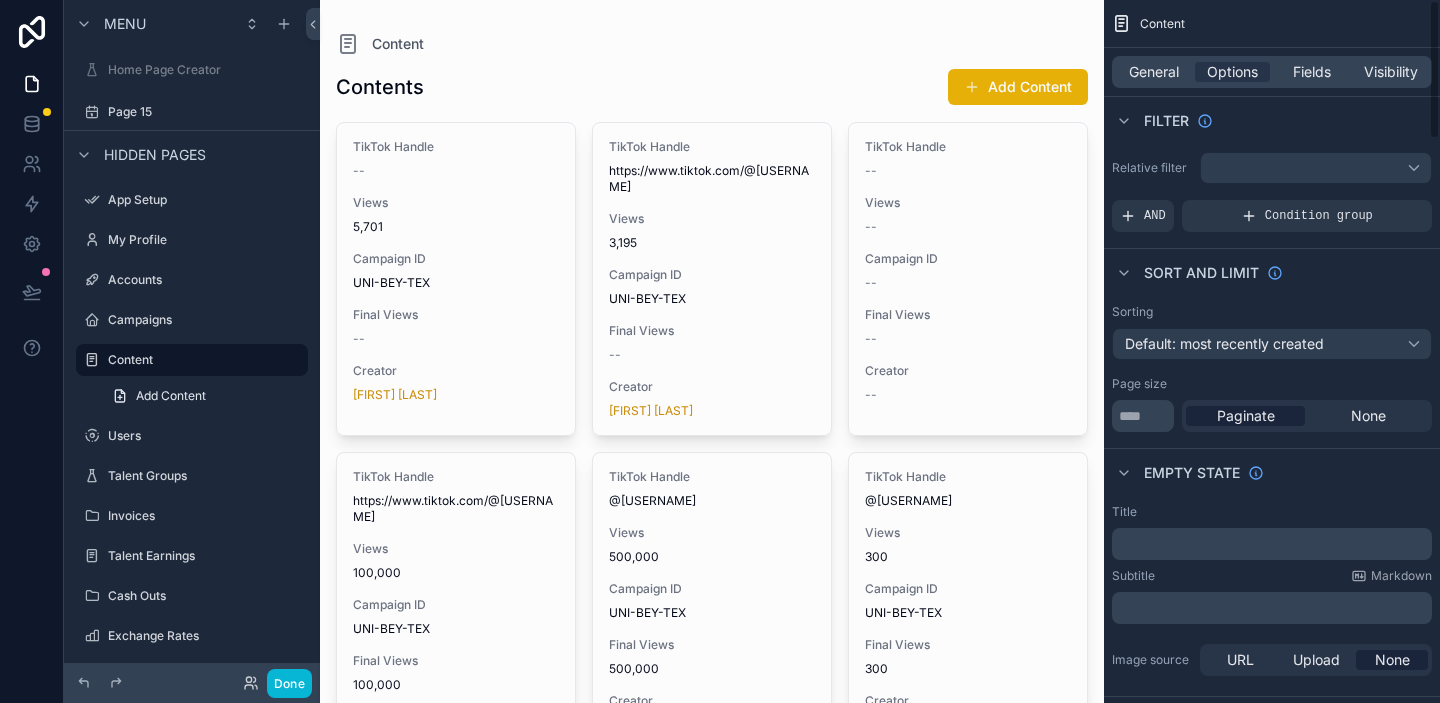 click on "General Options Fields Visibility" at bounding box center [1272, 72] 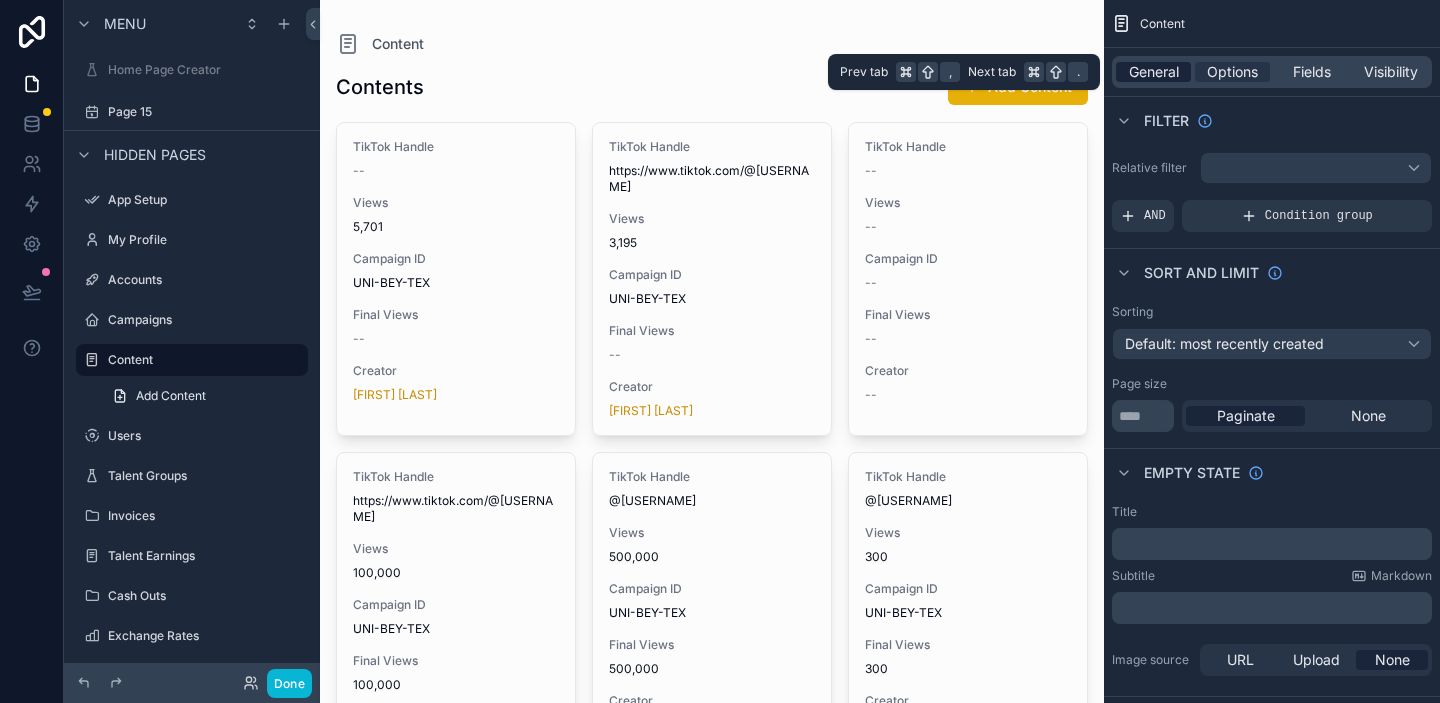 click on "General" at bounding box center [1154, 72] 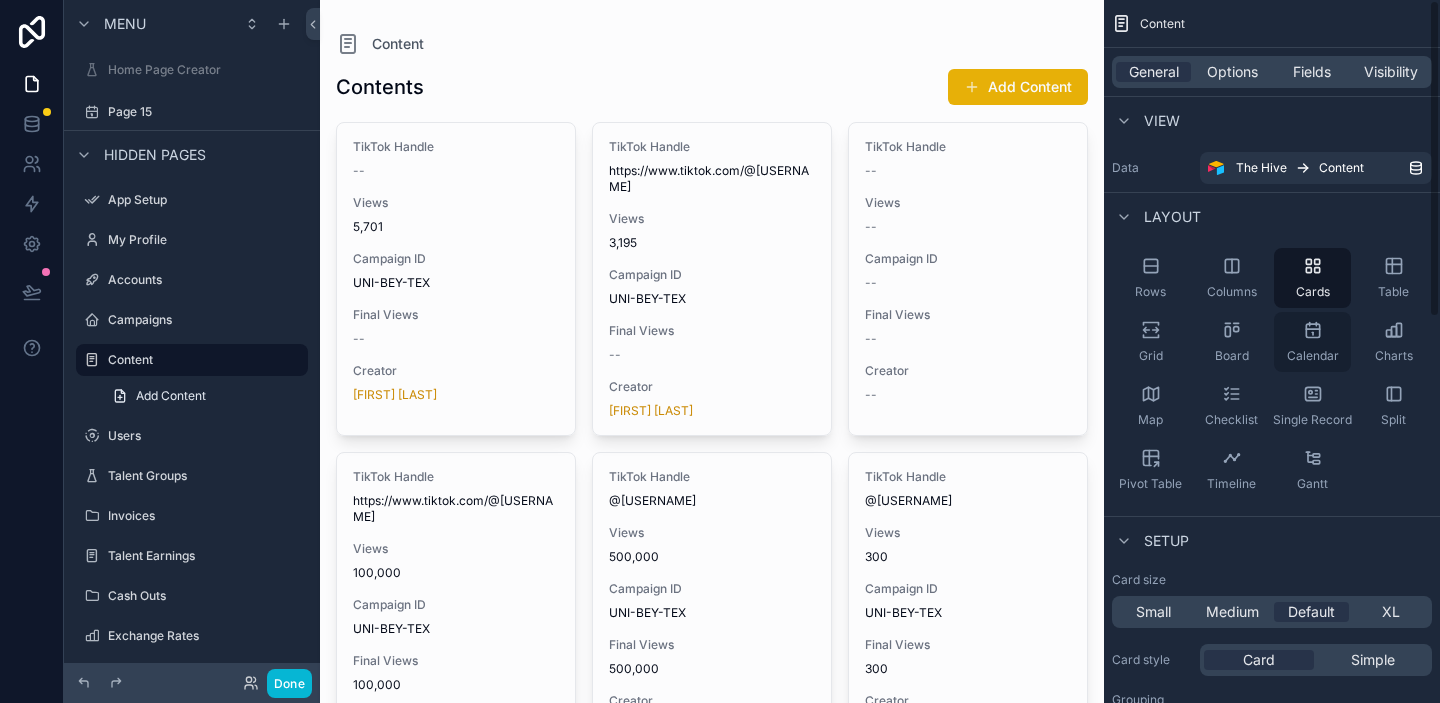 scroll, scrollTop: 288, scrollLeft: 0, axis: vertical 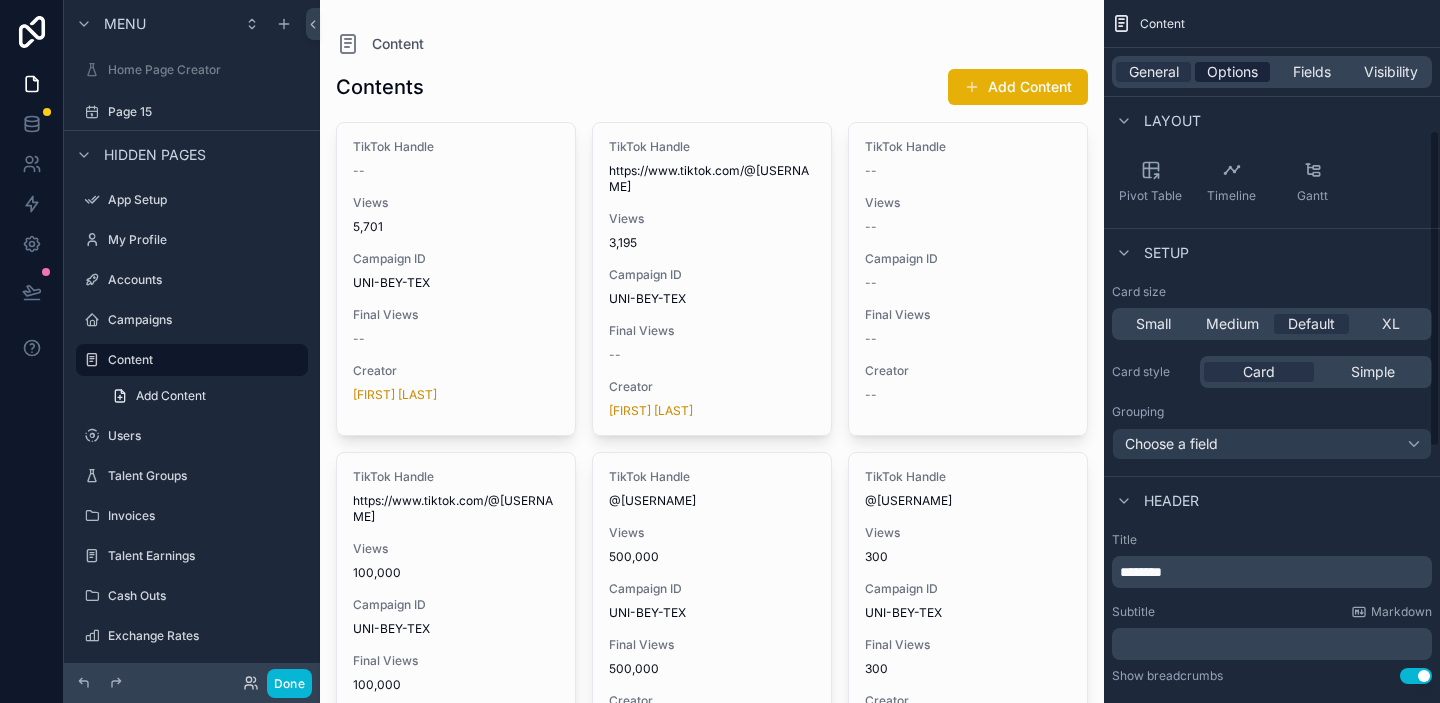 click on "Options" at bounding box center (1232, 72) 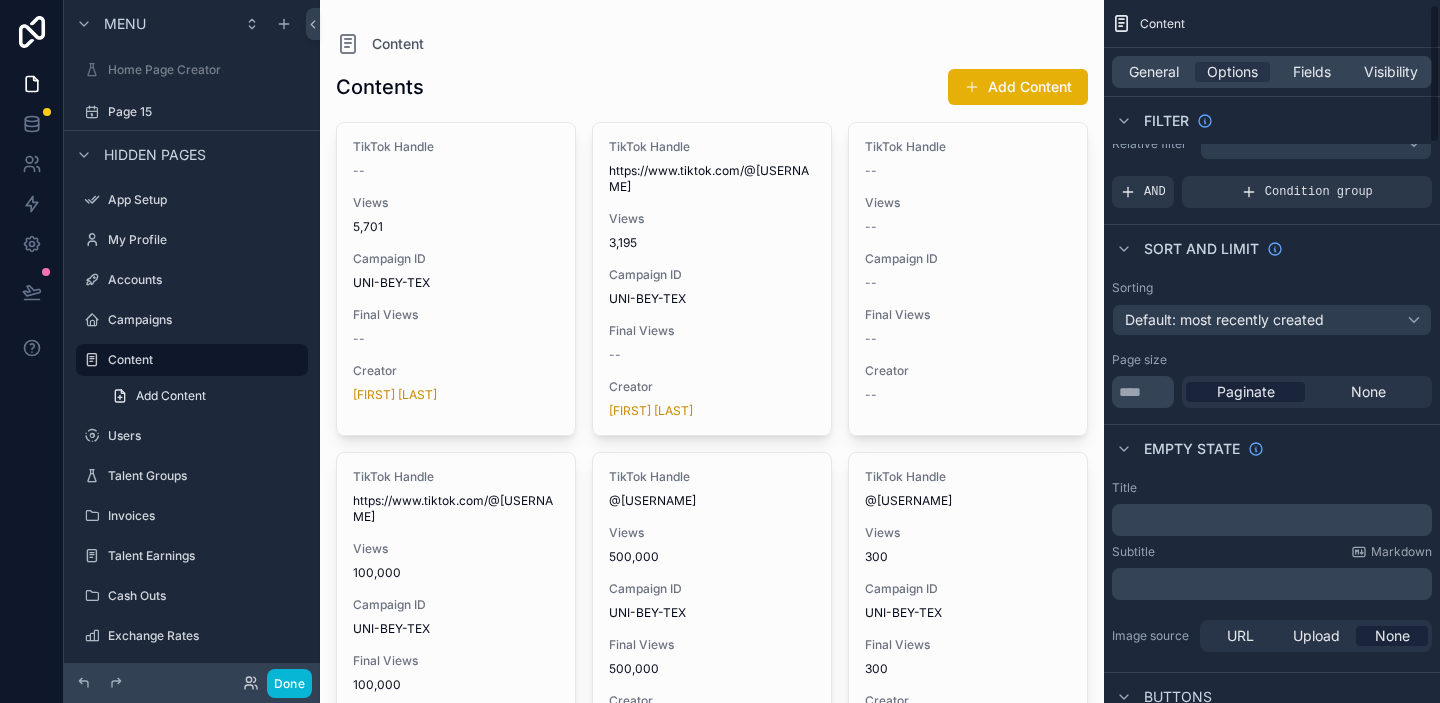 scroll, scrollTop: 0, scrollLeft: 0, axis: both 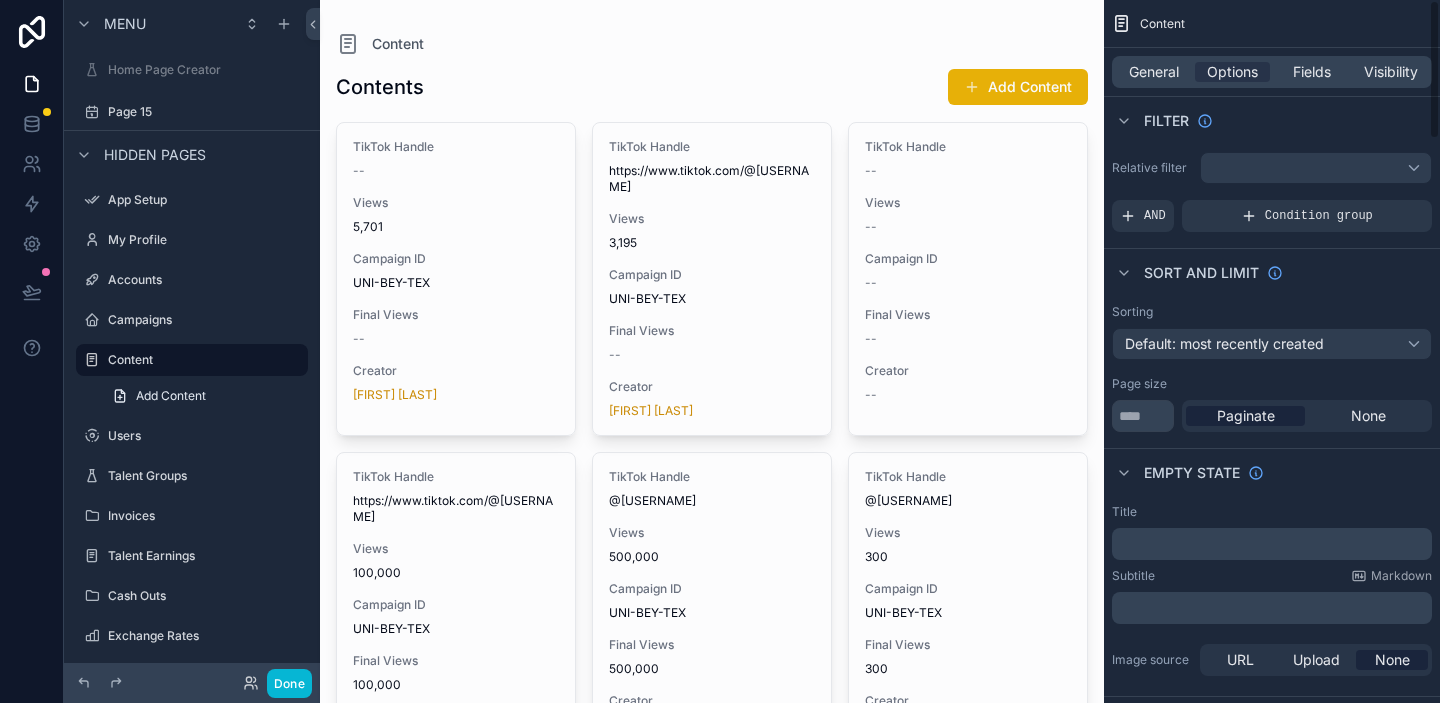 click on "Filter" at bounding box center [1272, 120] 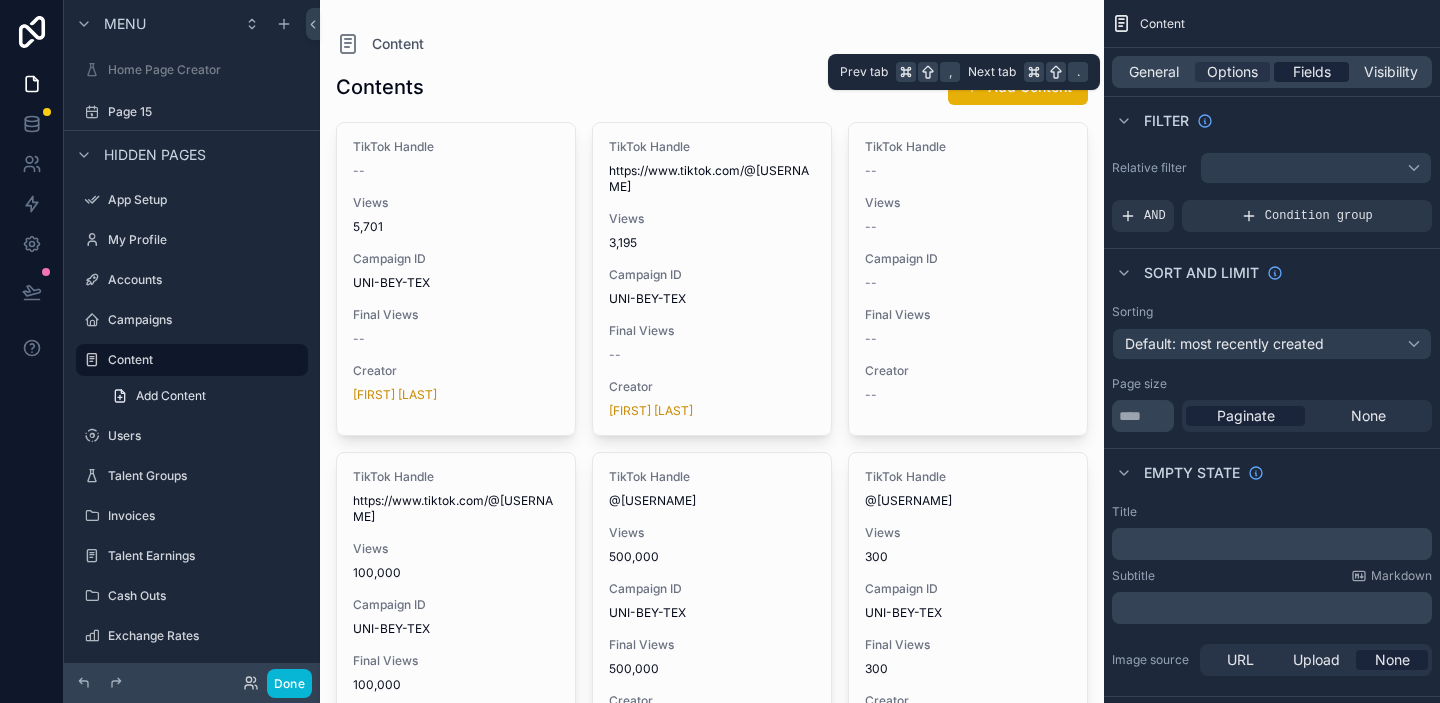 click on "Fields" at bounding box center (1312, 72) 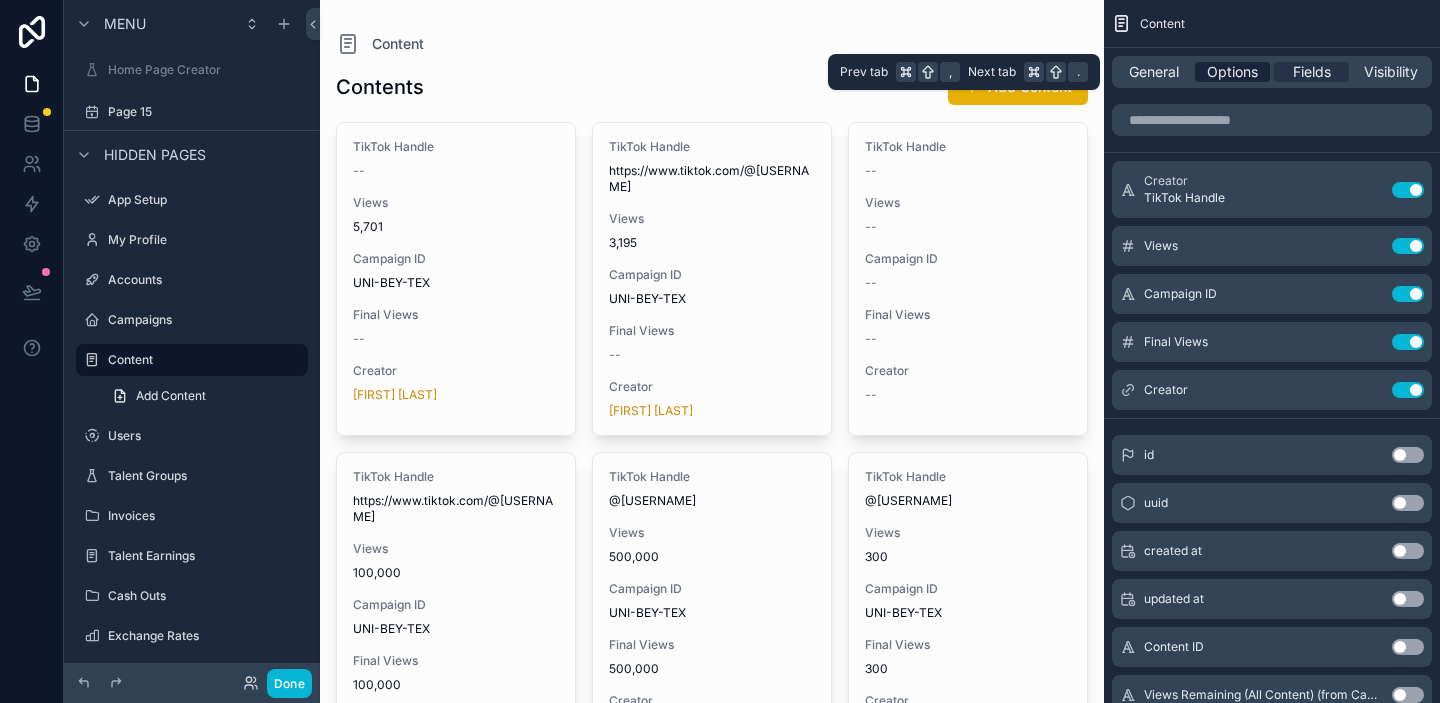 click on "Options" at bounding box center (1232, 72) 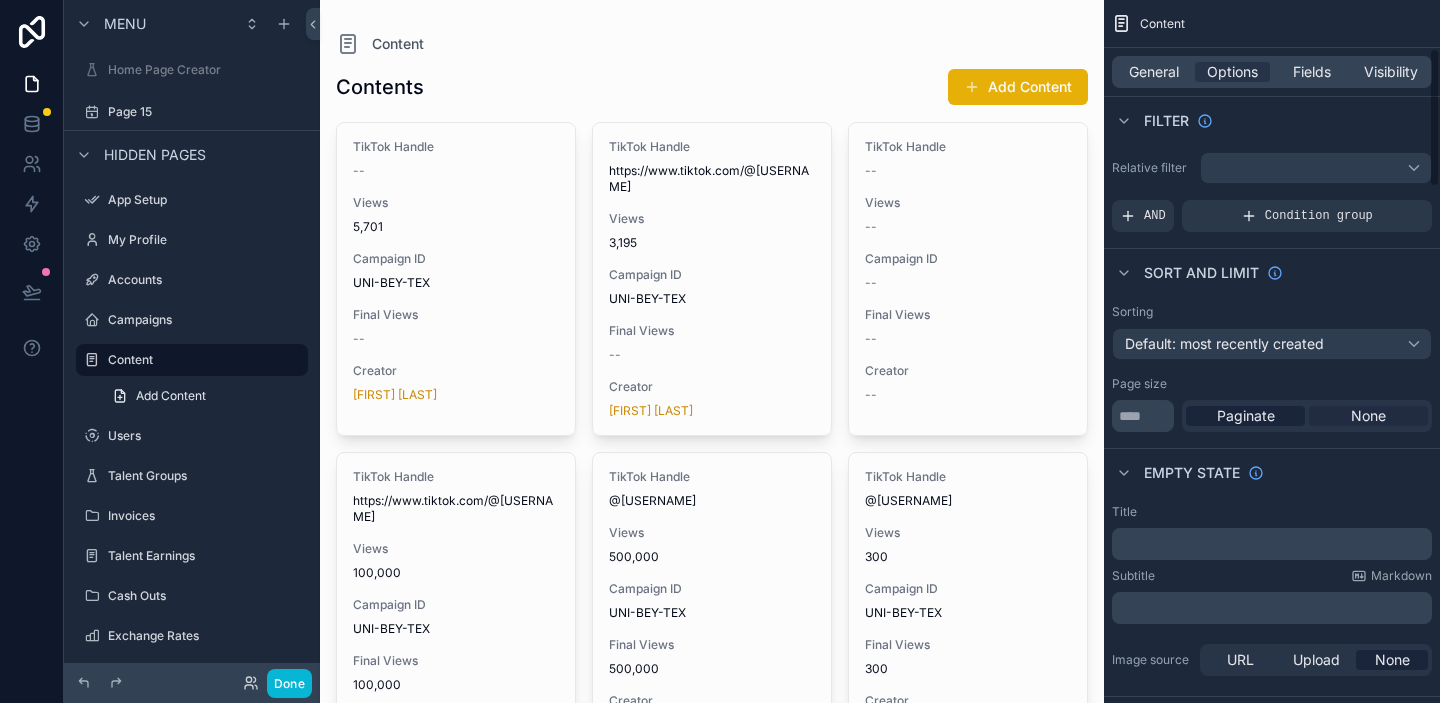 scroll, scrollTop: 630, scrollLeft: 0, axis: vertical 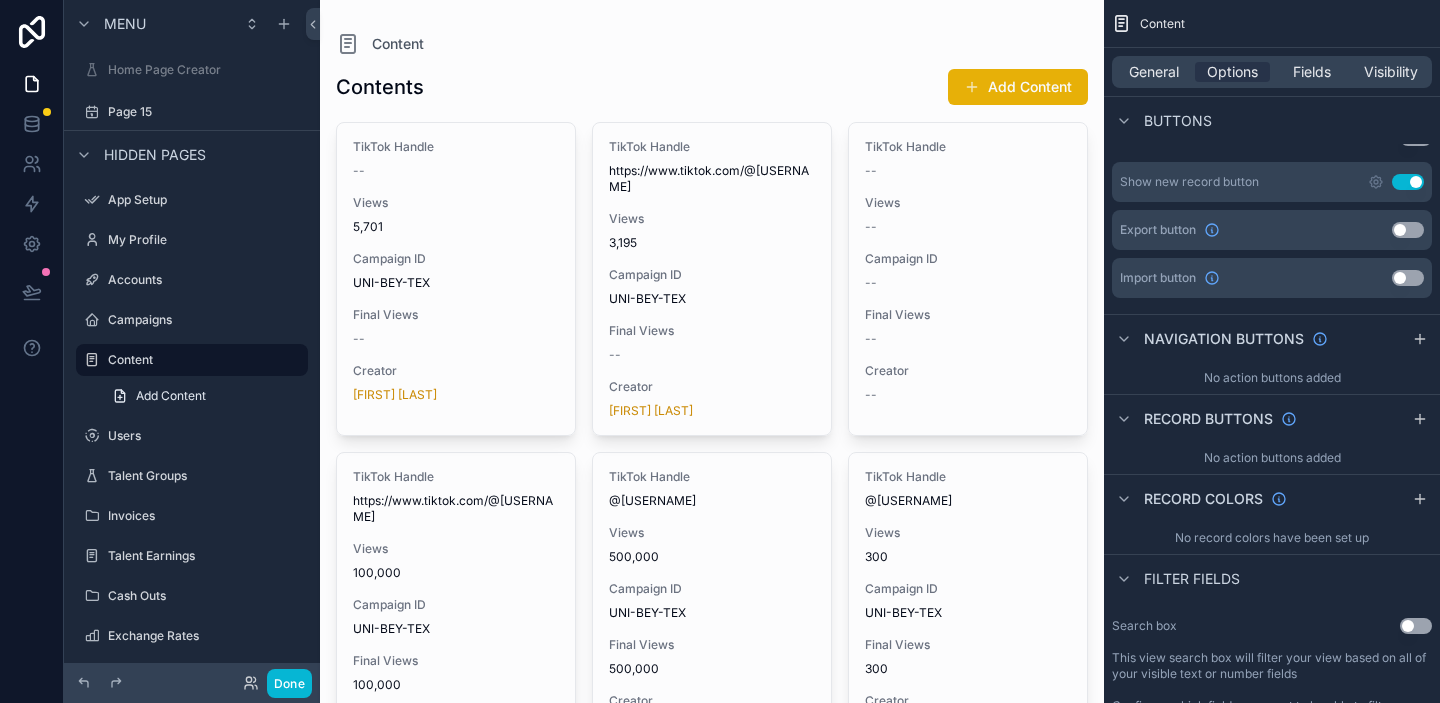 click on "Use setting" at bounding box center [1408, 182] 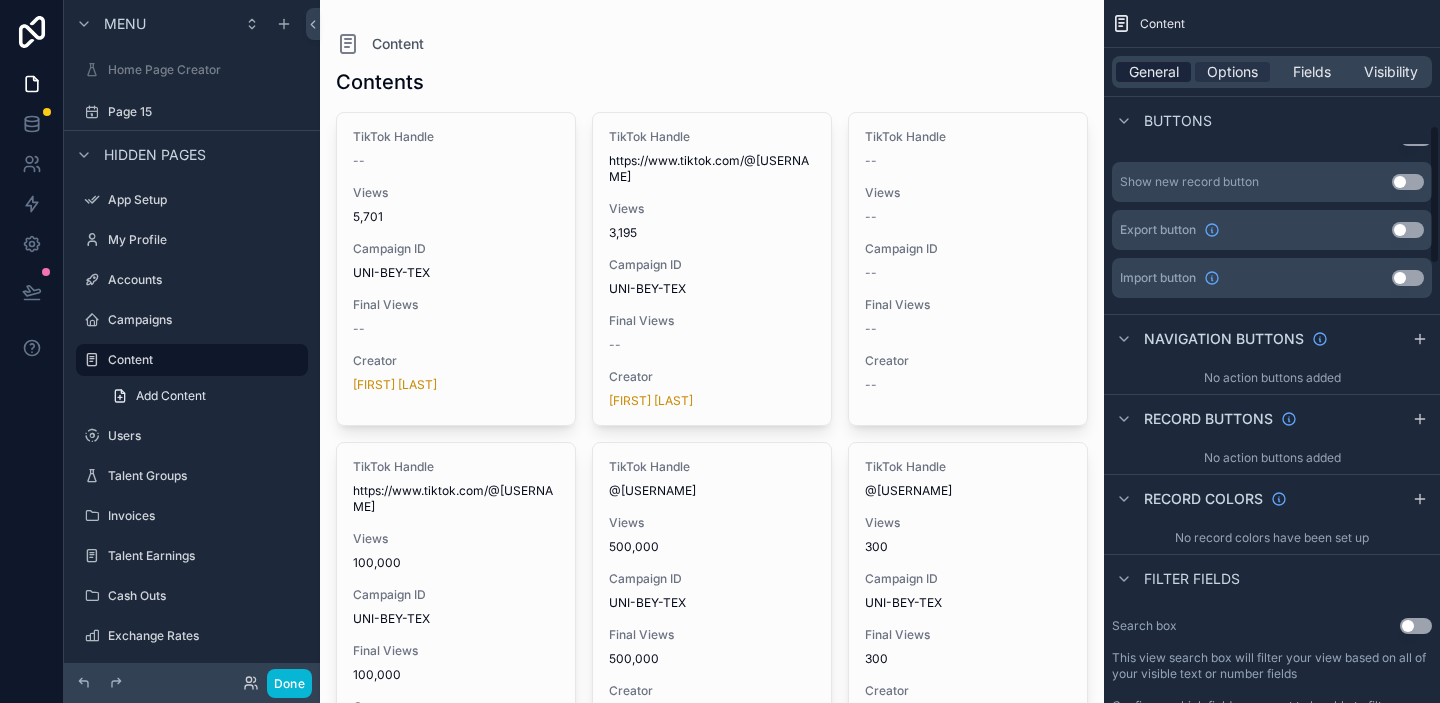click on "General" at bounding box center (1154, 72) 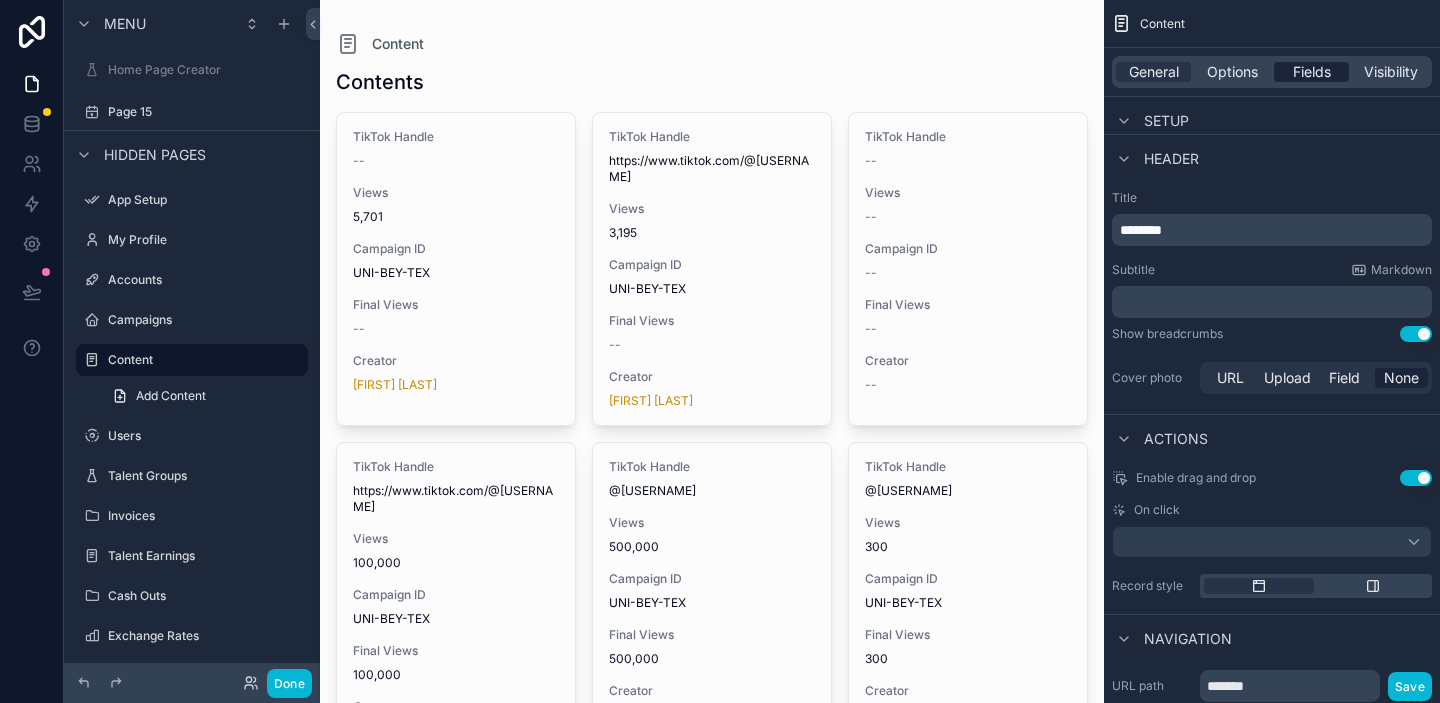click on "Fields" at bounding box center (1312, 72) 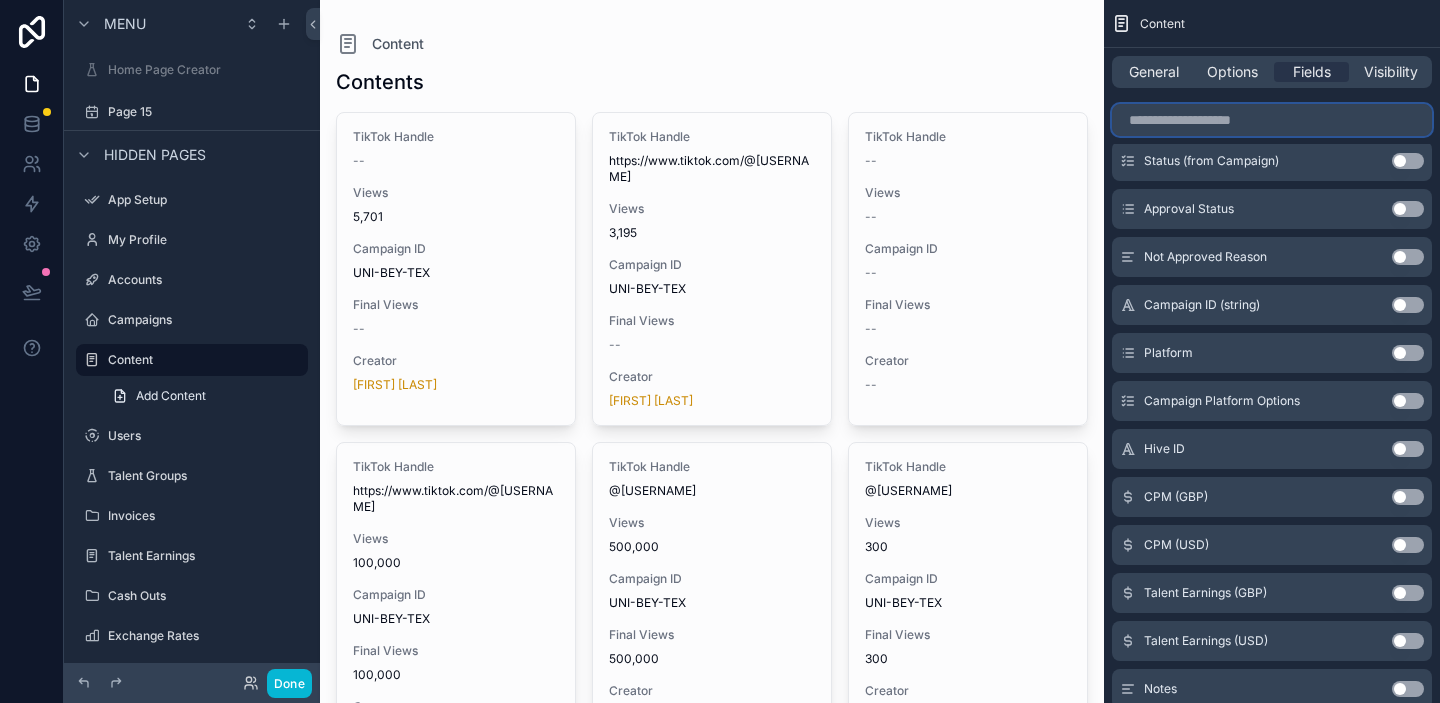 click at bounding box center (1272, 120) 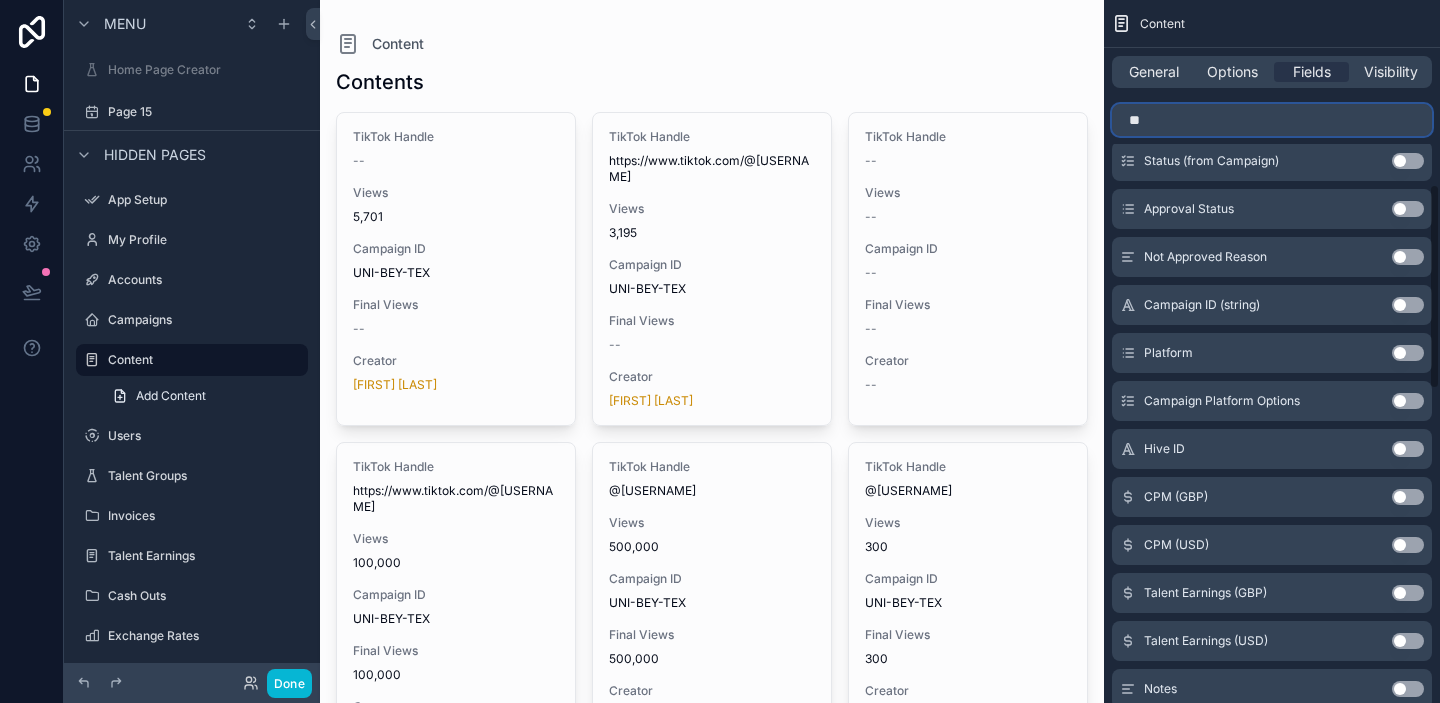 scroll, scrollTop: 0, scrollLeft: 0, axis: both 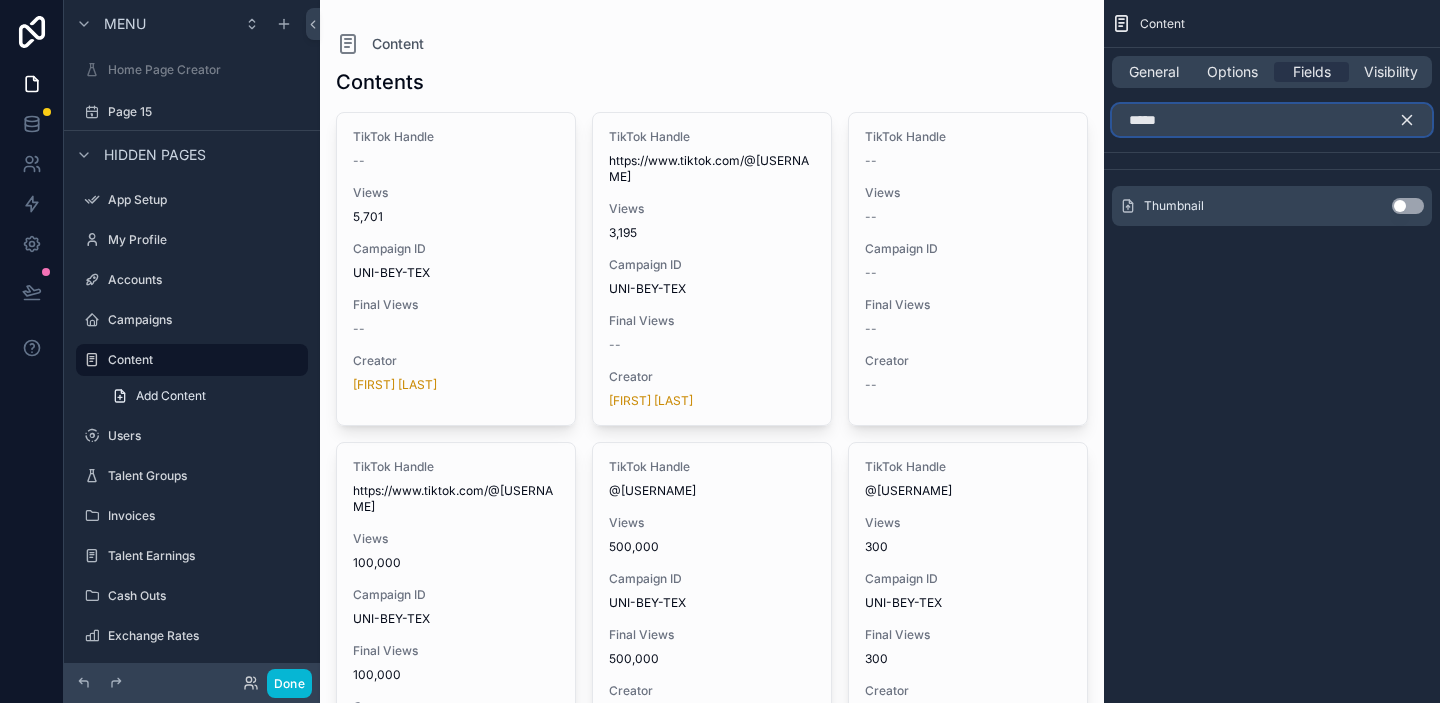 type on "*****" 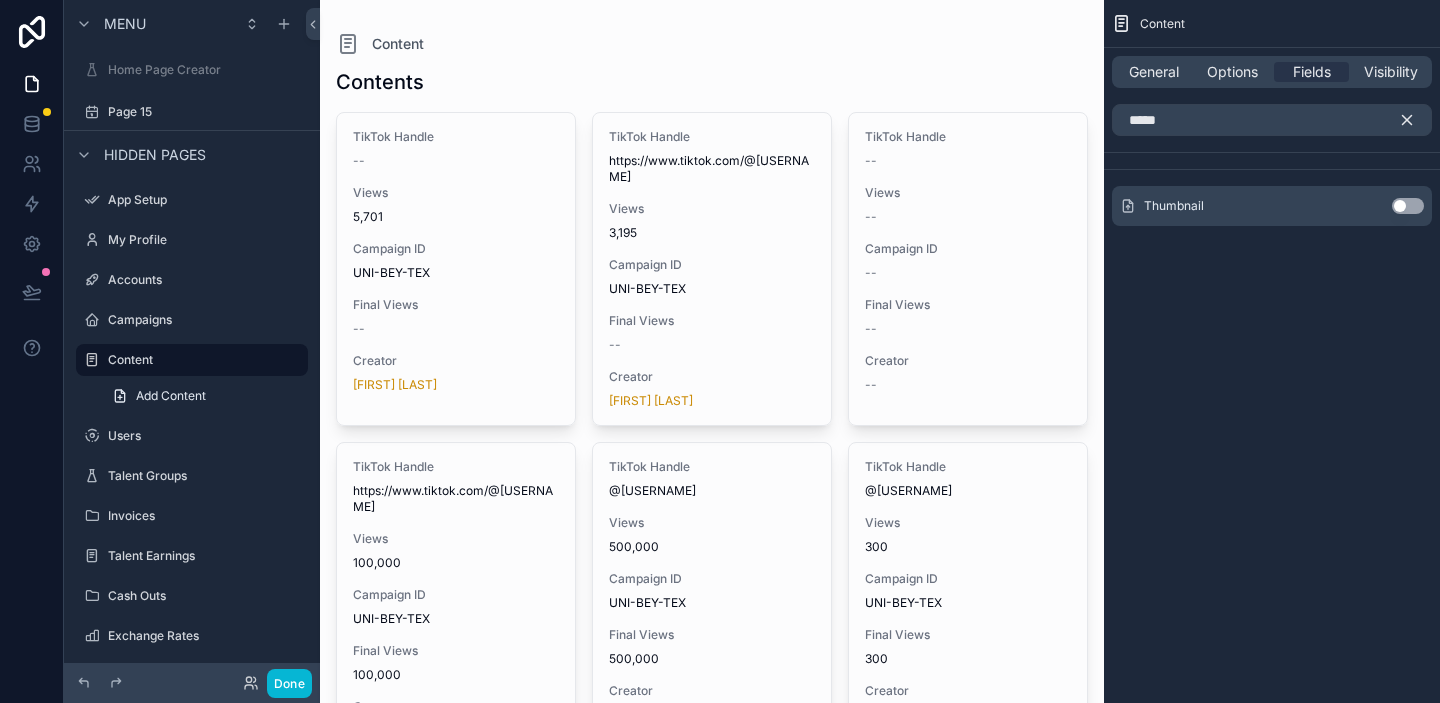 click on "Use setting" at bounding box center [1408, 206] 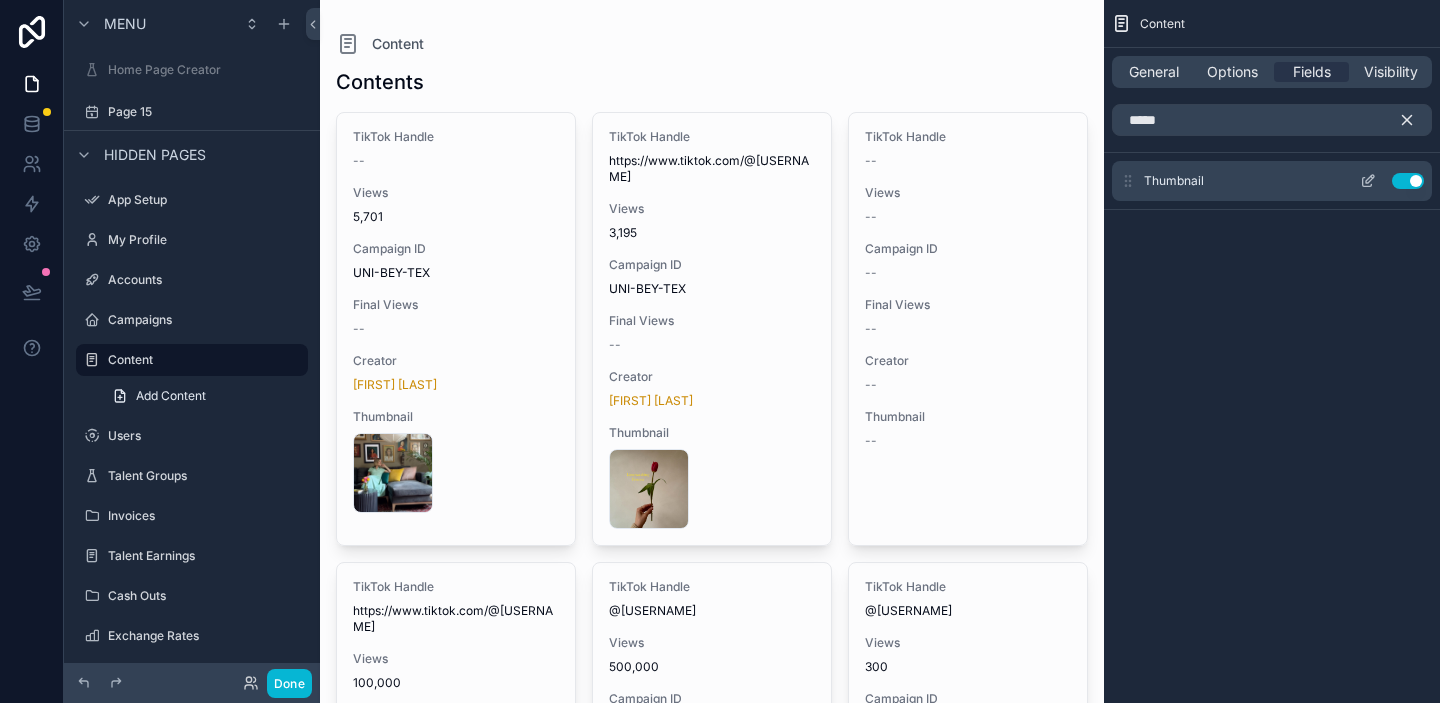 click 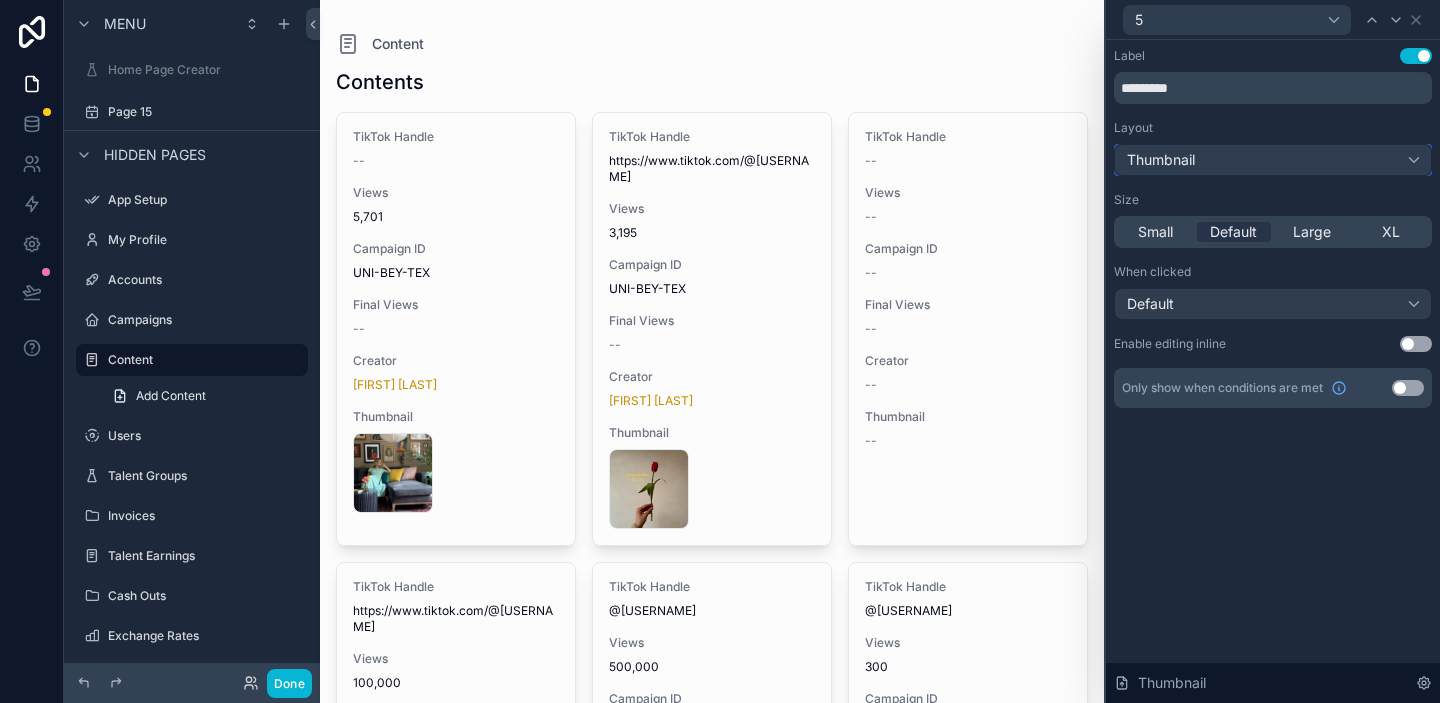 click on "Thumbnail" at bounding box center (1273, 160) 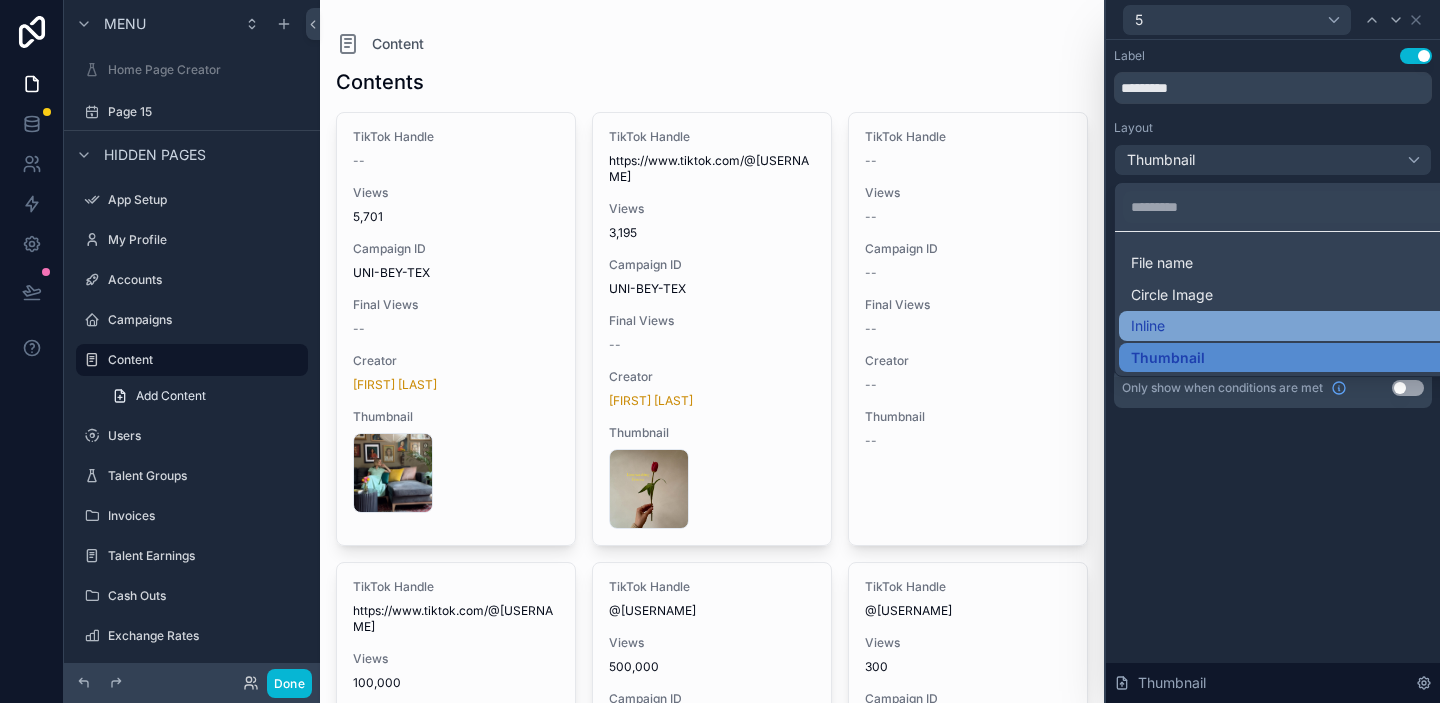 click on "Inline" at bounding box center [1297, 326] 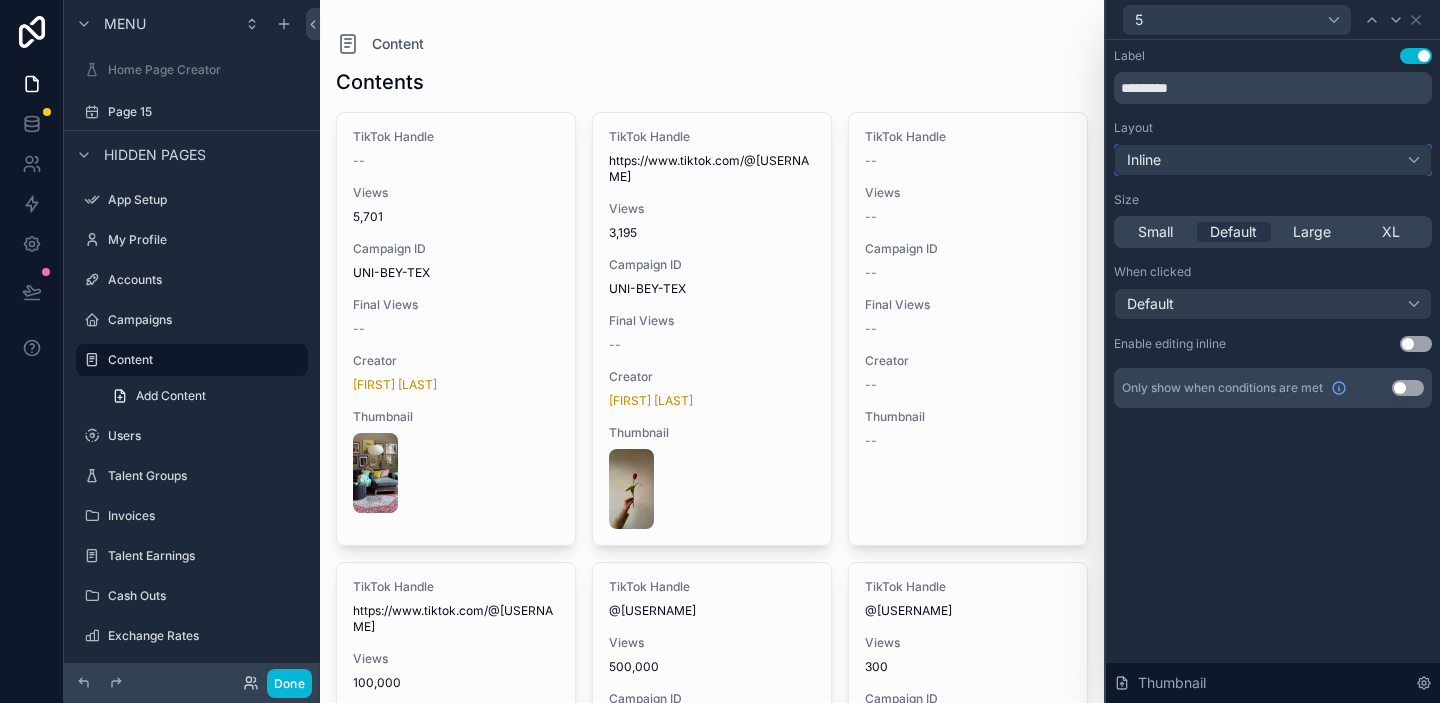 click on "Inline" at bounding box center (1273, 160) 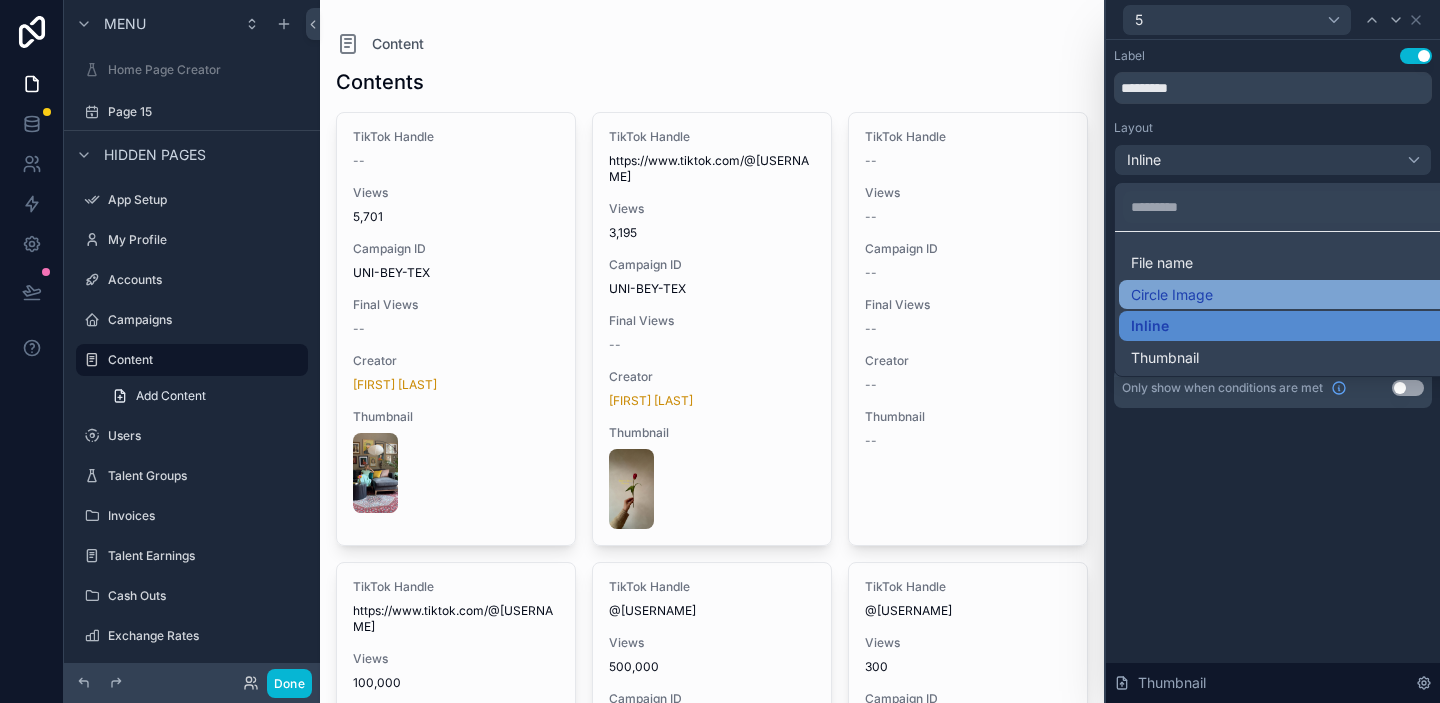 click on "Circle Image" at bounding box center (1297, 295) 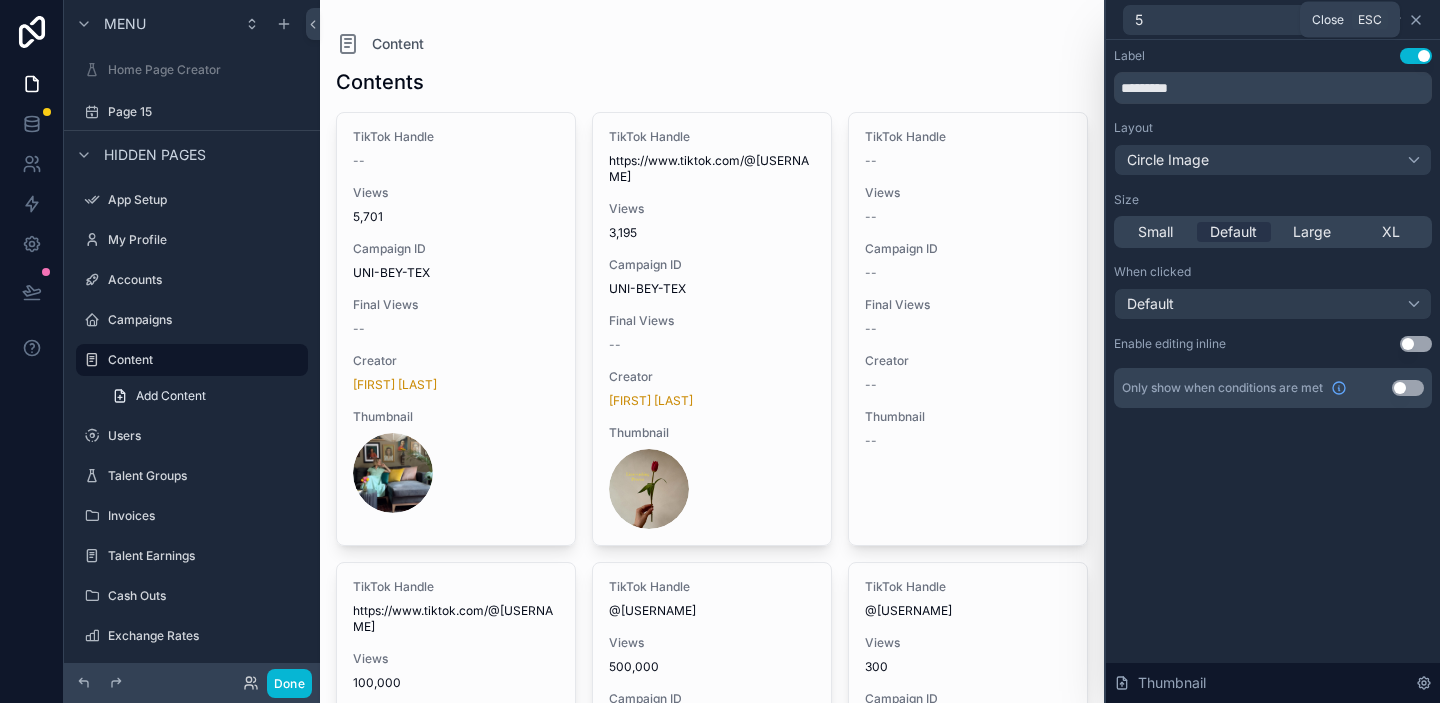 click 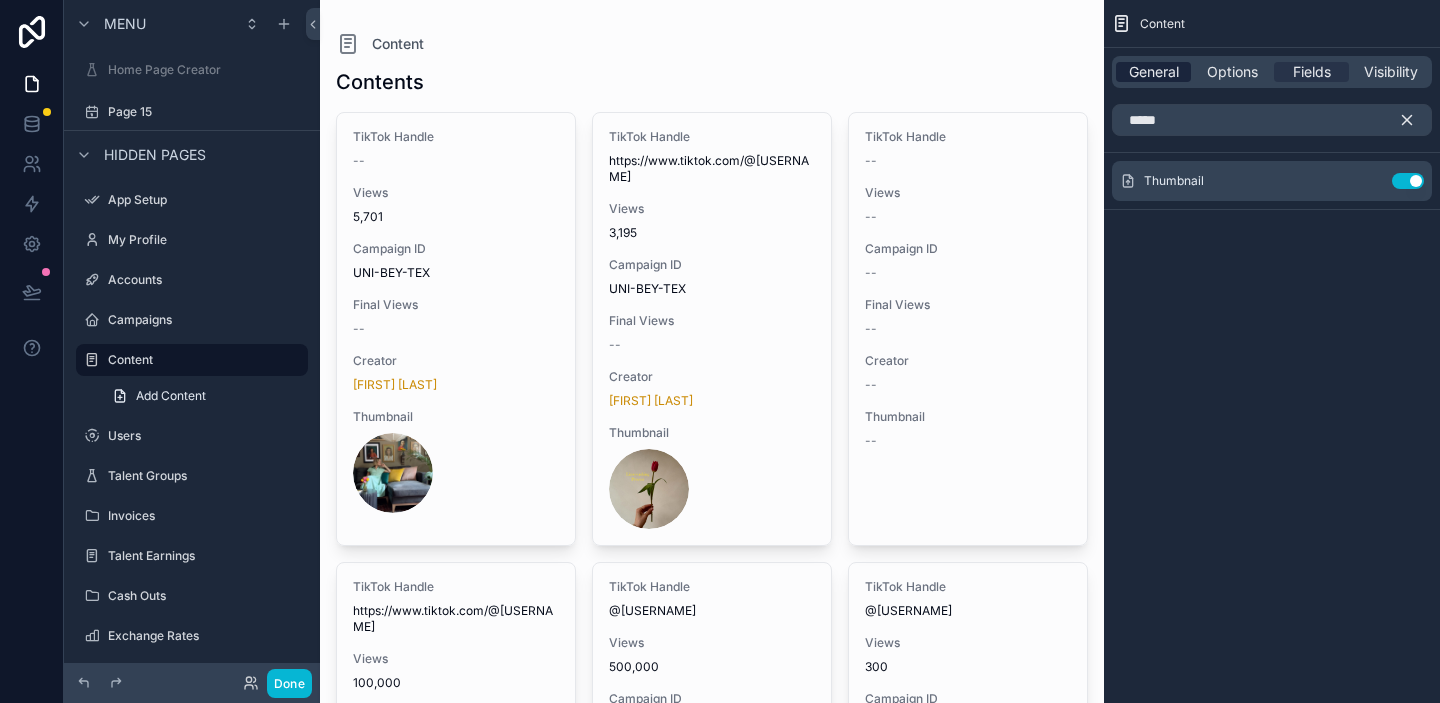 click on "General" at bounding box center [1154, 72] 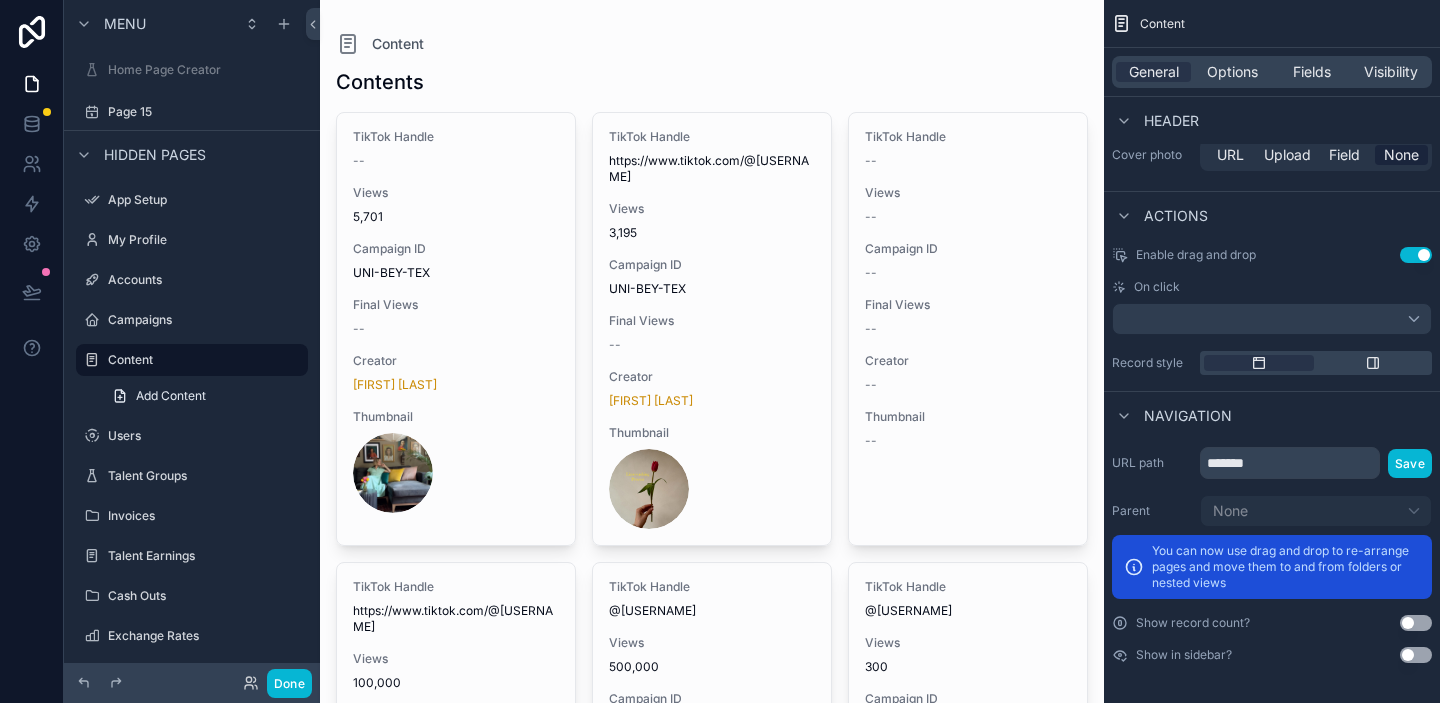 scroll, scrollTop: 767, scrollLeft: 0, axis: vertical 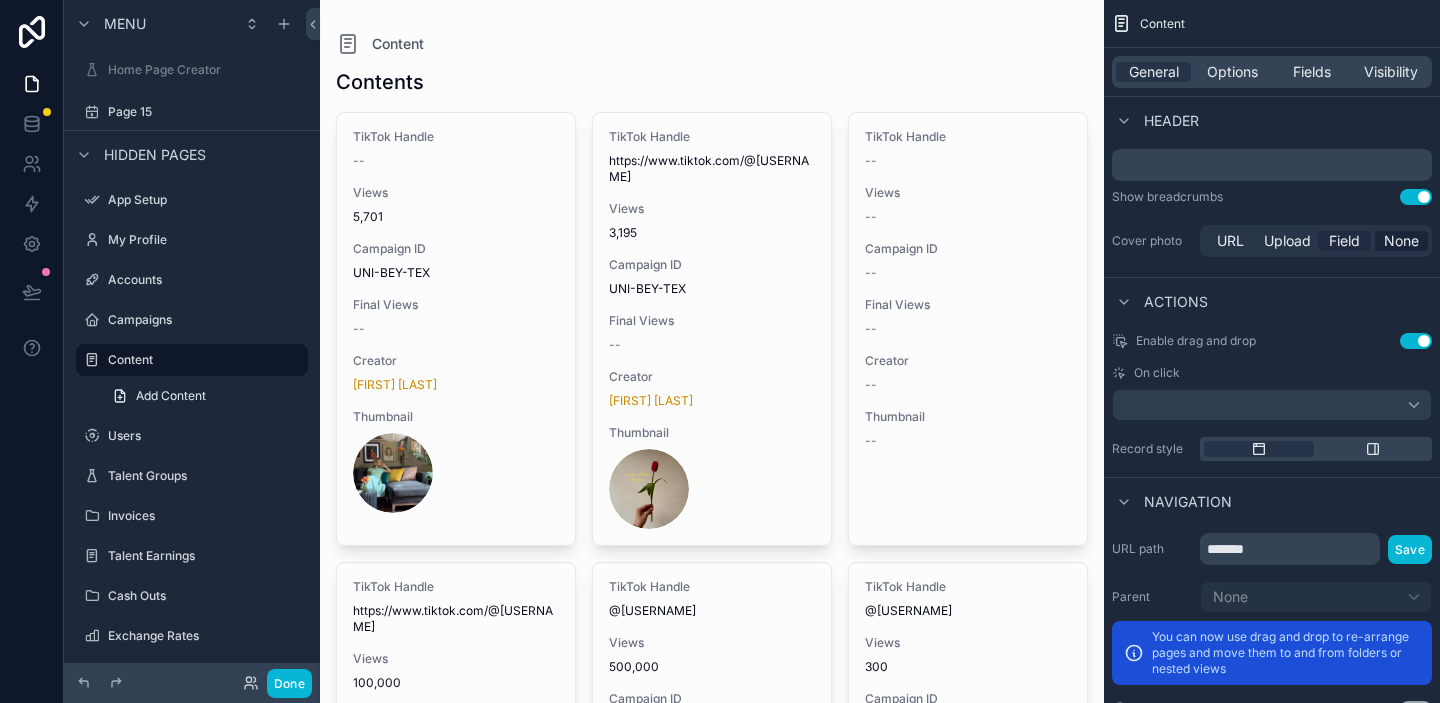 click on "Field" at bounding box center (1344, 241) 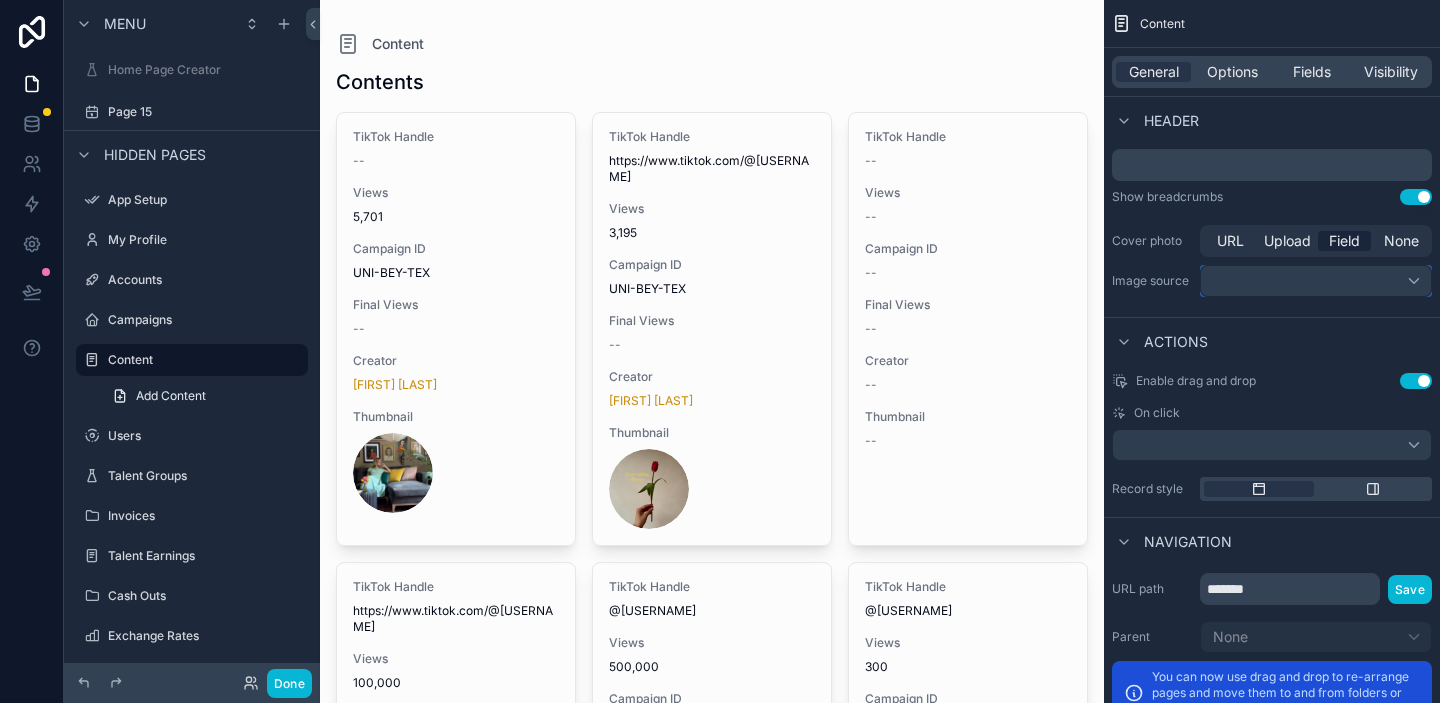 click at bounding box center (1316, 281) 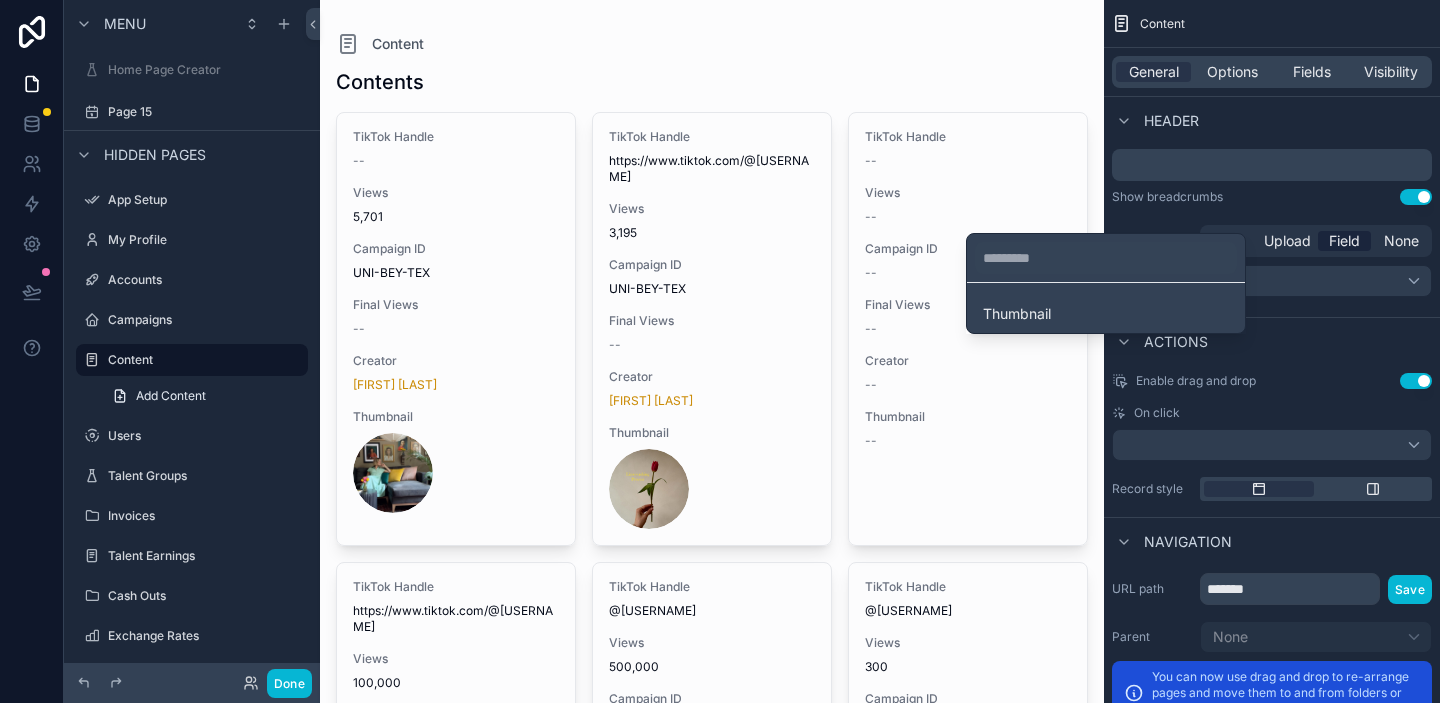 click on "Thumbnail" at bounding box center [1106, 314] 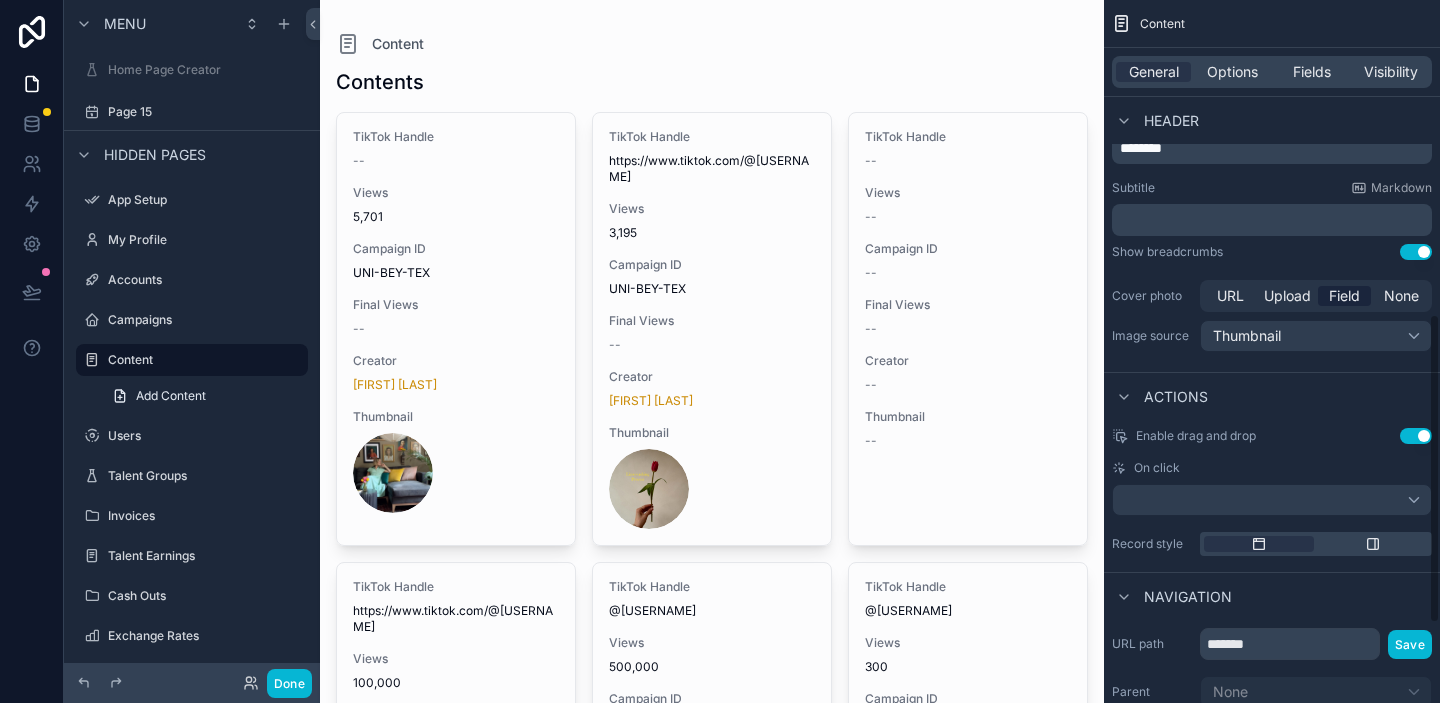 scroll, scrollTop: 713, scrollLeft: 0, axis: vertical 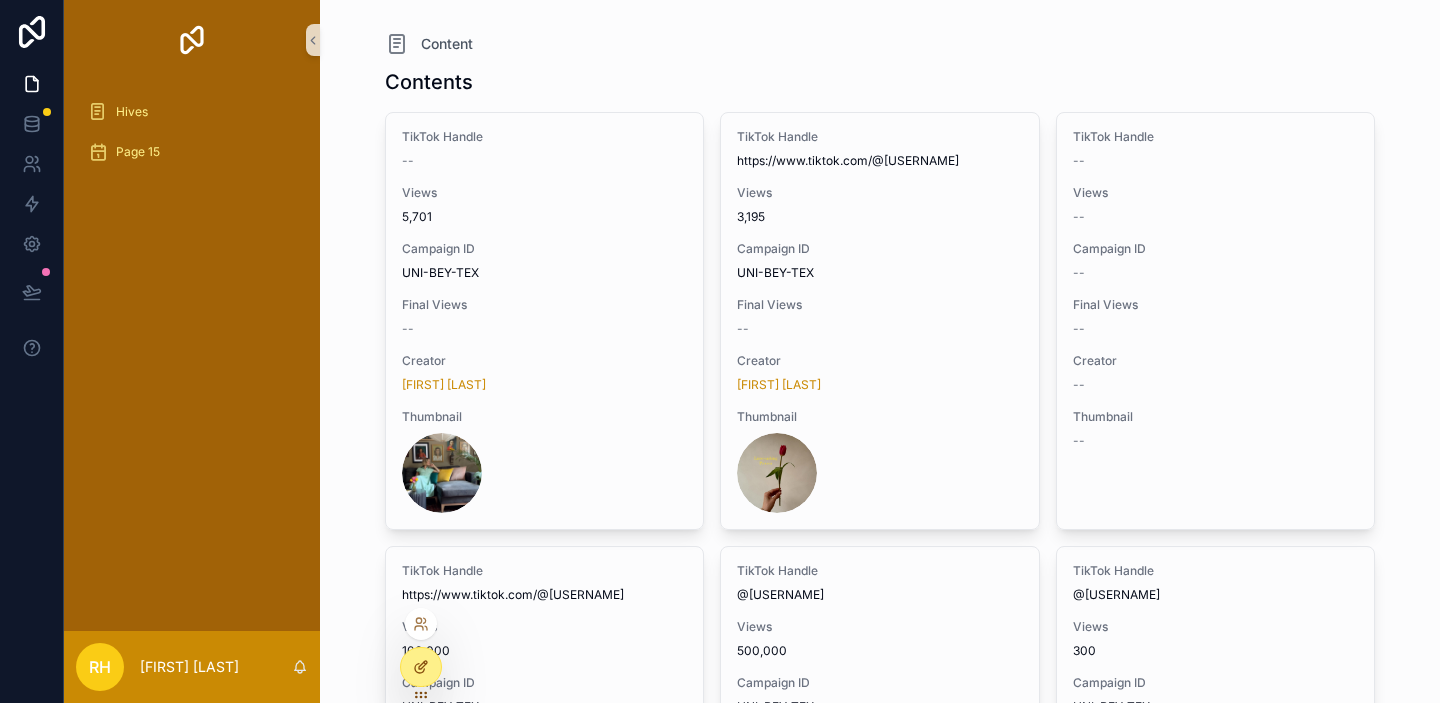 click 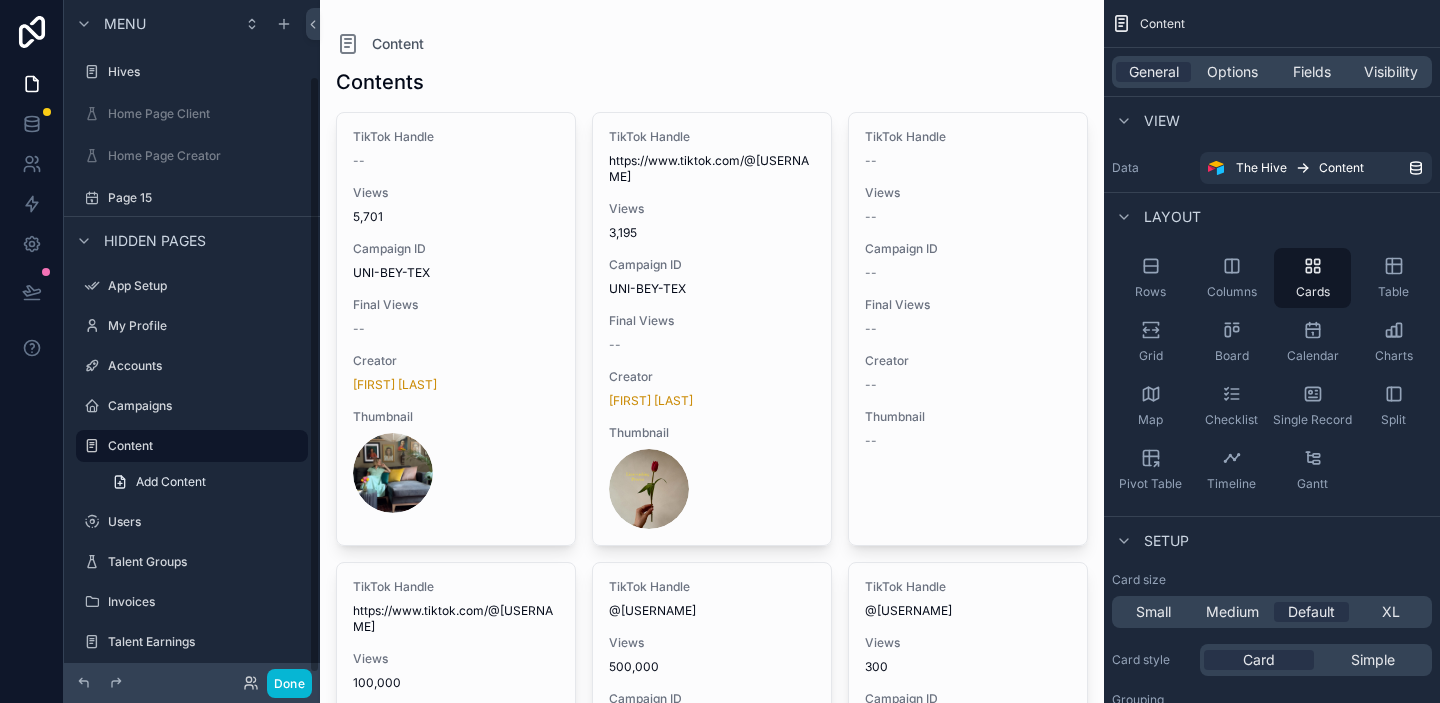 scroll, scrollTop: 86, scrollLeft: 0, axis: vertical 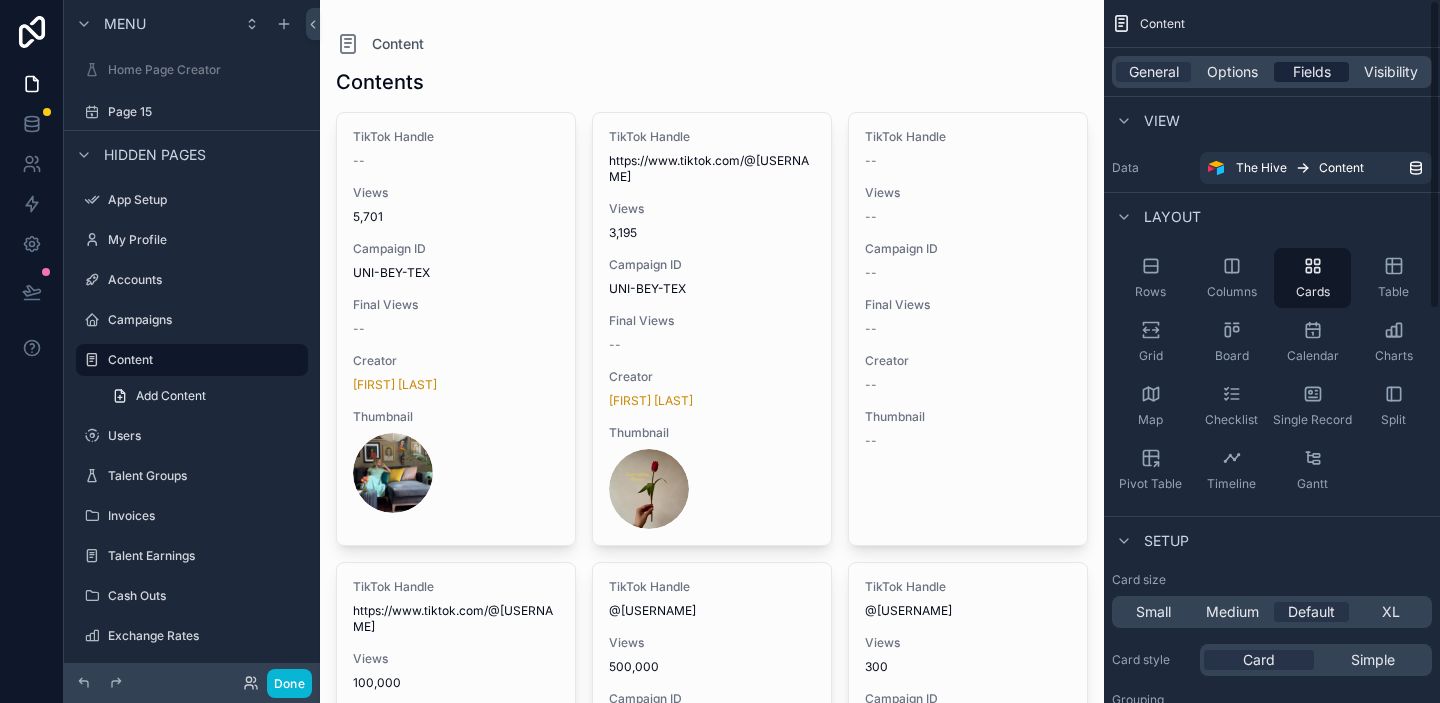 click on "Fields" at bounding box center [1312, 72] 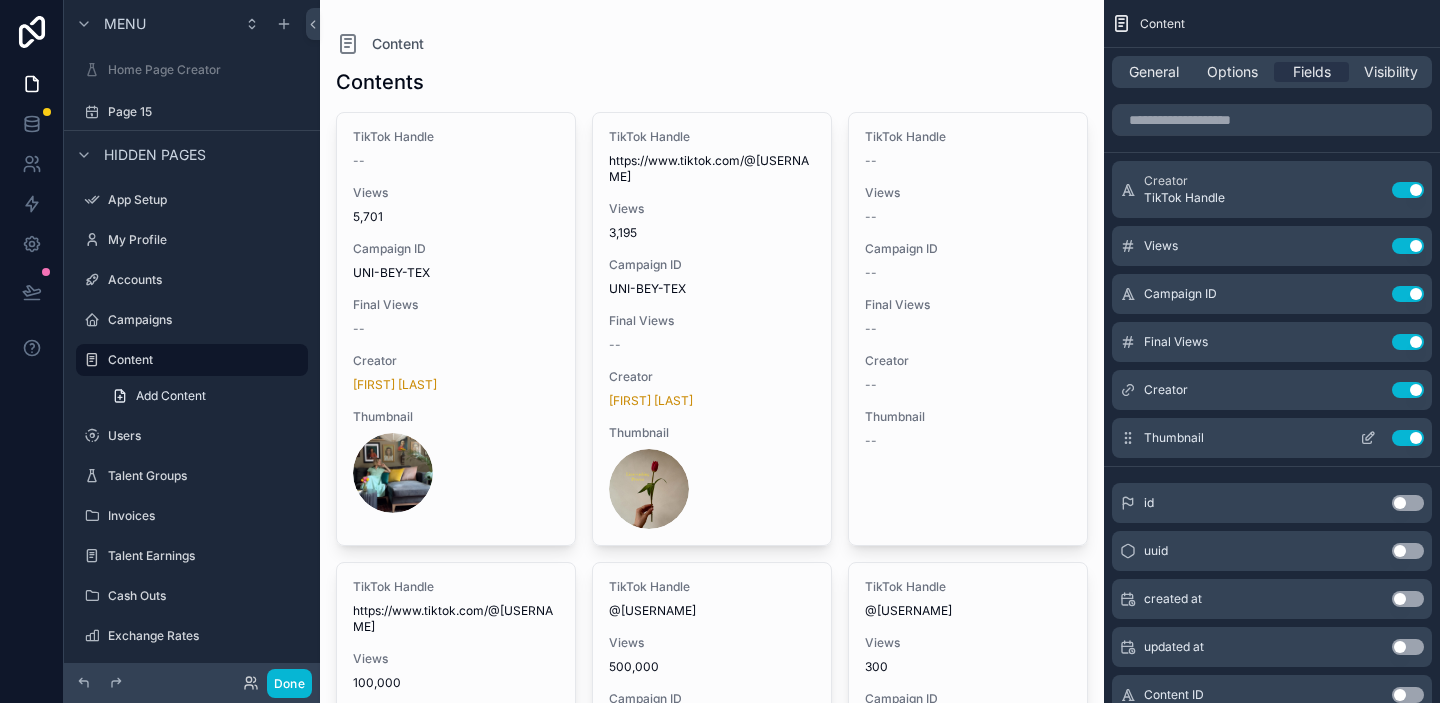click on "Thumbnail Use setting" at bounding box center [1272, 438] 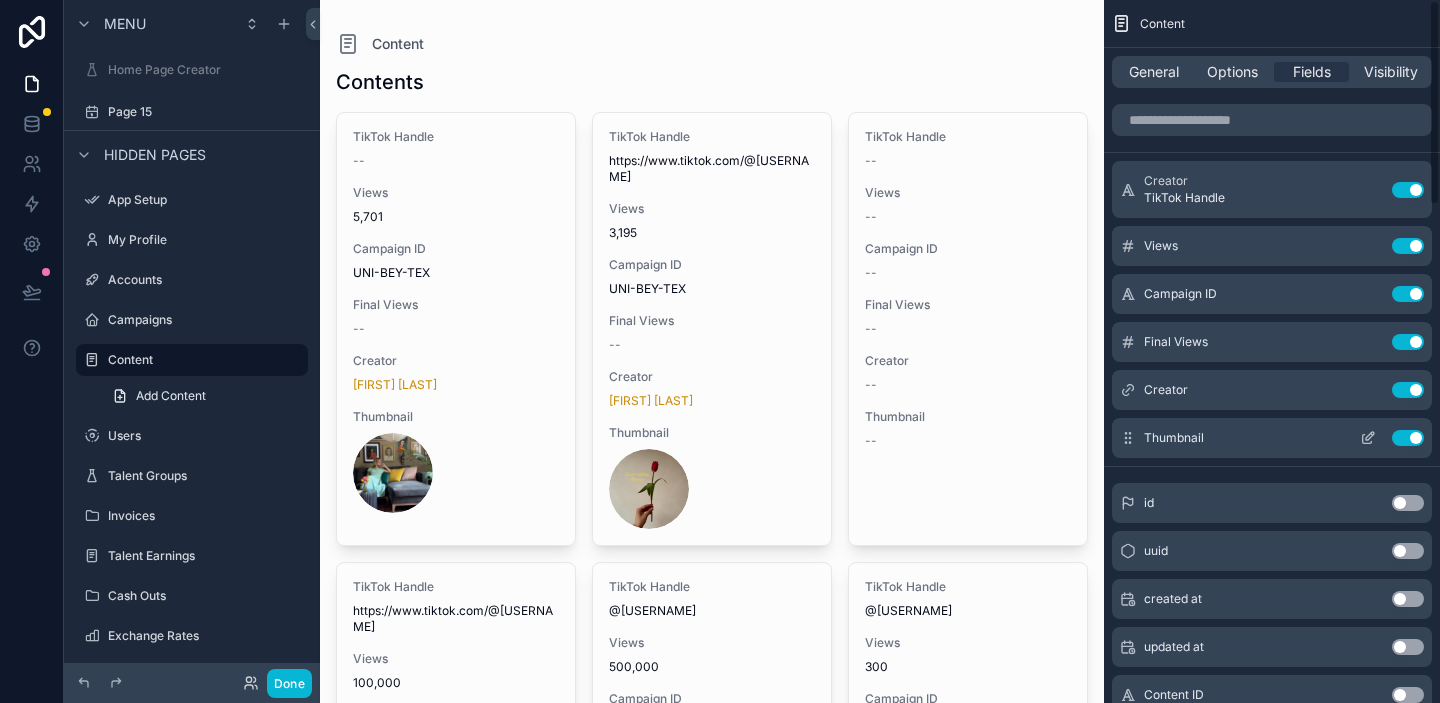 click on "Use setting" at bounding box center (1408, 438) 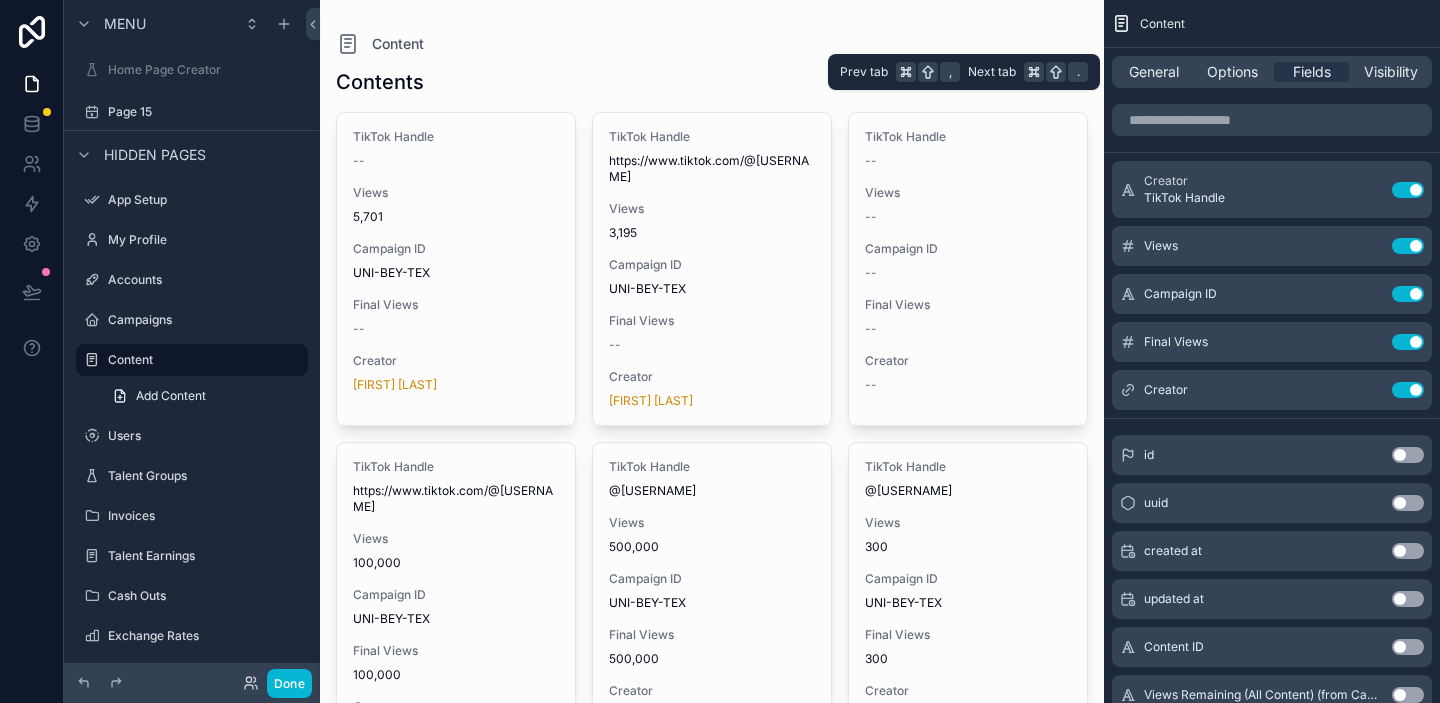 click on "General Options Fields Visibility" at bounding box center [1272, 72] 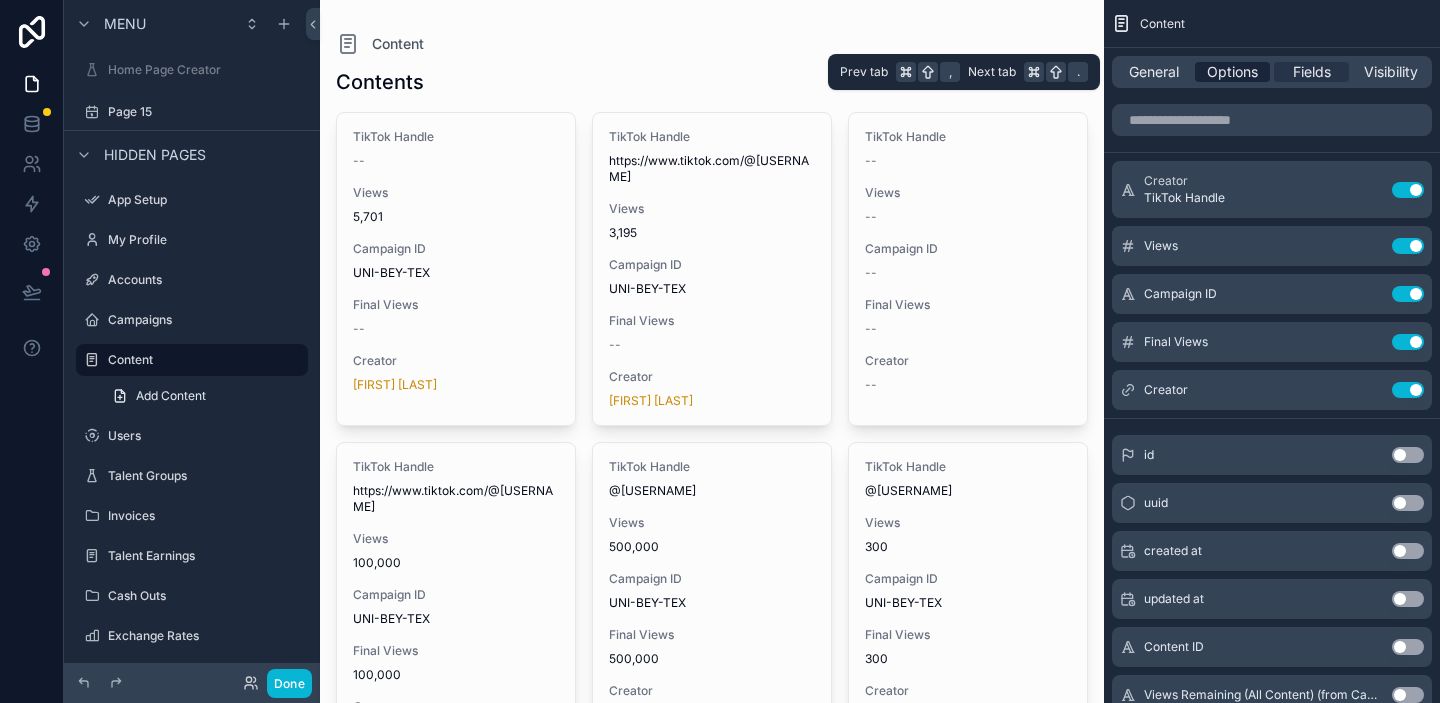 click on "Options" at bounding box center (1232, 72) 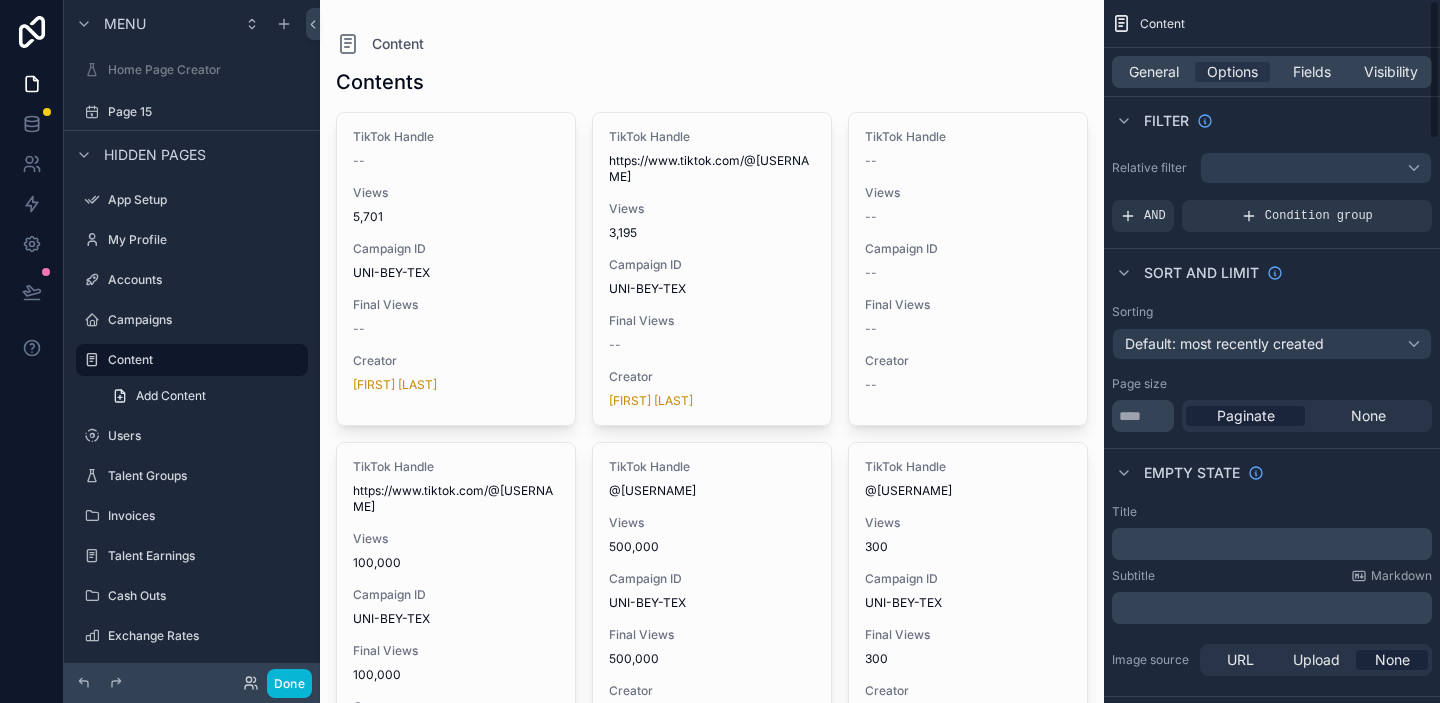 click at bounding box center [712, 755] 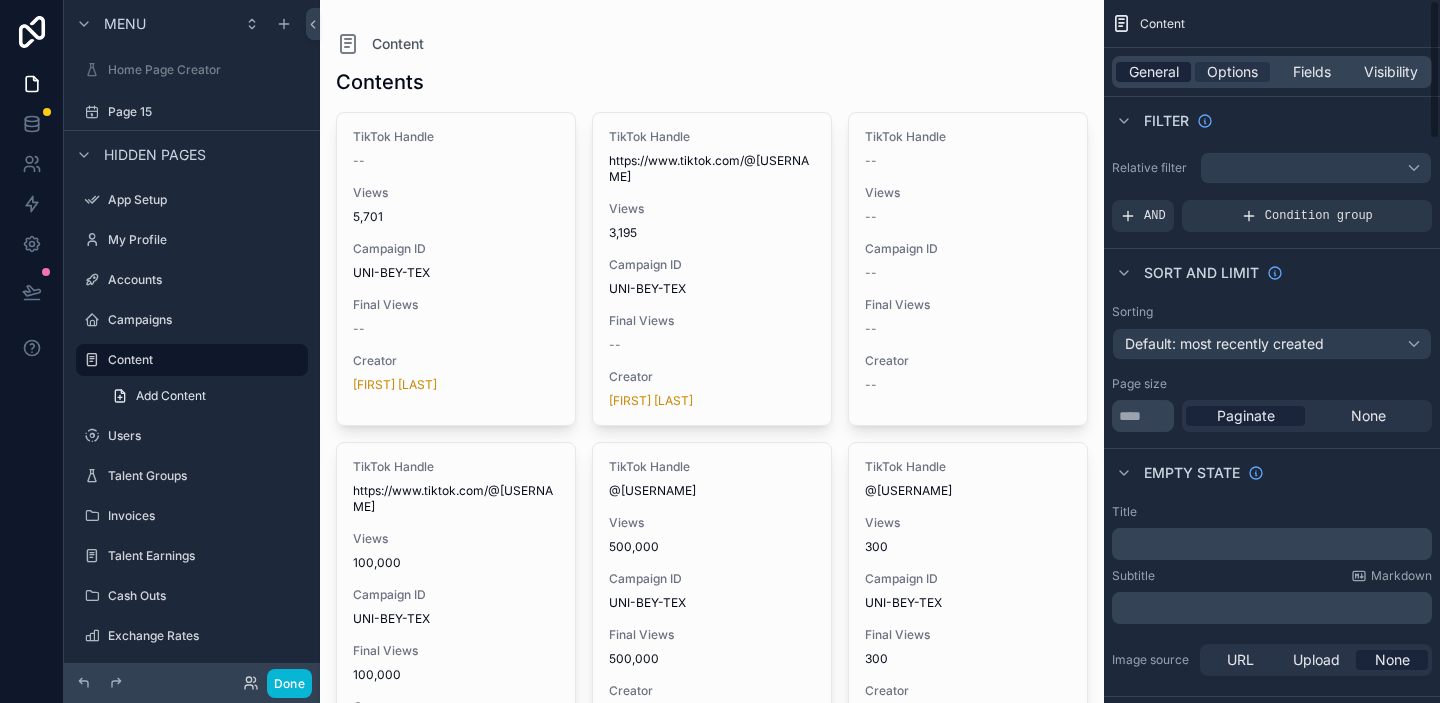 click on "General" at bounding box center (1154, 72) 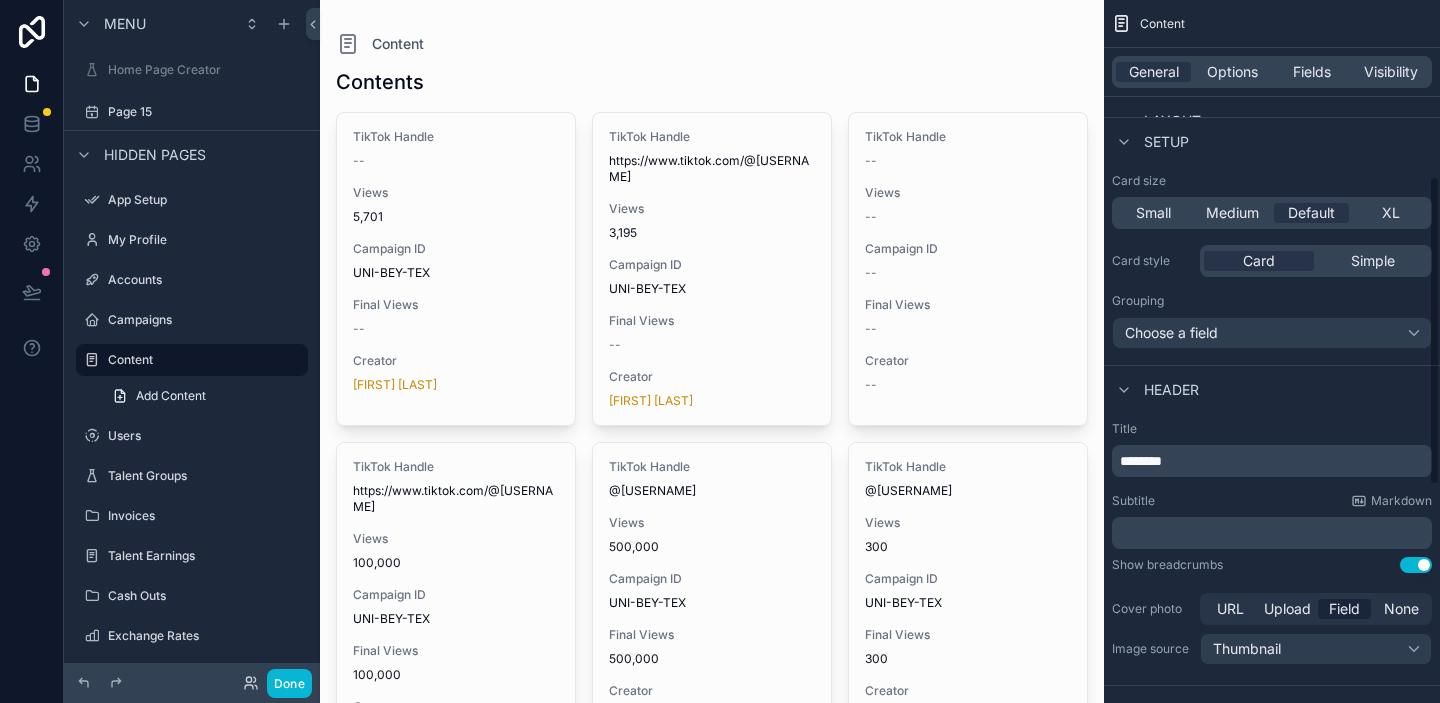 scroll, scrollTop: 400, scrollLeft: 0, axis: vertical 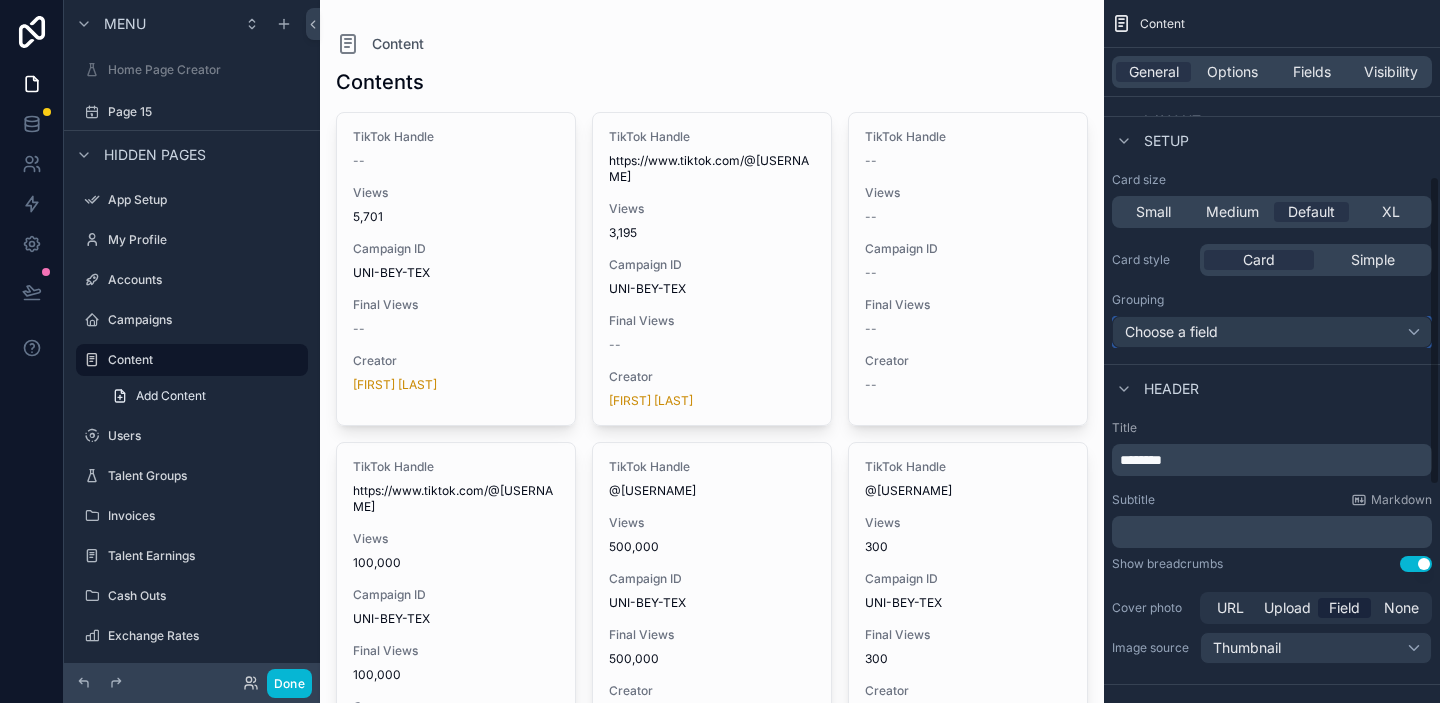 click on "Choose a field" at bounding box center [1272, 332] 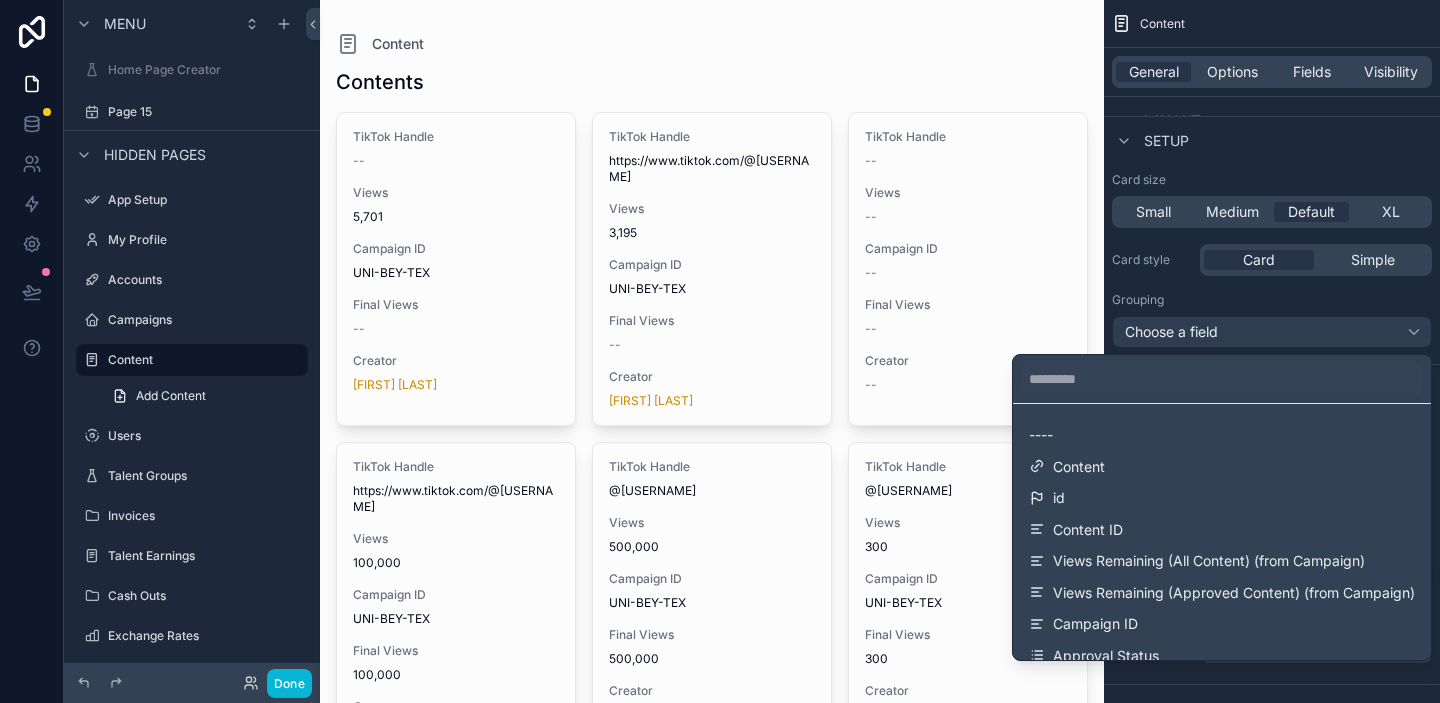 click at bounding box center [720, 351] 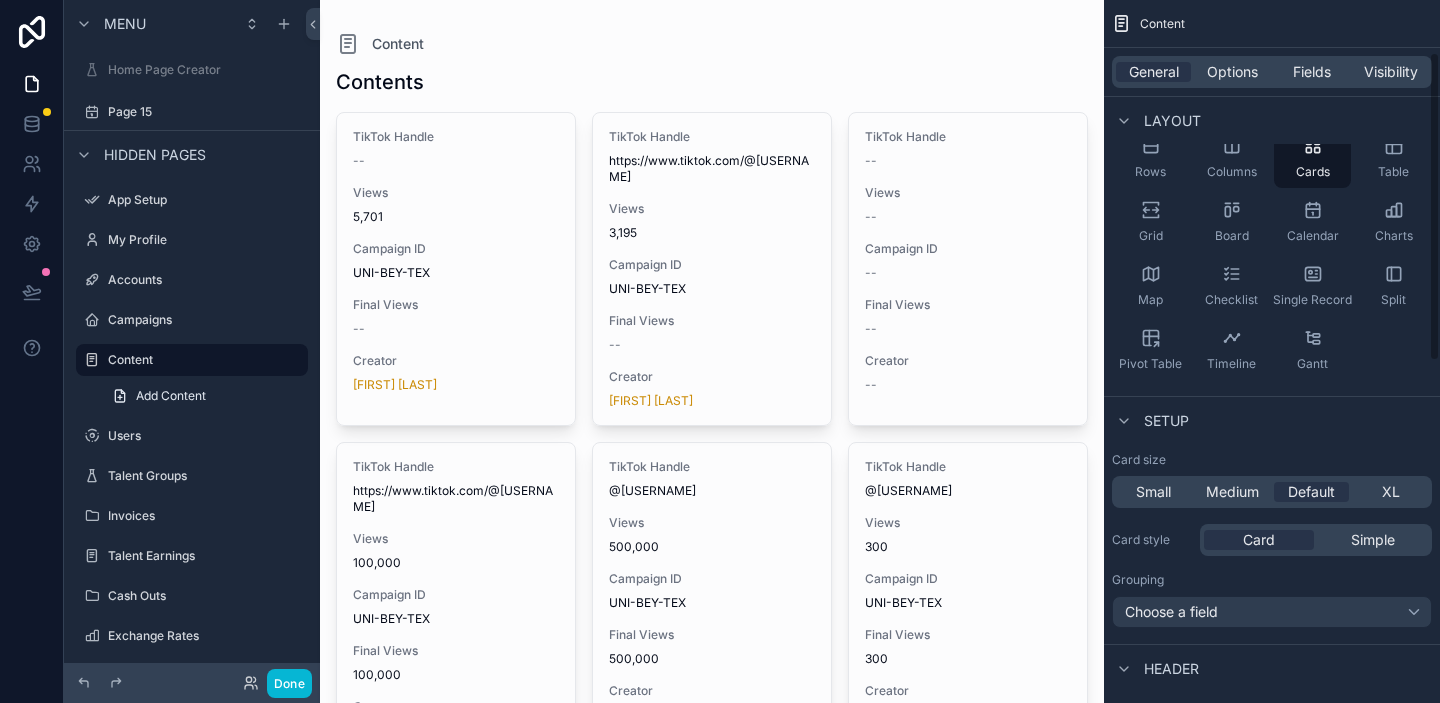 scroll, scrollTop: 0, scrollLeft: 0, axis: both 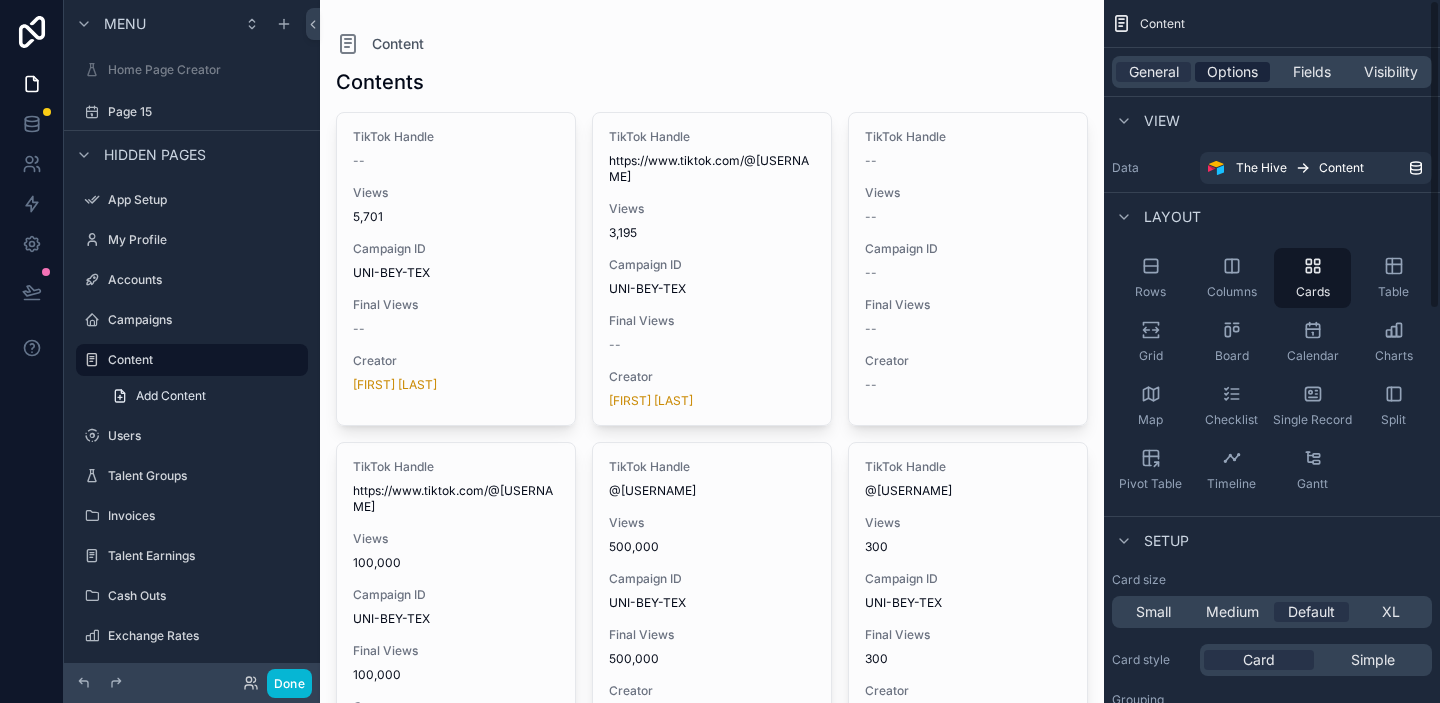 click on "Options" at bounding box center (1232, 72) 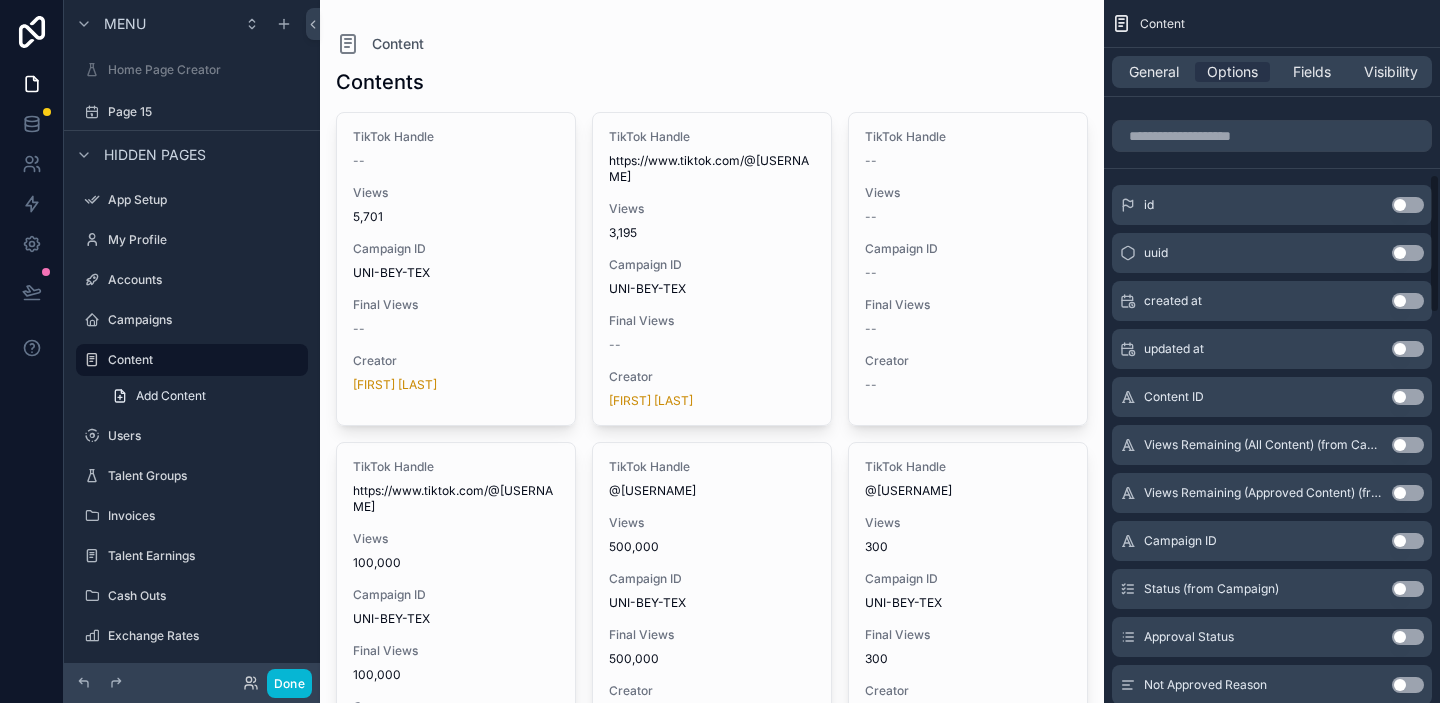 scroll, scrollTop: 494, scrollLeft: 0, axis: vertical 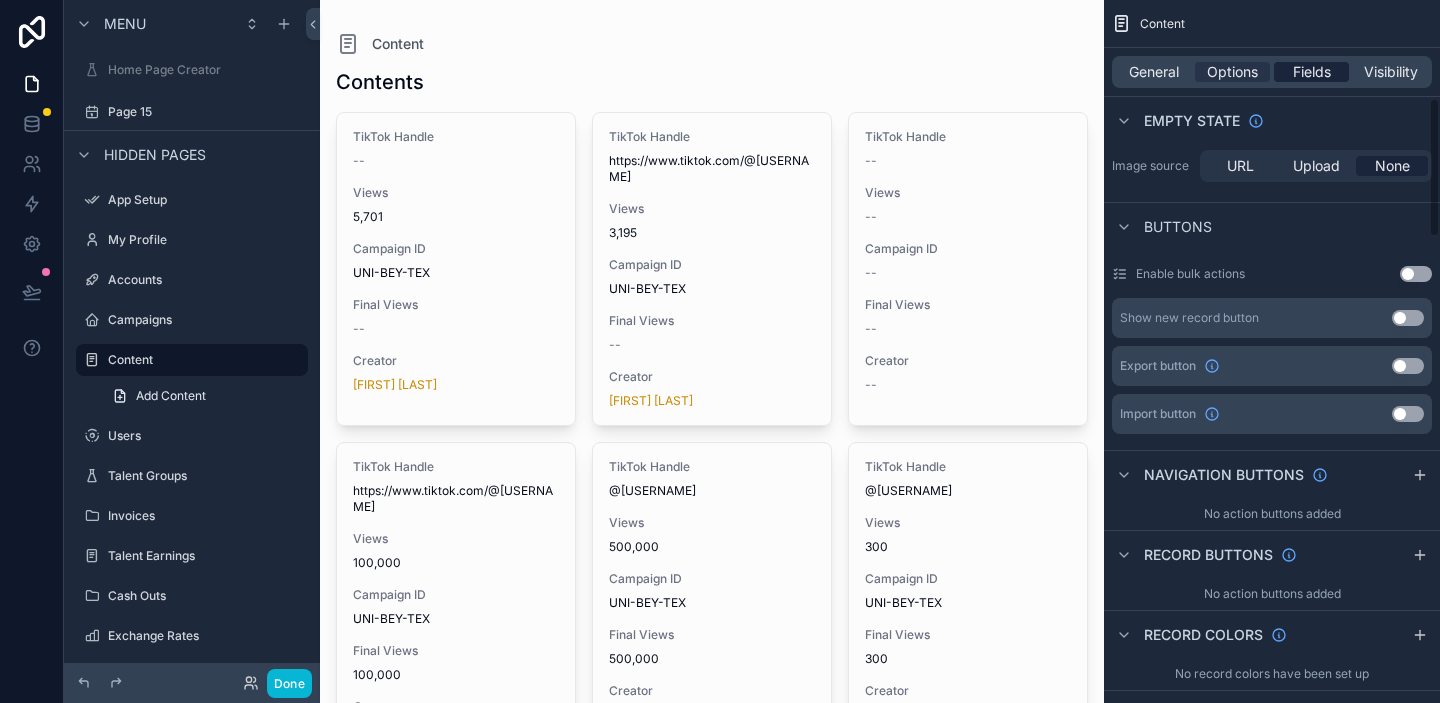 click on "Fields" at bounding box center [1312, 72] 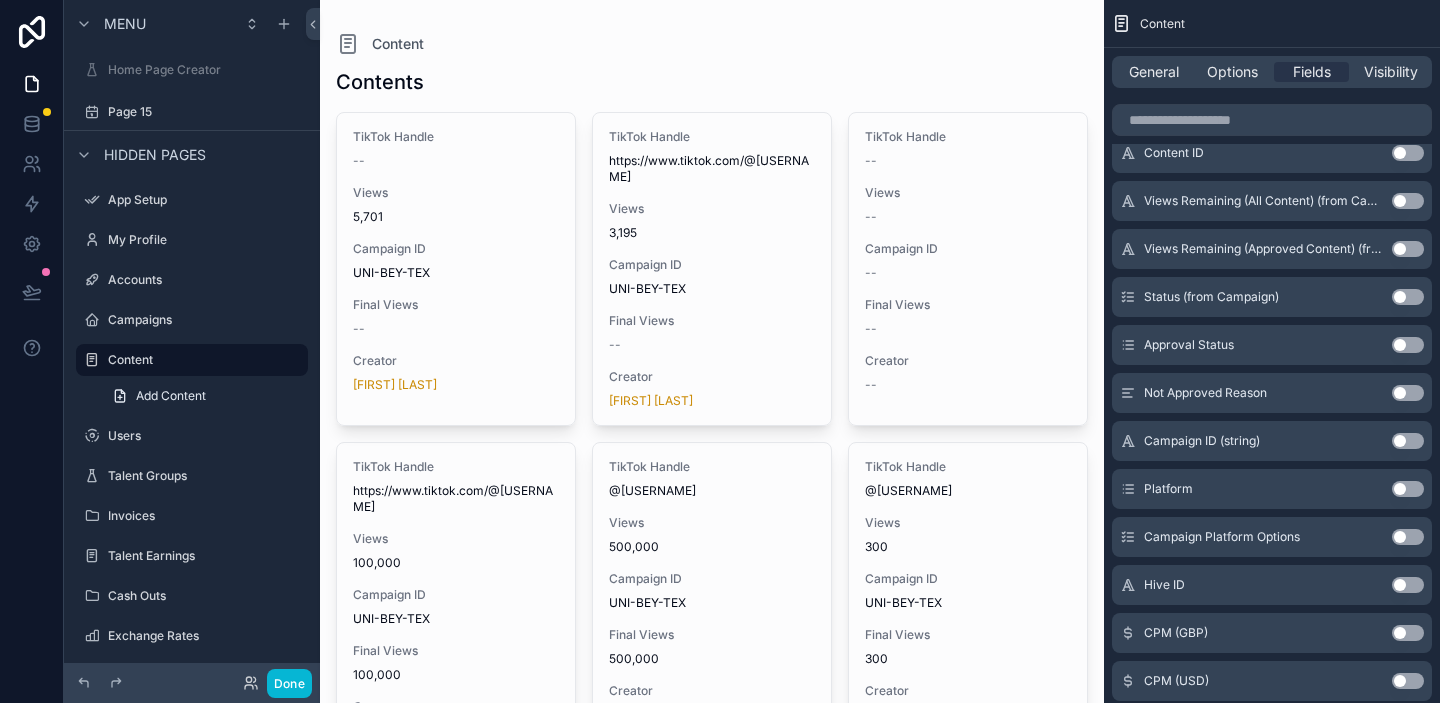 scroll, scrollTop: 0, scrollLeft: 0, axis: both 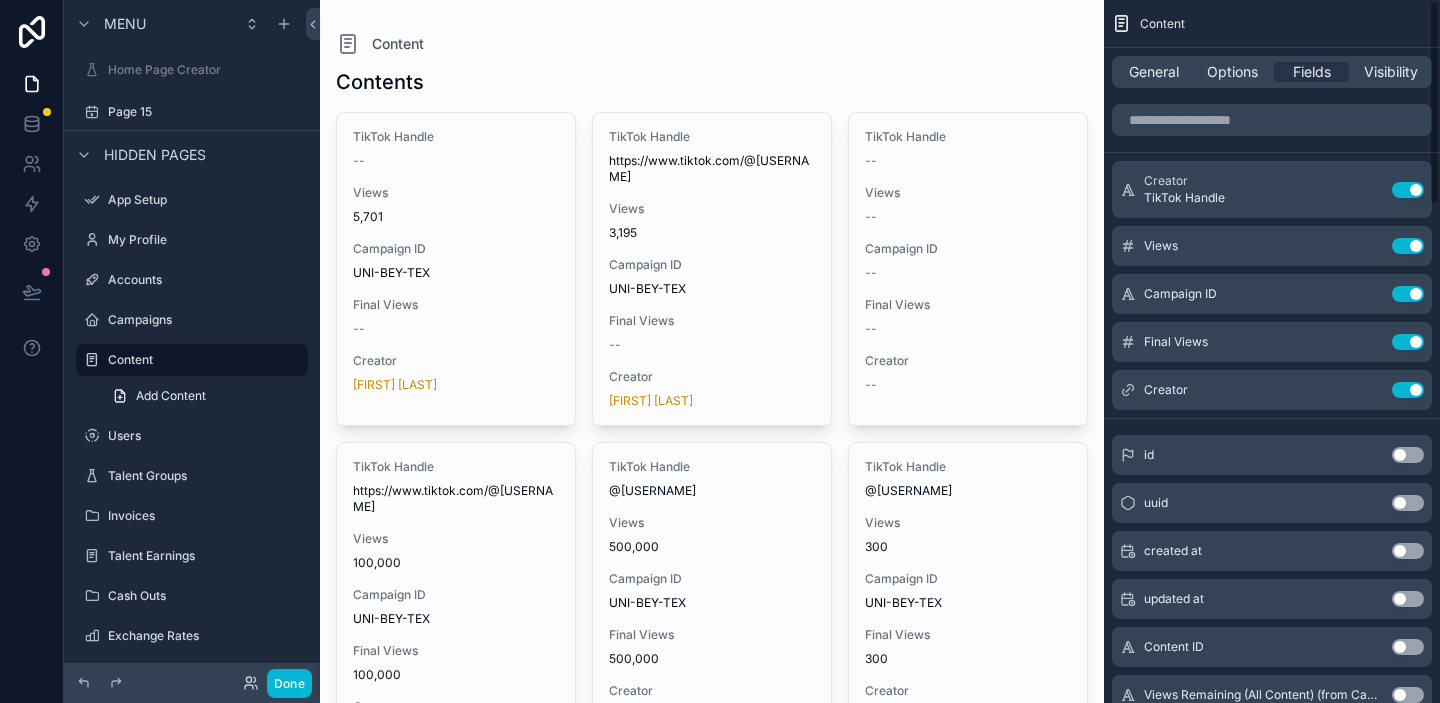 click on "General Options Fields Visibility" at bounding box center [1272, 72] 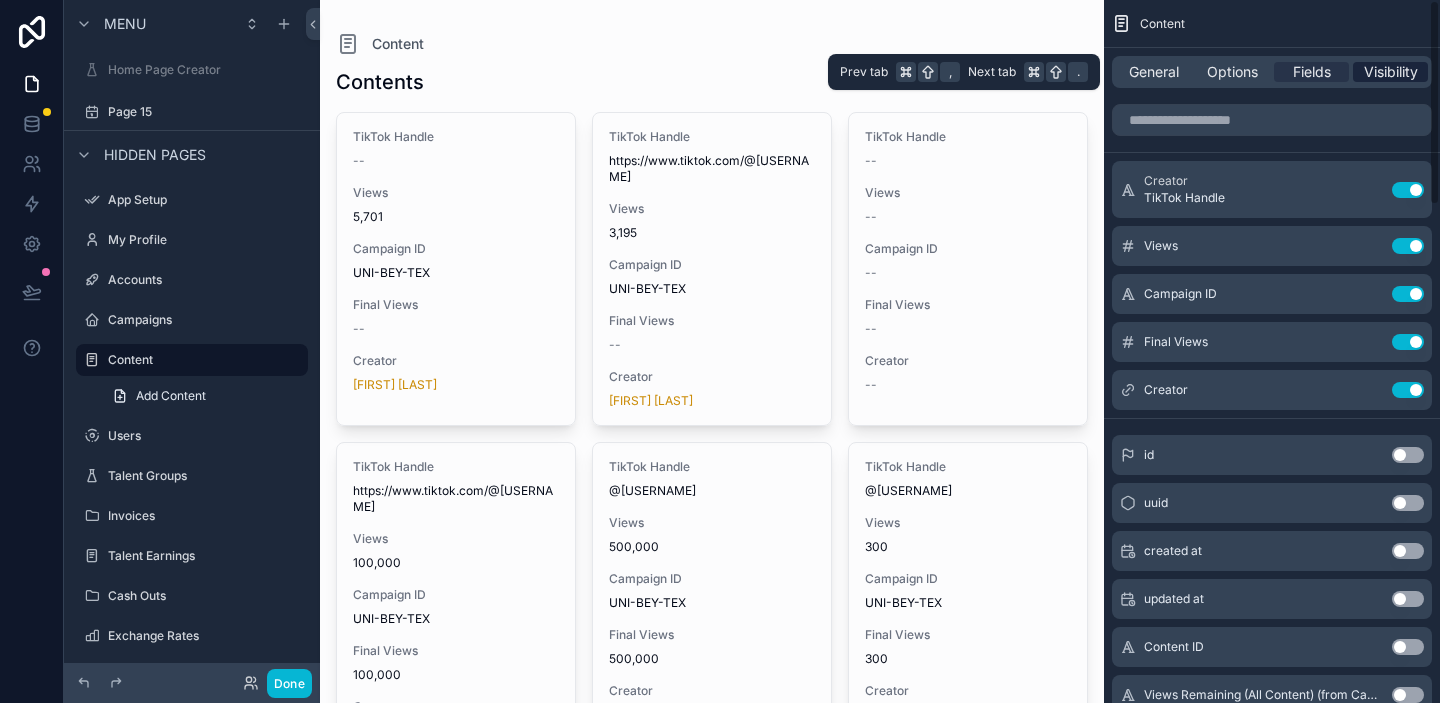 click on "Visibility" at bounding box center (1391, 72) 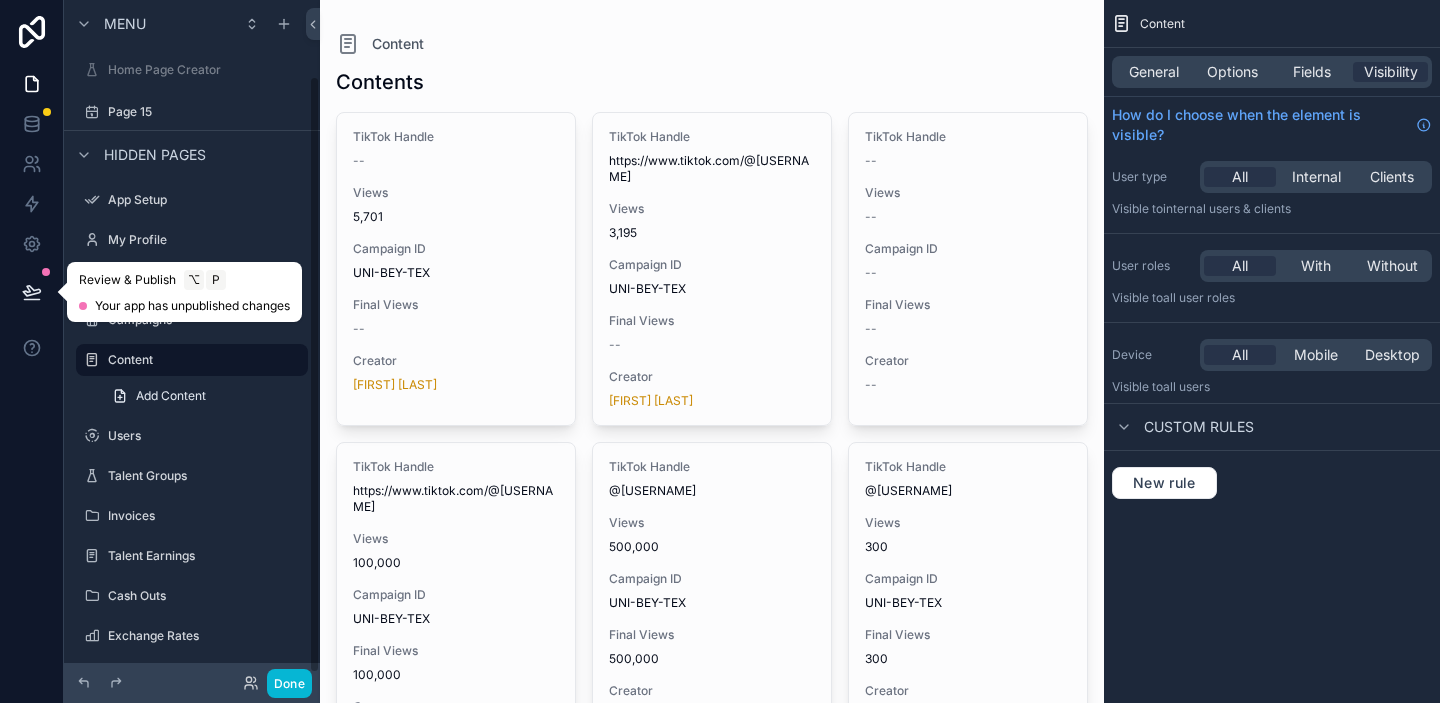 click 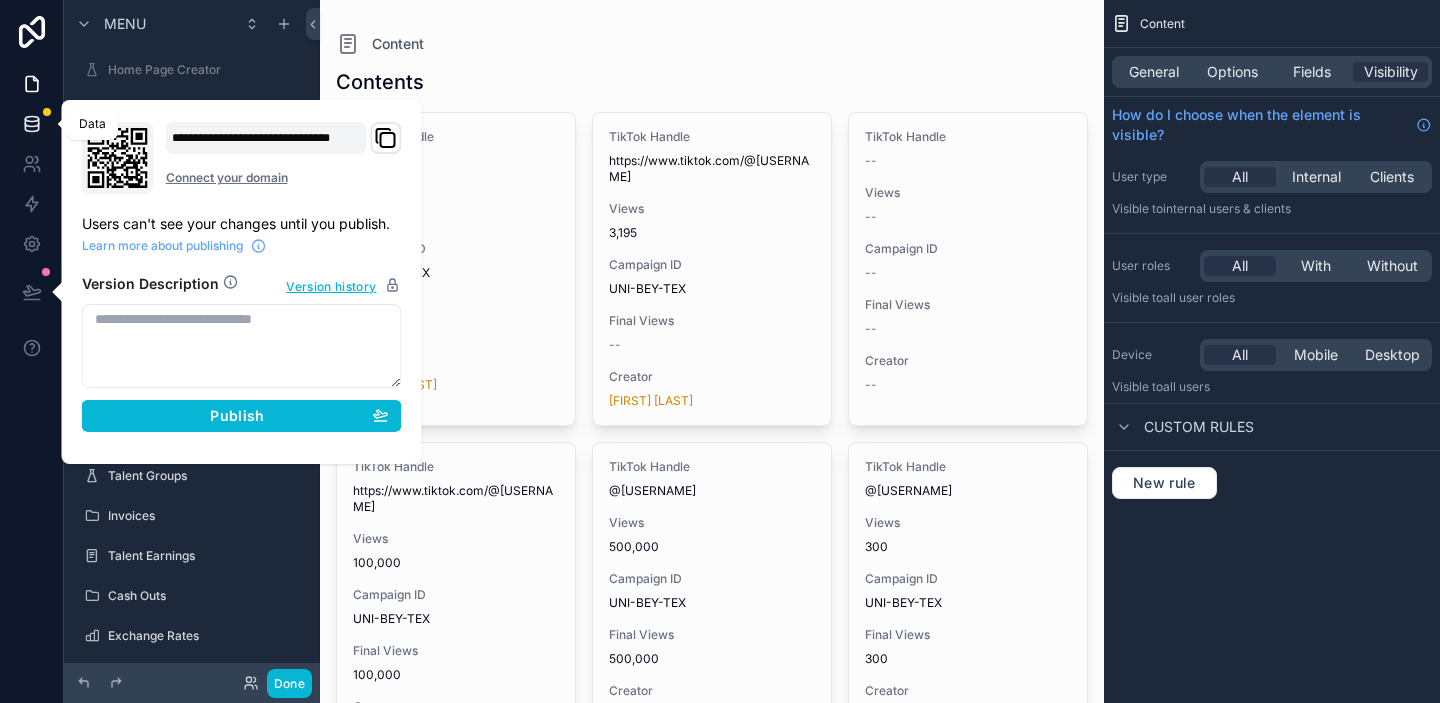 click 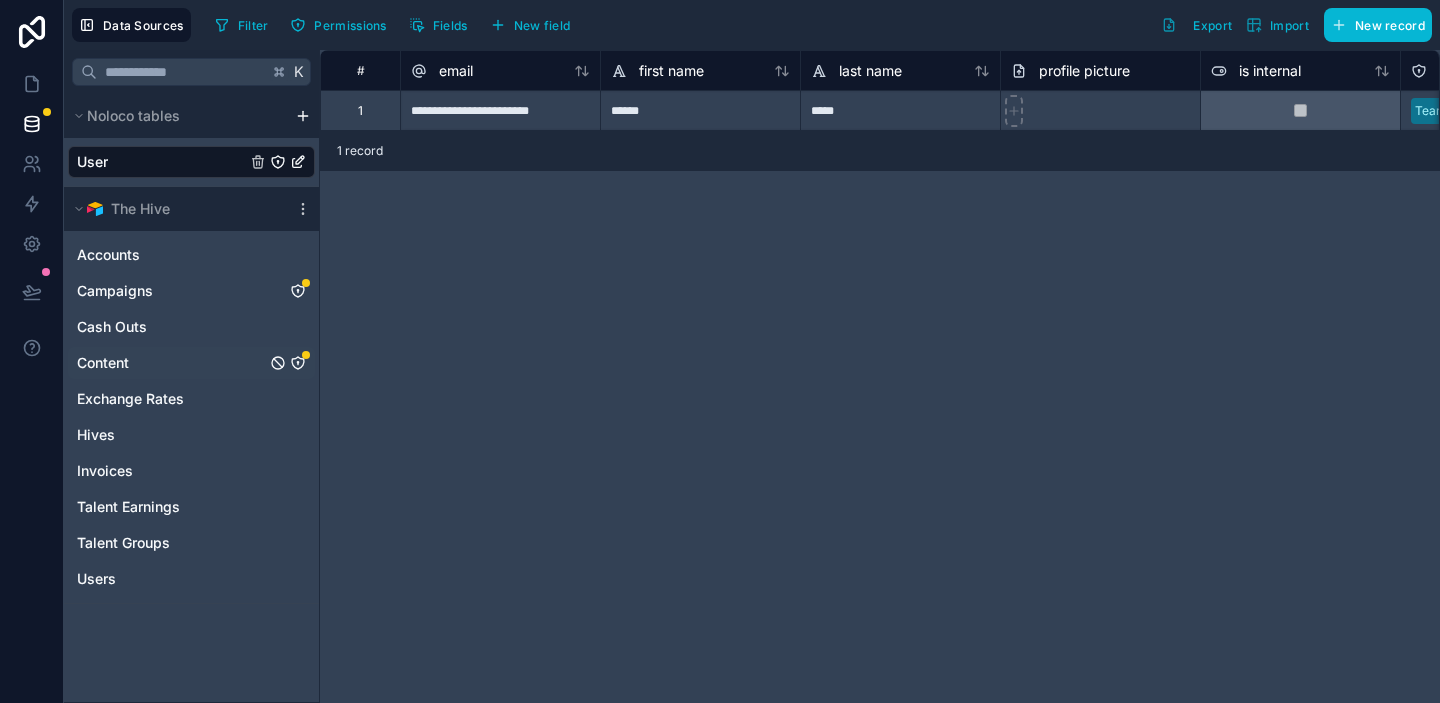 click on "Content" at bounding box center (191, 363) 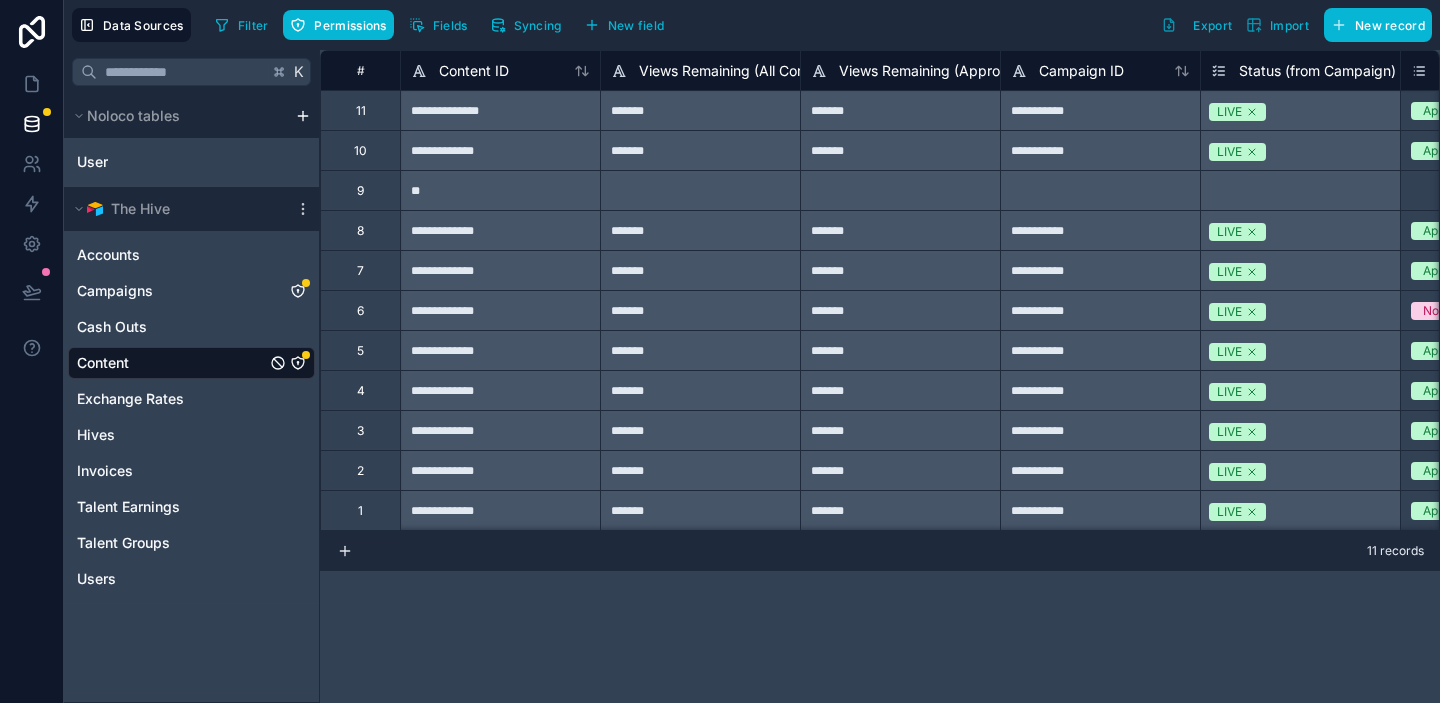 click 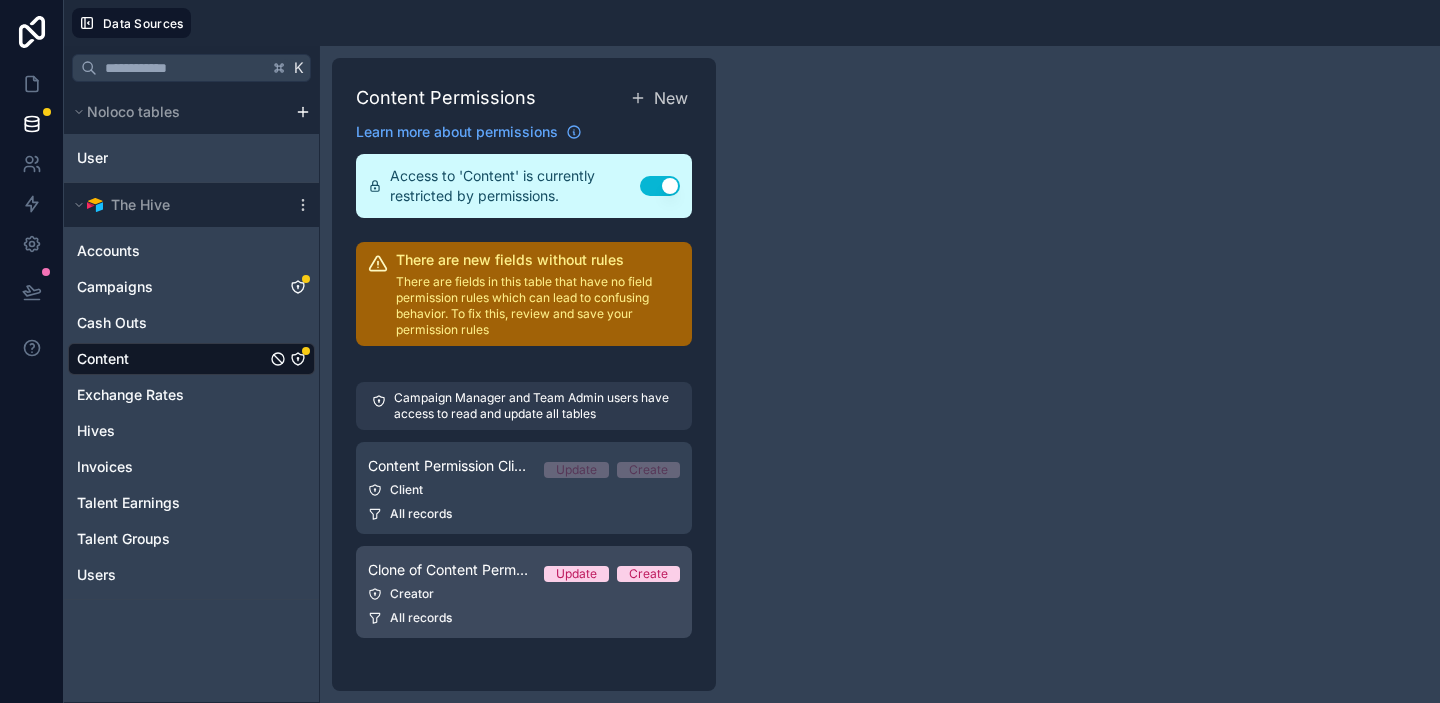 click on "Creator" at bounding box center (524, 594) 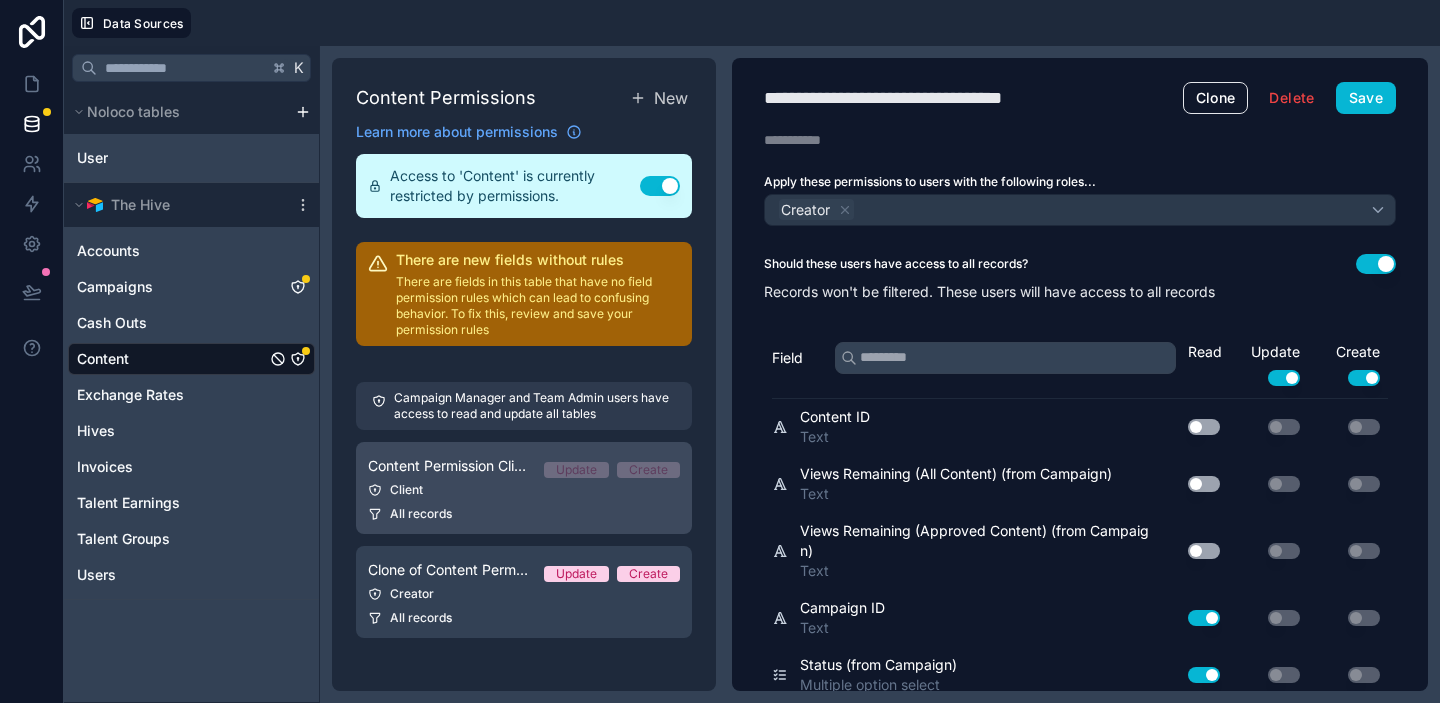 click on "Client" at bounding box center [524, 490] 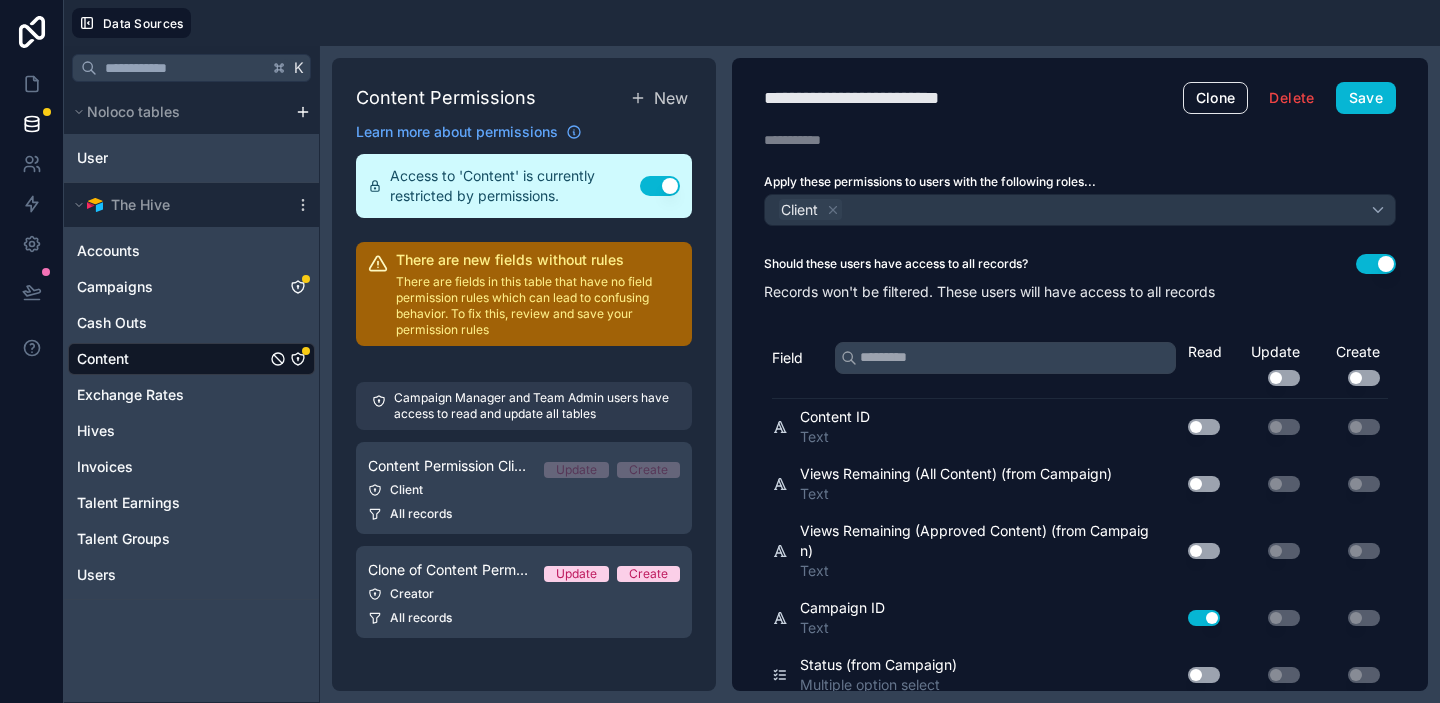 scroll, scrollTop: 0, scrollLeft: 0, axis: both 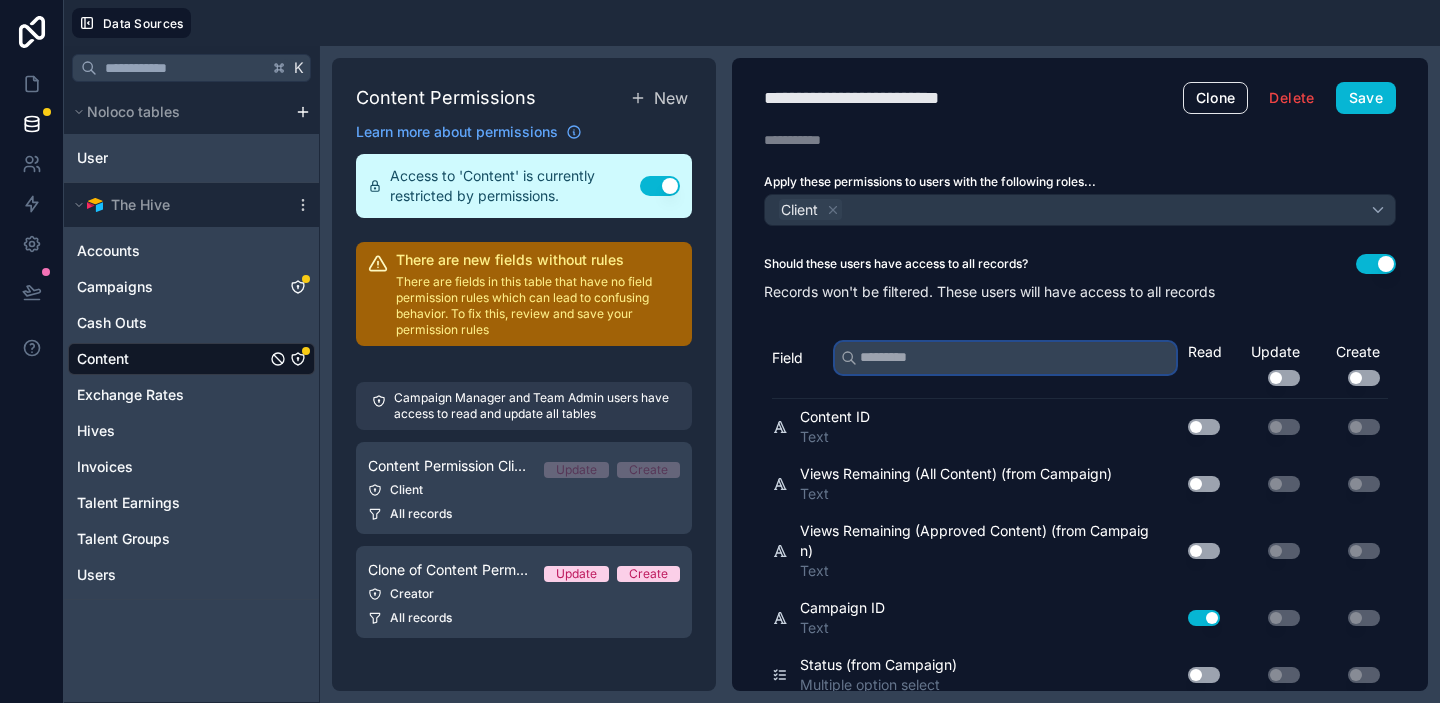 click at bounding box center (1005, 358) 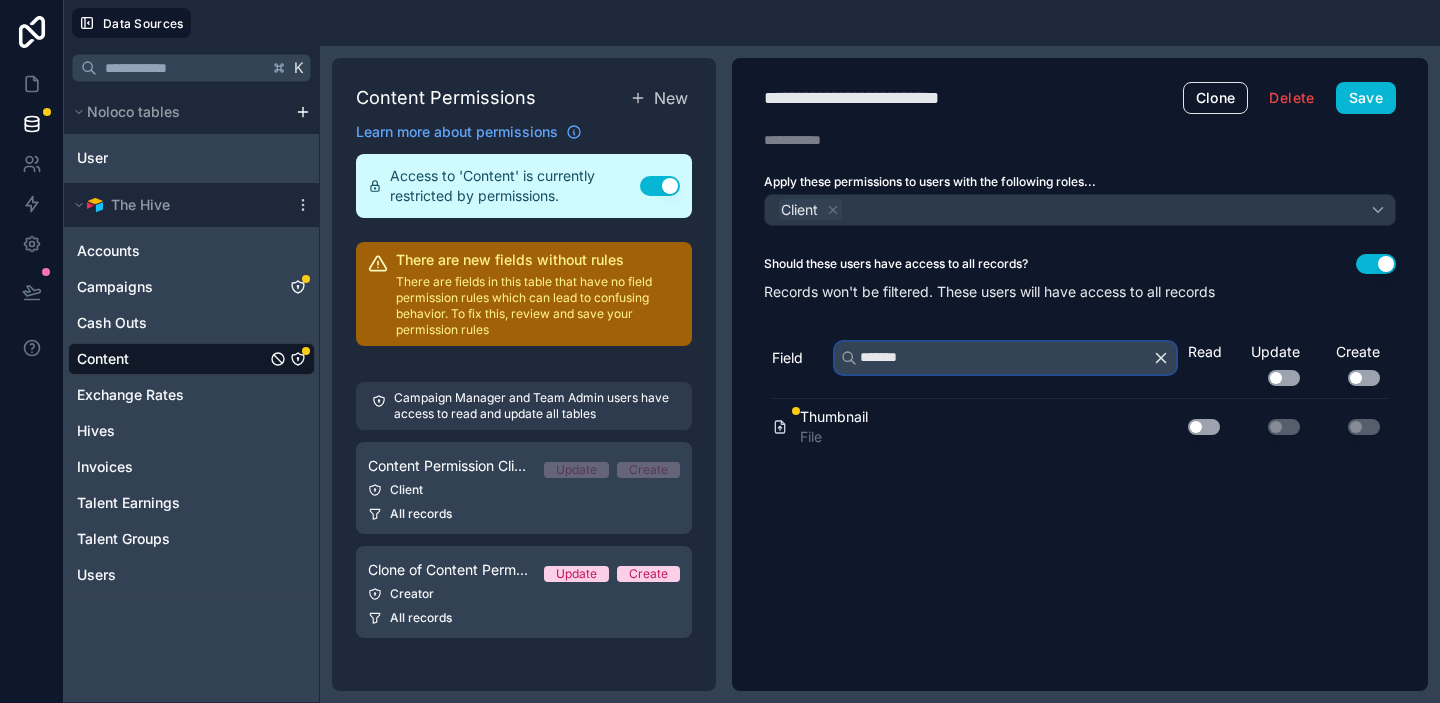 type on "*******" 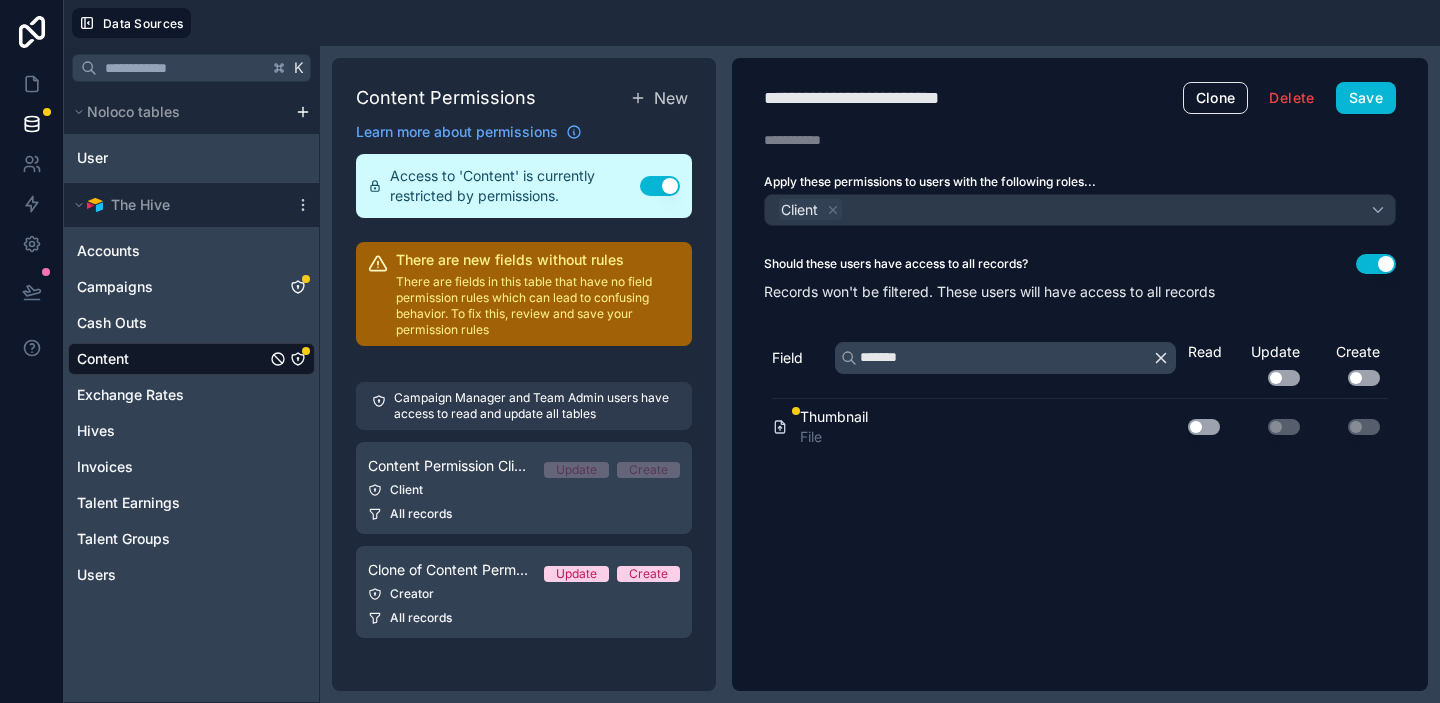 click on "Use setting" at bounding box center [1204, 427] 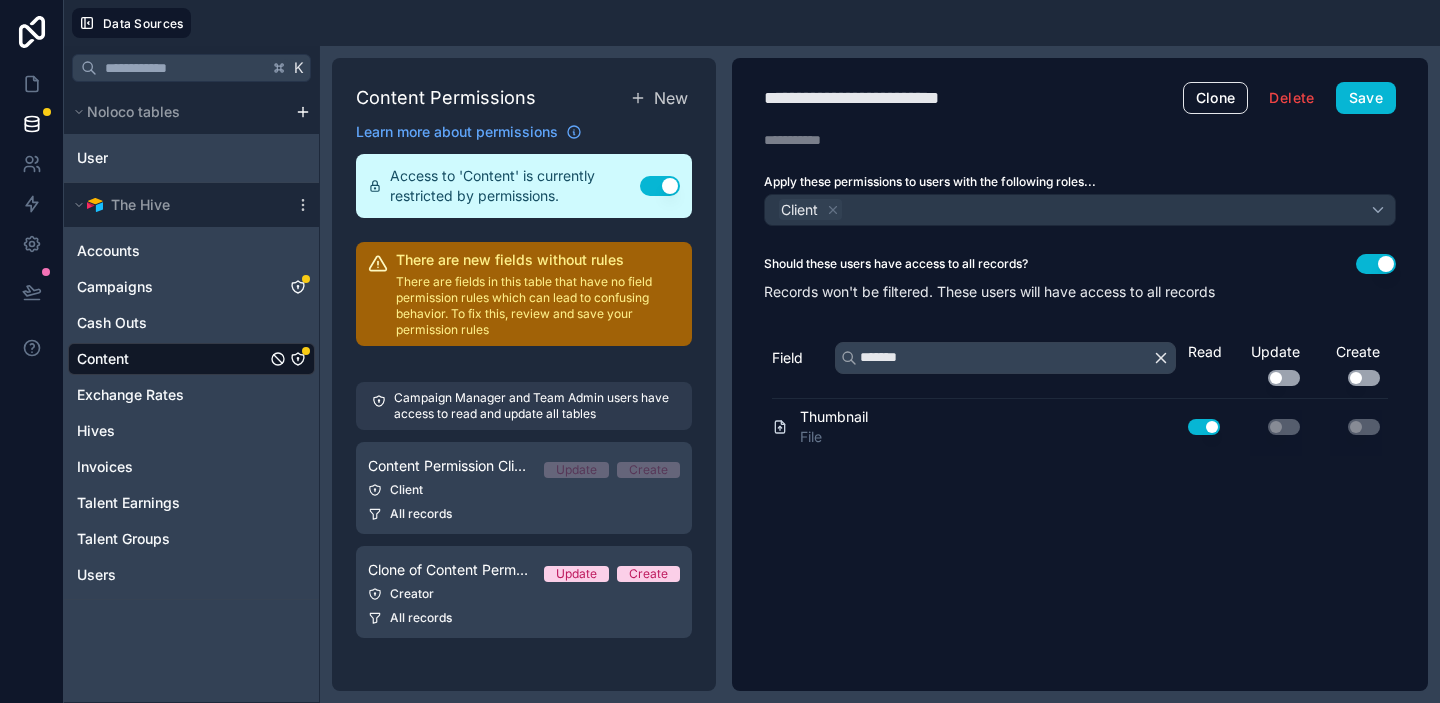 click 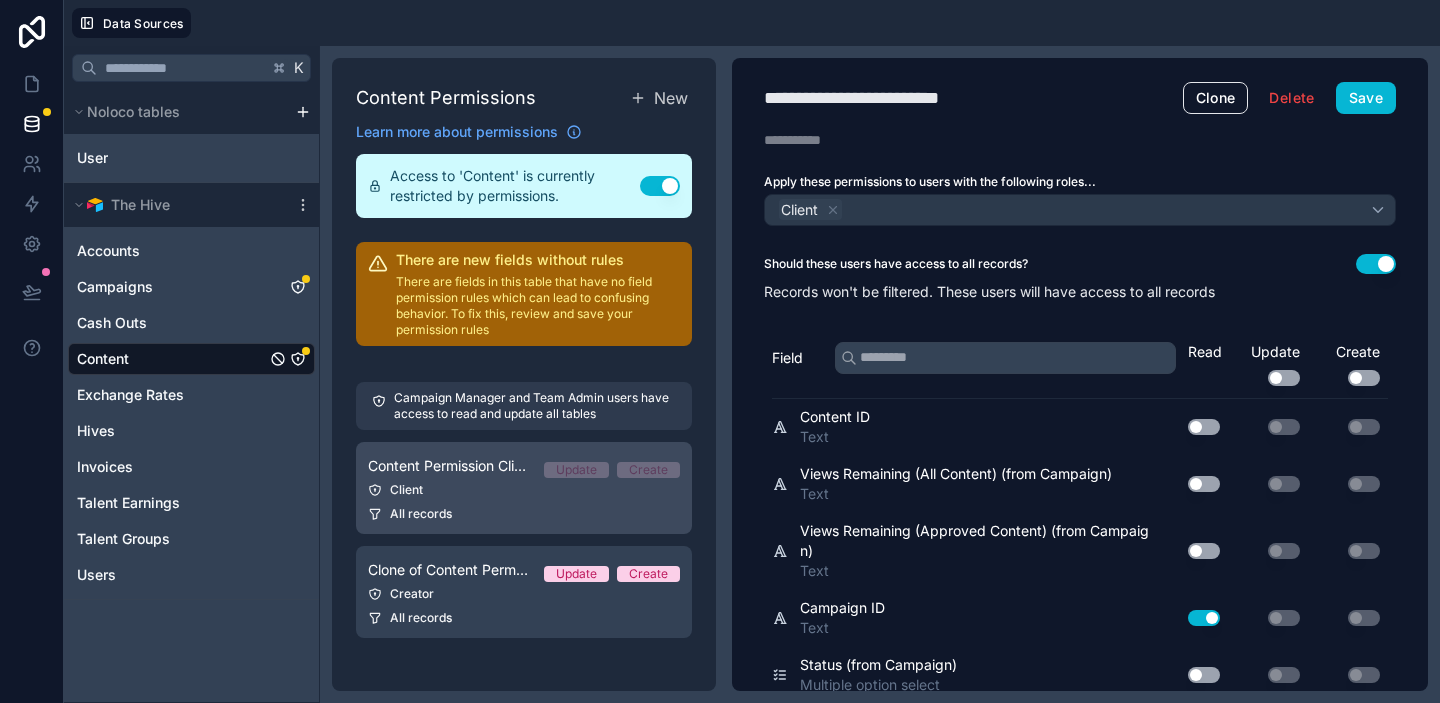 click on "Content Permission Client Update Create Client All records" at bounding box center (524, 488) 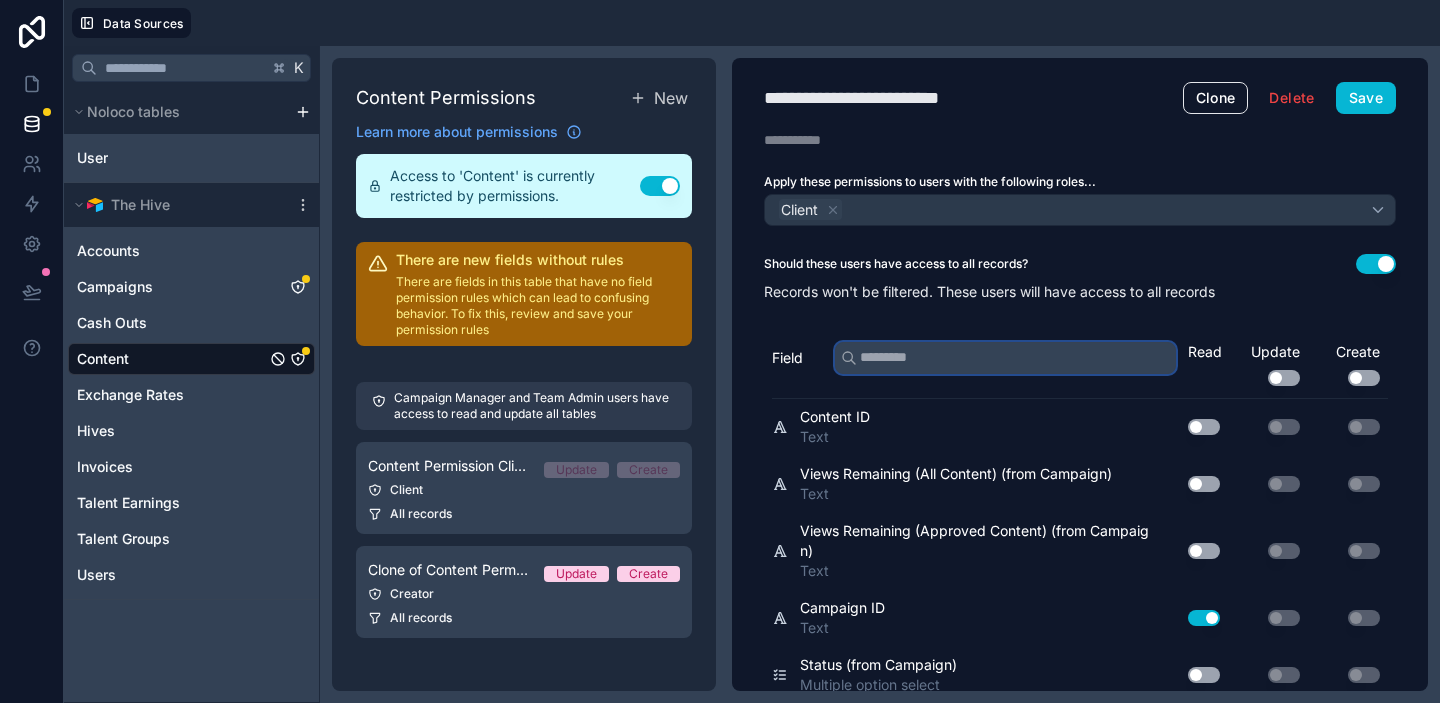click at bounding box center (1005, 358) 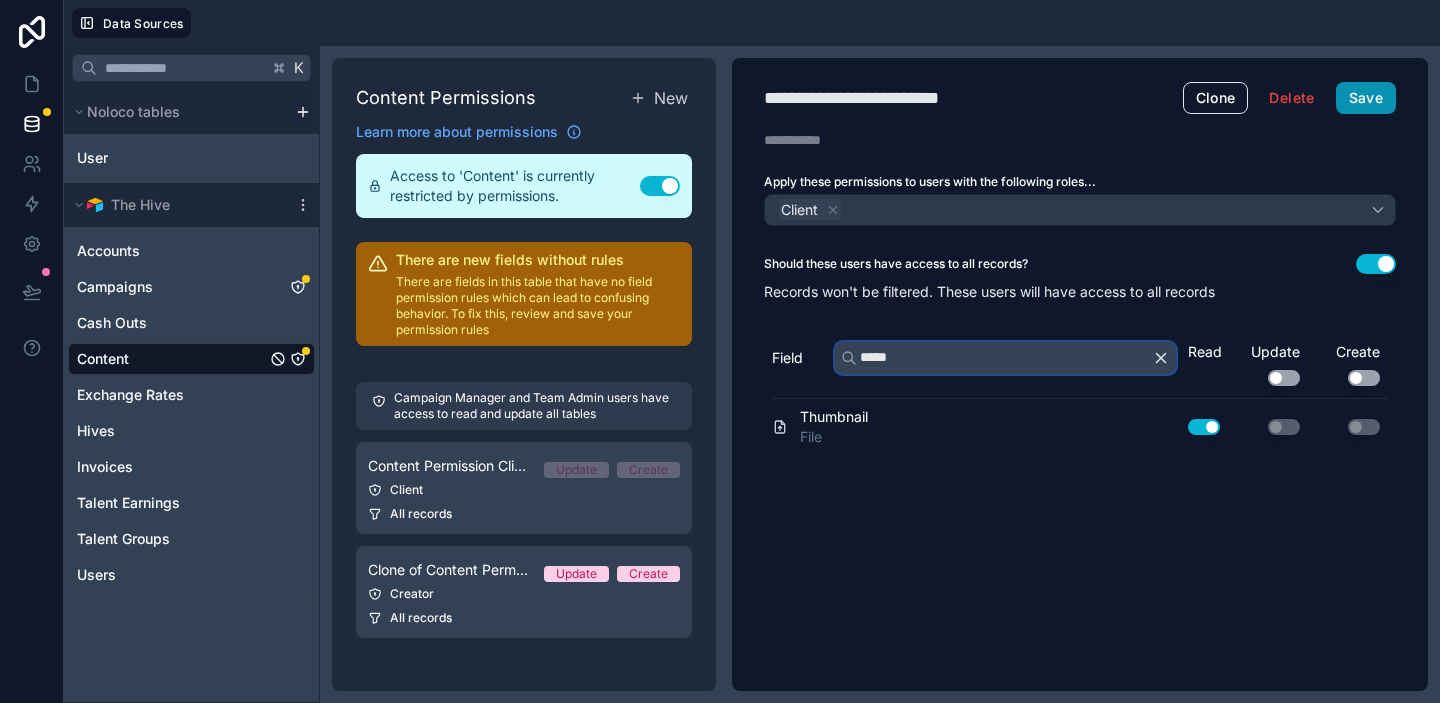 type on "*****" 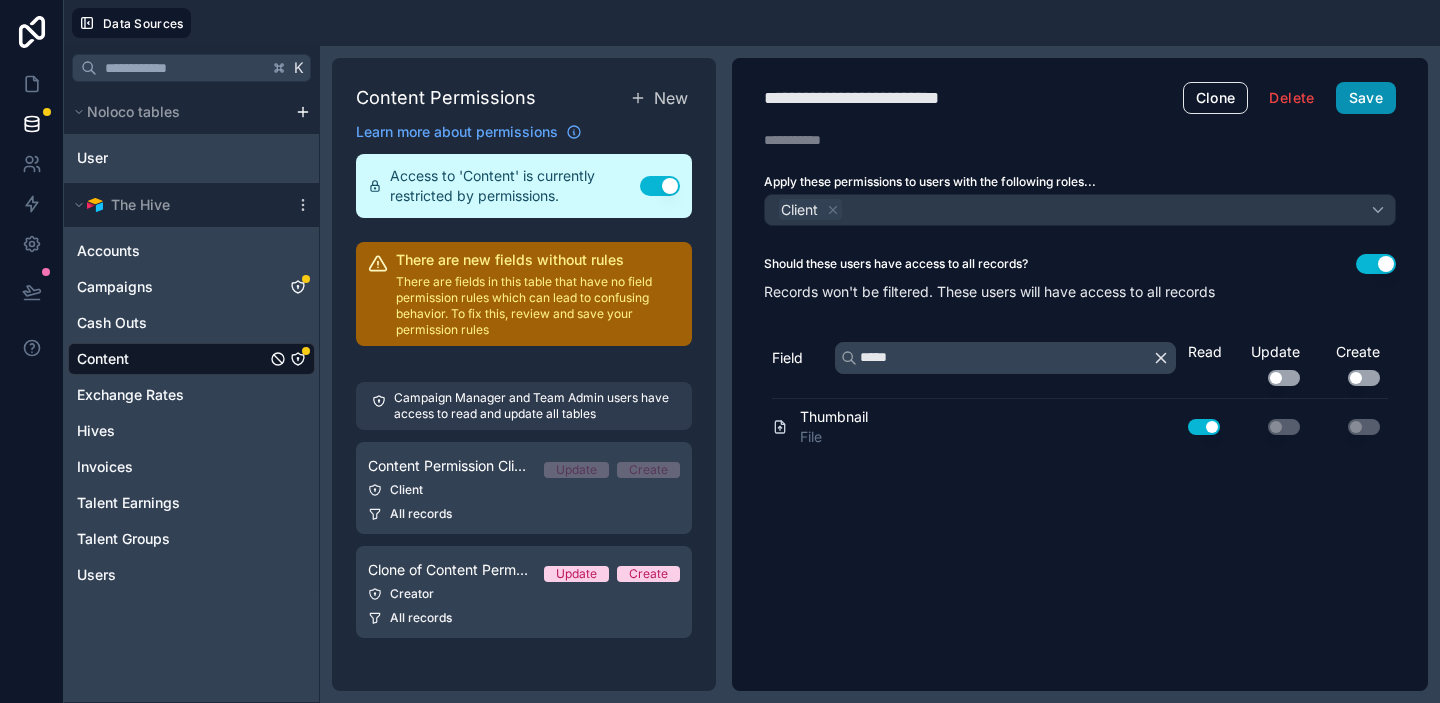 click on "Save" at bounding box center (1366, 98) 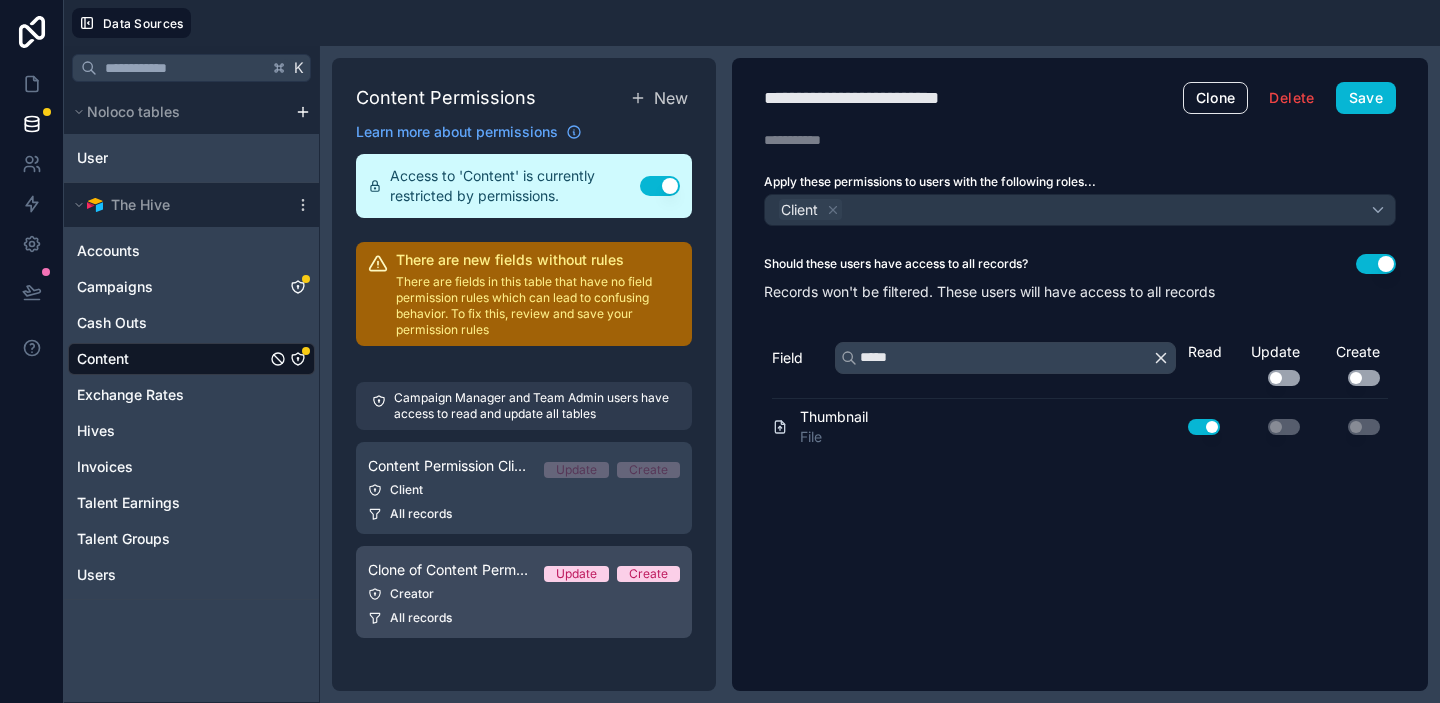 click on "Clone of Content Permission Client Update Create Creator All records" at bounding box center (524, 592) 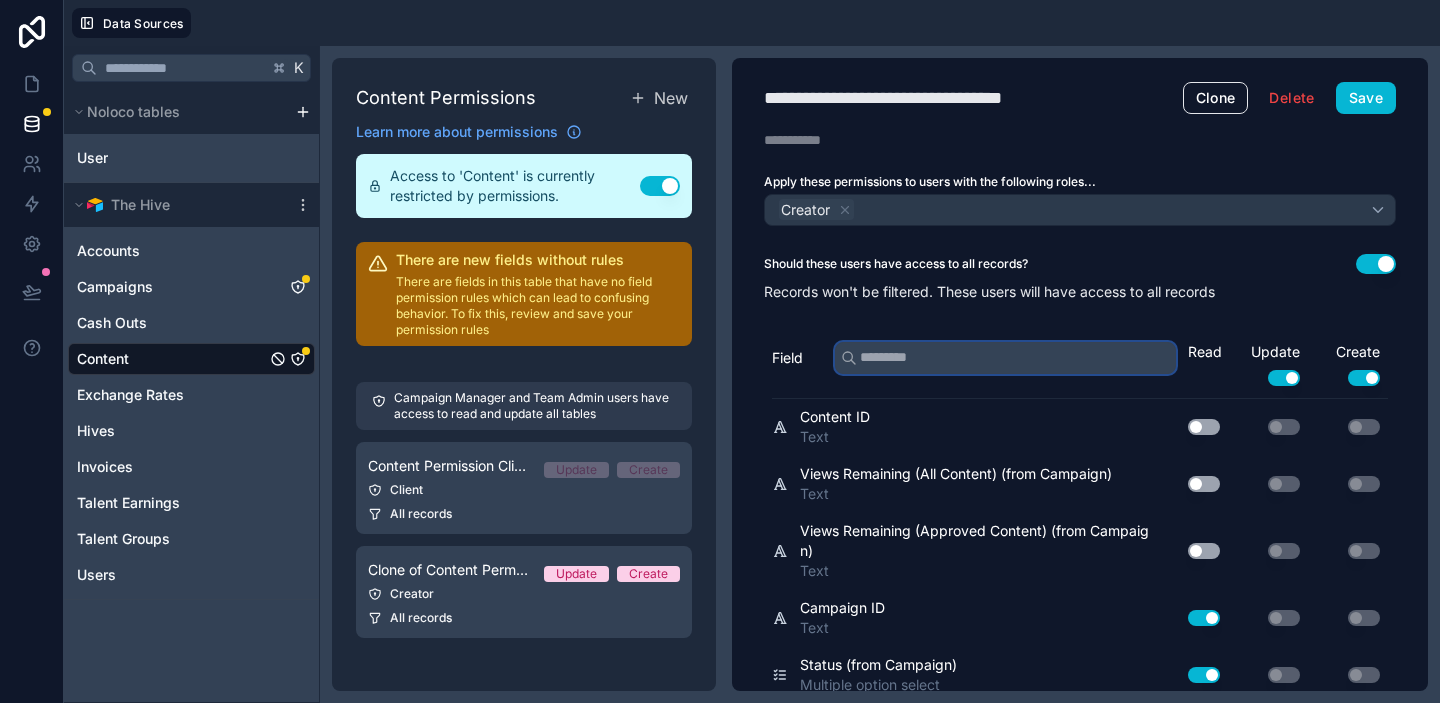 click at bounding box center [1005, 358] 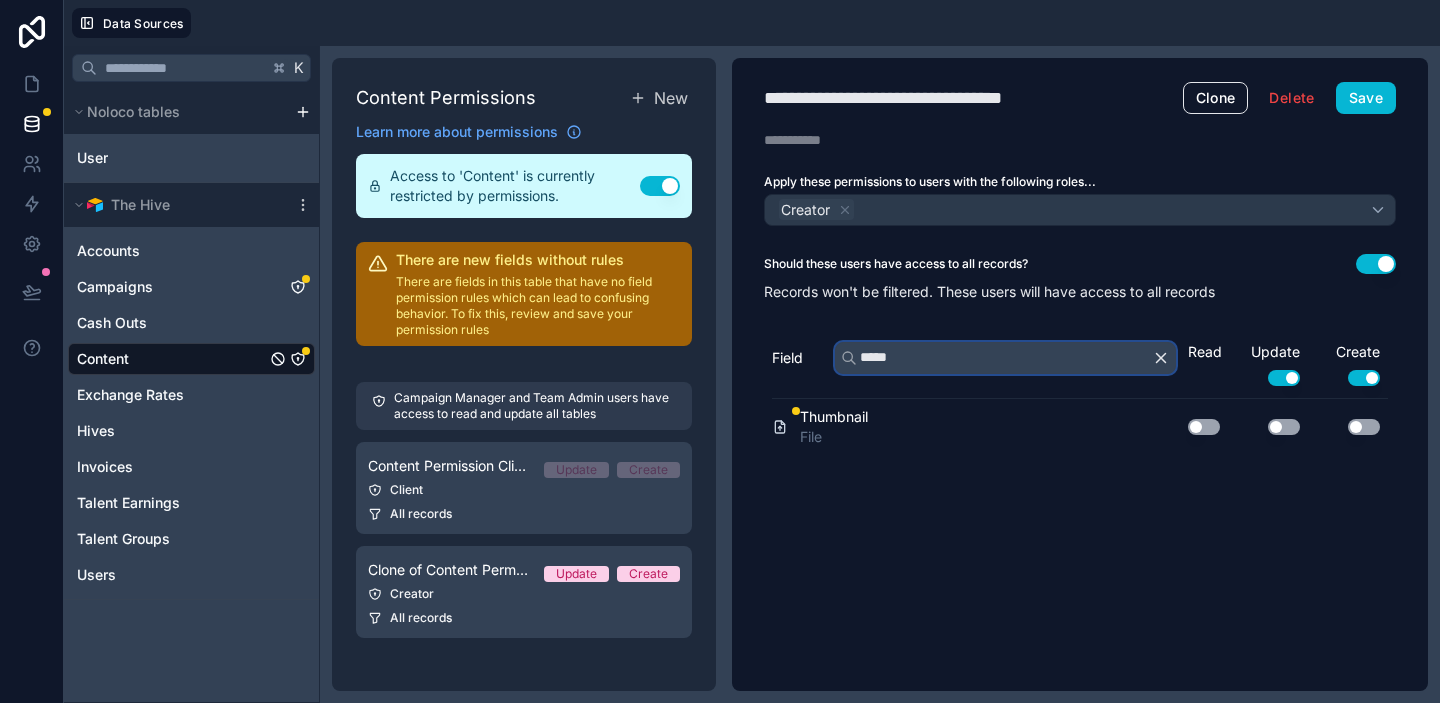 type on "*****" 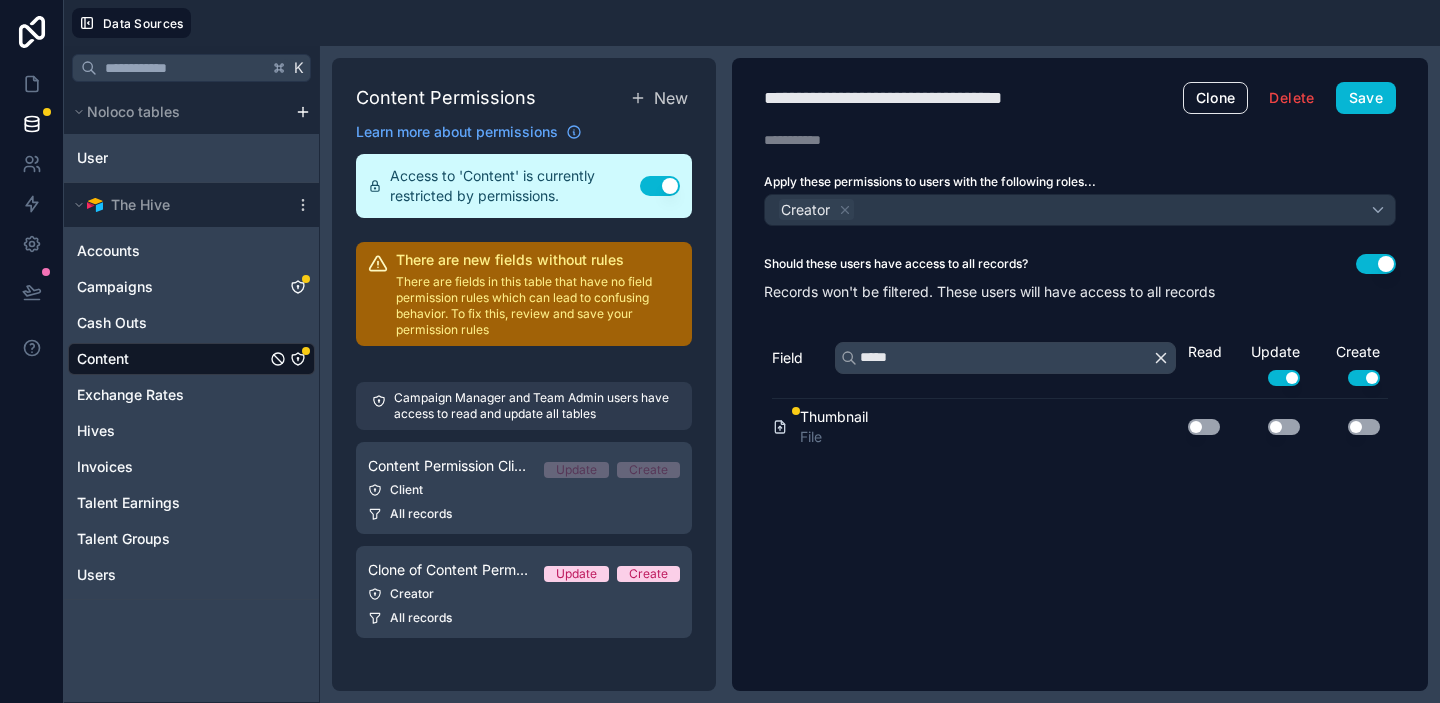 click on "Use setting" at bounding box center (1204, 427) 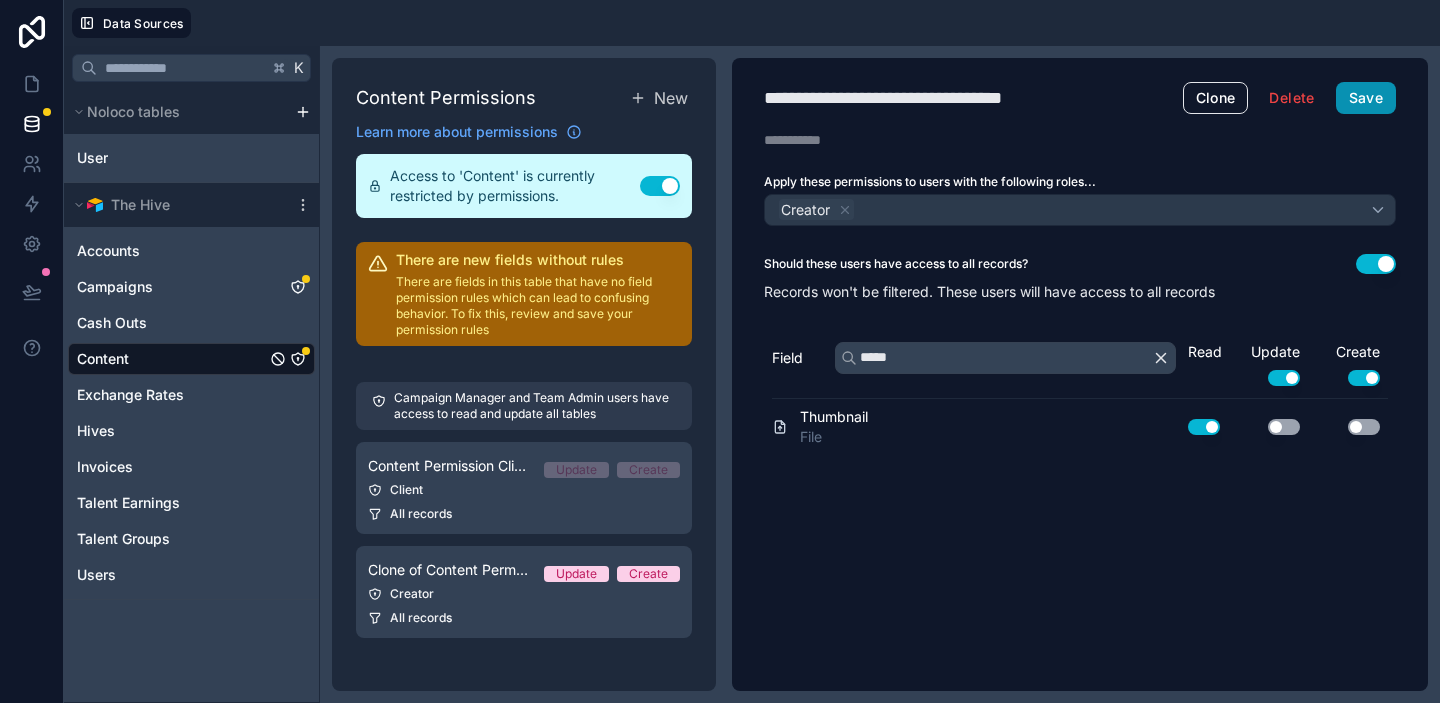 click on "Save" at bounding box center [1366, 98] 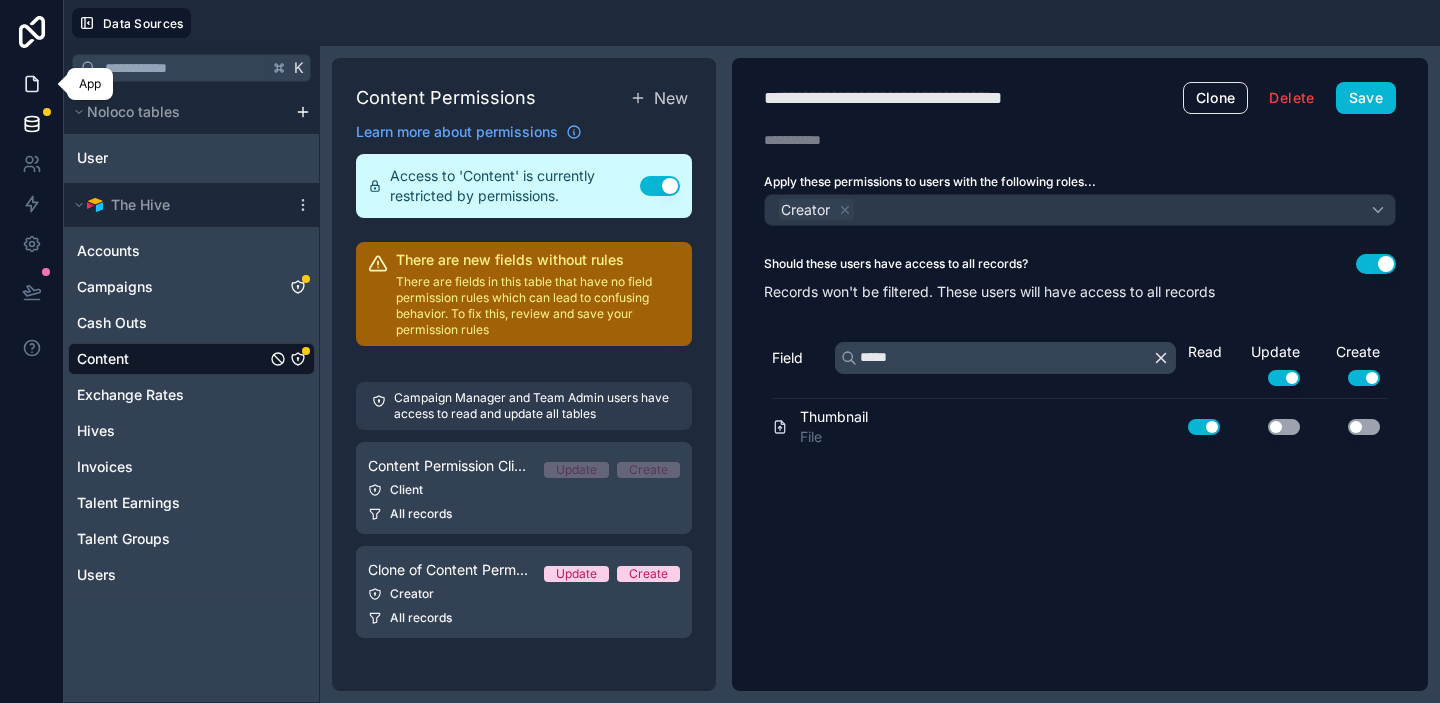 click 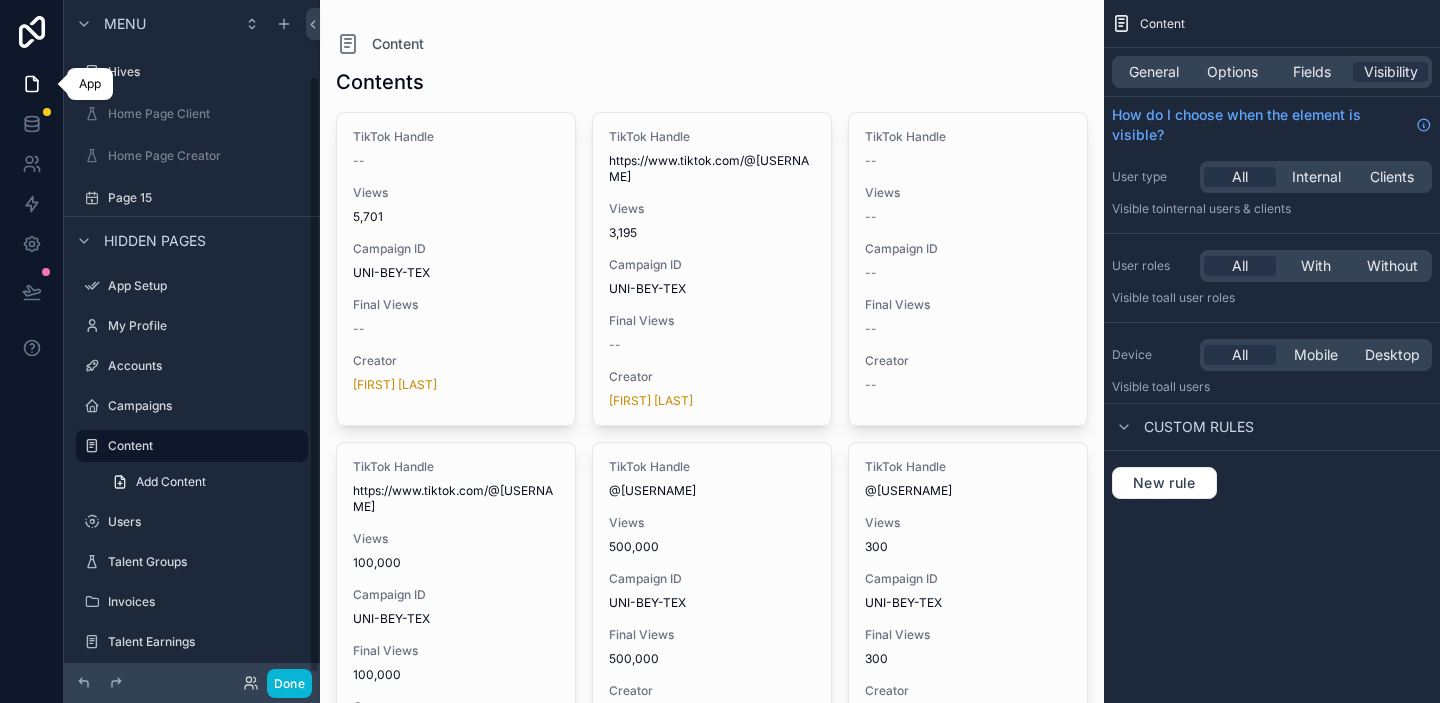 scroll, scrollTop: 86, scrollLeft: 0, axis: vertical 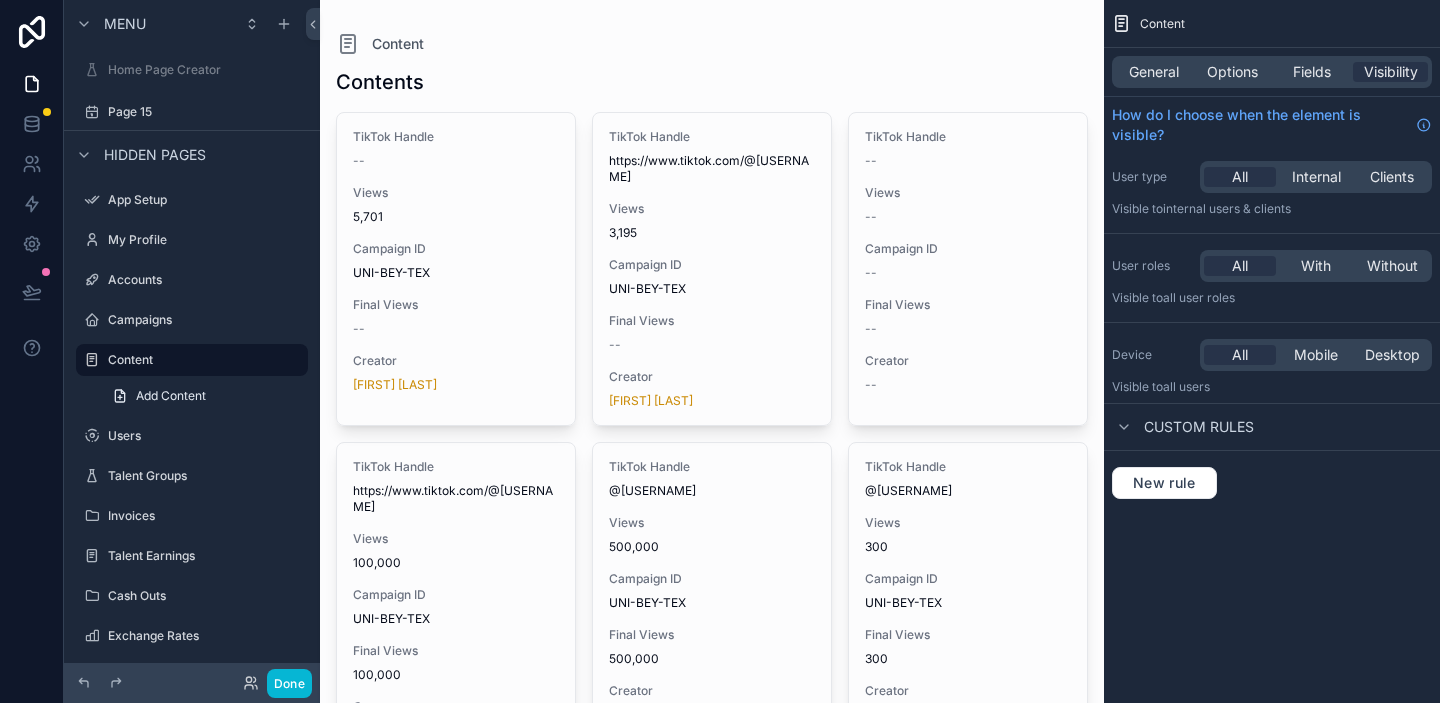 click on "Content Contents TikTok Handle -- Views 5,701 Campaign ID UNI-BEY-TEX Final Views -- Creator [FIRST] [LAST] TikTok Handle https://www.tiktok.com/@[USERNAME] Views 3,195 Campaign ID UNI-BEY-TEX Final Views -- Creator [FIRST]  [LAST] TikTok Handle -- Views -- Campaign ID -- Final Views -- Creator -- TikTok Handle https://www.tiktok.com/@[USERNAME] Views 100,000 Campaign ID UNI-BEY-TEX Final Views 100,000 Creator [FIRST]  [LAST] TikTok Handle @[USERNAME] Views 500,000 Campaign ID UNI-BEY-TEX Final Views 500,000 Creator [FIRST] [LAST] TikTok Handle @[USERNAME] Views 300 Campaign ID UNI-BEY-TEX Final Views 300 Creator [FIRST] [LAST] TikTok Handle @[USERNAME] Views 15,000 Campaign ID UNI-BEY-TEX Final Views 15,000 Creator [FIRST] [LAST] TikTok Handle @[USERNAME] Views 580 Campaign ID UNI-BEY-TEX Final Views 580 Creator [FIRST] [LAST] @[USERNAME] Views -- Campaign ID UNI-BEY-TEX Final Views -- Creator [FIRST] [LAST] TikTok Handle @[USERNAME] Views 6,000,000 Campaign ID UNI-BEY-TEX Final Views 6,000,000 Views" at bounding box center [712, 755] 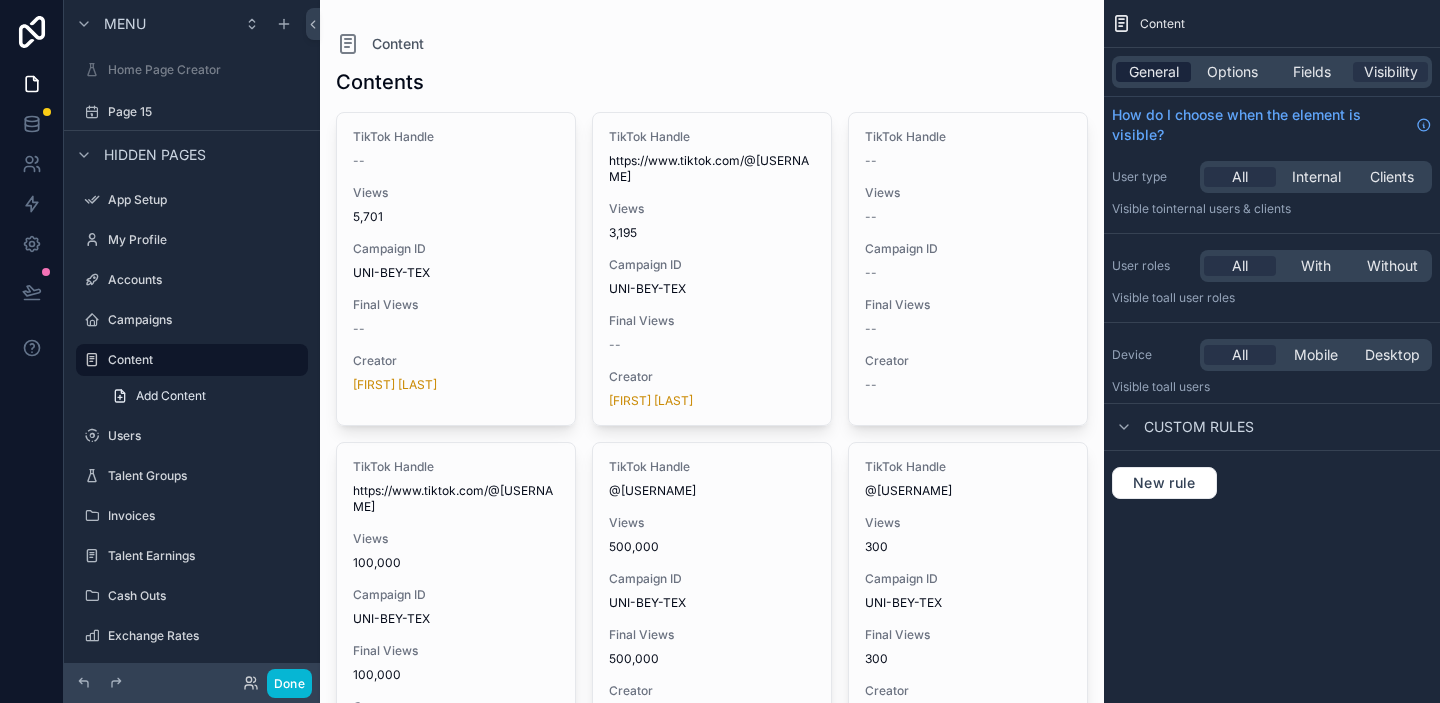 click on "General" at bounding box center (1154, 72) 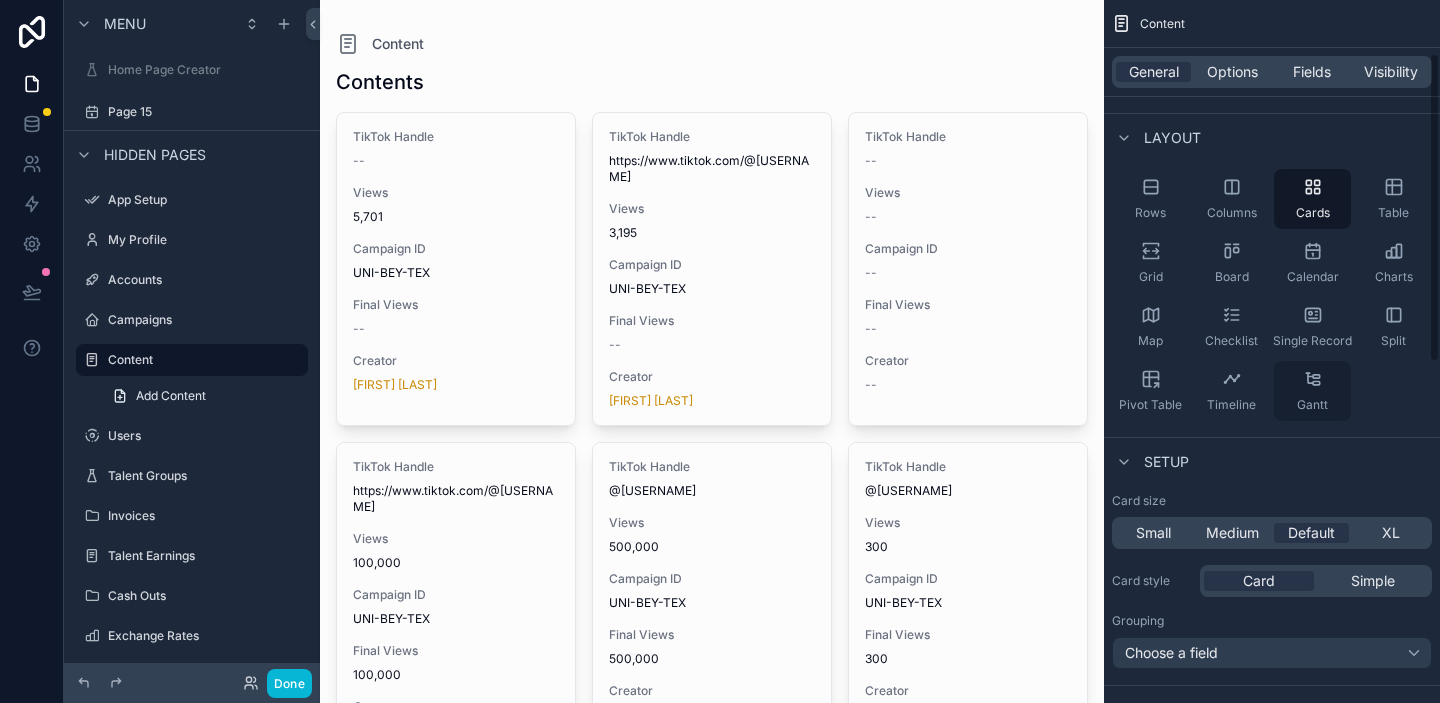 scroll, scrollTop: 183, scrollLeft: 0, axis: vertical 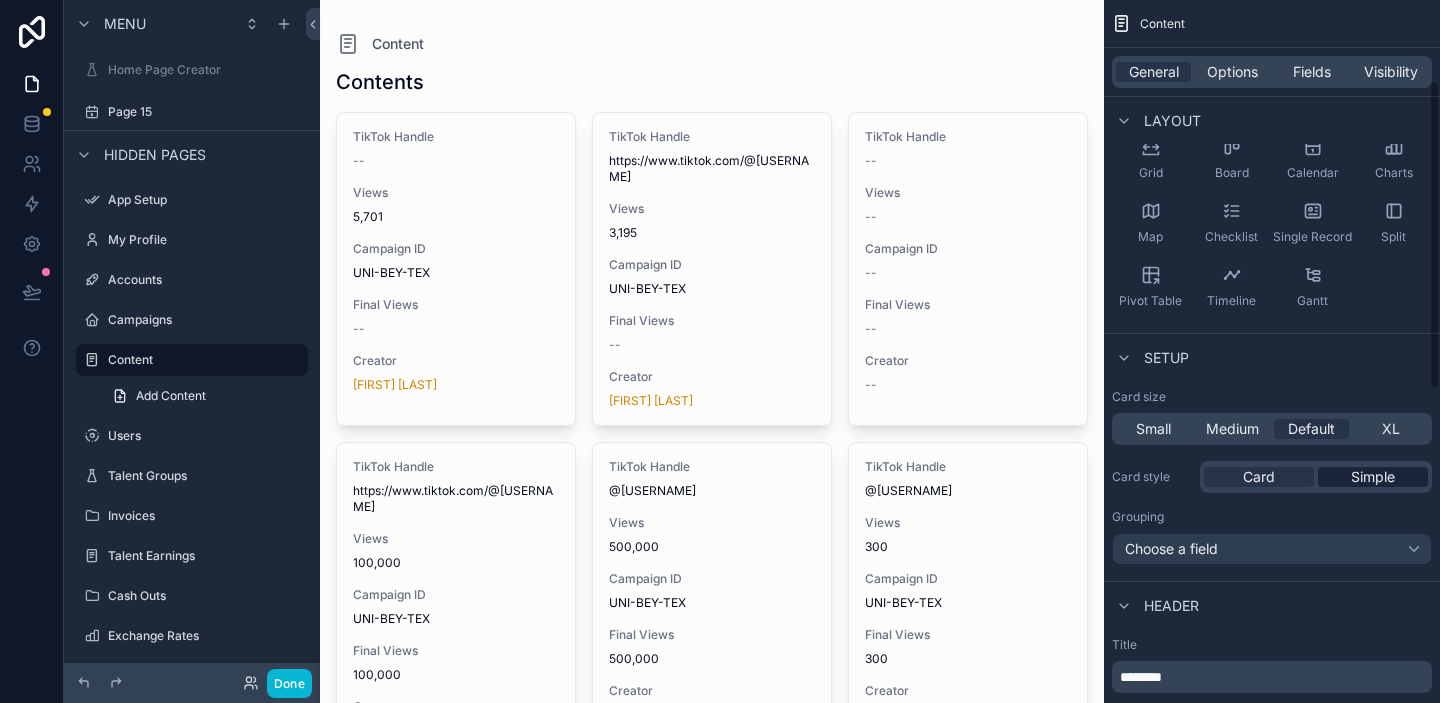 click on "Simple" at bounding box center [1373, 477] 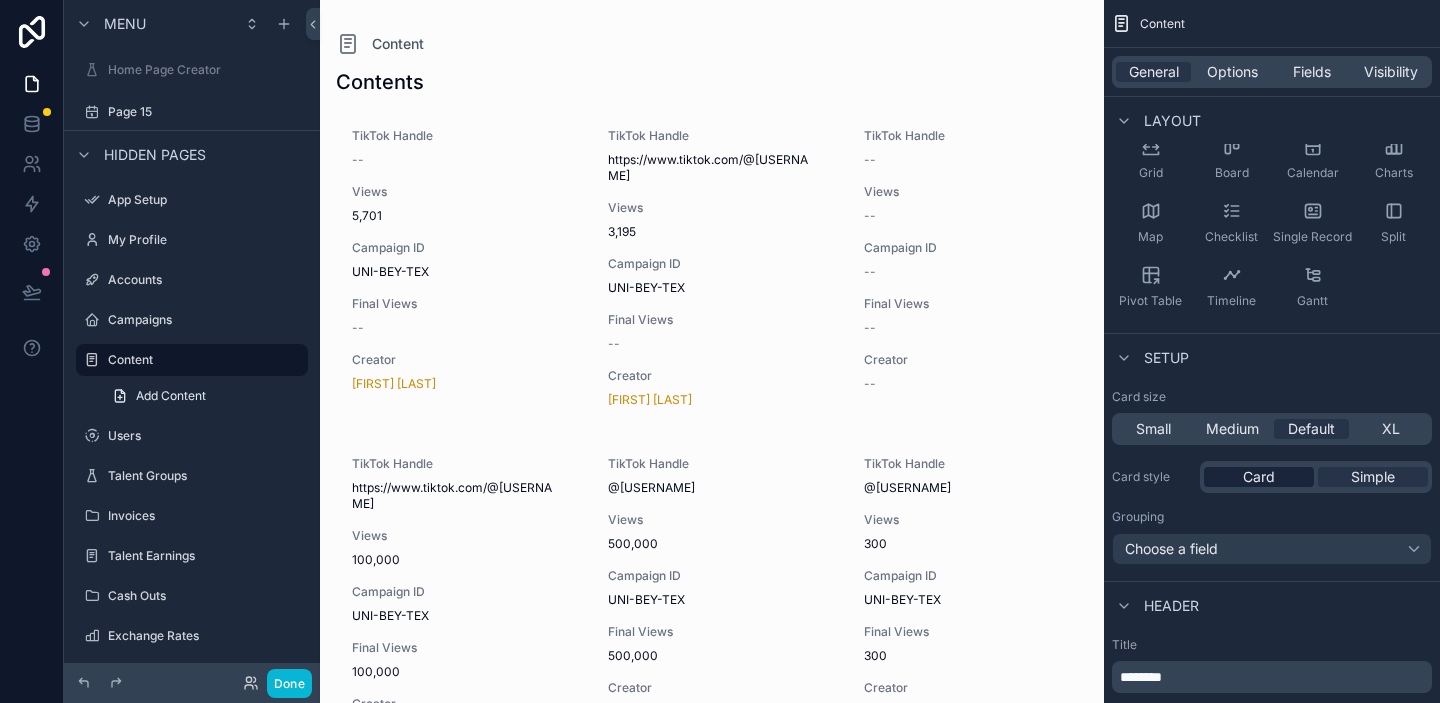click on "Card" at bounding box center [1259, 477] 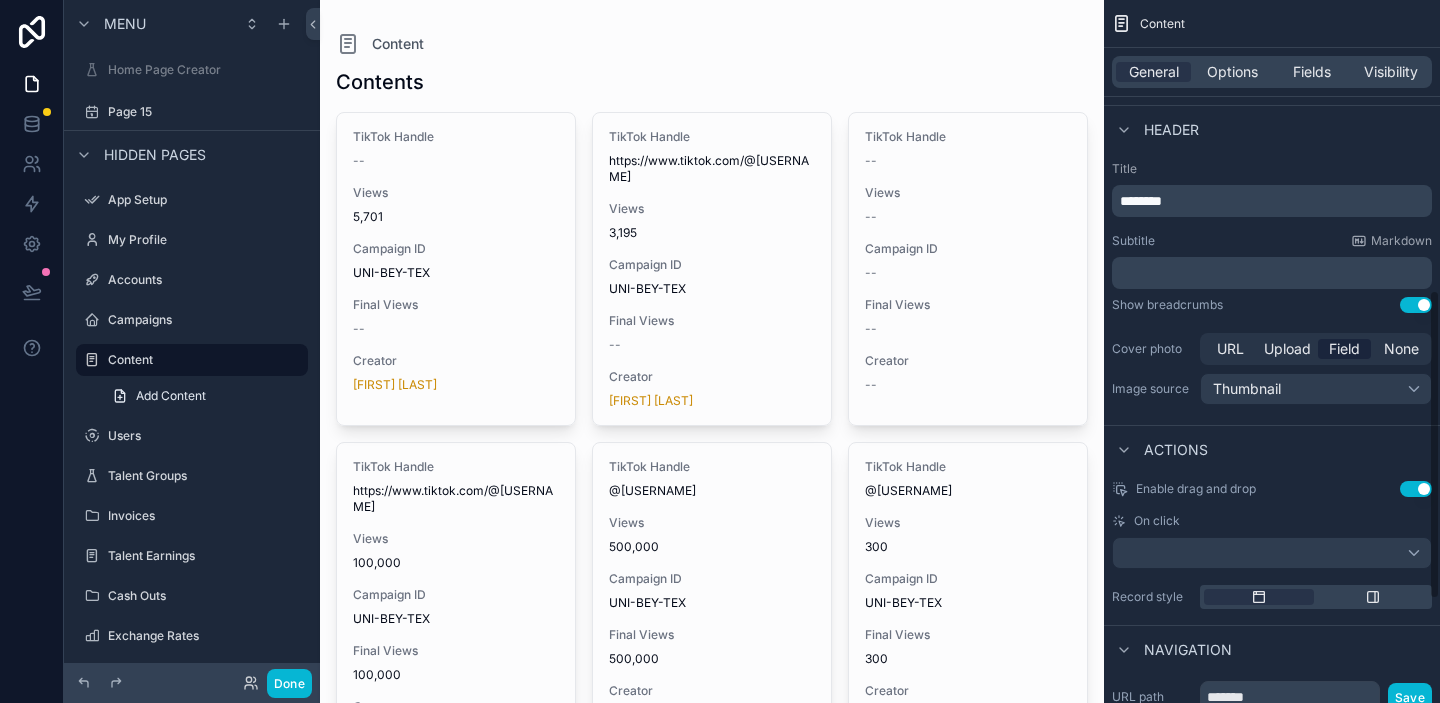scroll, scrollTop: 680, scrollLeft: 0, axis: vertical 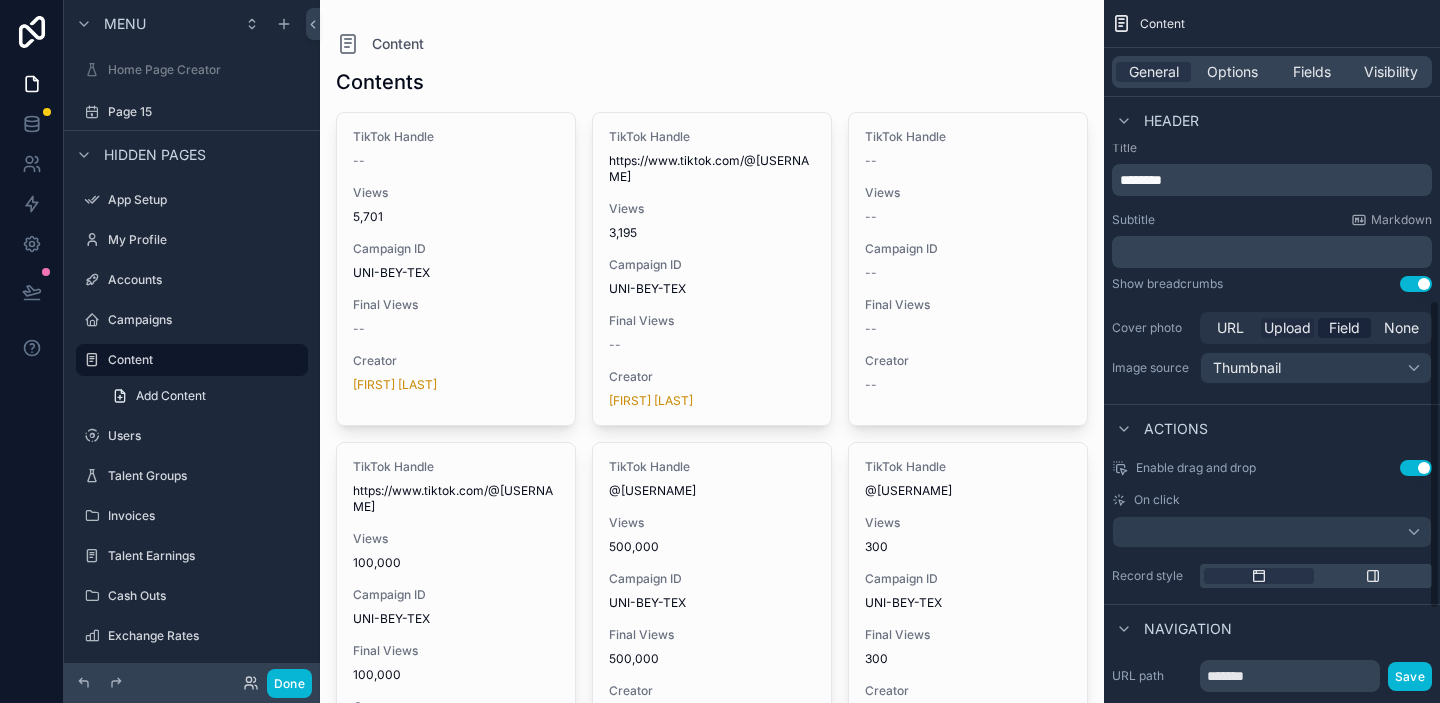 click on "Upload" at bounding box center (1287, 328) 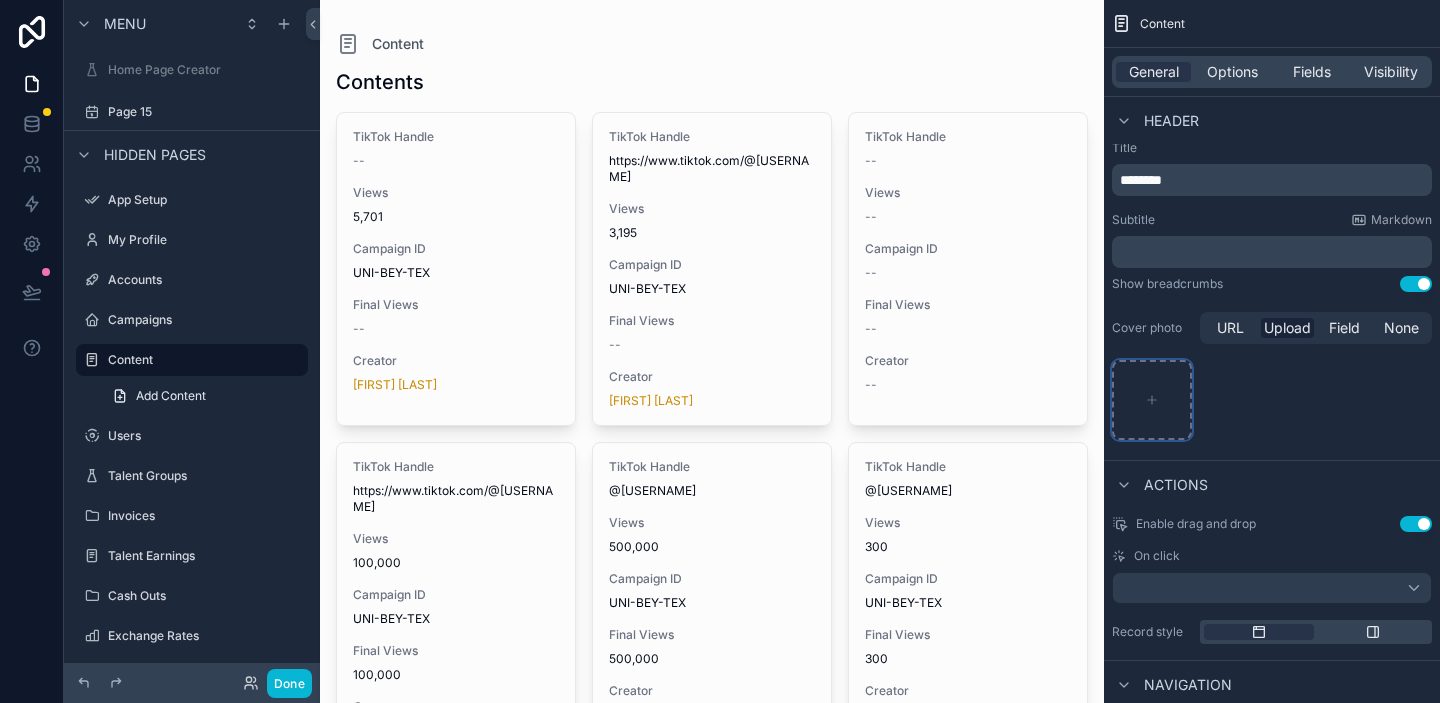 click at bounding box center [1152, 400] 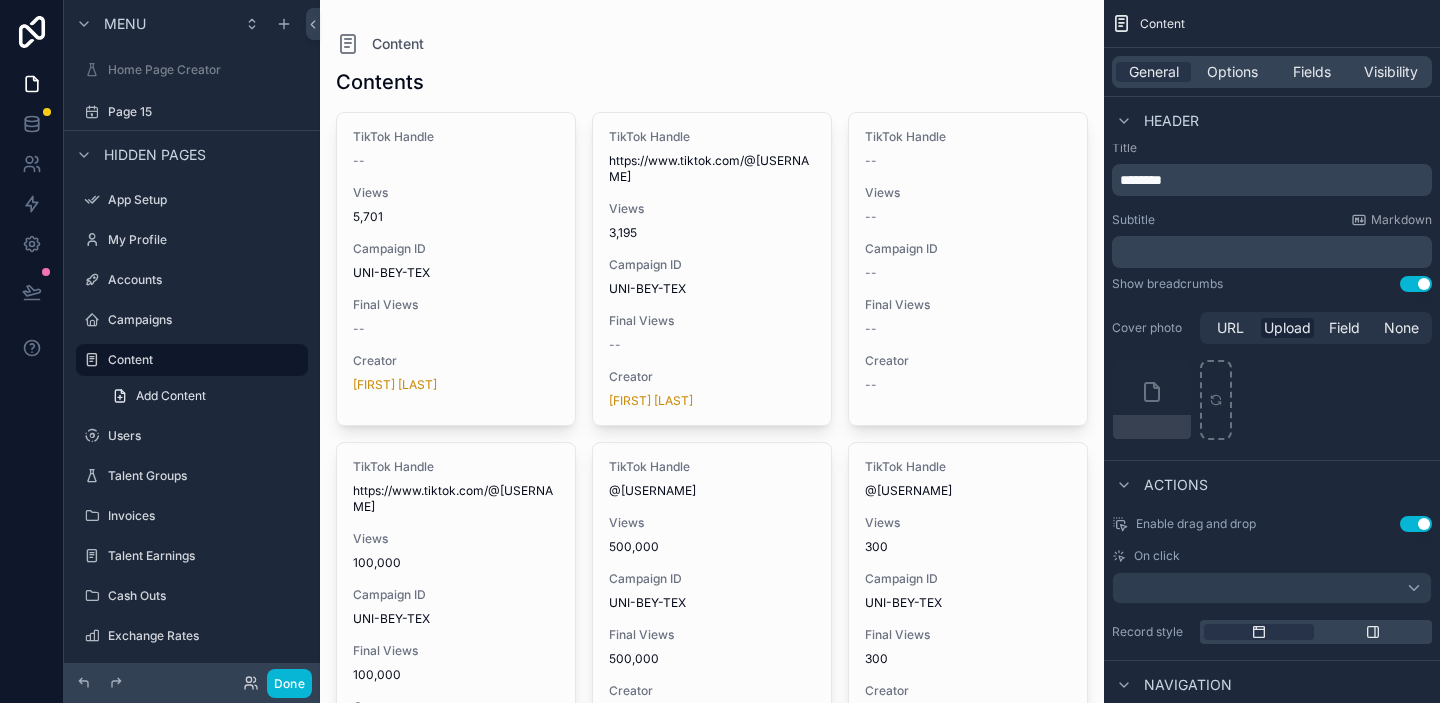 click on "Contents TikTok Handle -- Views 5,701 Campaign ID UNI-BEY-TEX Final Views -- Creator [FIRST] [LAST] TikTok Handle https://www.tiktok.com/@[USERNAME] Views 3,195 Campaign ID UNI-BEY-TEX Final Views -- Creator [FIRST]  [LAST] TikTok Handle -- Views -- Campaign ID -- Final Views -- Creator -- TikTok Handle https://www.tiktok.com/@[USERNAME] Views 100,000 Campaign ID UNI-BEY-TEX Final Views 100,000 Creator [FIRST]  [LAST] TikTok Handle @[USERNAME] Views 500,000 Campaign ID UNI-BEY-TEX Final Views 500,000 Creator [FIRST] [LAST] TikTok Handle @[USERNAME] Views 300 Campaign ID UNI-BEY-TEX Final Views 300 Creator [FIRST] [LAST] TikTok Handle @[USERNAME] Views 15,000 Campaign ID UNI-BEY-TEX Final Views 15,000 Creator [FIRST] [LAST] TikTok Handle @[USERNAME] Views 580 Campaign ID UNI-BEY-TEX Final Views 580 Creator [FIRST] [LAST] TikTok Handle @[USERNAME] Views -- Campaign ID UNI-BEY-TEX Final Views -- Creator [FIRST] [LAST] TikTok Handle @[USERNAME] Views 6,000,000 Campaign ID UNI-BEY-TEX Final Views 6,000,000 Views" at bounding box center [712, 783] 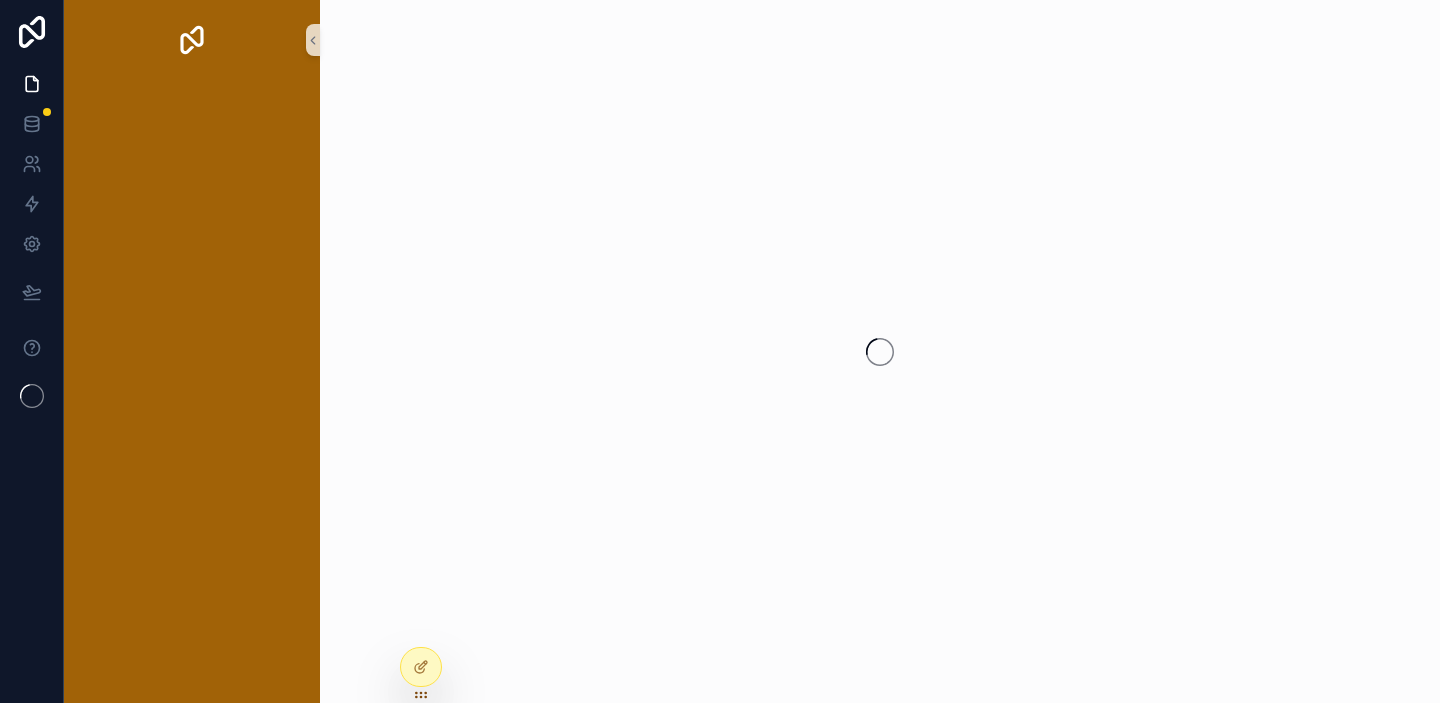 scroll, scrollTop: 0, scrollLeft: 0, axis: both 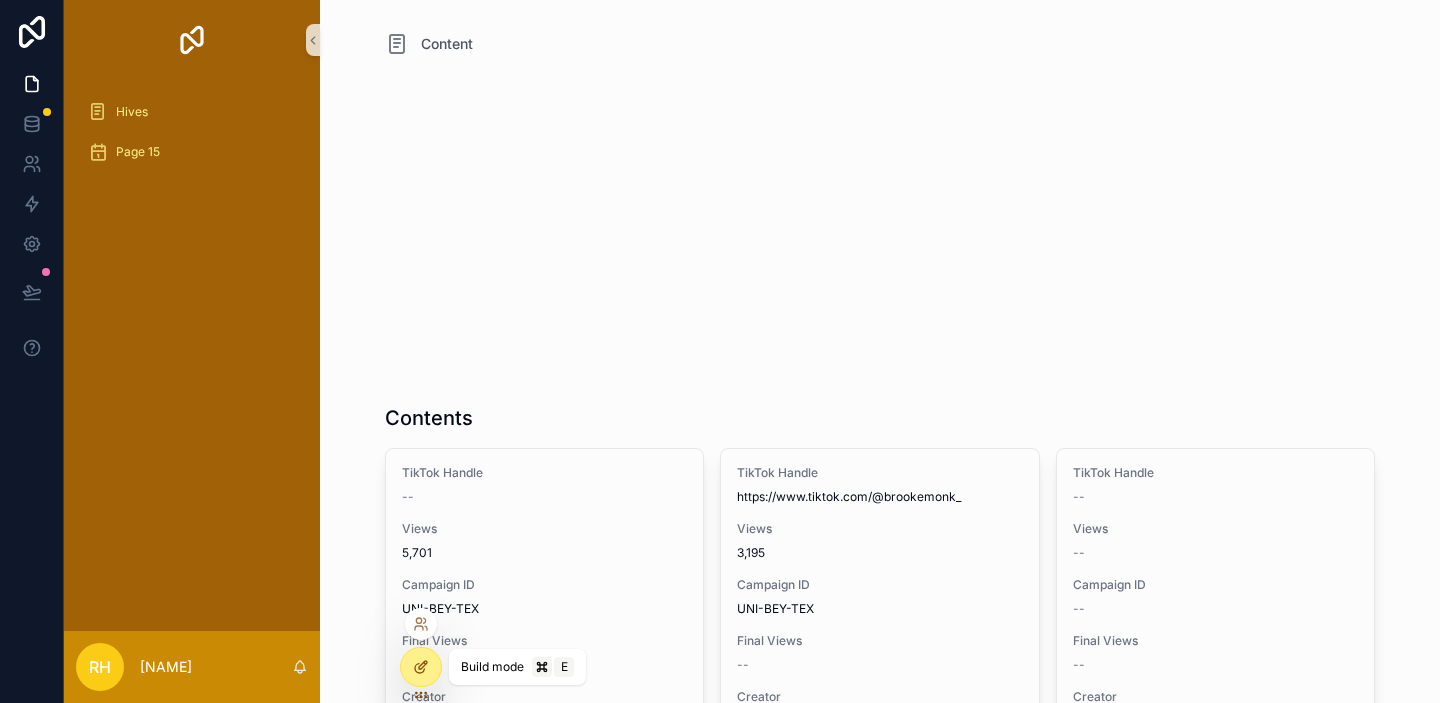 click 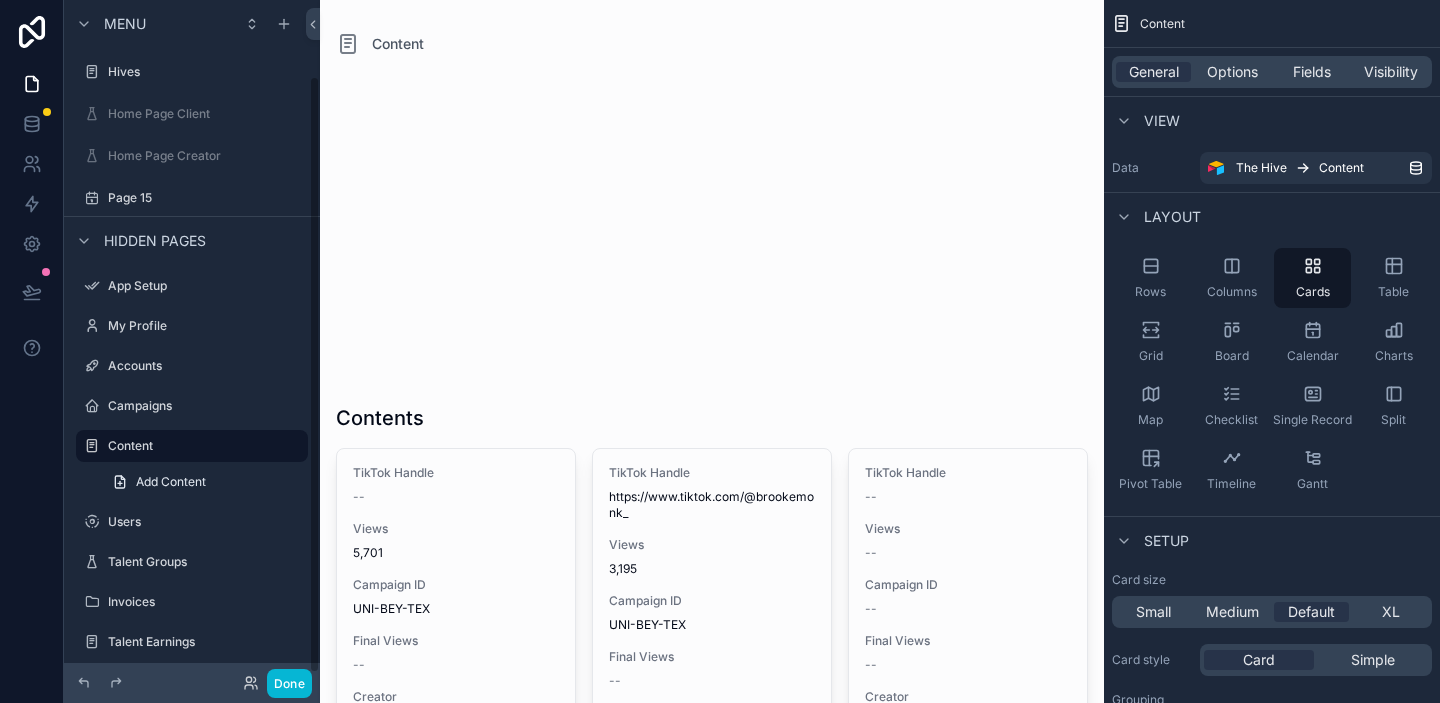 scroll, scrollTop: 86, scrollLeft: 0, axis: vertical 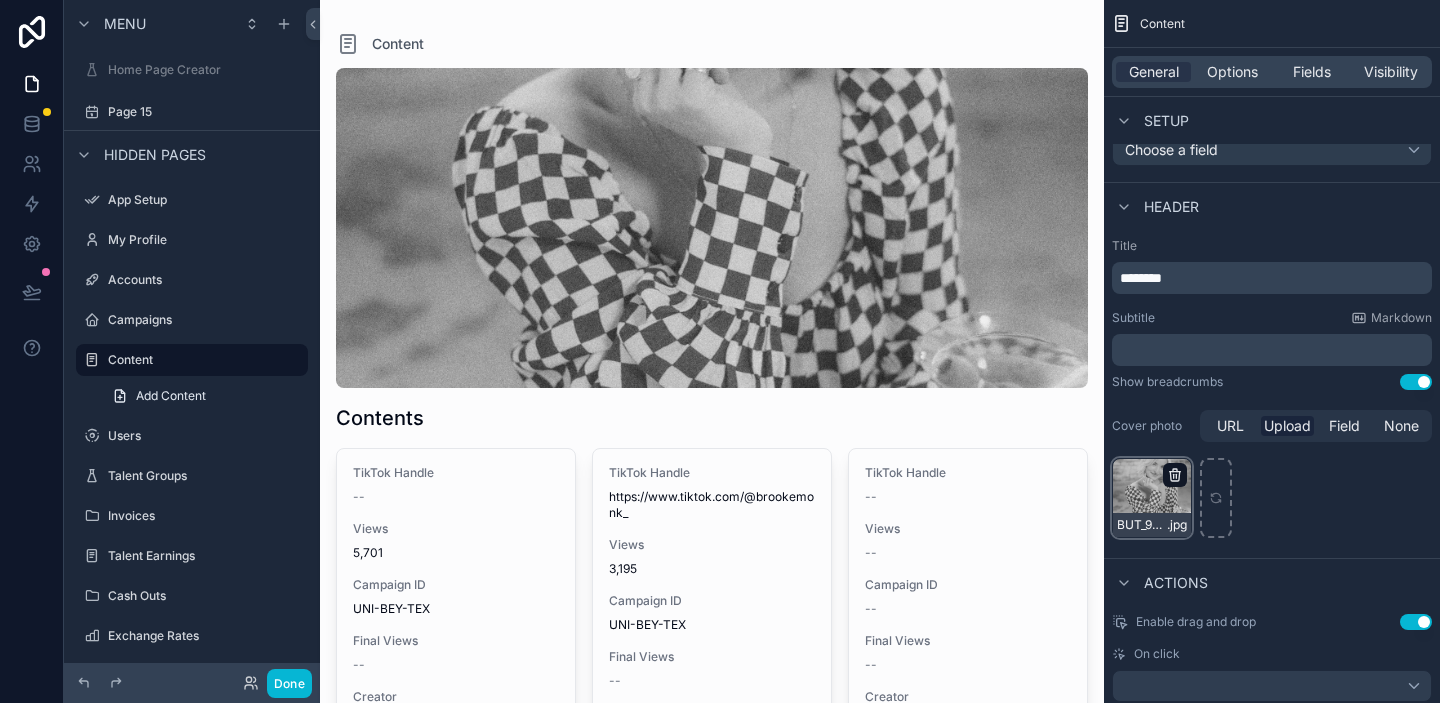 click 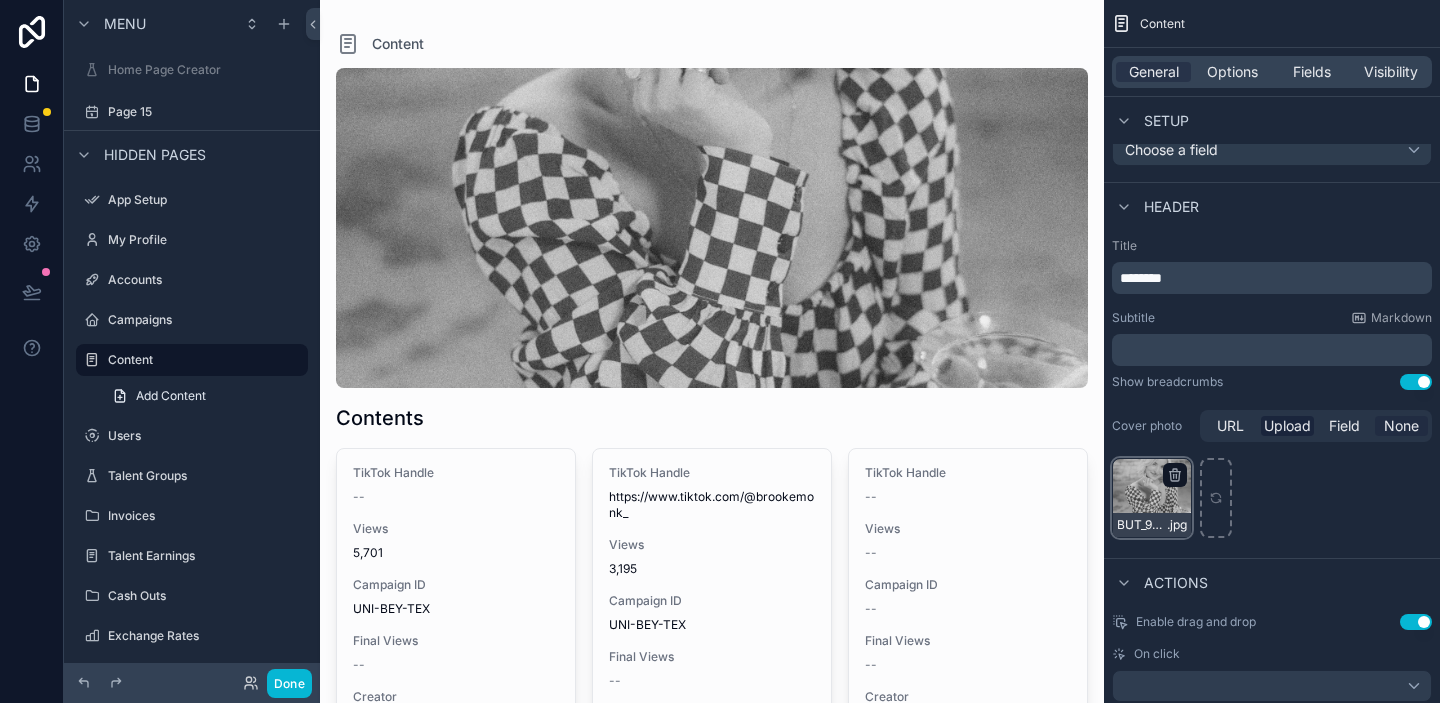 click on "None" at bounding box center [1401, 426] 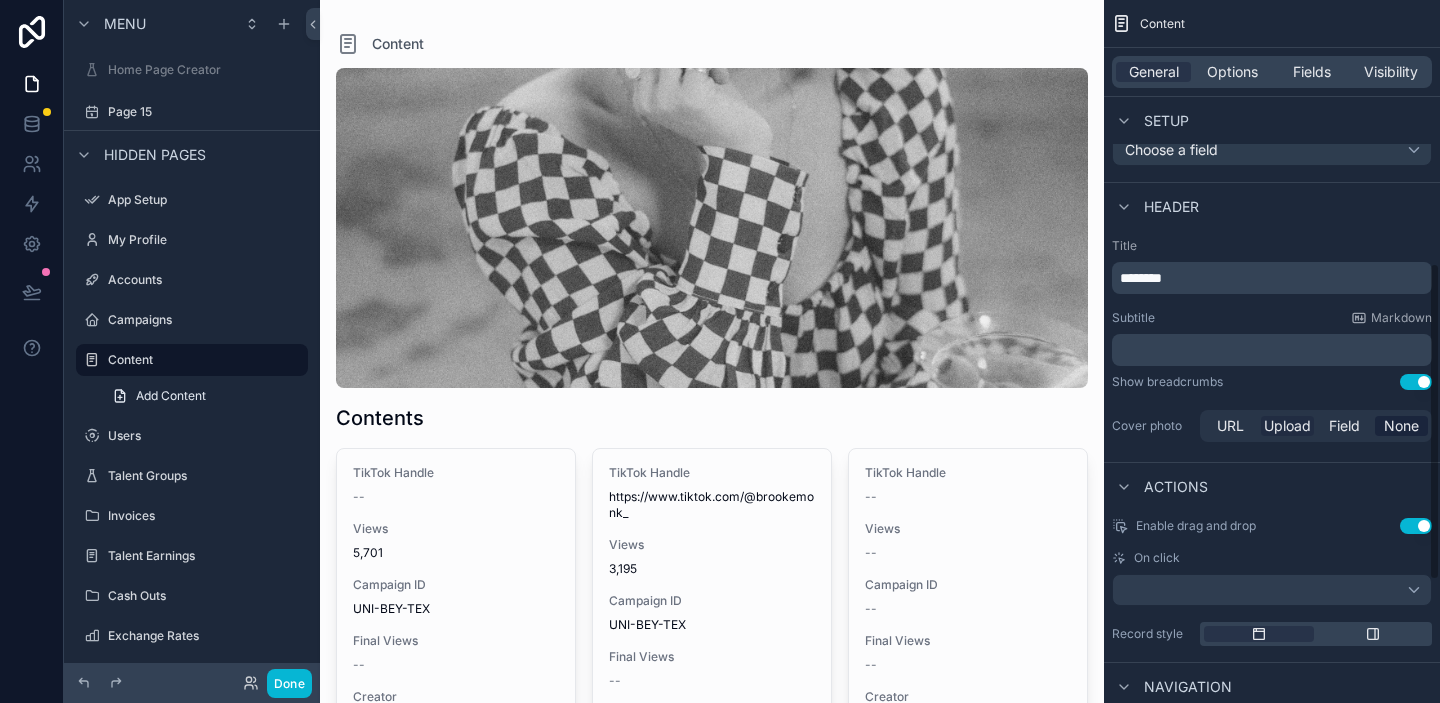 click on "Upload" at bounding box center (1287, 426) 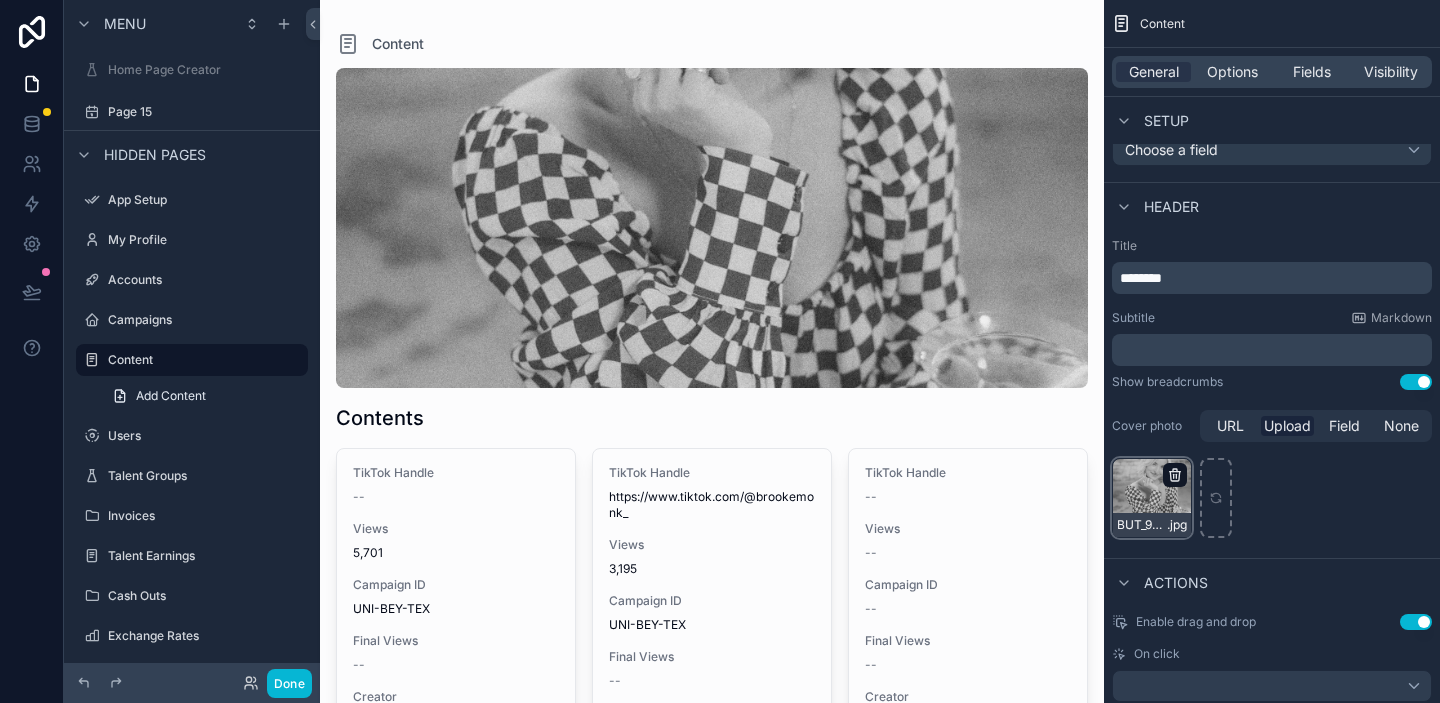 click 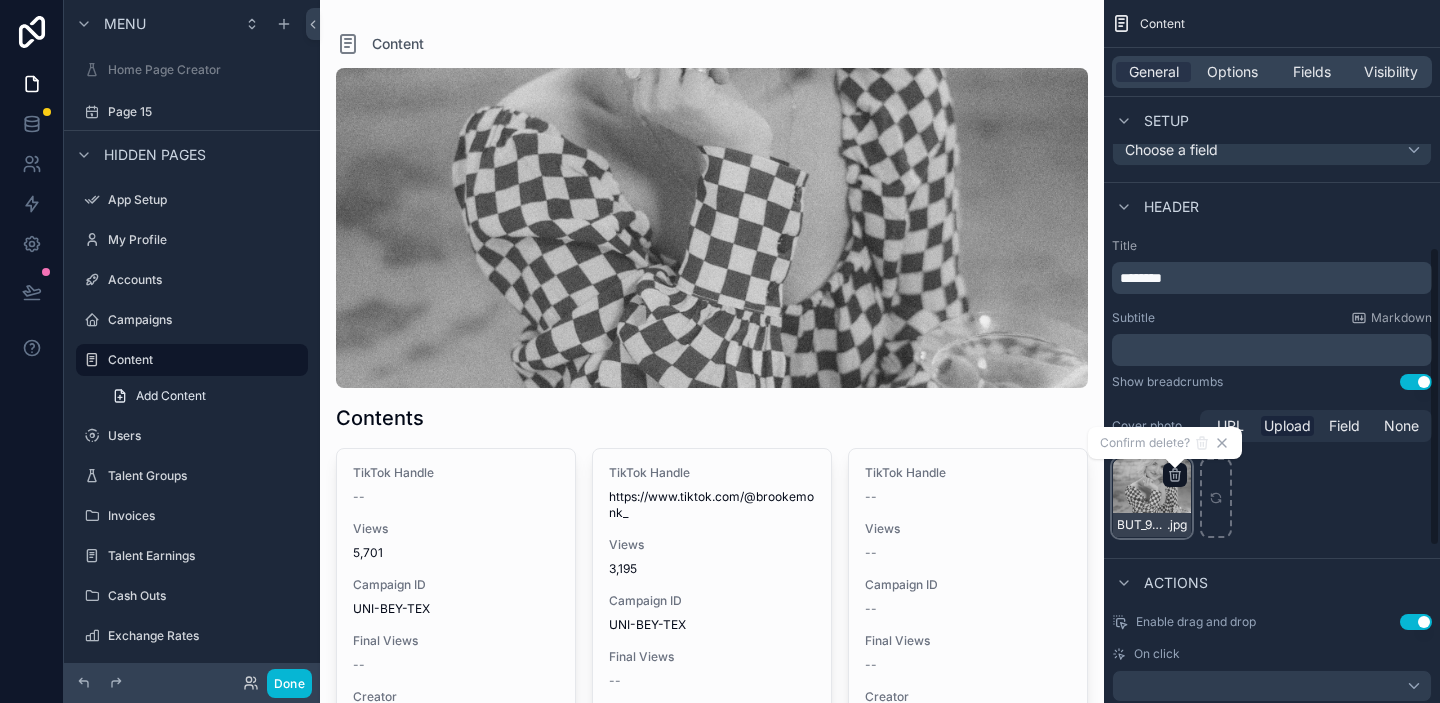 click 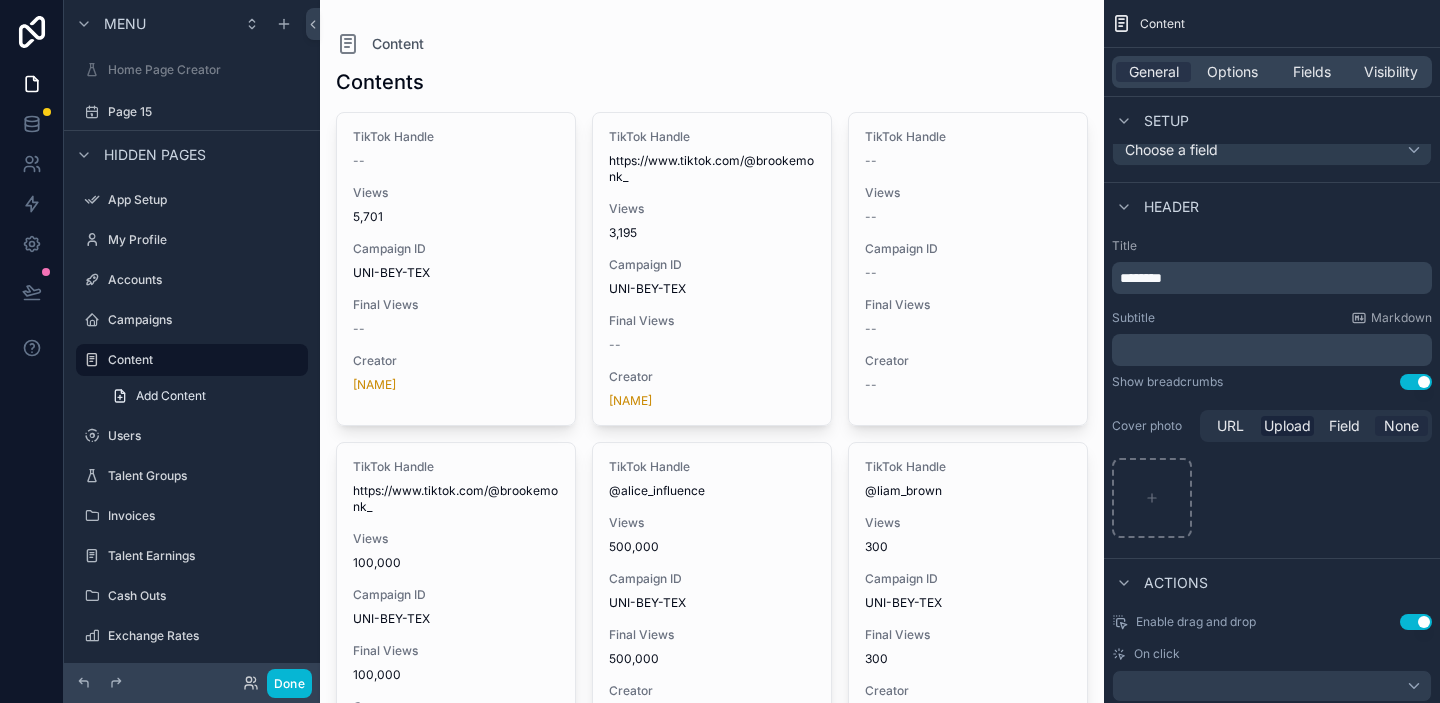 click on "None" at bounding box center [1401, 426] 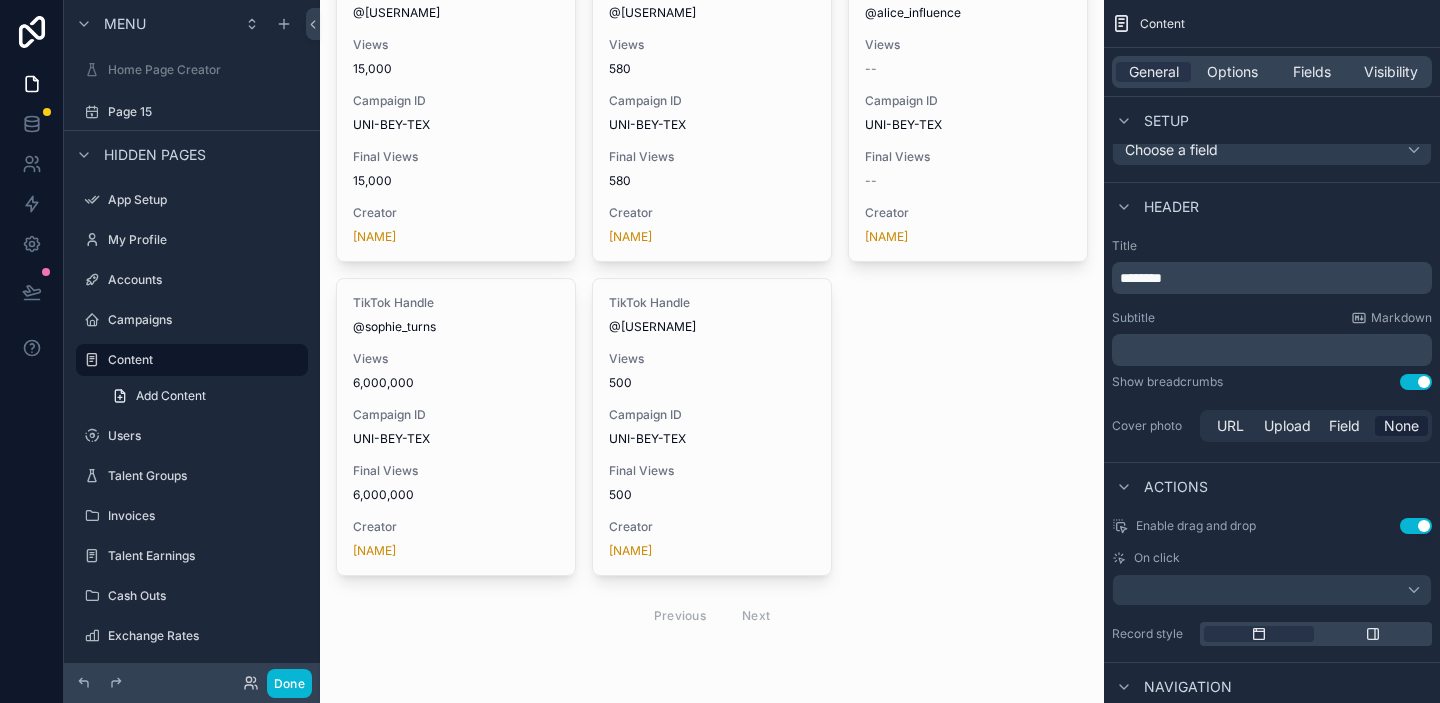 scroll, scrollTop: 0, scrollLeft: 0, axis: both 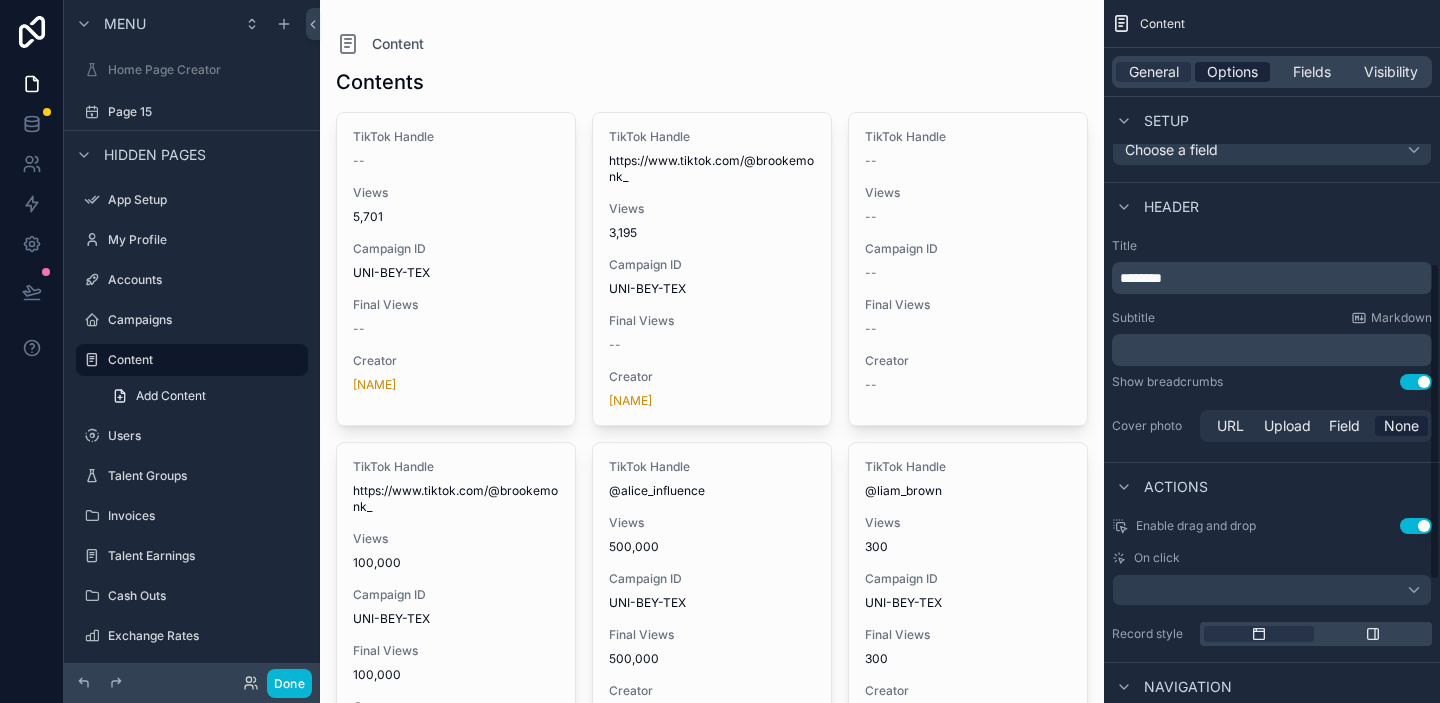 click on "Options" at bounding box center (1232, 72) 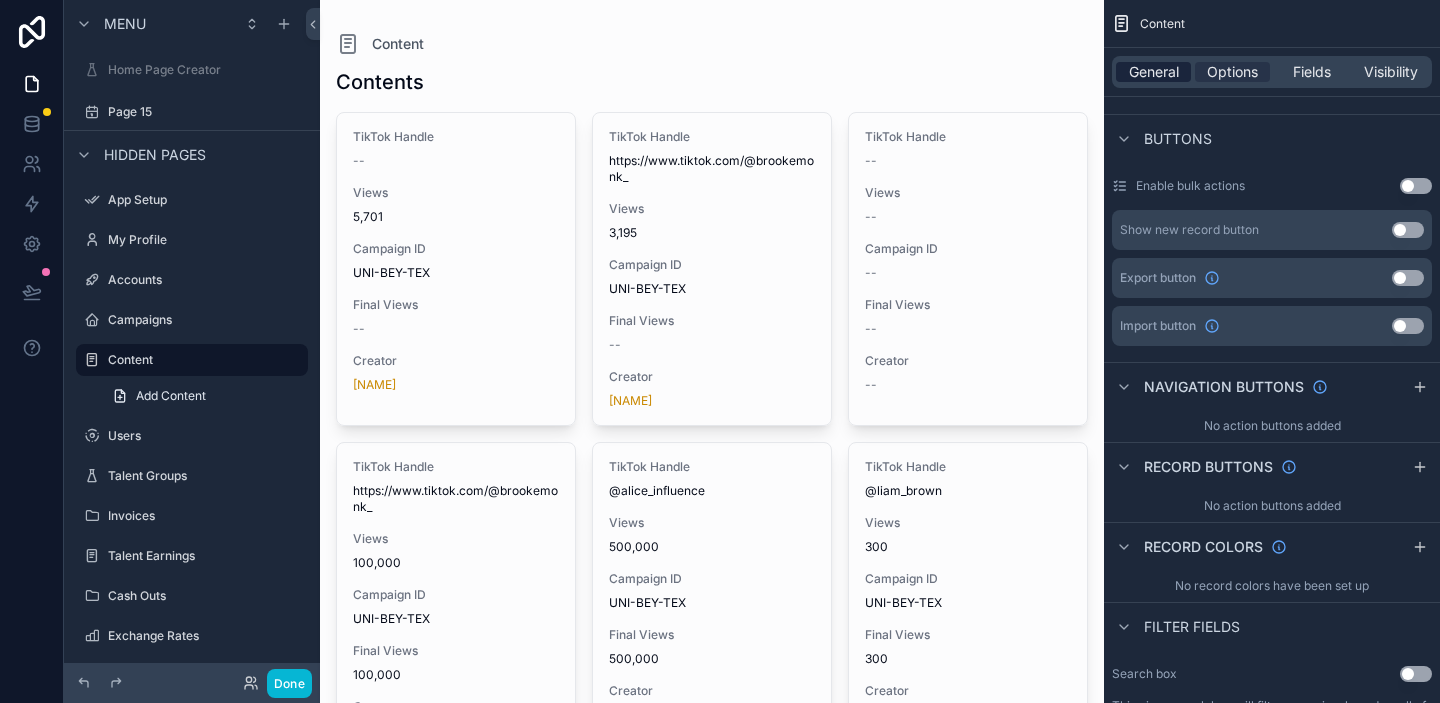 click on "General" at bounding box center [1154, 72] 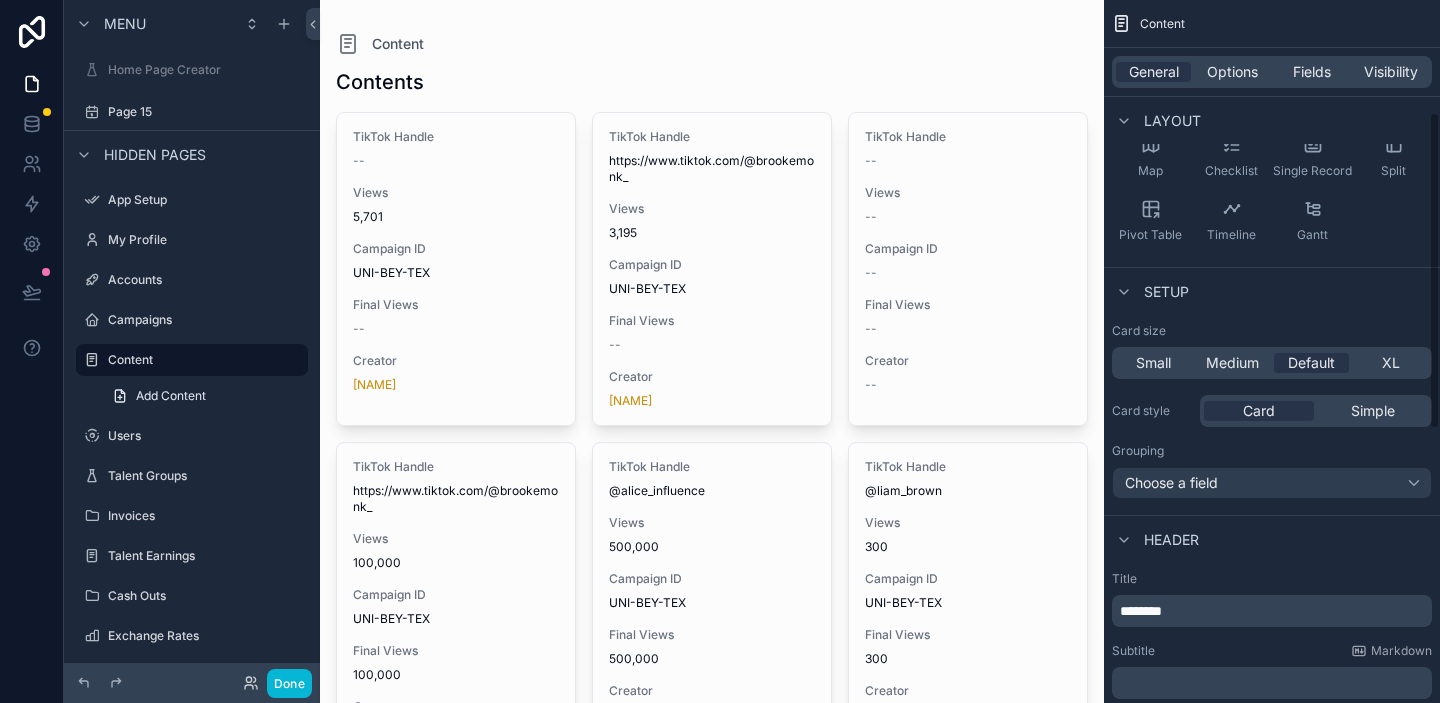 scroll, scrollTop: 0, scrollLeft: 0, axis: both 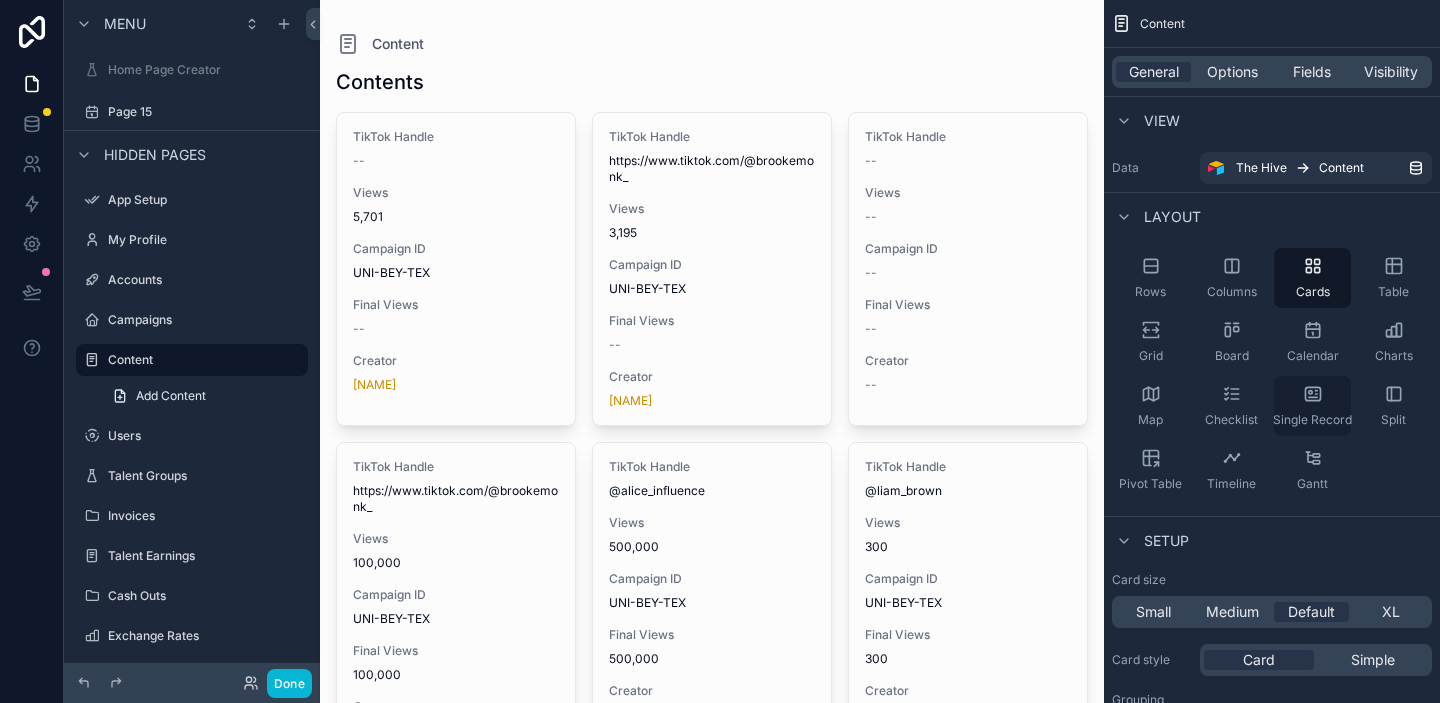 click on "Single Record" at bounding box center (1312, 420) 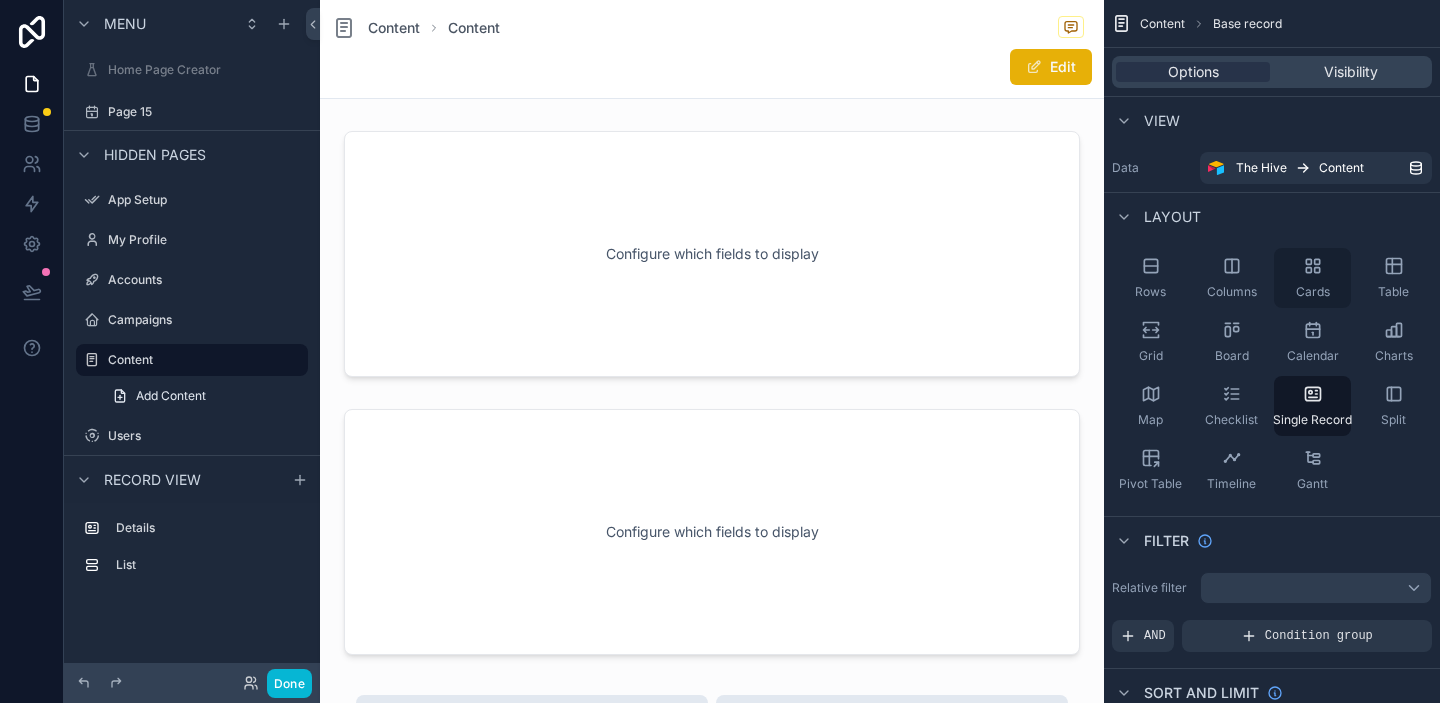 click on "Cards" at bounding box center (1313, 292) 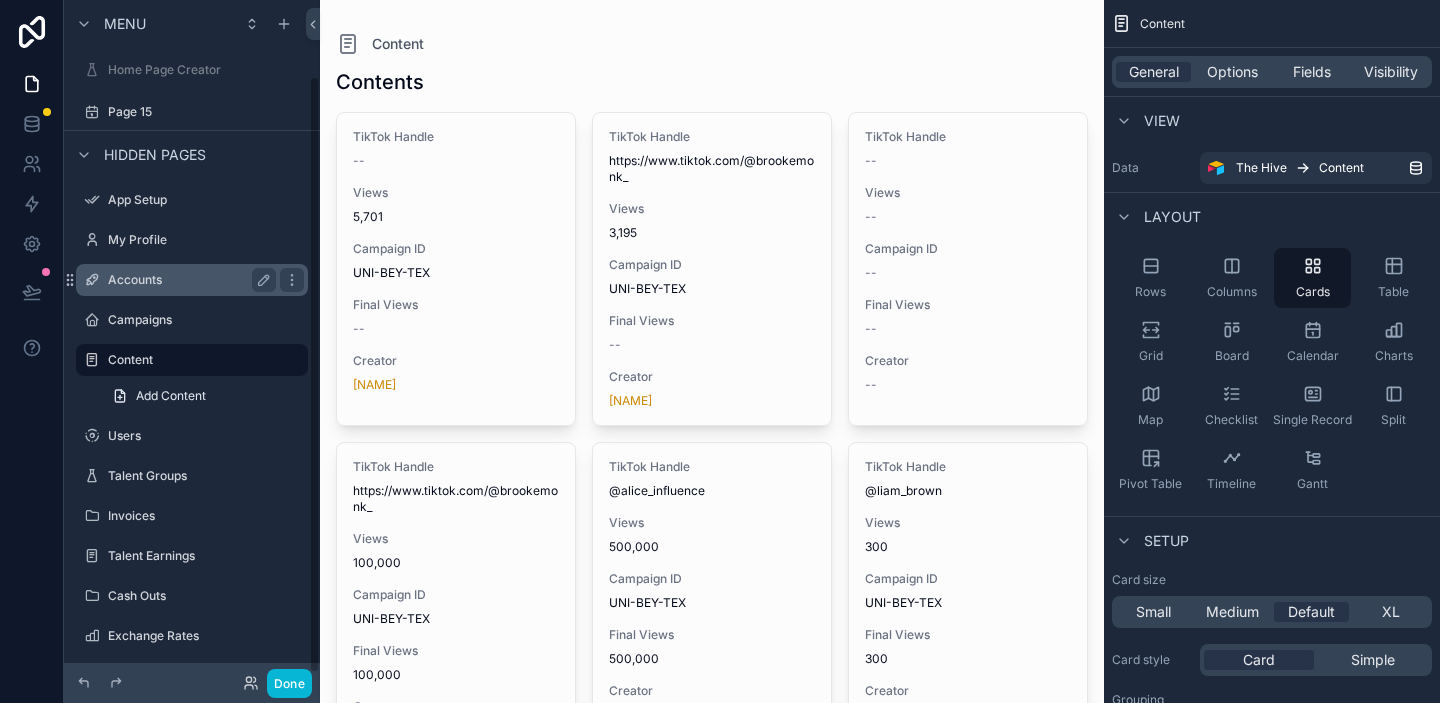 scroll, scrollTop: 0, scrollLeft: 0, axis: both 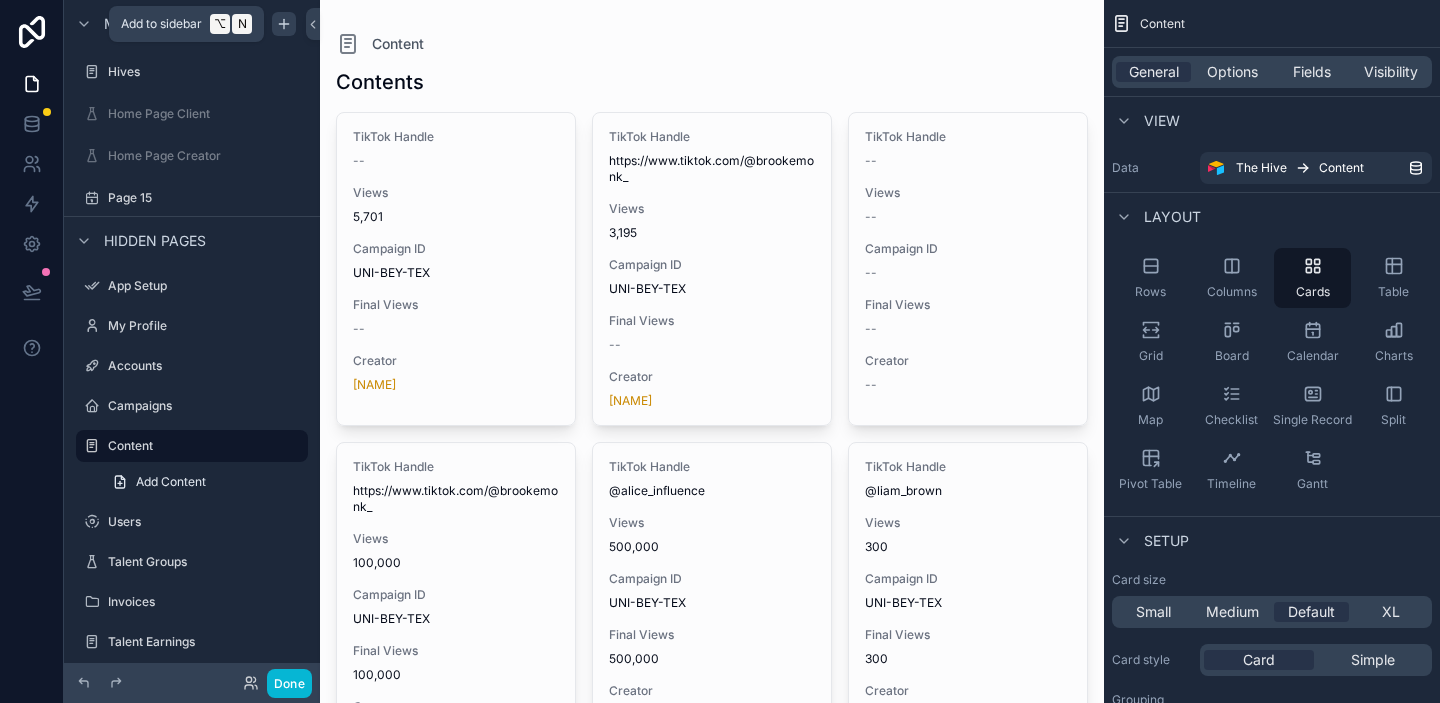 click 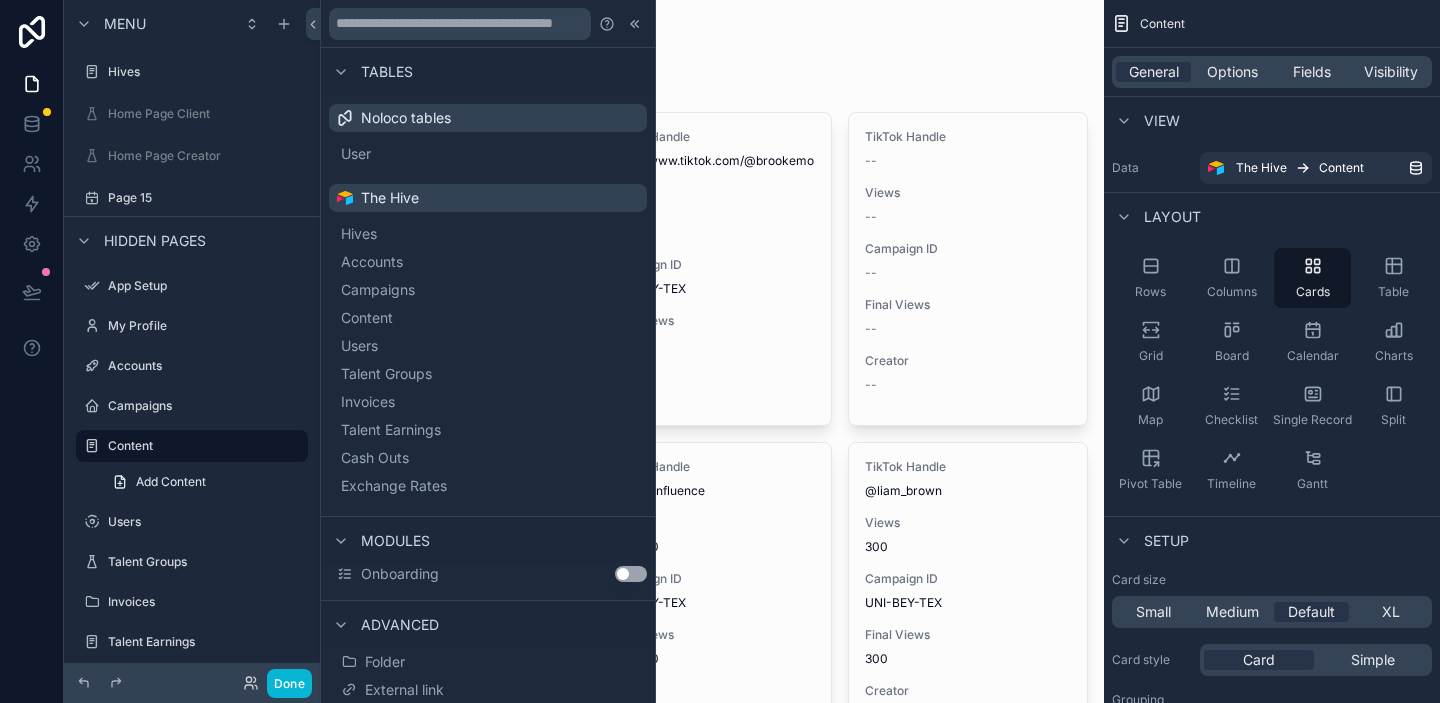 scroll, scrollTop: 85, scrollLeft: 0, axis: vertical 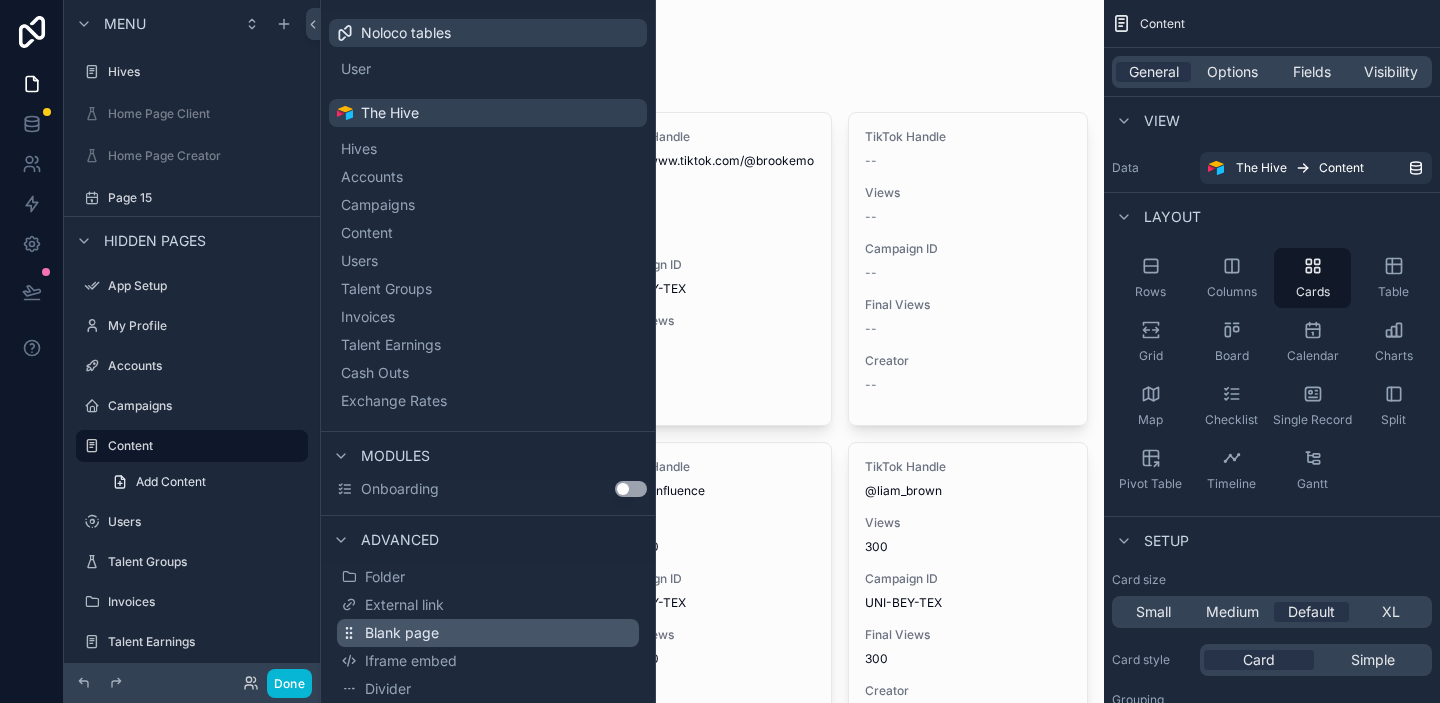 click on "Blank page" at bounding box center (488, 633) 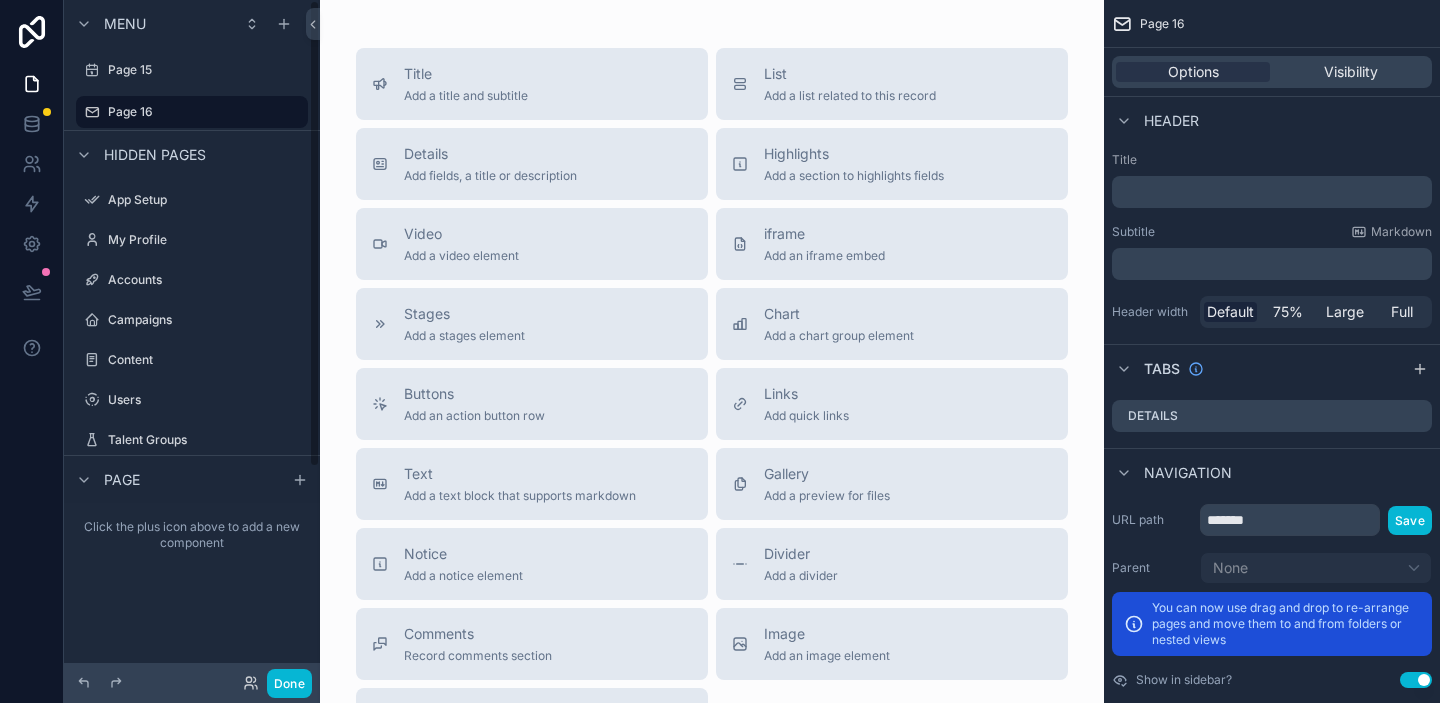 scroll, scrollTop: 0, scrollLeft: 0, axis: both 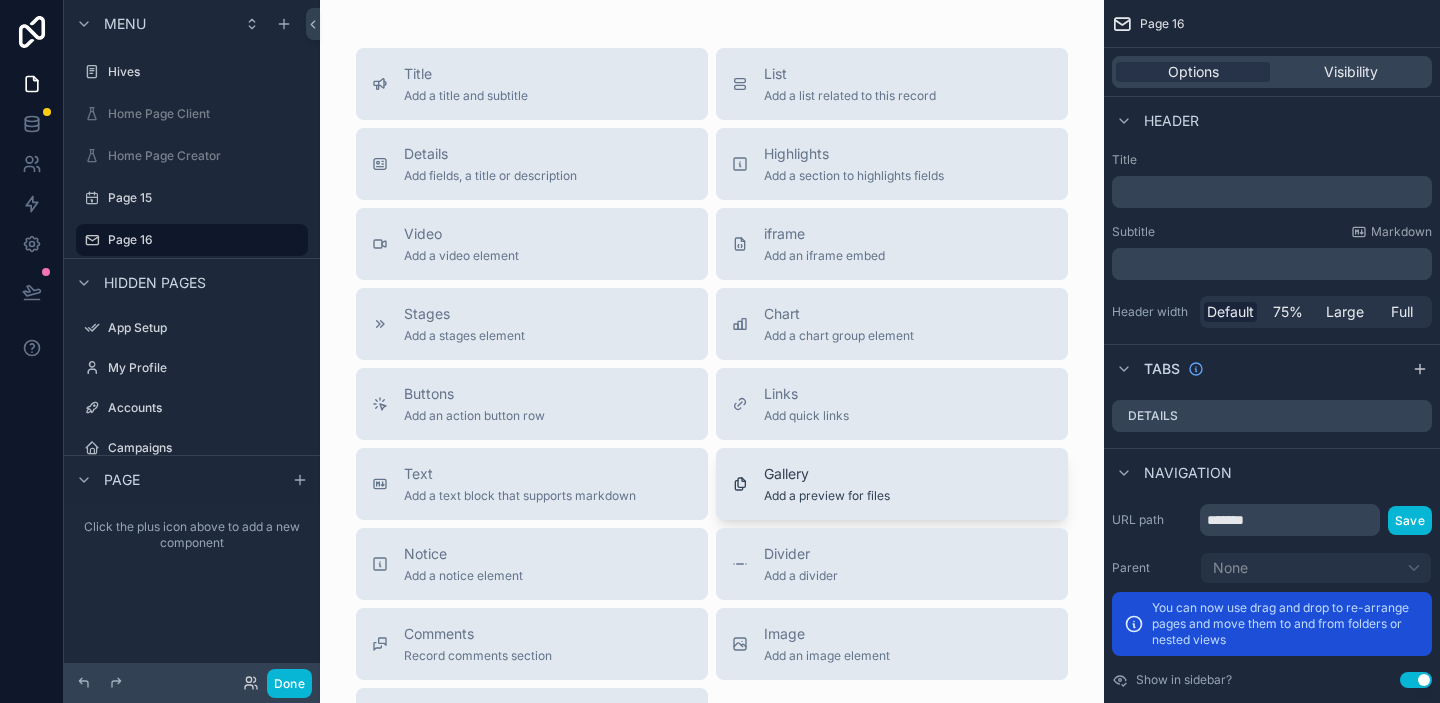 click on "Gallery Add a preview for files" at bounding box center (892, 484) 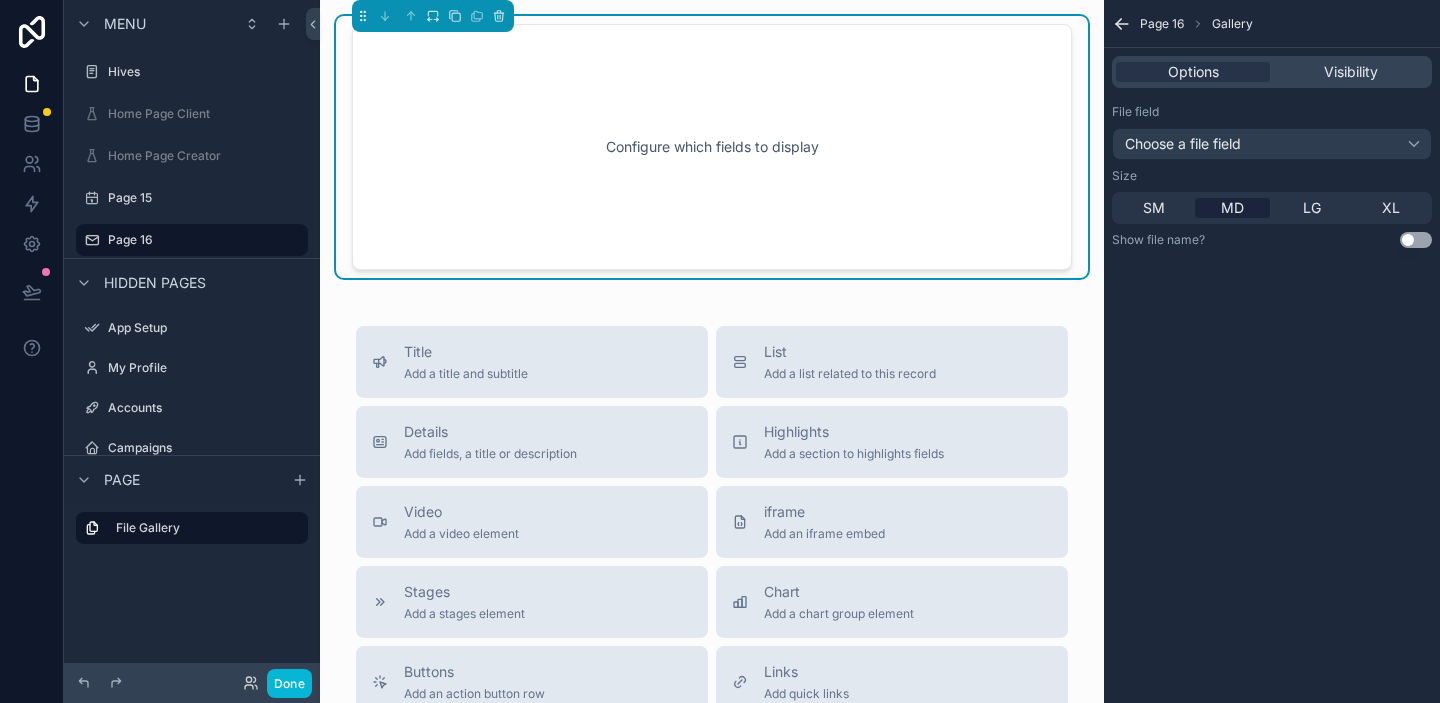 click on "Configure which fields to display" at bounding box center (712, 147) 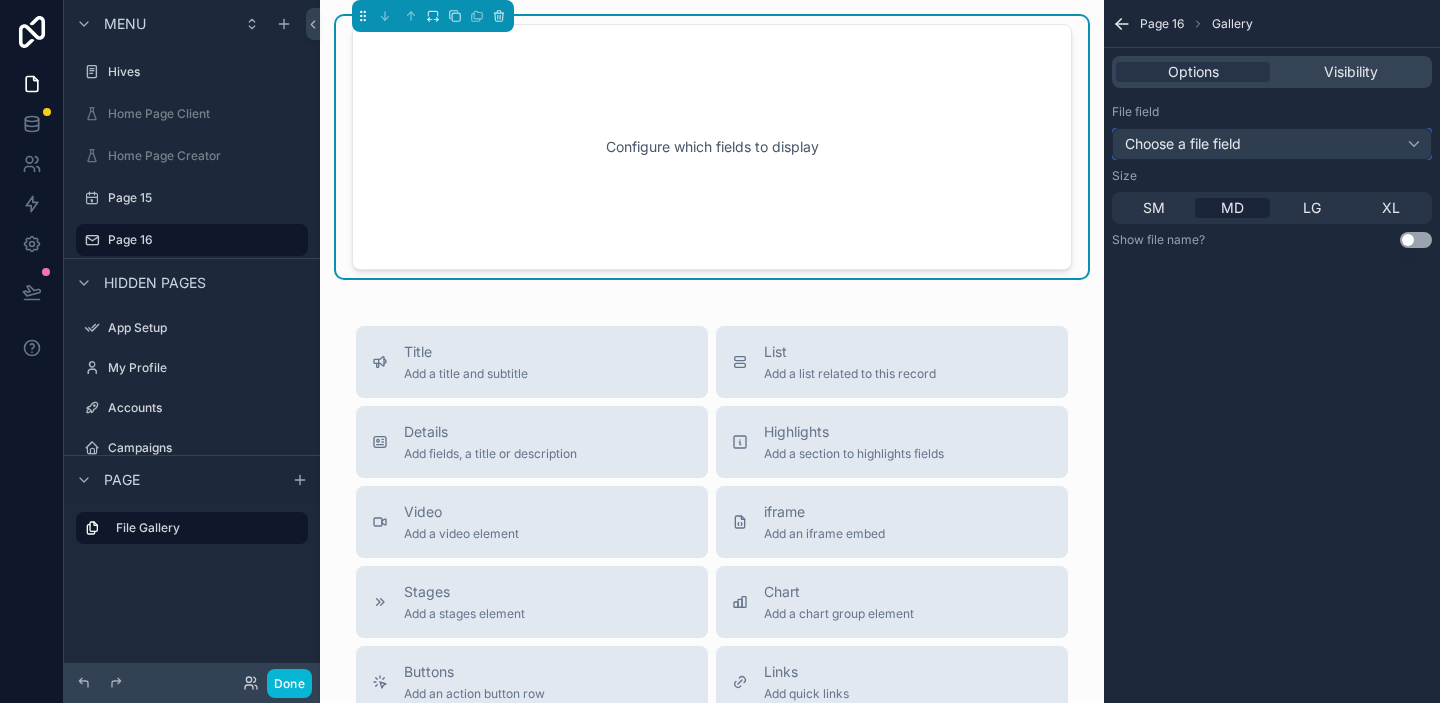 click on "Choose a file field" at bounding box center [1272, 144] 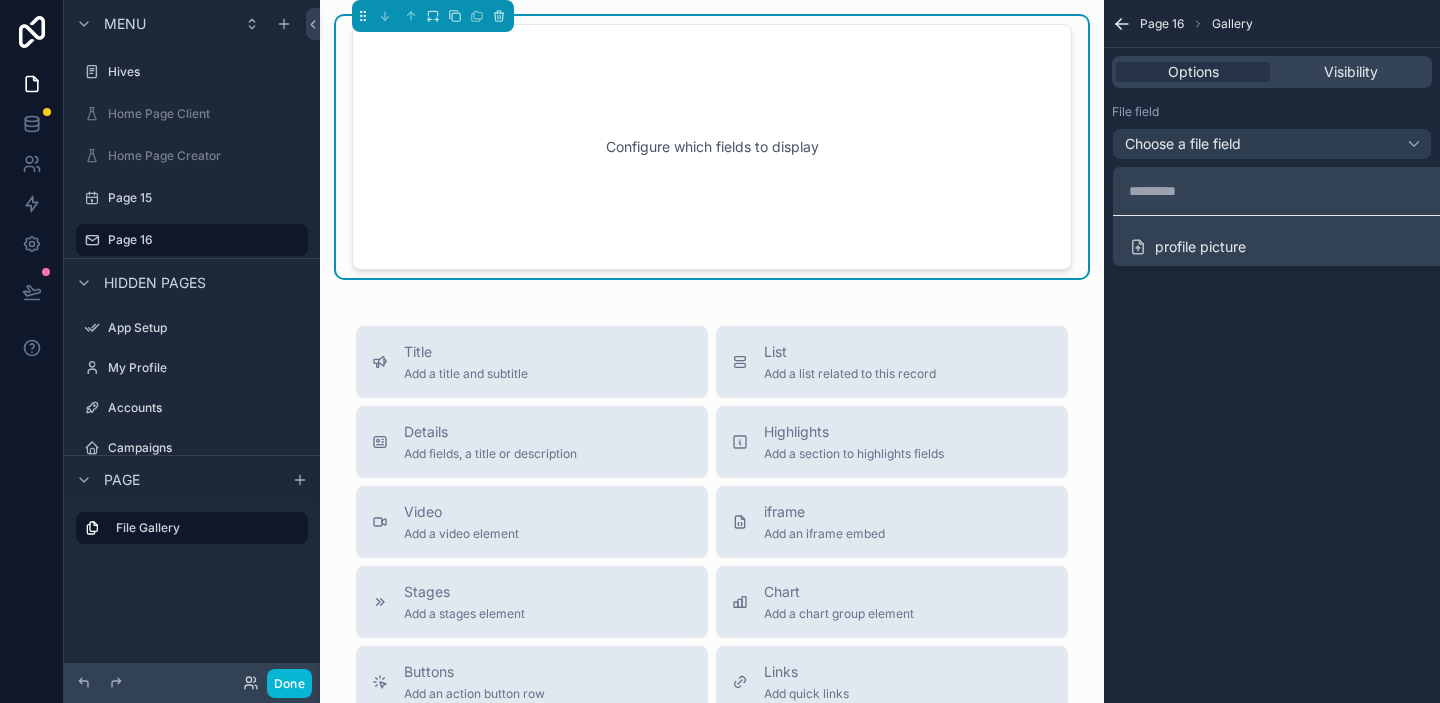 click at bounding box center [720, 351] 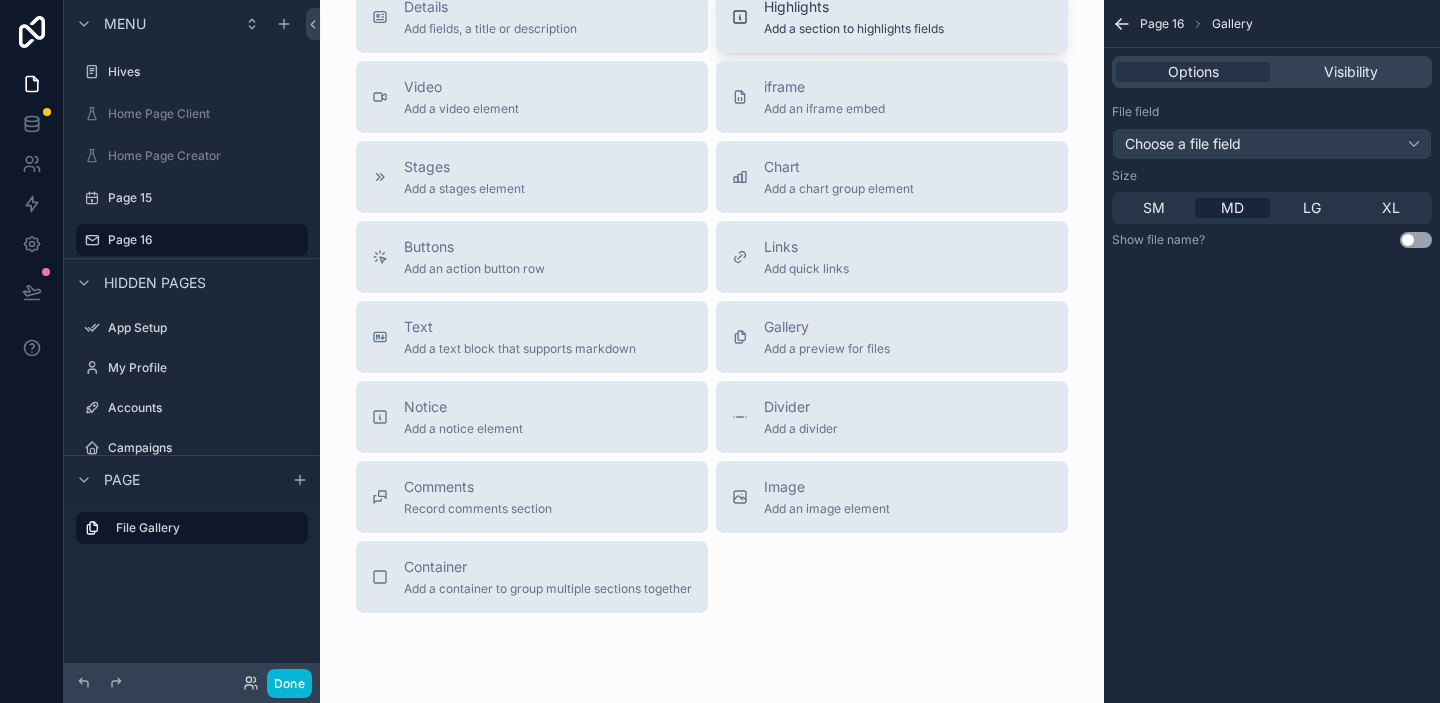 scroll, scrollTop: 361, scrollLeft: 0, axis: vertical 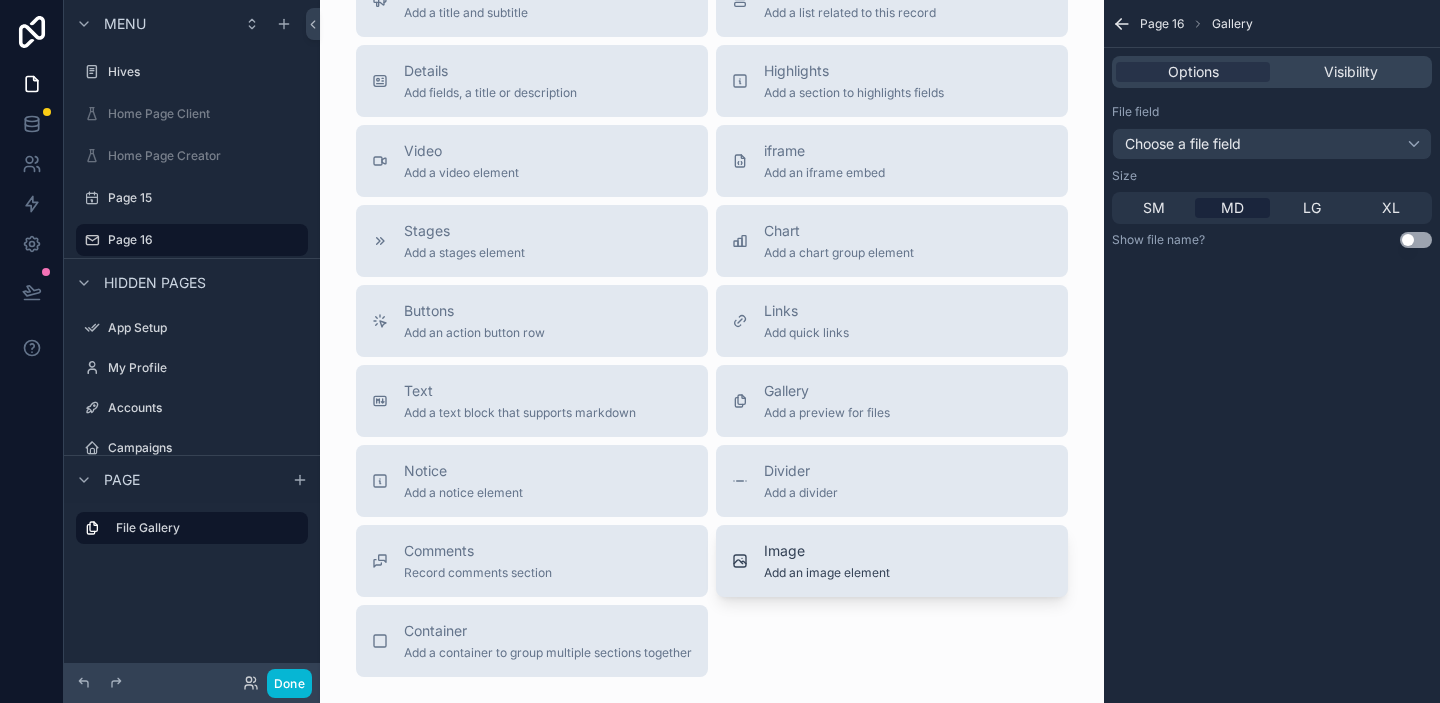 click on "Add an image element" at bounding box center (827, 573) 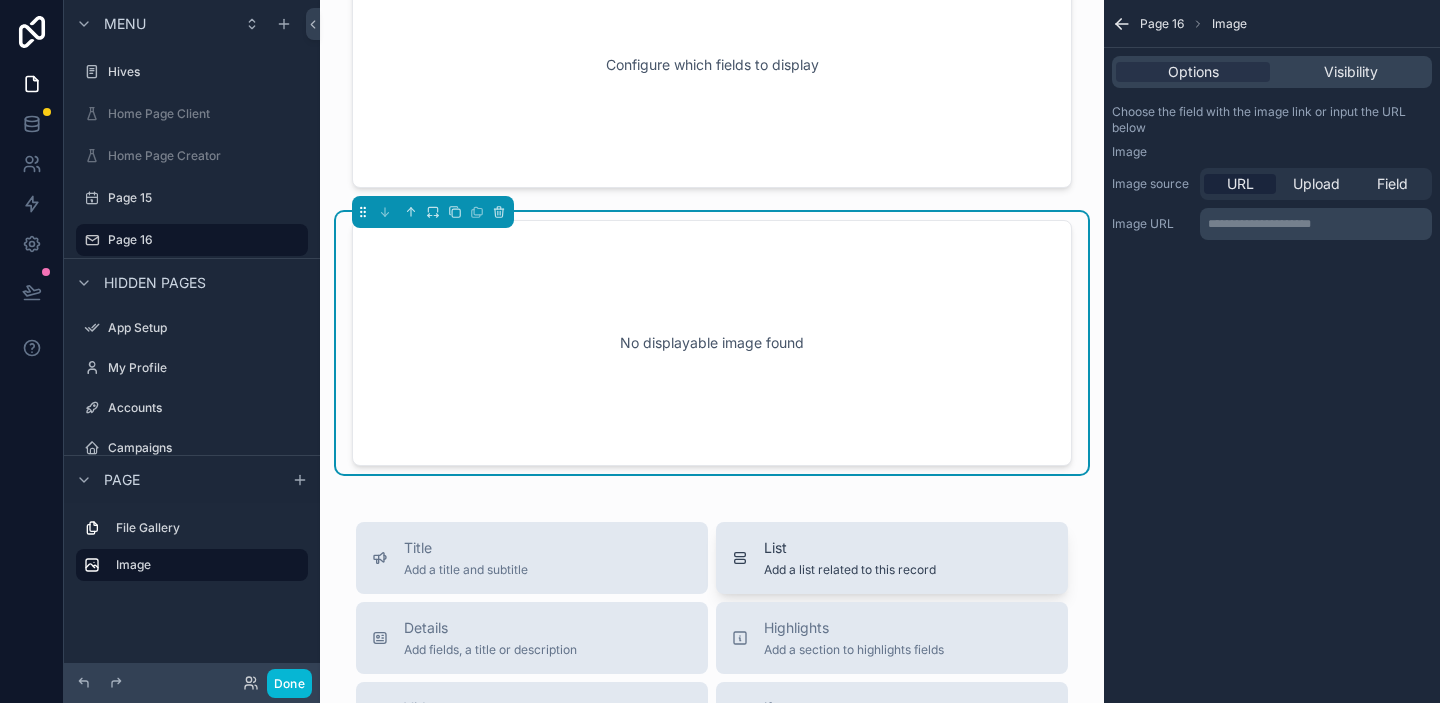 scroll, scrollTop: 0, scrollLeft: 0, axis: both 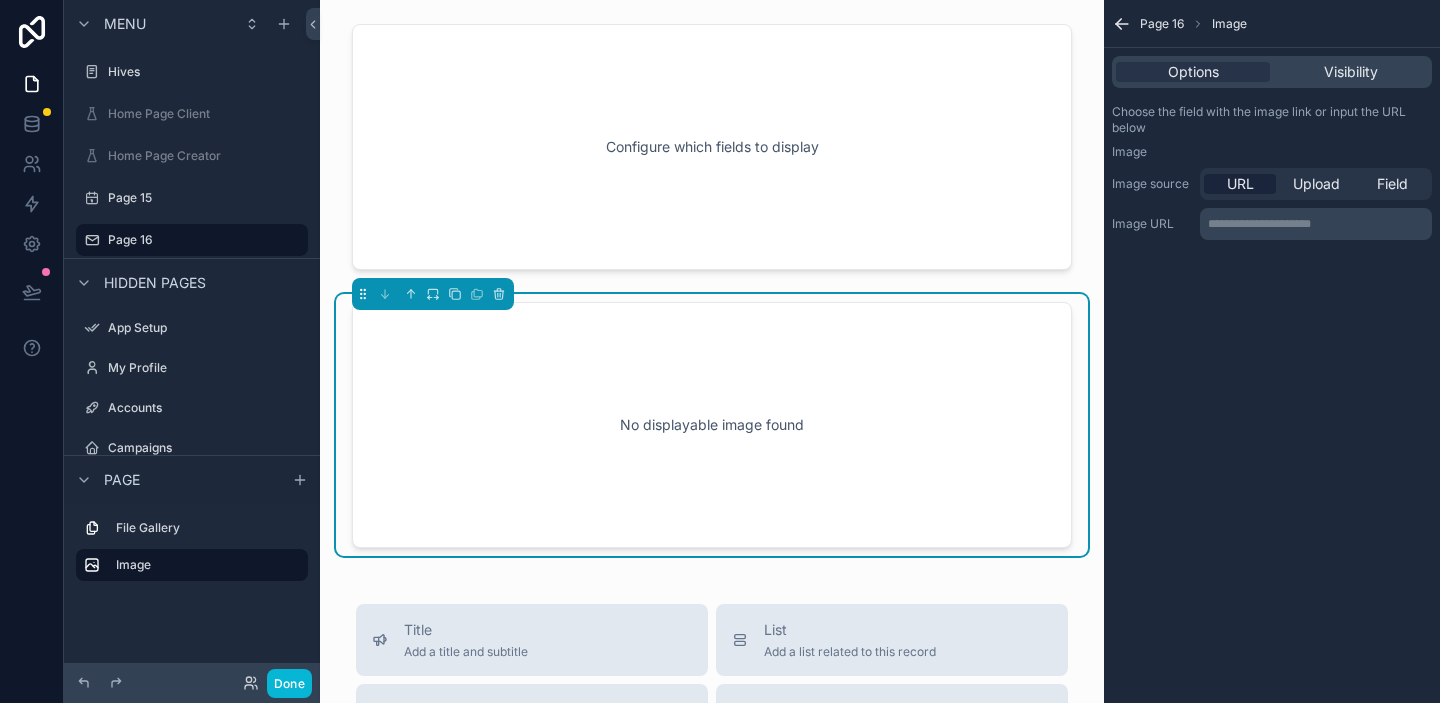 click on "No displayable image found" at bounding box center [712, 425] 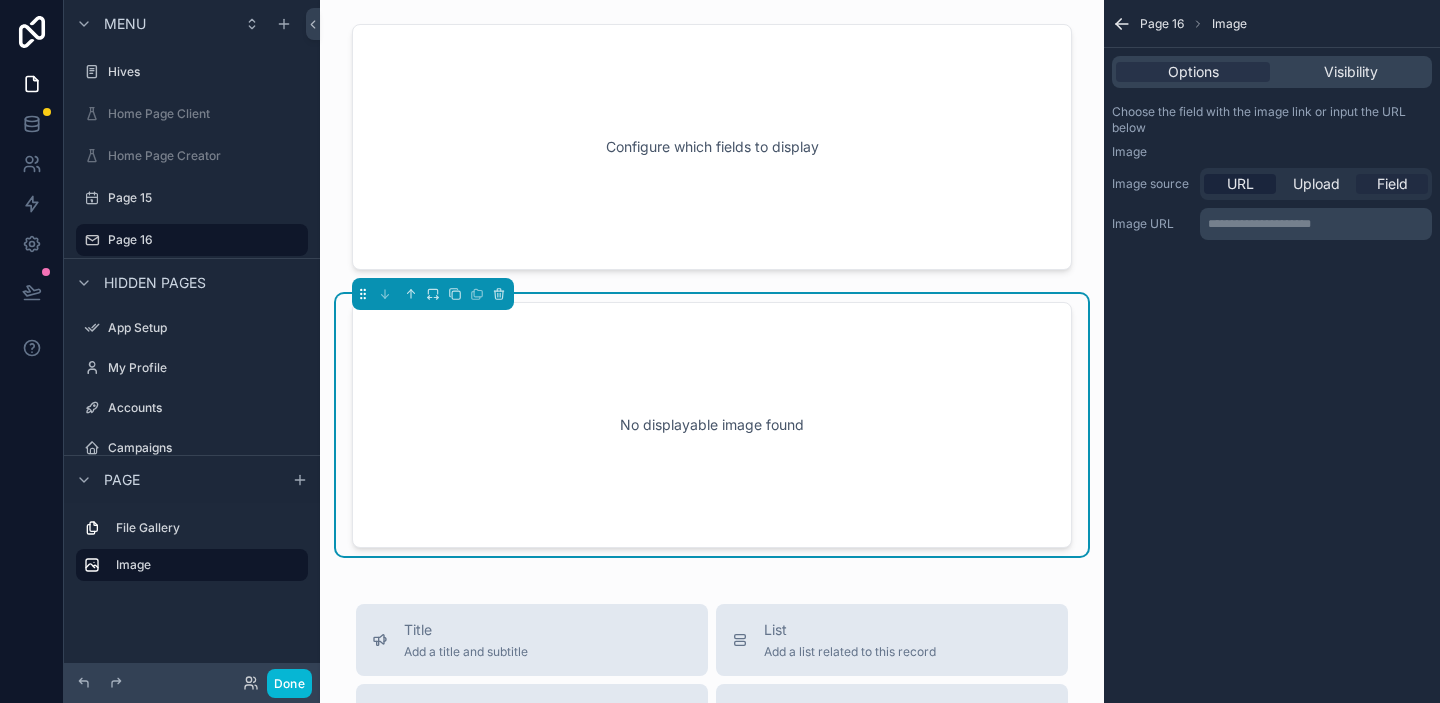 click on "Field" at bounding box center [1392, 184] 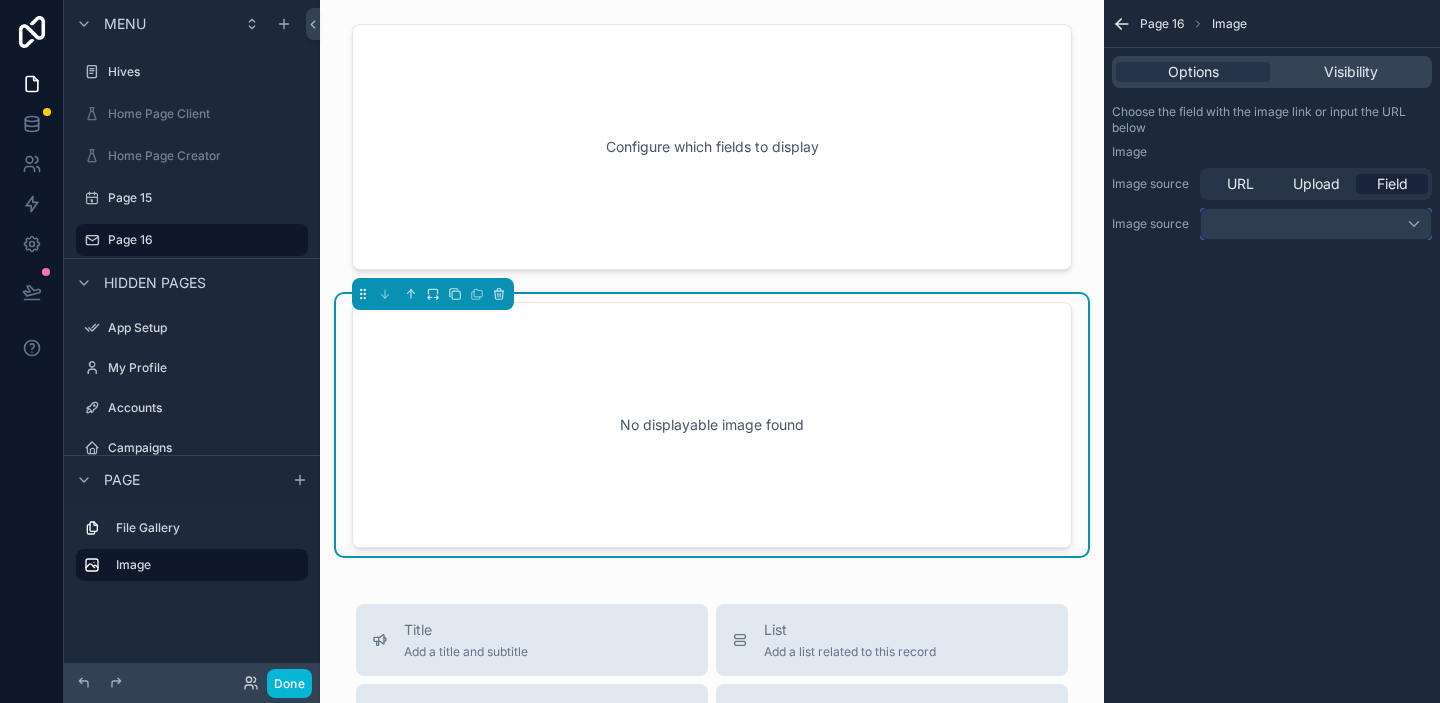 click at bounding box center (1316, 224) 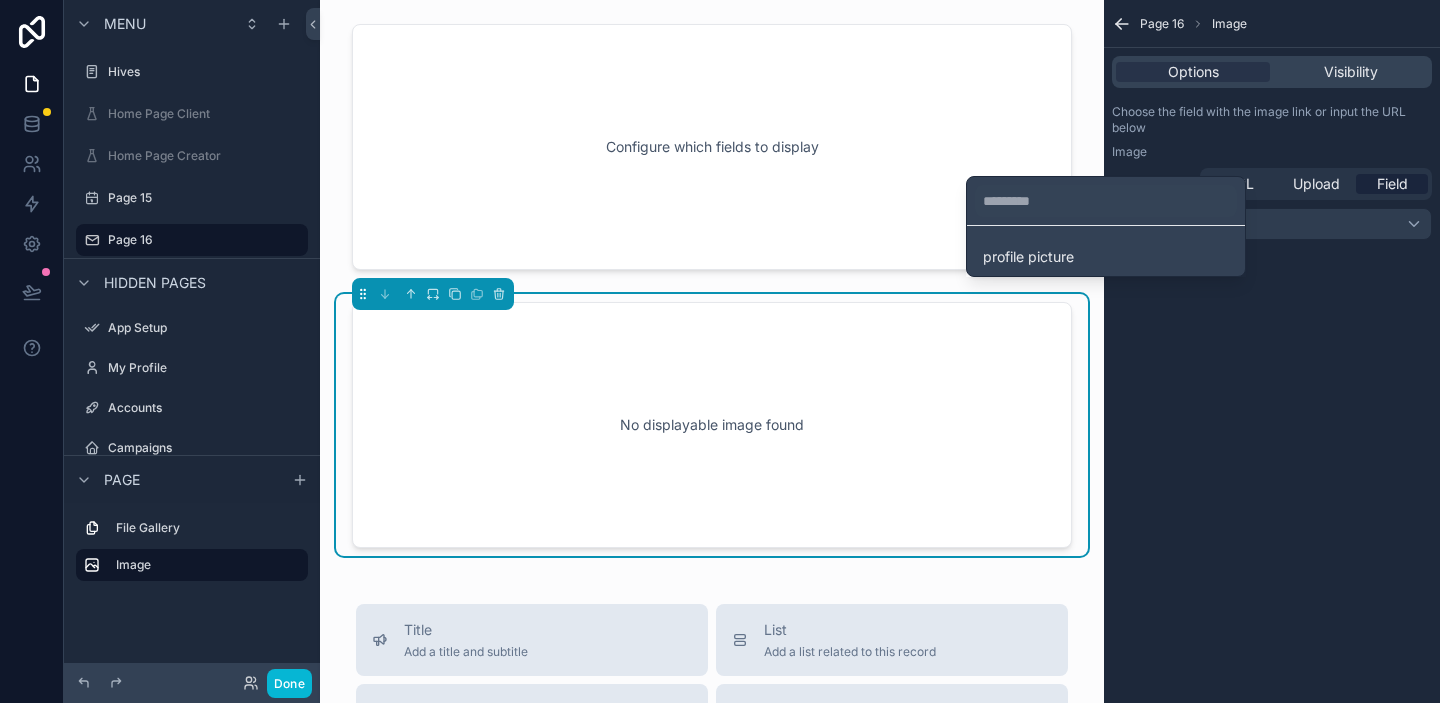 click at bounding box center (720, 351) 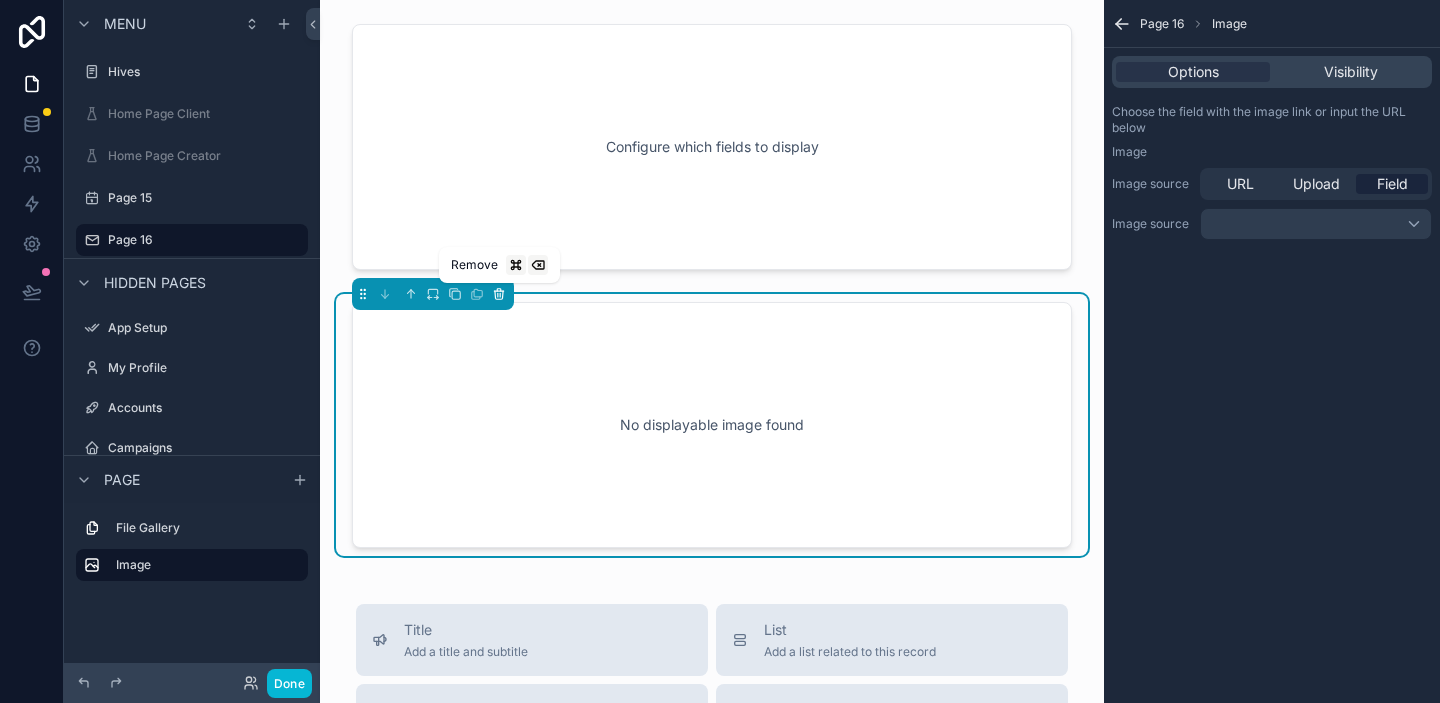 click 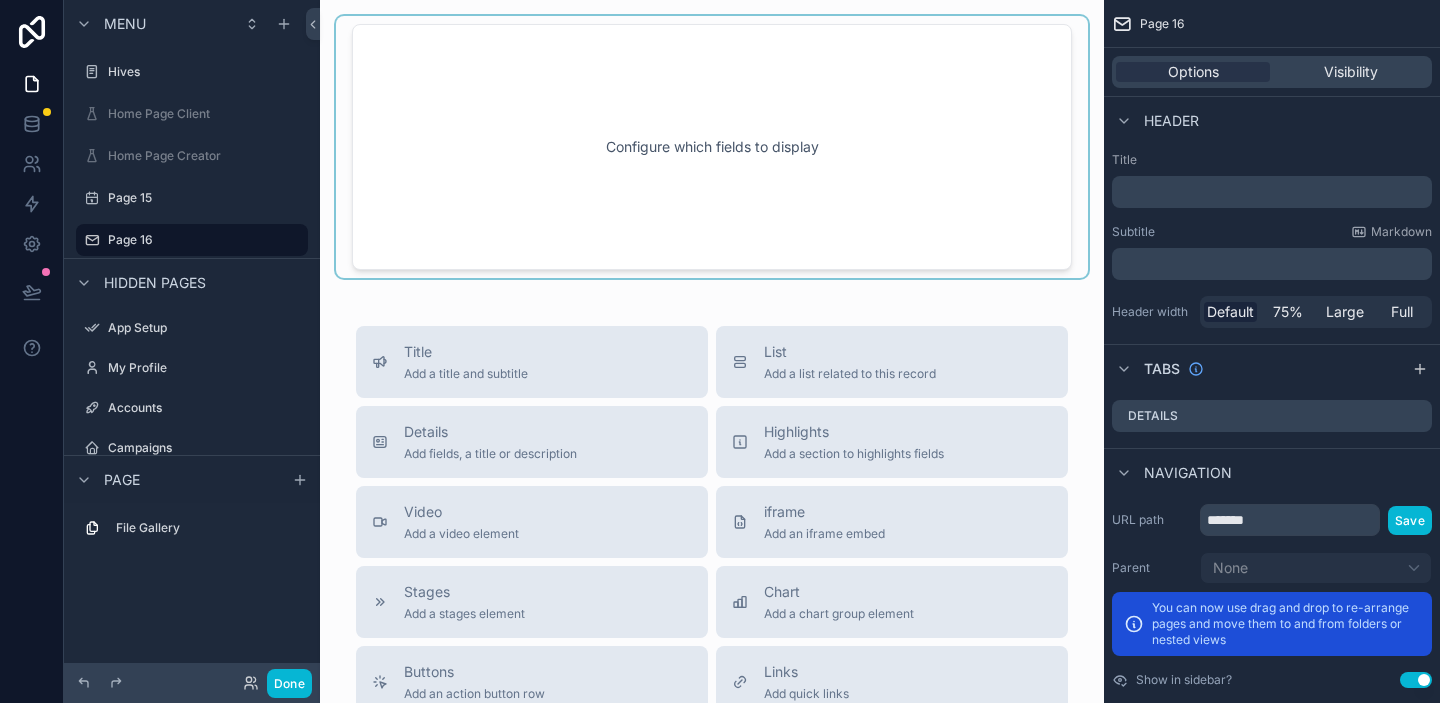 click at bounding box center (712, 147) 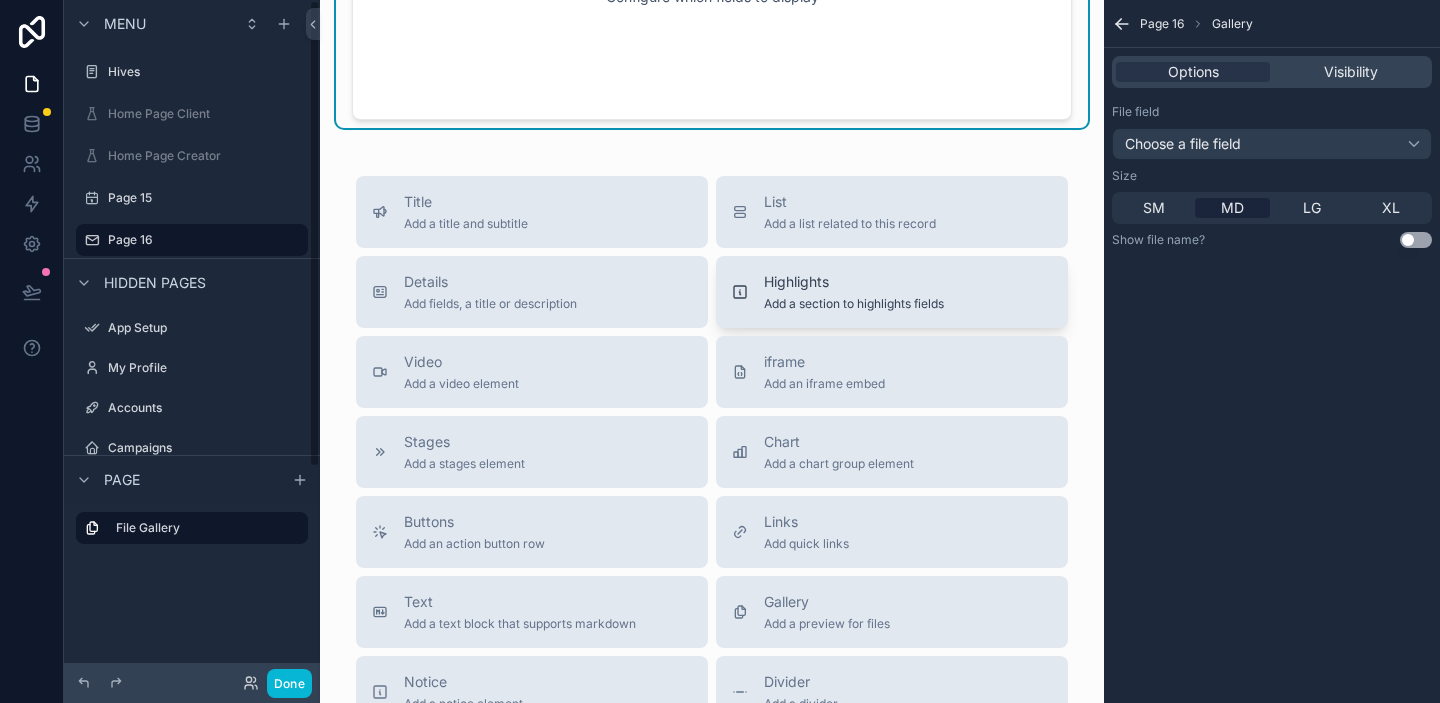 scroll, scrollTop: 0, scrollLeft: 0, axis: both 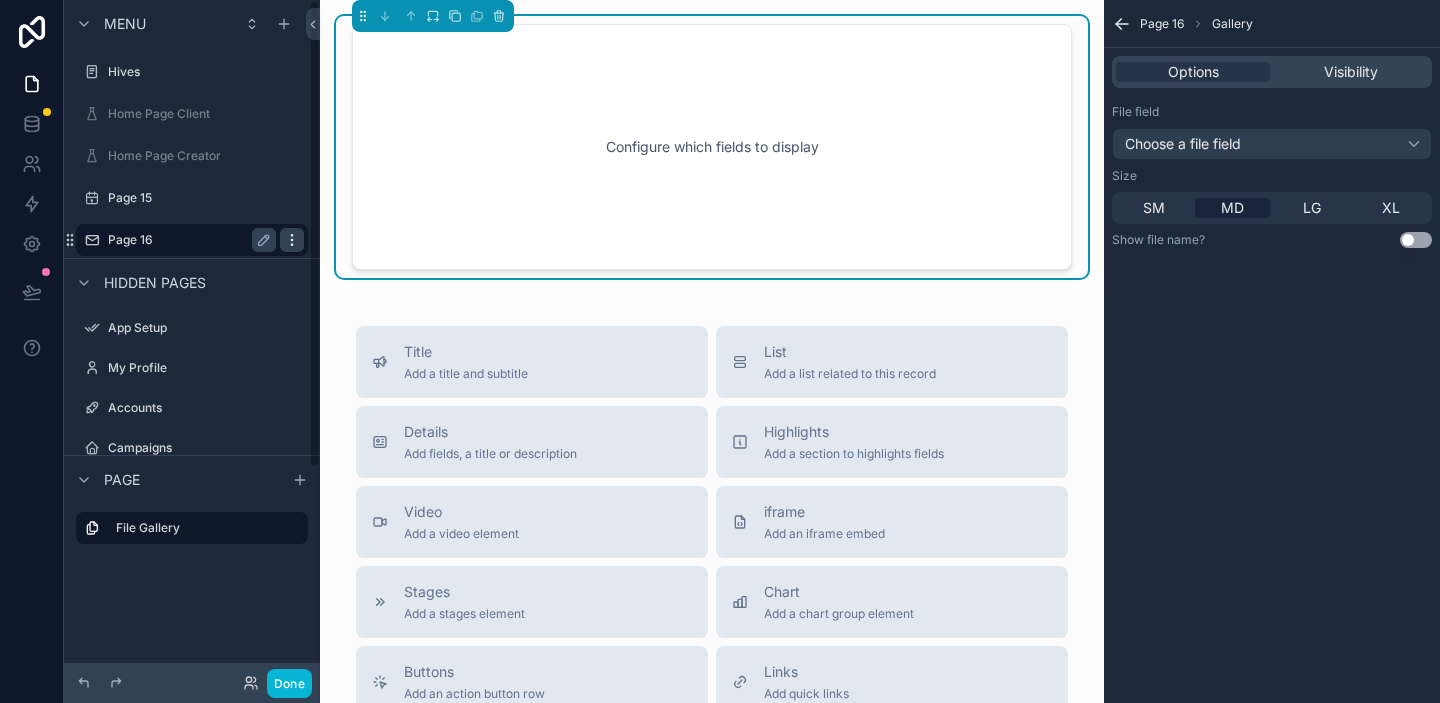 click at bounding box center (292, 240) 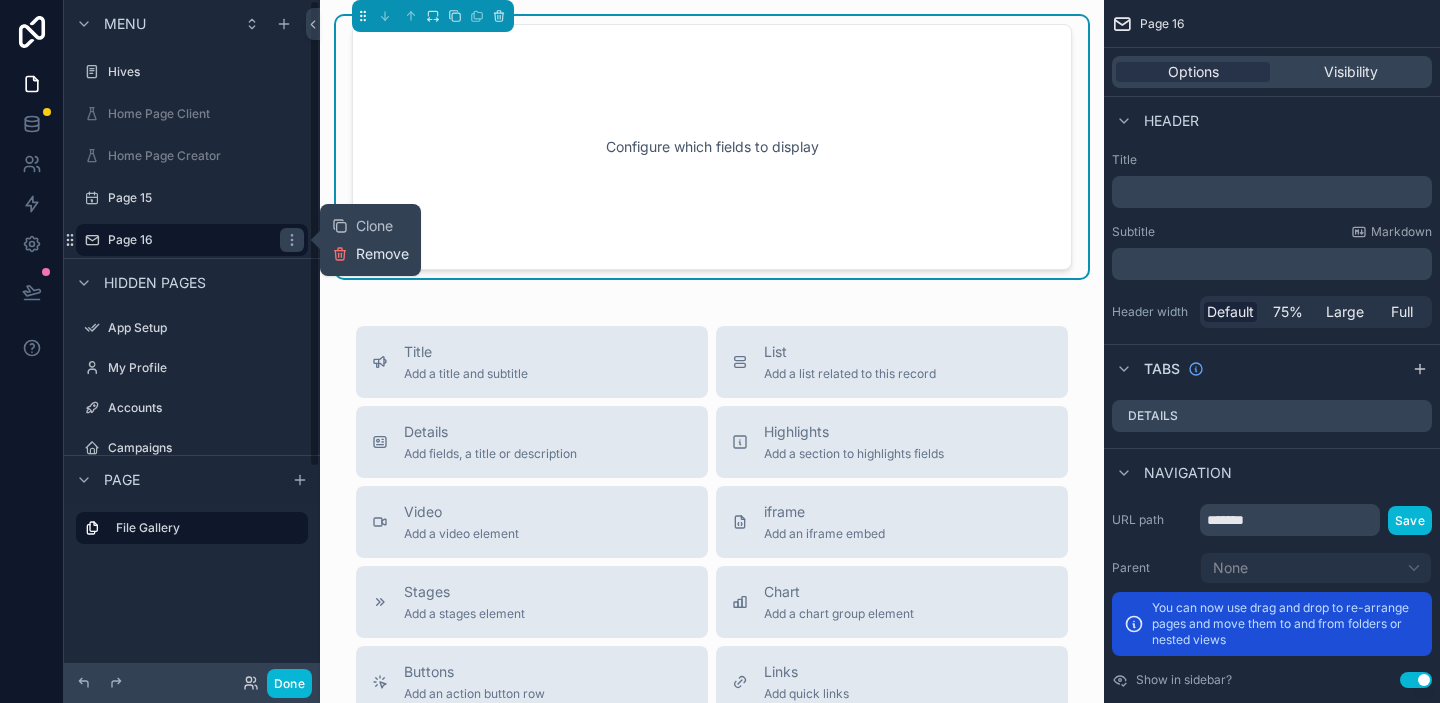 click on "Remove" at bounding box center (382, 254) 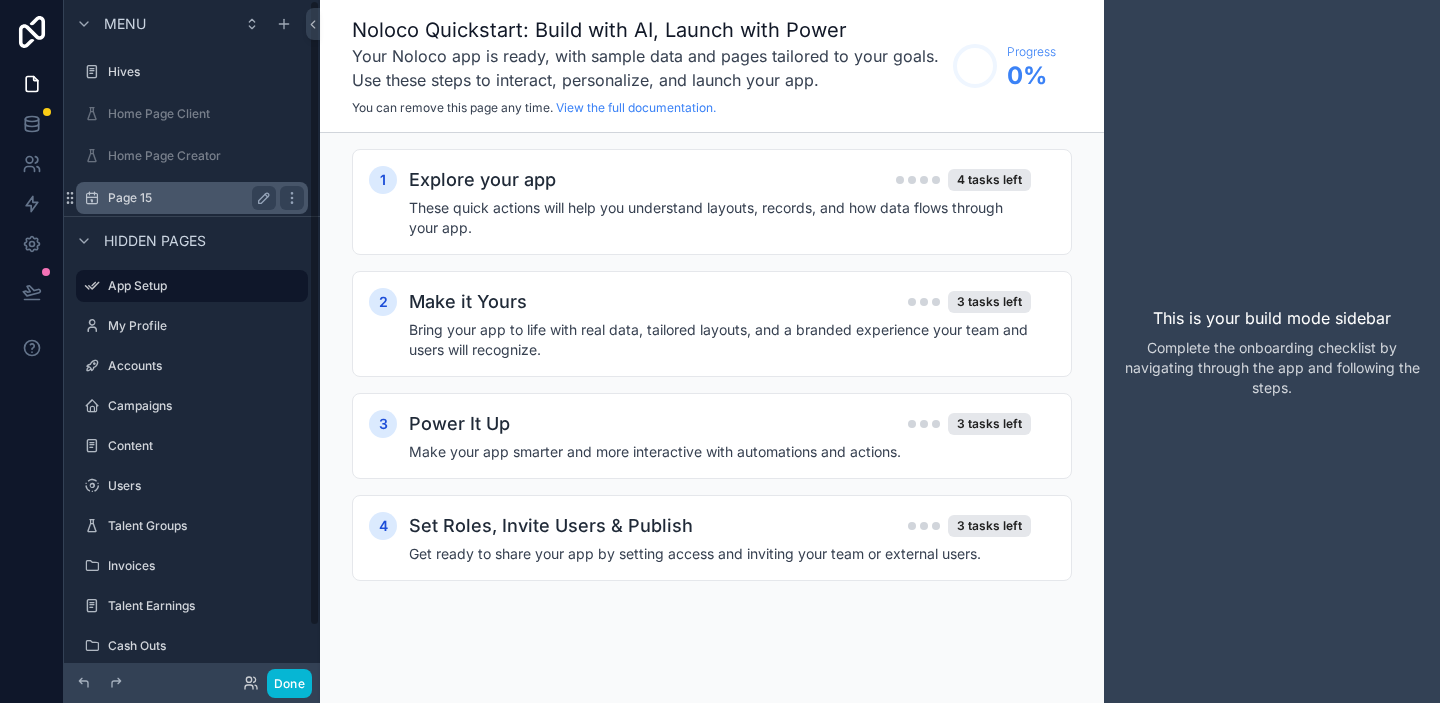 click on "Page 15" at bounding box center (188, 198) 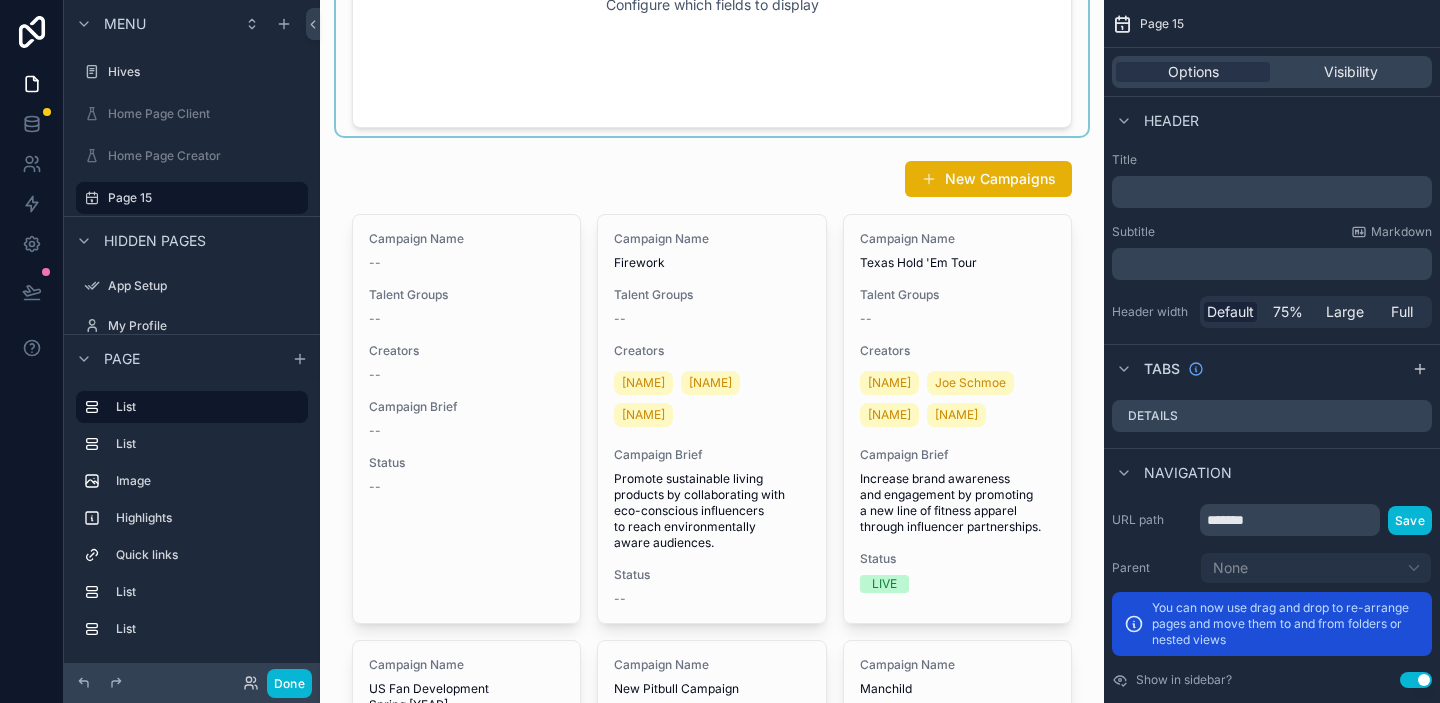 scroll, scrollTop: 0, scrollLeft: 0, axis: both 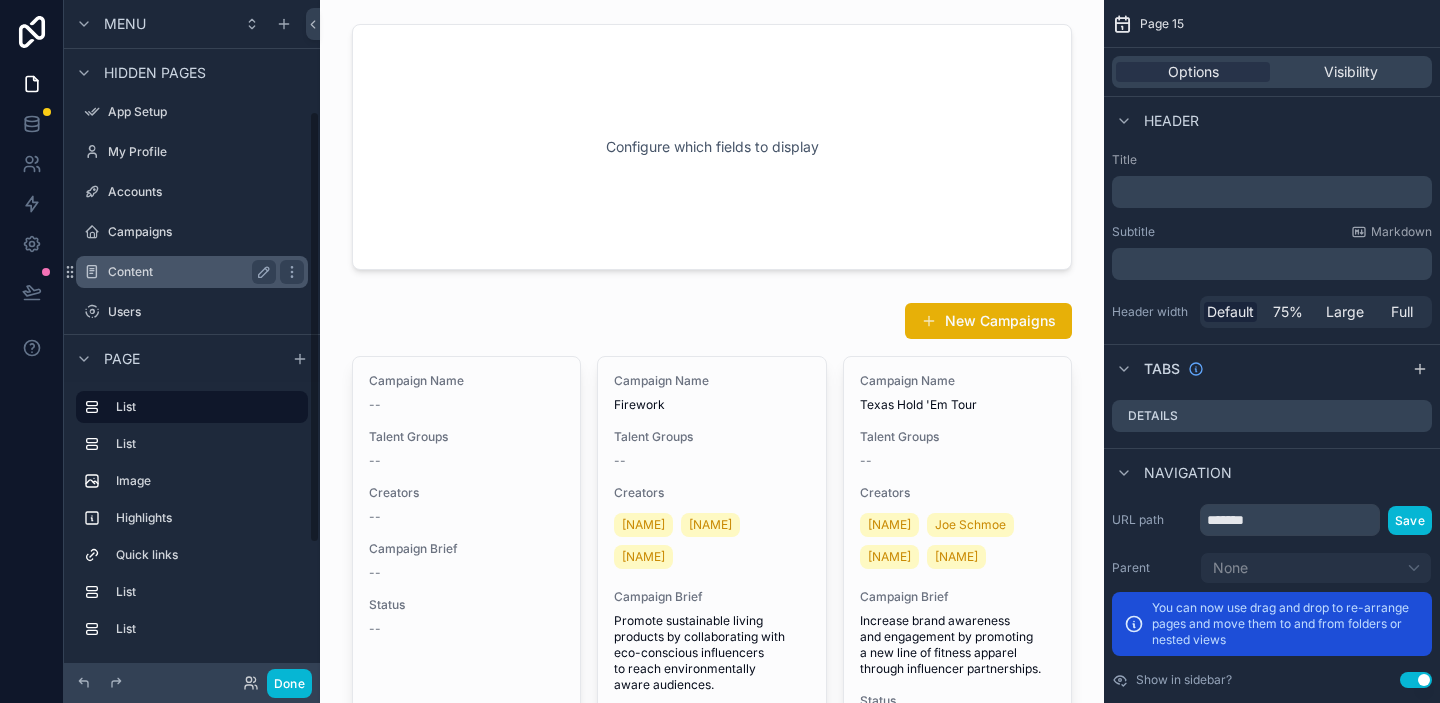 click on "Content" at bounding box center (192, 272) 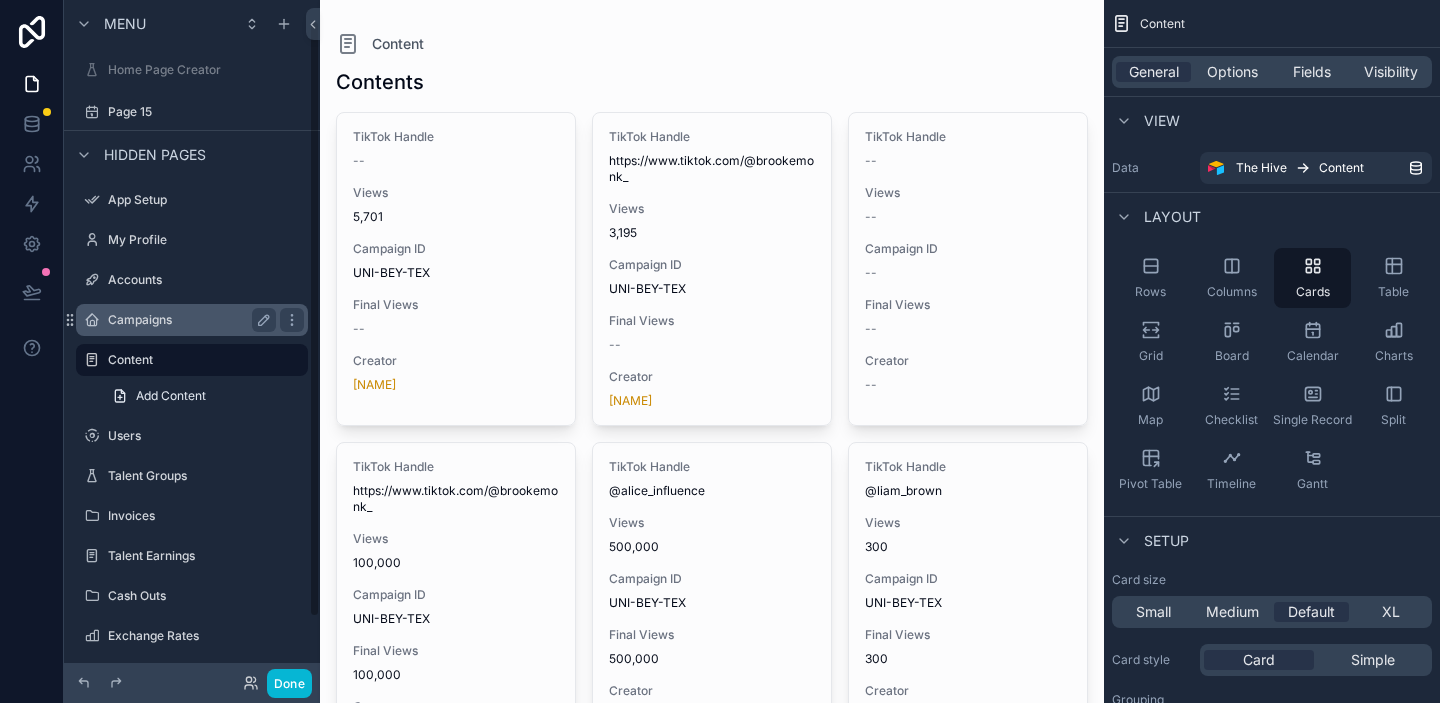 scroll, scrollTop: 0, scrollLeft: 0, axis: both 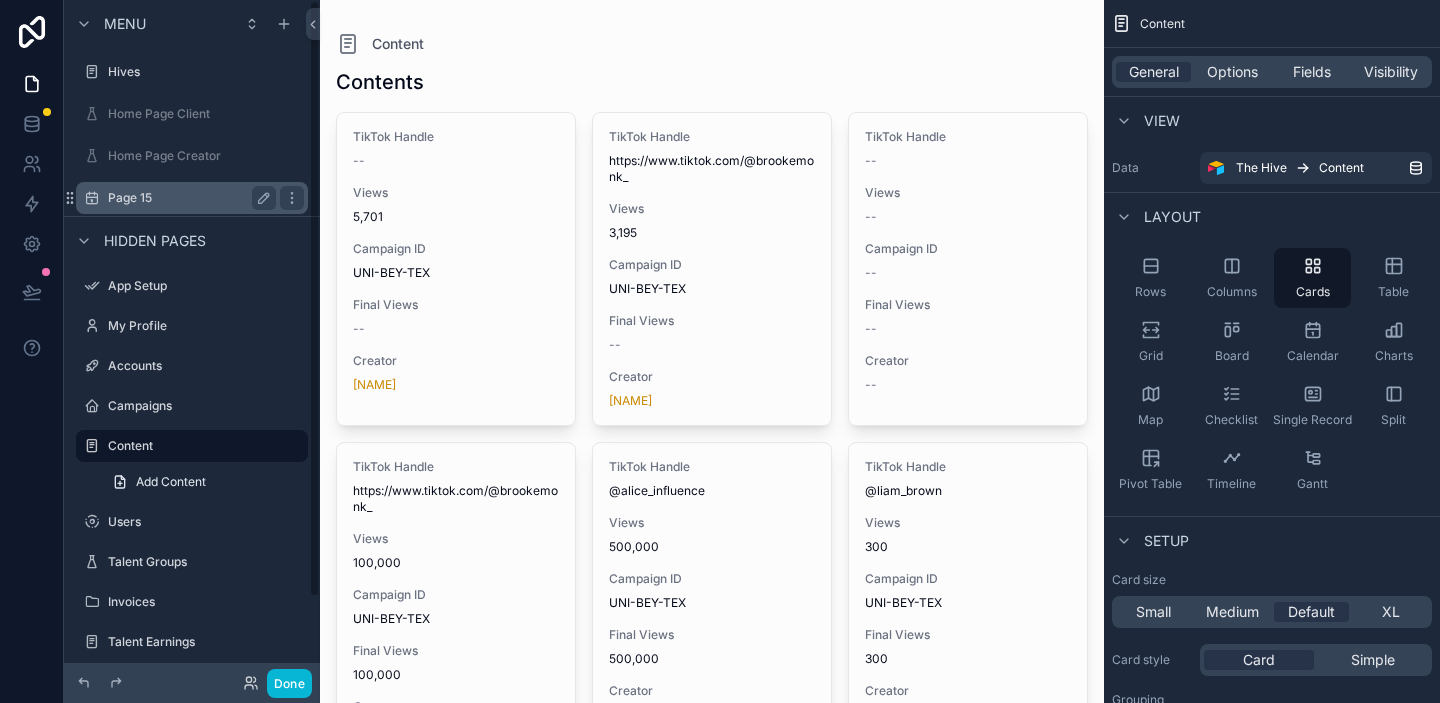 click on "Page 15" at bounding box center (192, 198) 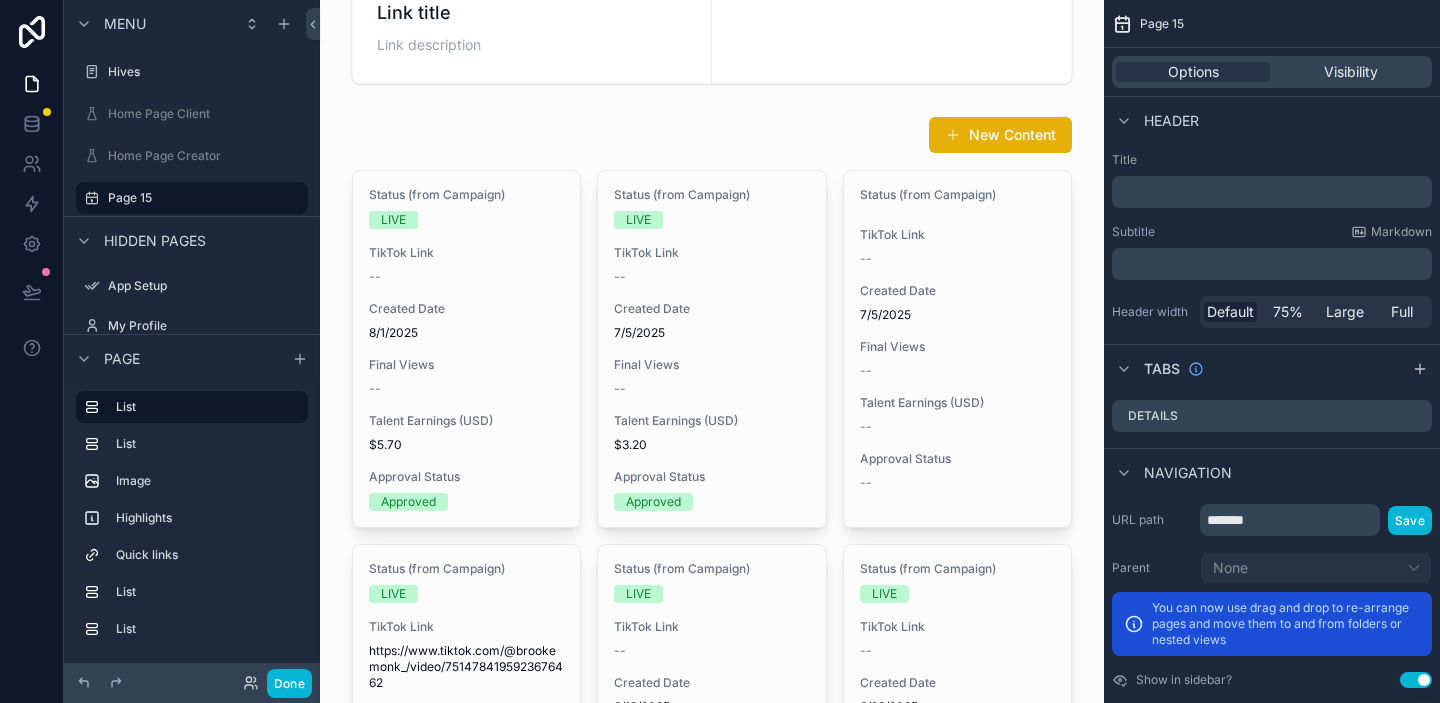 scroll, scrollTop: 2721, scrollLeft: 0, axis: vertical 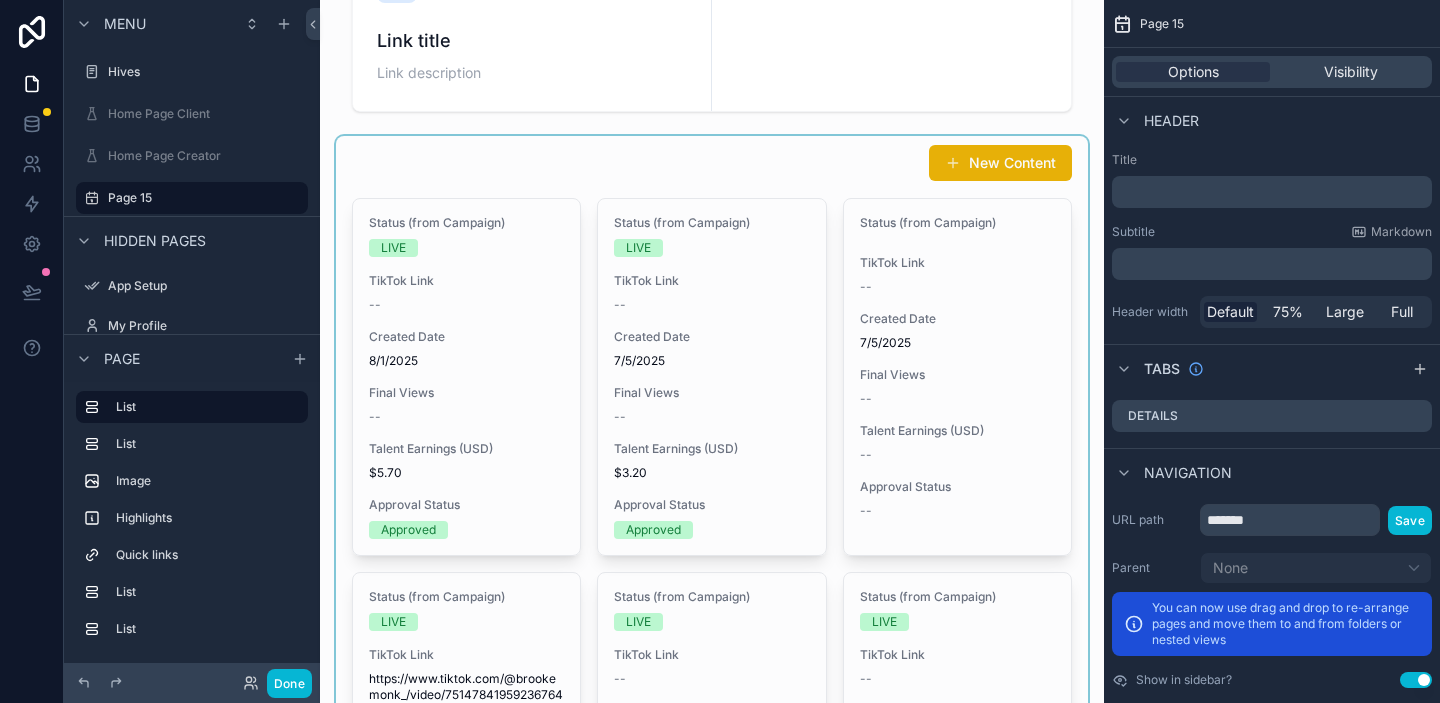 click at bounding box center (712, 958) 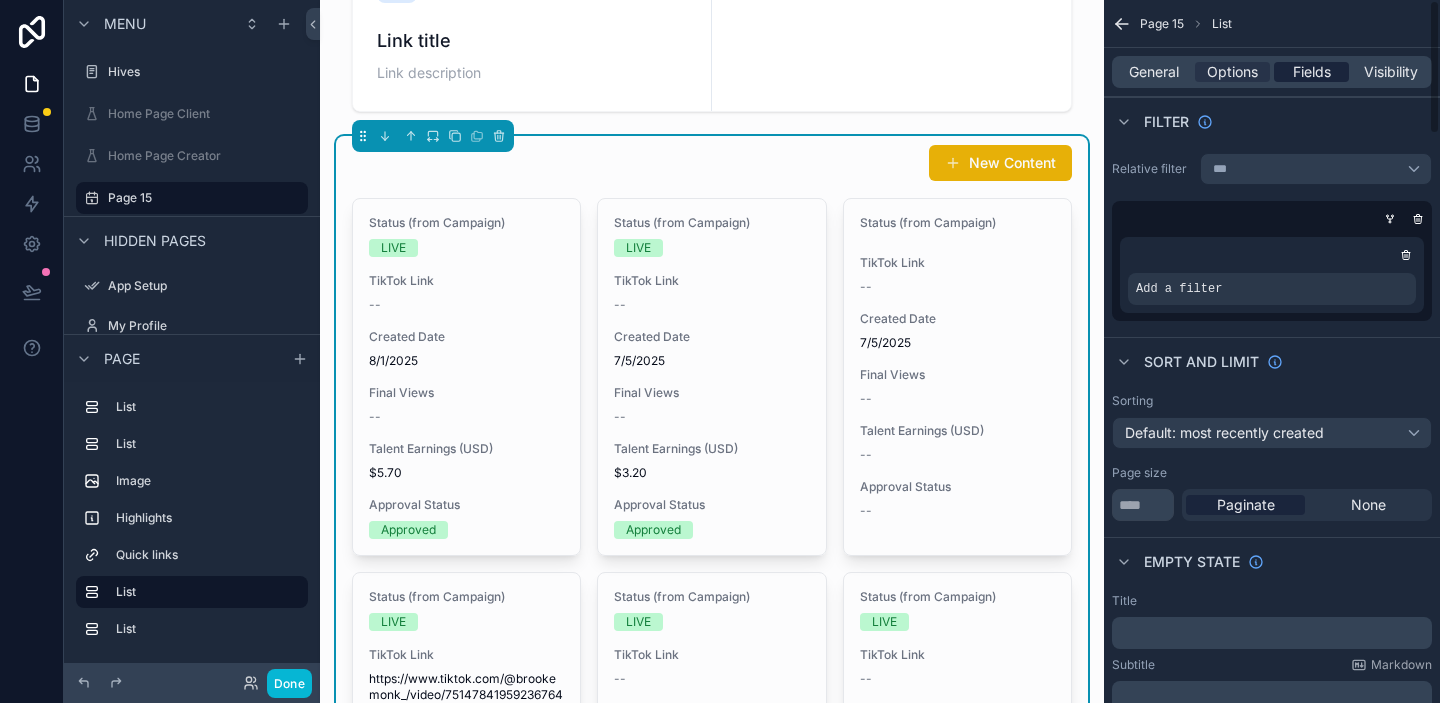 click on "Fields" at bounding box center [1312, 72] 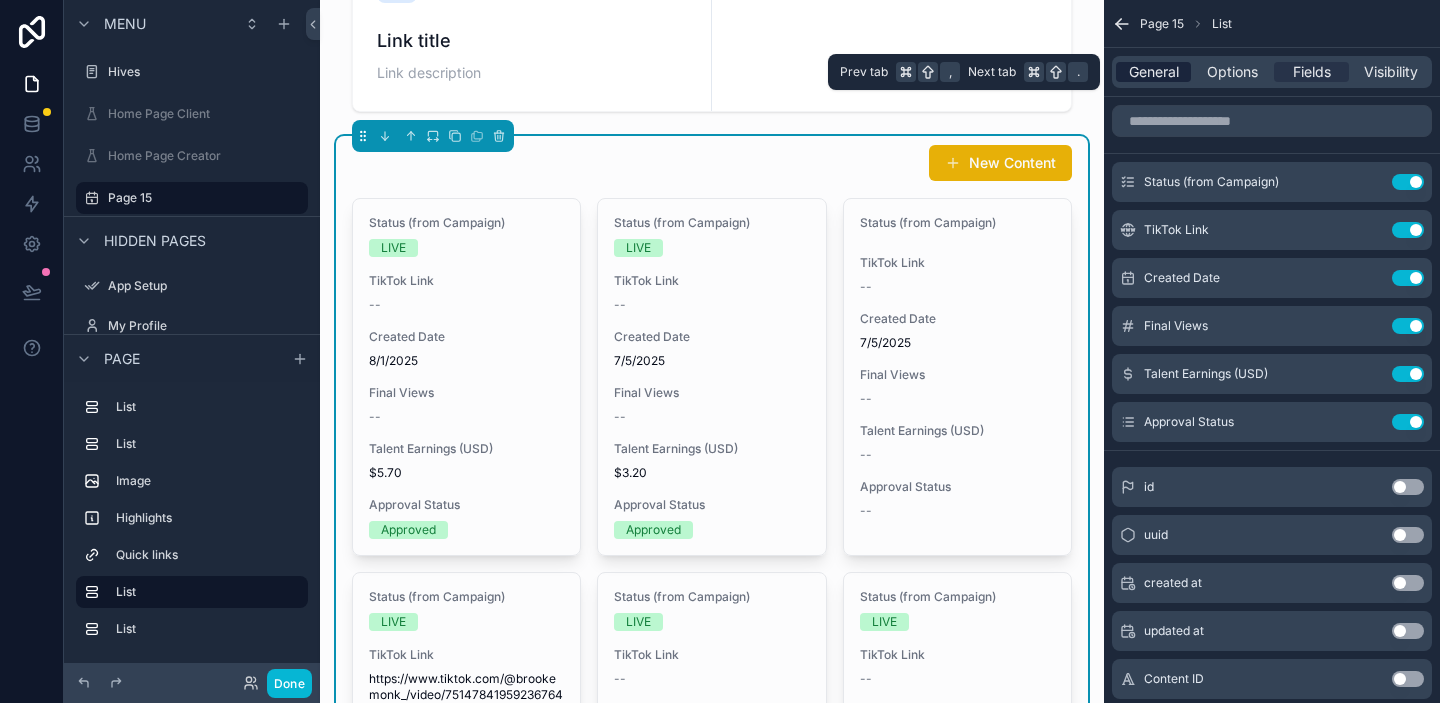 click on "General" at bounding box center (1154, 72) 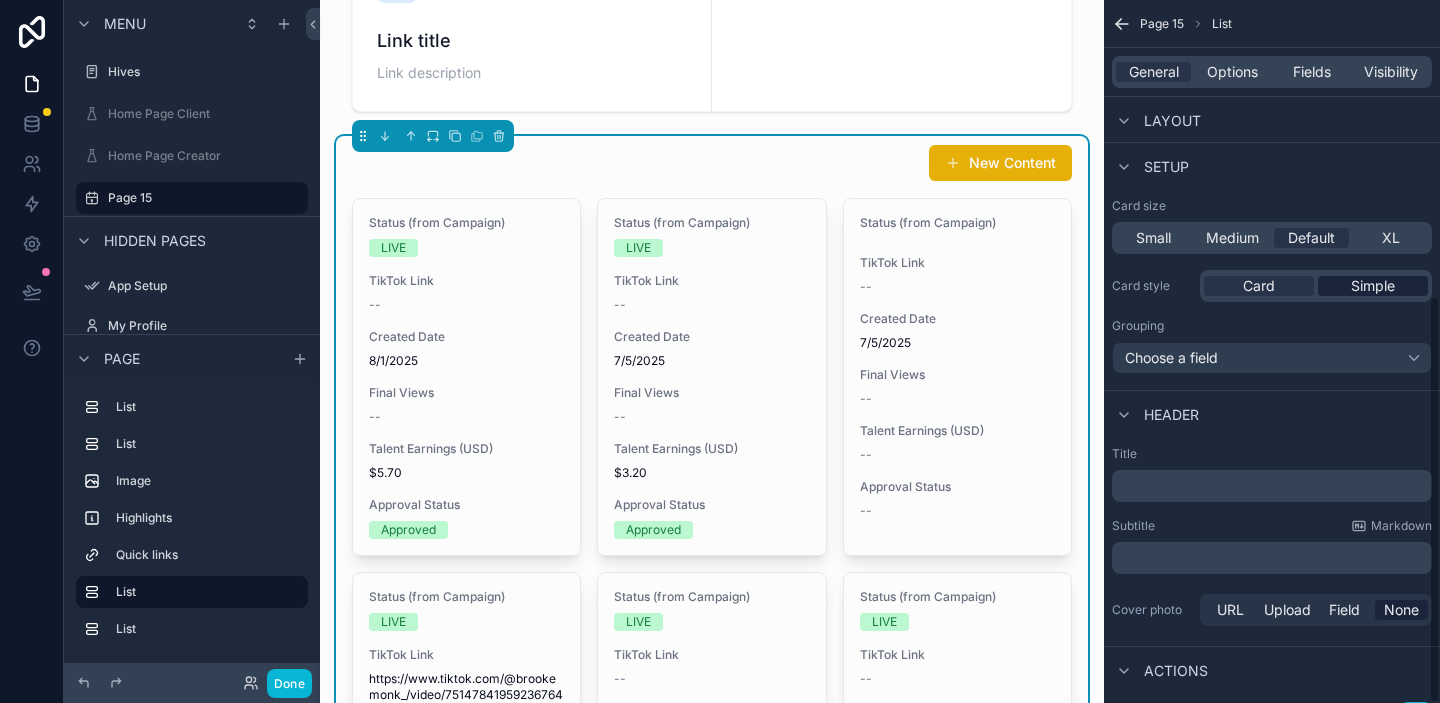 scroll, scrollTop: 510, scrollLeft: 0, axis: vertical 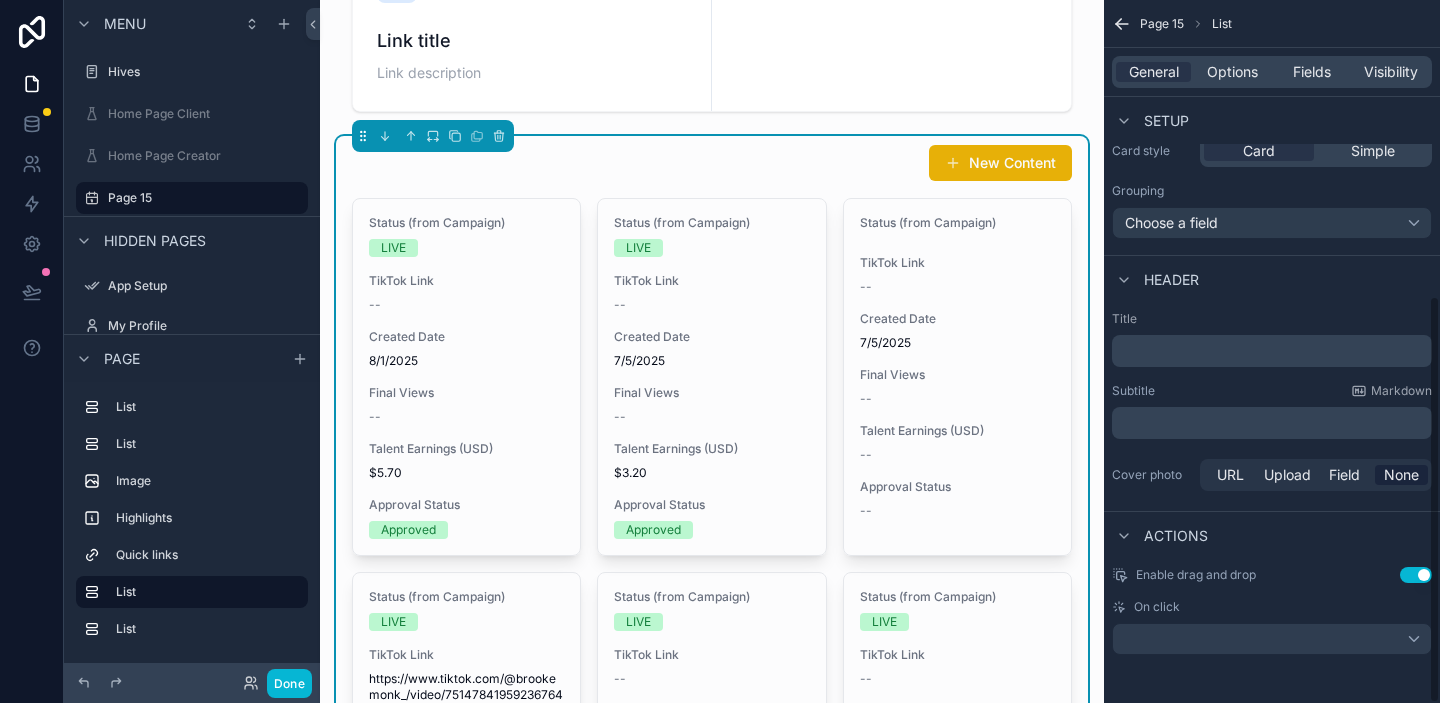 click on "Use setting" at bounding box center [1416, 575] 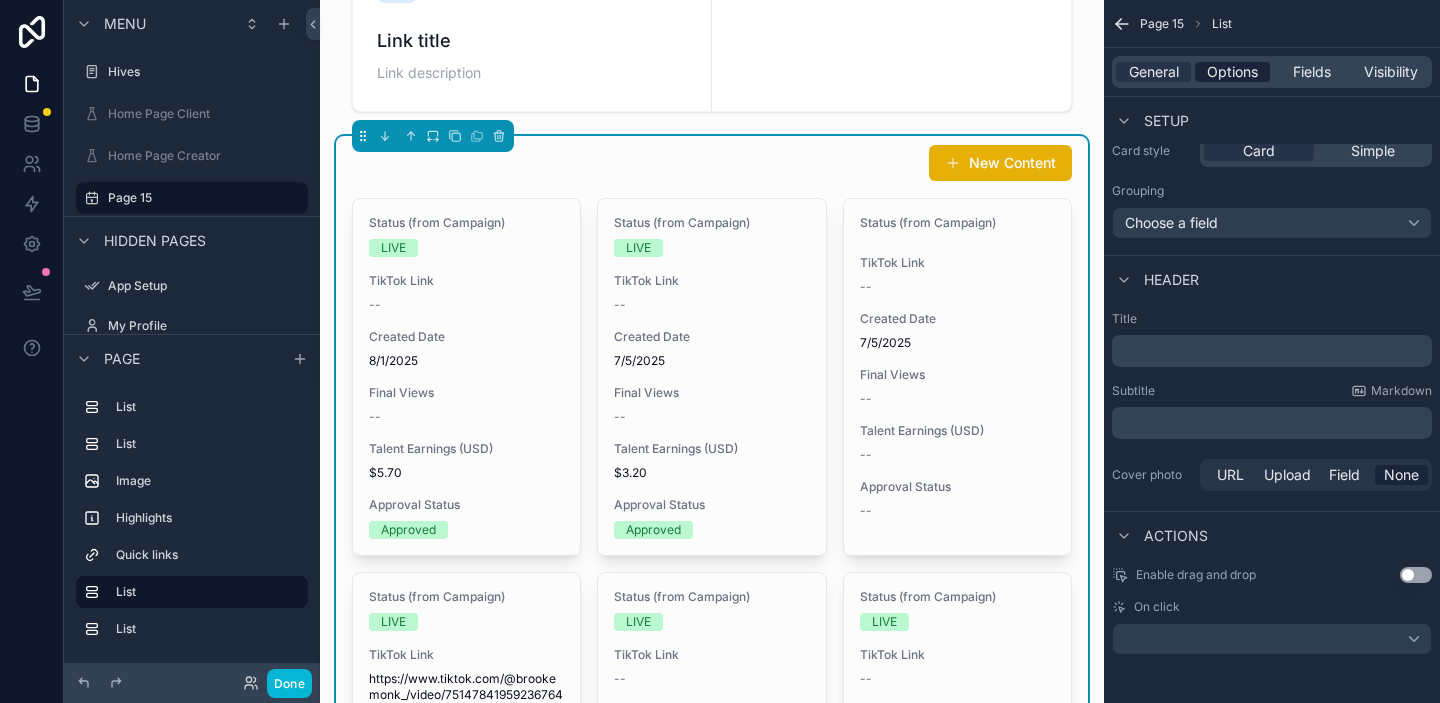 click on "Options" at bounding box center (1232, 72) 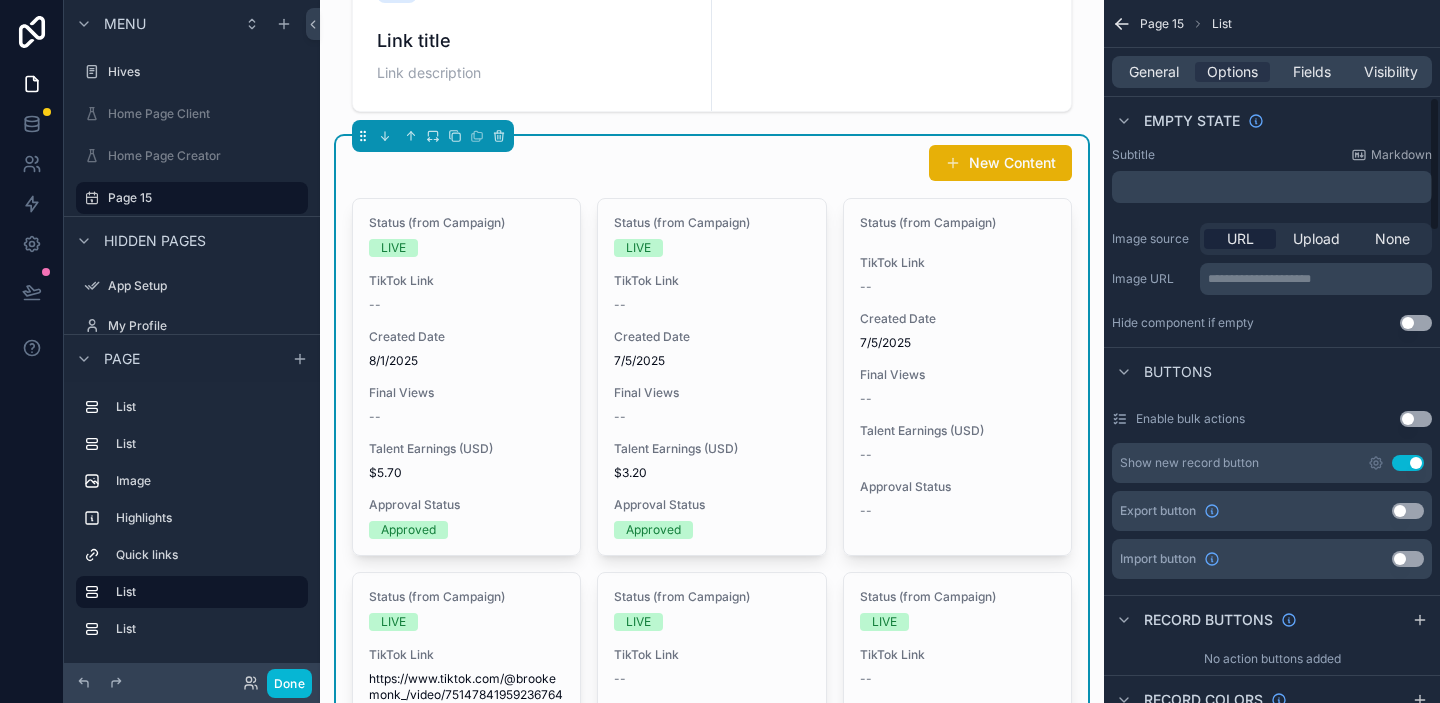 click on "Use setting" at bounding box center [1408, 463] 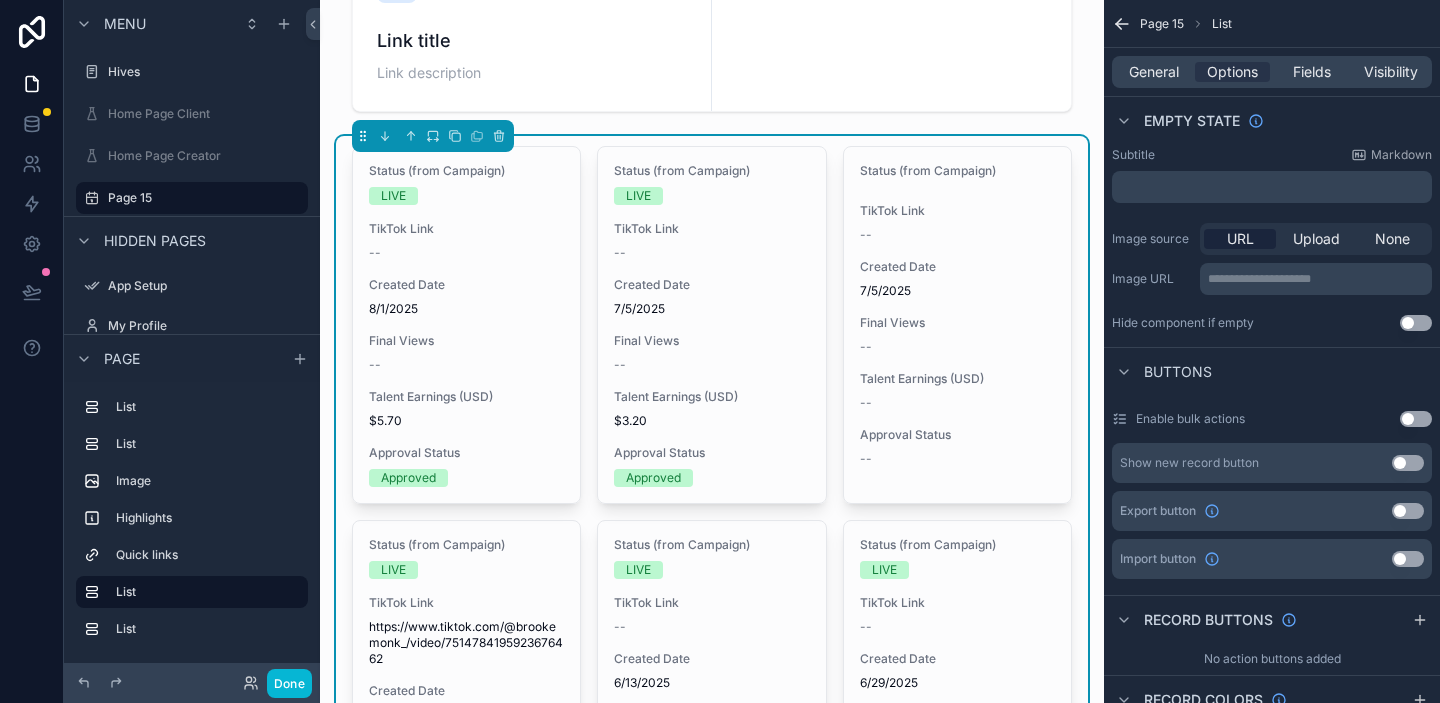 click on "**********" at bounding box center (1318, 279) 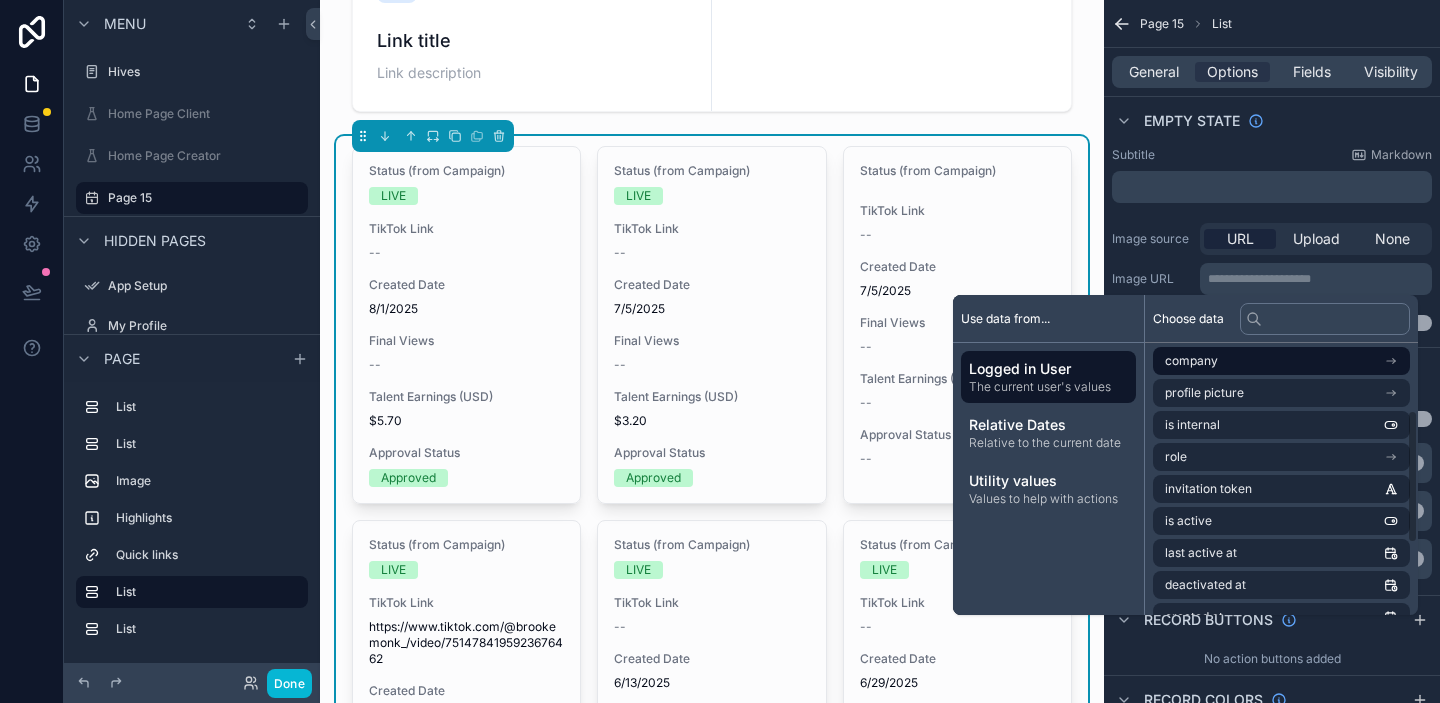 scroll, scrollTop: 142, scrollLeft: 0, axis: vertical 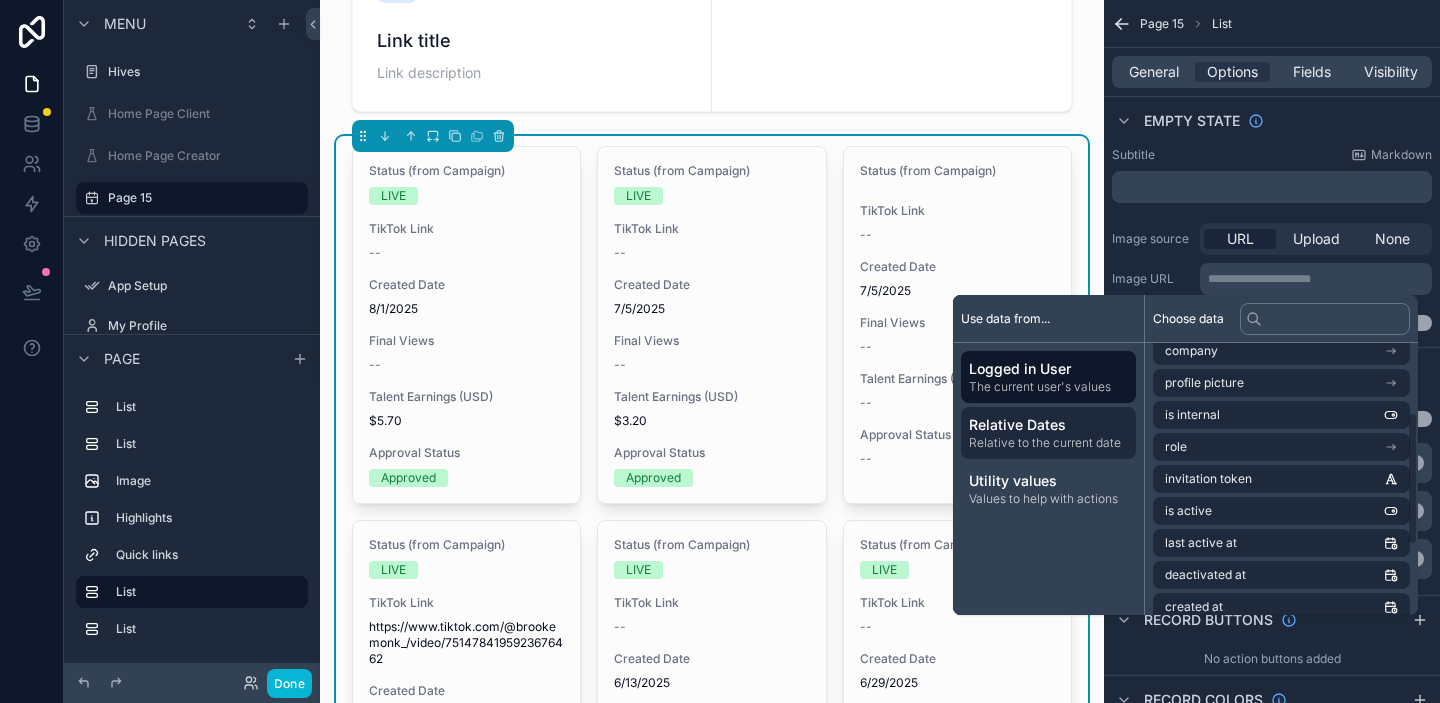 click on "Relative Dates" at bounding box center [1048, 425] 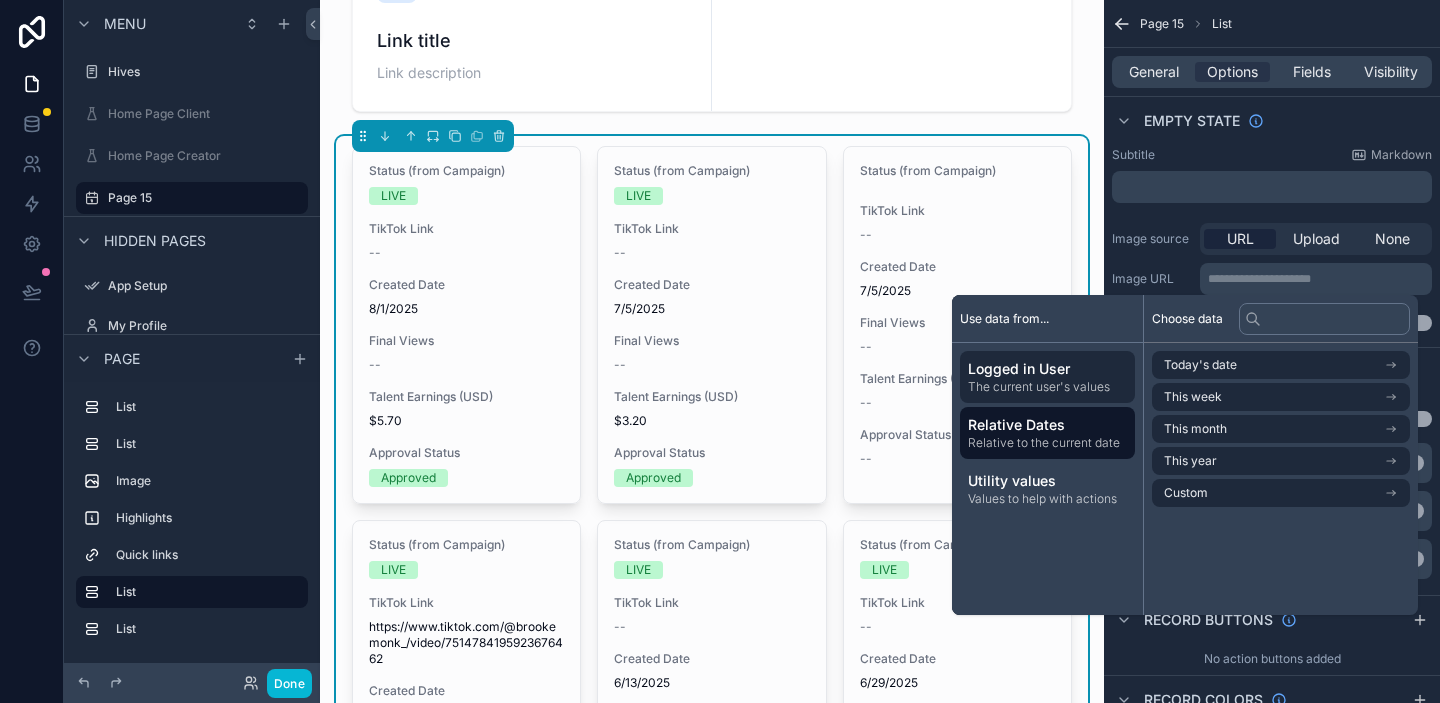 click on "Logged in User" at bounding box center [1047, 369] 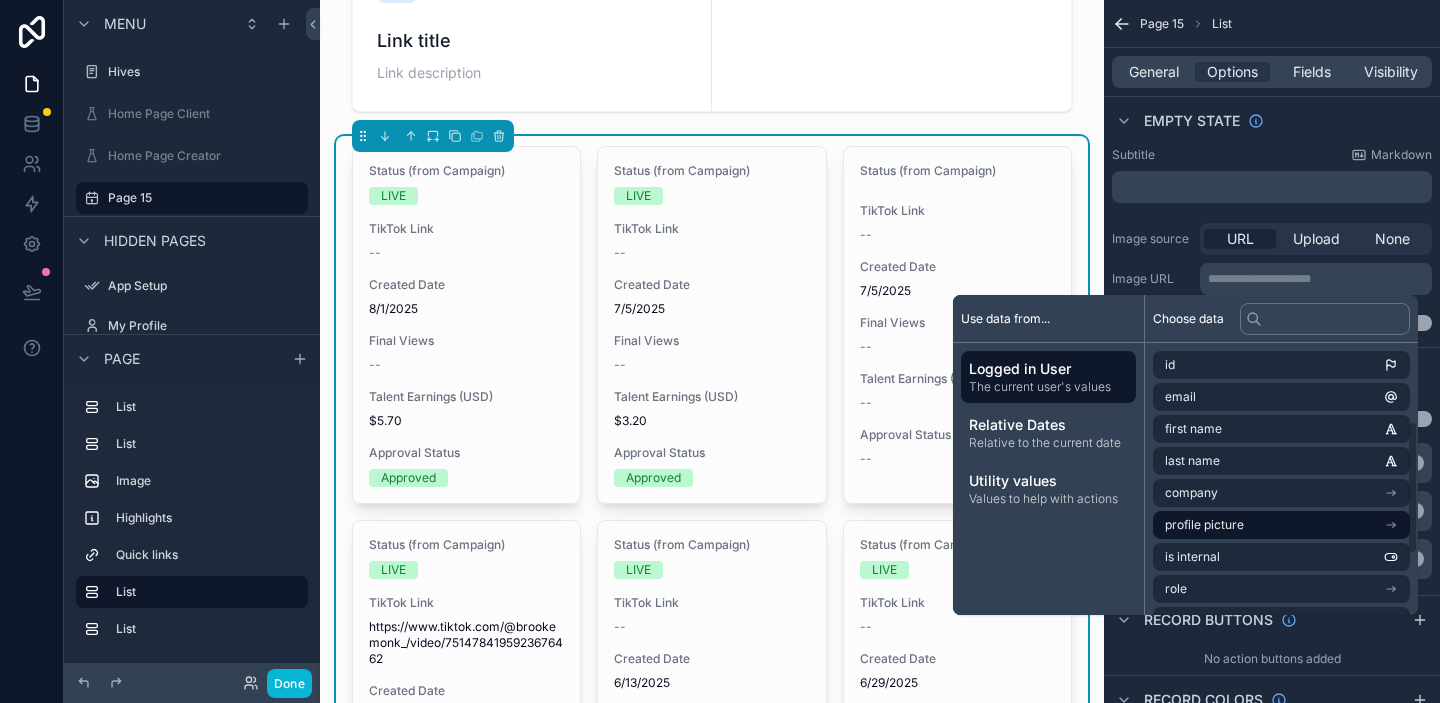 scroll, scrollTop: 284, scrollLeft: 0, axis: vertical 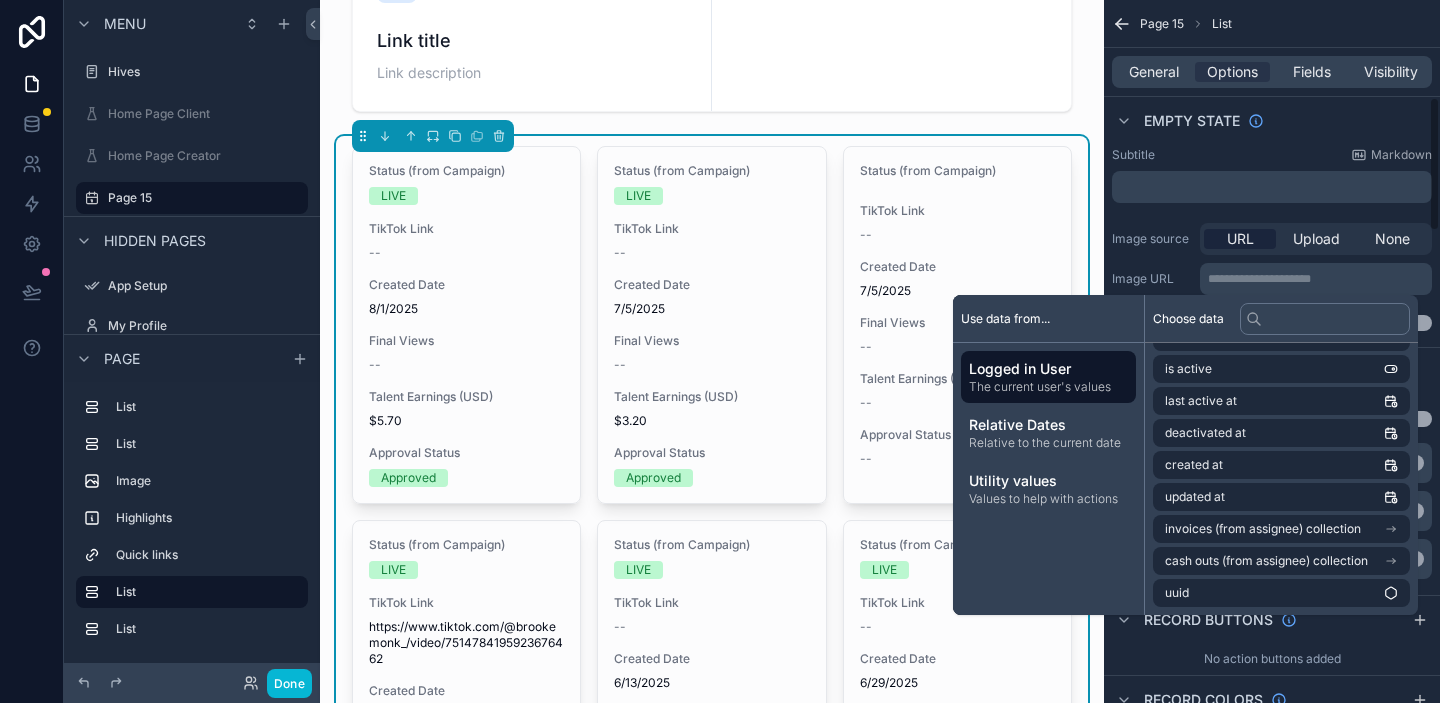 click on "**********" at bounding box center (1272, 207) 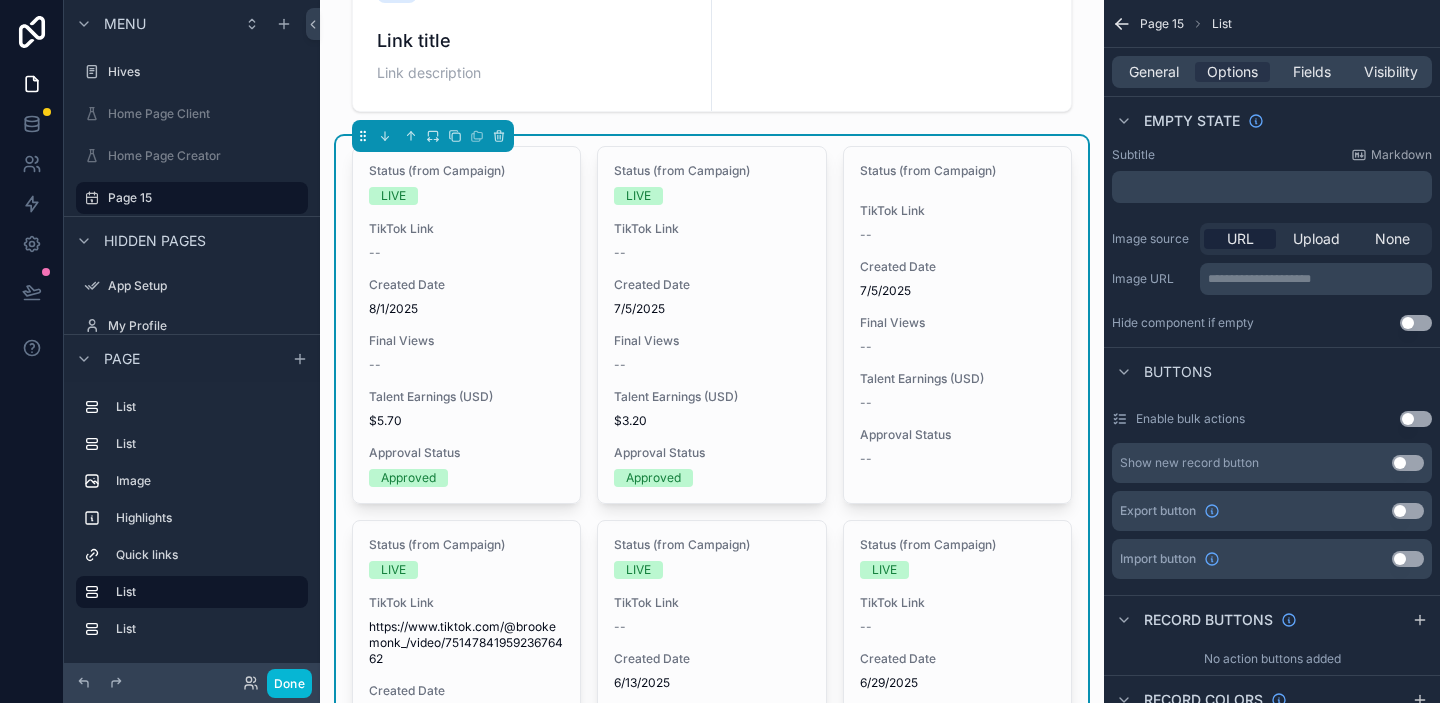 click on "Status (from Campaign) LIVE TikTok Link -- Created Date 8/1/2025 Final Views -- Talent Earnings (USD) $5.70 Approval Status Approved Status (from Campaign) LIVE TikTok Link -- Created Date 7/5/2025 Final Views -- Talent Earnings (USD) $3.20 Approval Status Approved Status (from Campaign) TikTok Link -- Created Date 7/5/2025 Final Views -- Talent Earnings (USD) -- Approval Status -- Status (from Campaign) LIVE TikTok Link https://www.tiktok.com/@brookemonk_/video/7514784195923676462 Created Date 7/5/2025 Final Views 100,000 Talent Earnings (USD) $100.00 Approval Status Approved Status (from Campaign) LIVE TikTok Link -- Created Date 6/13/2025 Final Views 500,000 Talent Earnings (USD) $500.00 Approval Status Approved Status (from Campaign) LIVE TikTok Link -- Created Date 6/29/2025 Final Views 300 Talent Earnings (USD) $0.30 Approval Status Not Approved Status (from Campaign) LIVE TikTok Link -- Created Date 6/13/2025 Final Views 15,000 Talent Earnings (USD) $15.00 Approval Status Approved LIVE TikTok Link --" at bounding box center [712, 932] 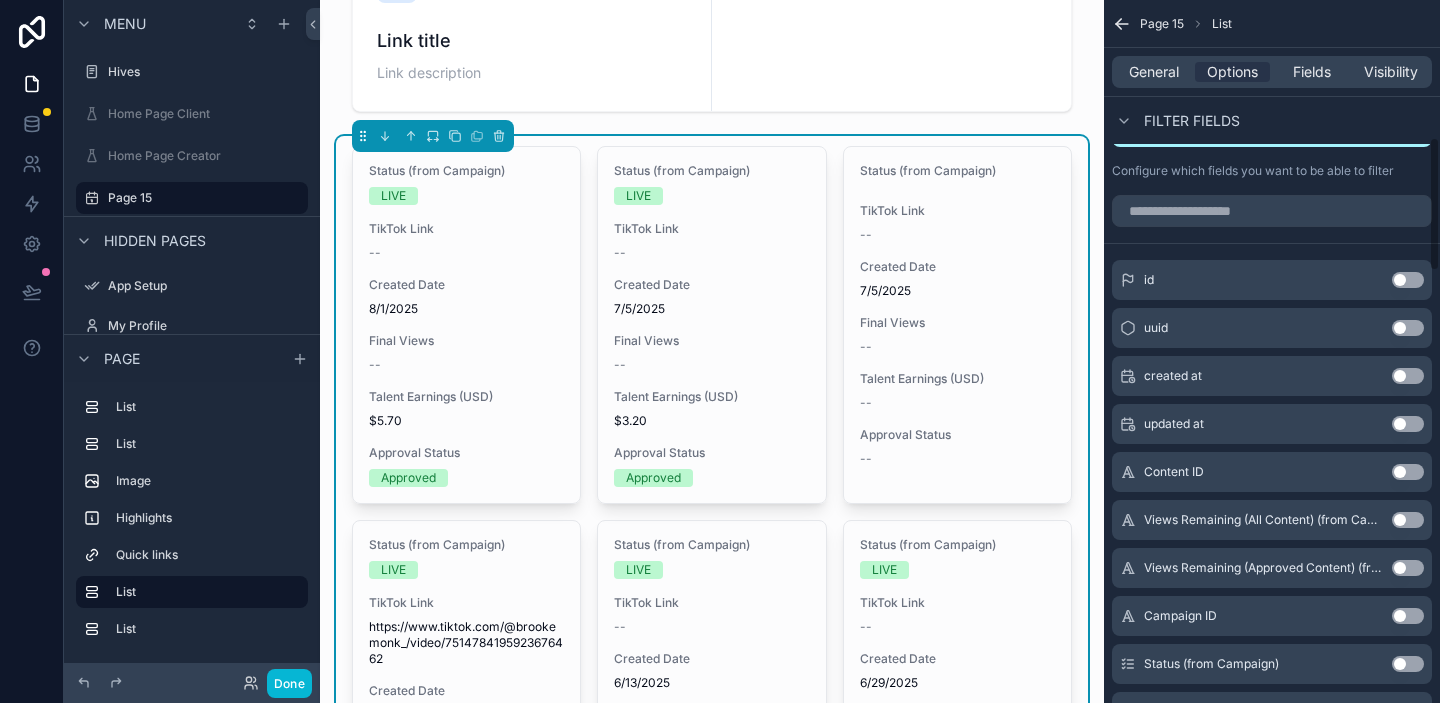 scroll, scrollTop: 0, scrollLeft: 0, axis: both 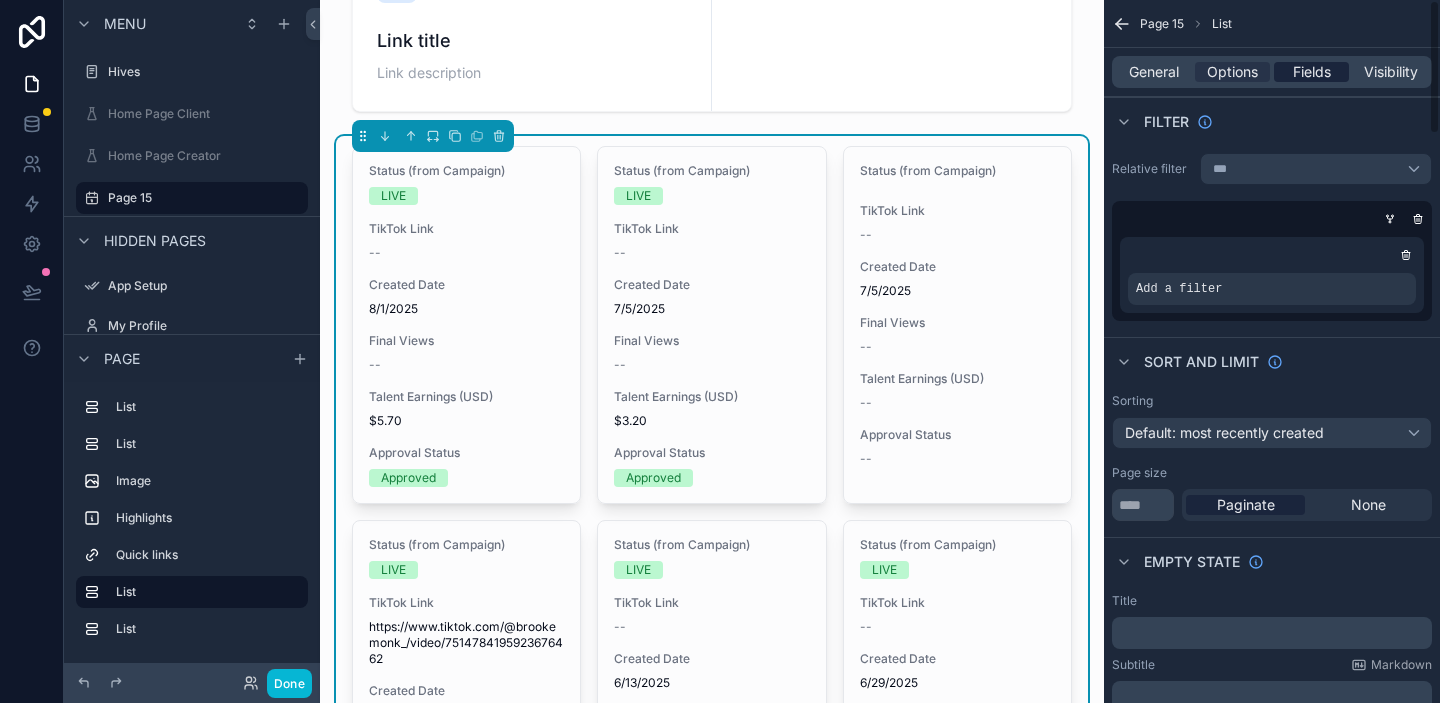 click on "Fields" at bounding box center (1312, 72) 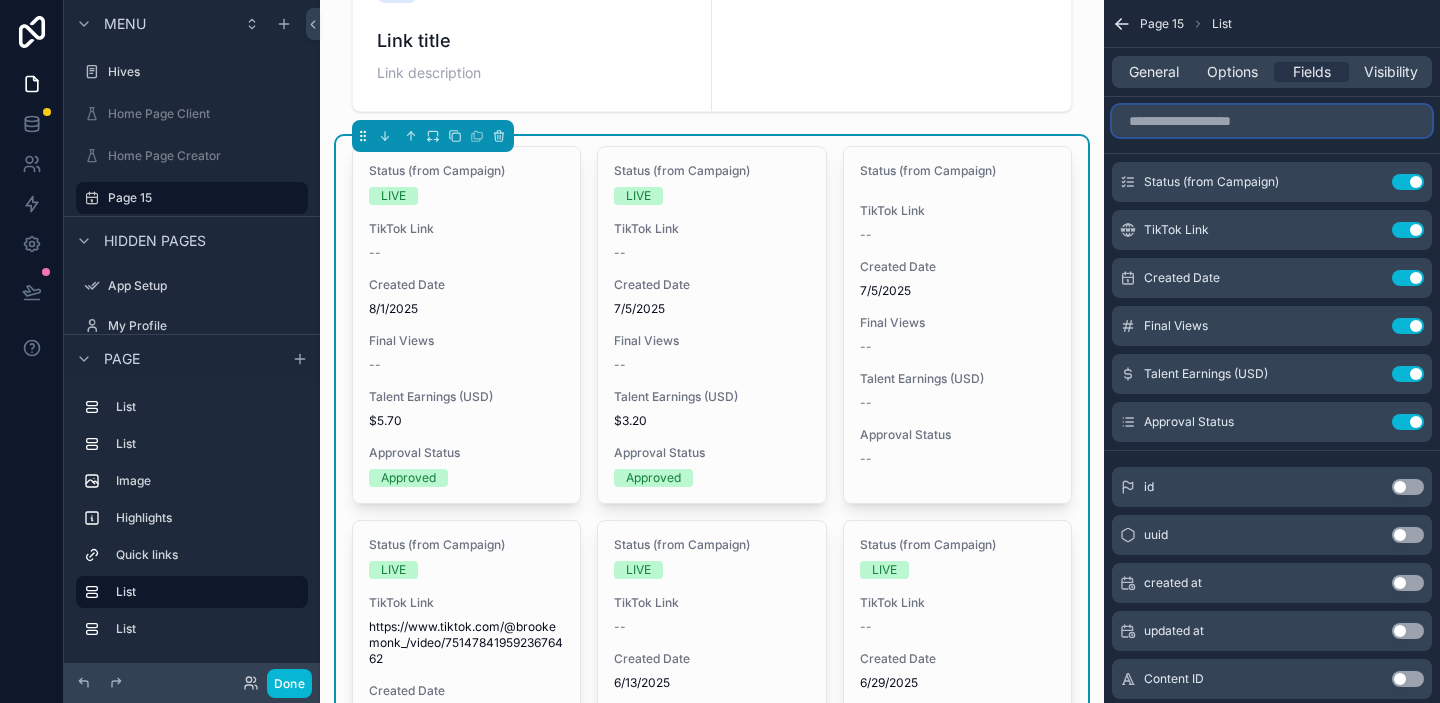 click at bounding box center [1272, 121] 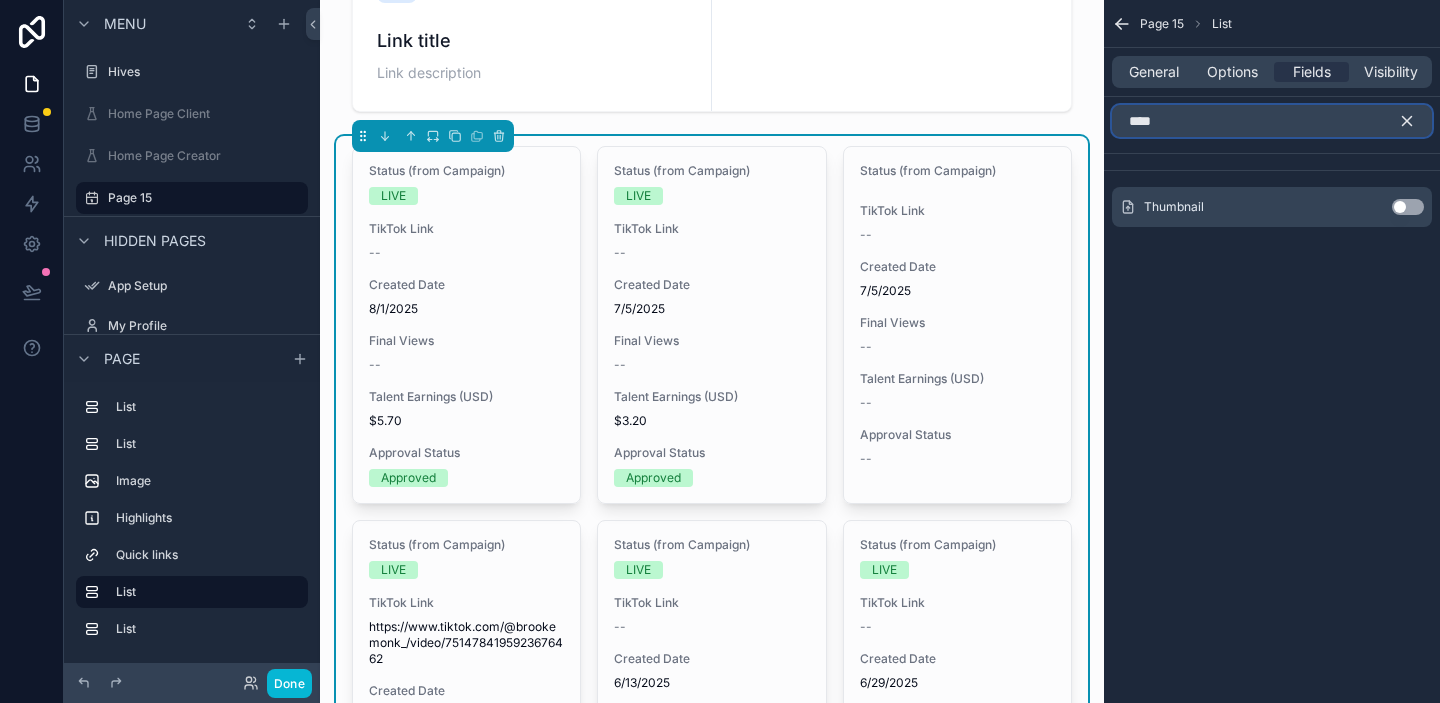 type on "****" 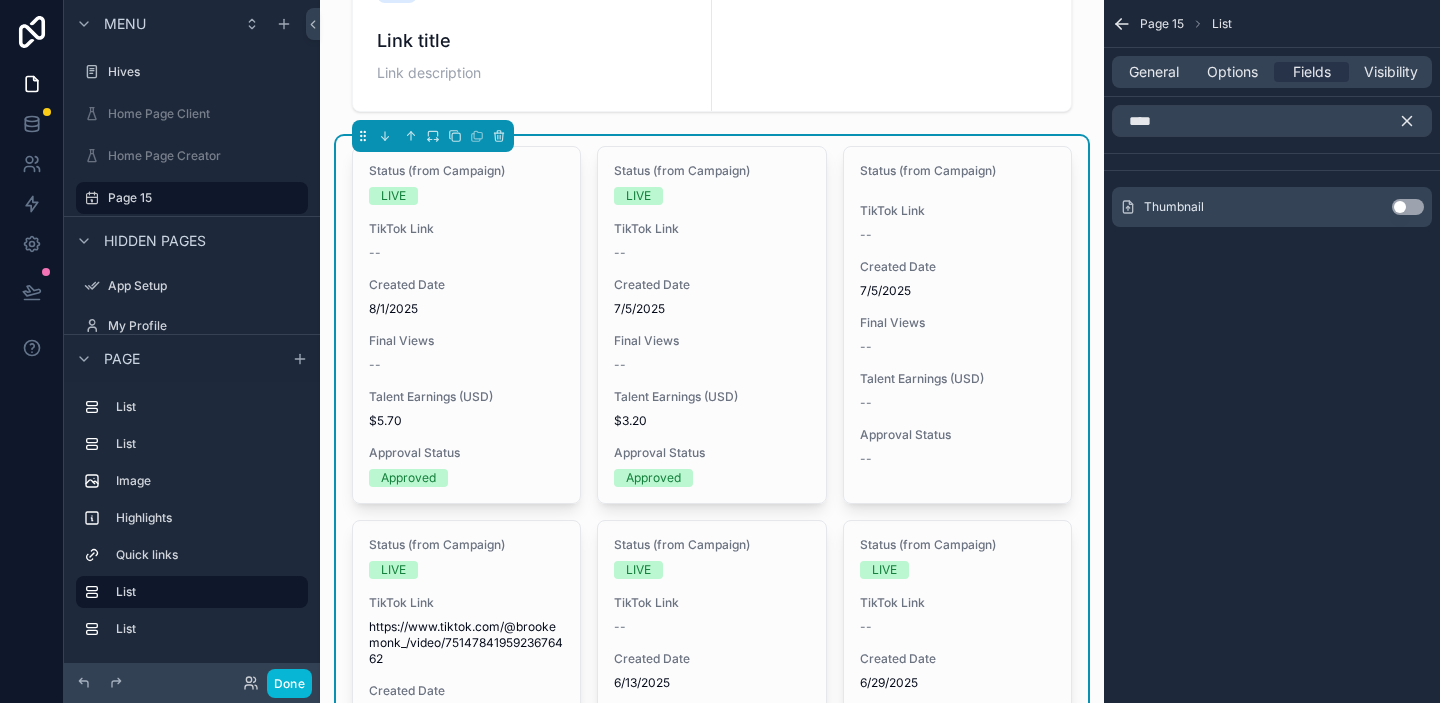 click on "Use setting" at bounding box center (1408, 207) 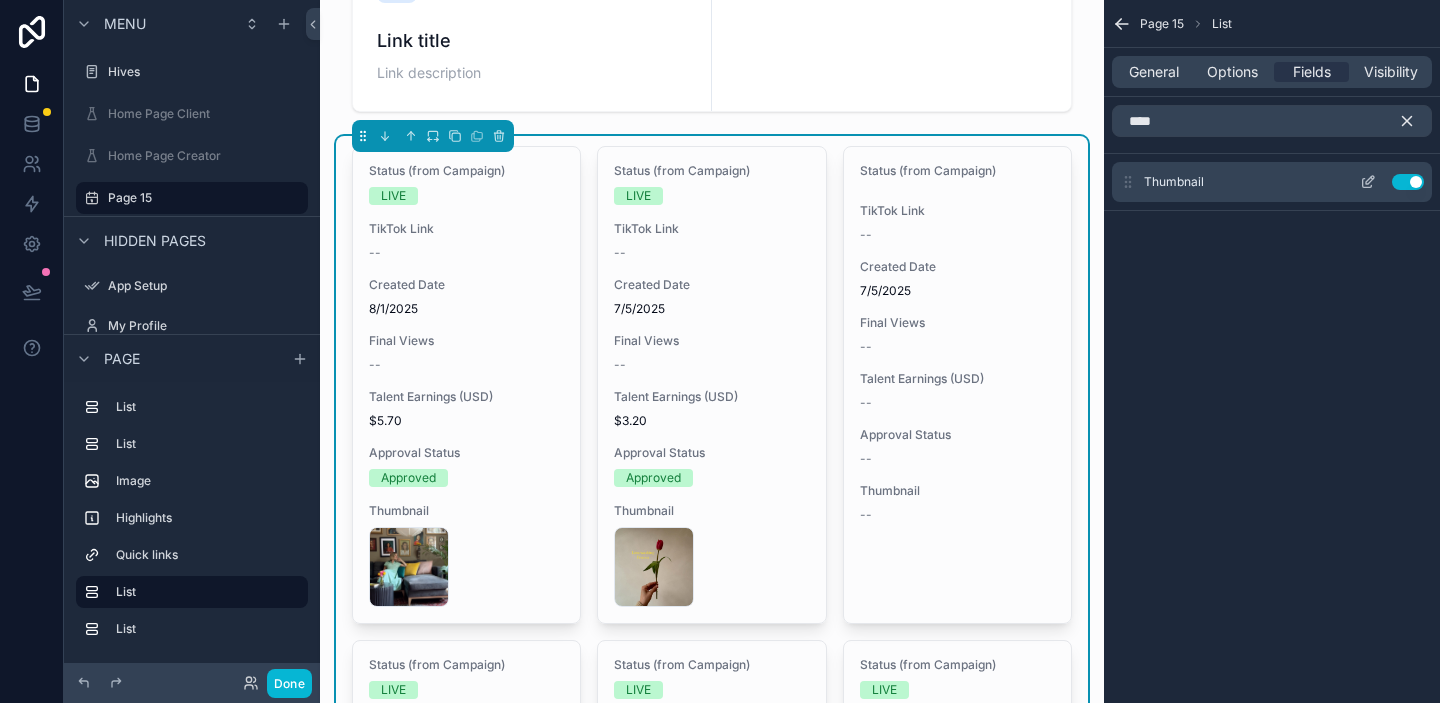 scroll, scrollTop: 2831, scrollLeft: 0, axis: vertical 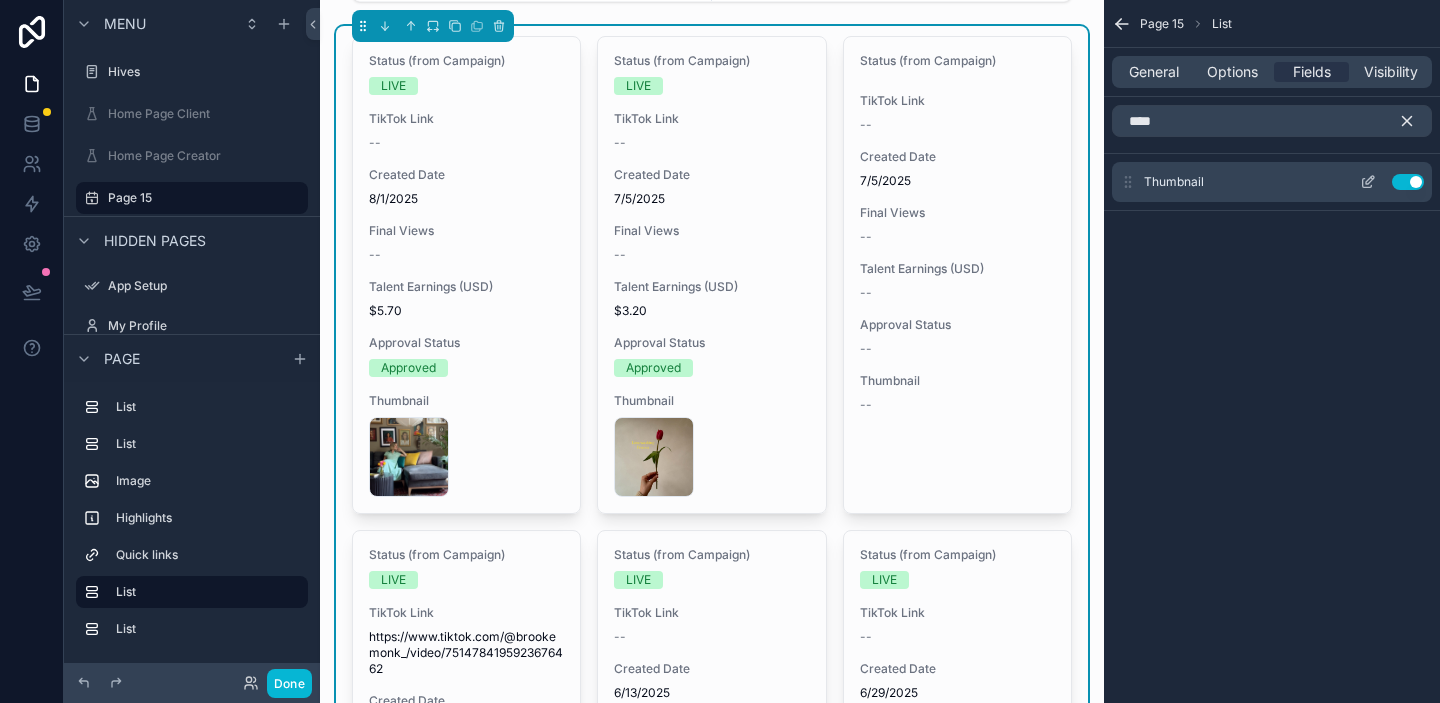 drag, startPoint x: 1377, startPoint y: 180, endPoint x: 1384, endPoint y: 197, distance: 18.384777 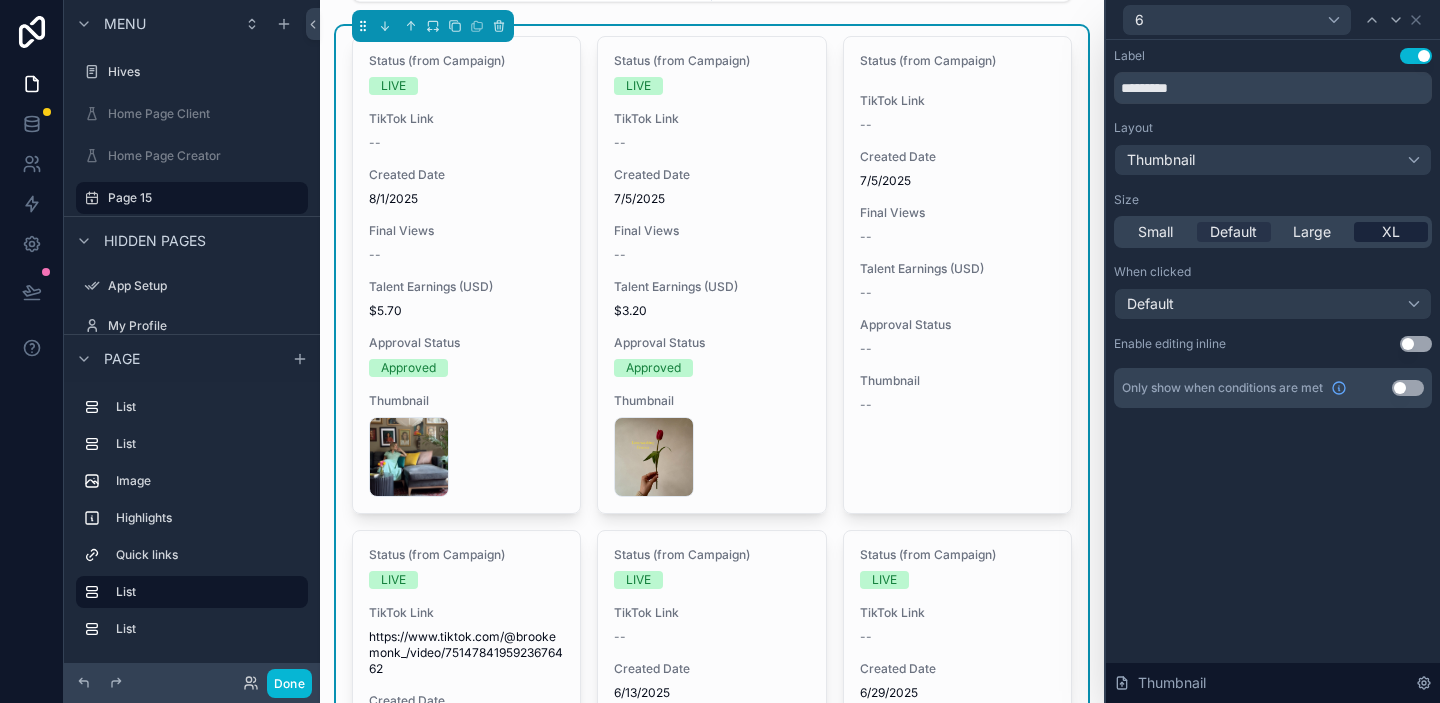 click on "XL" at bounding box center (1391, 232) 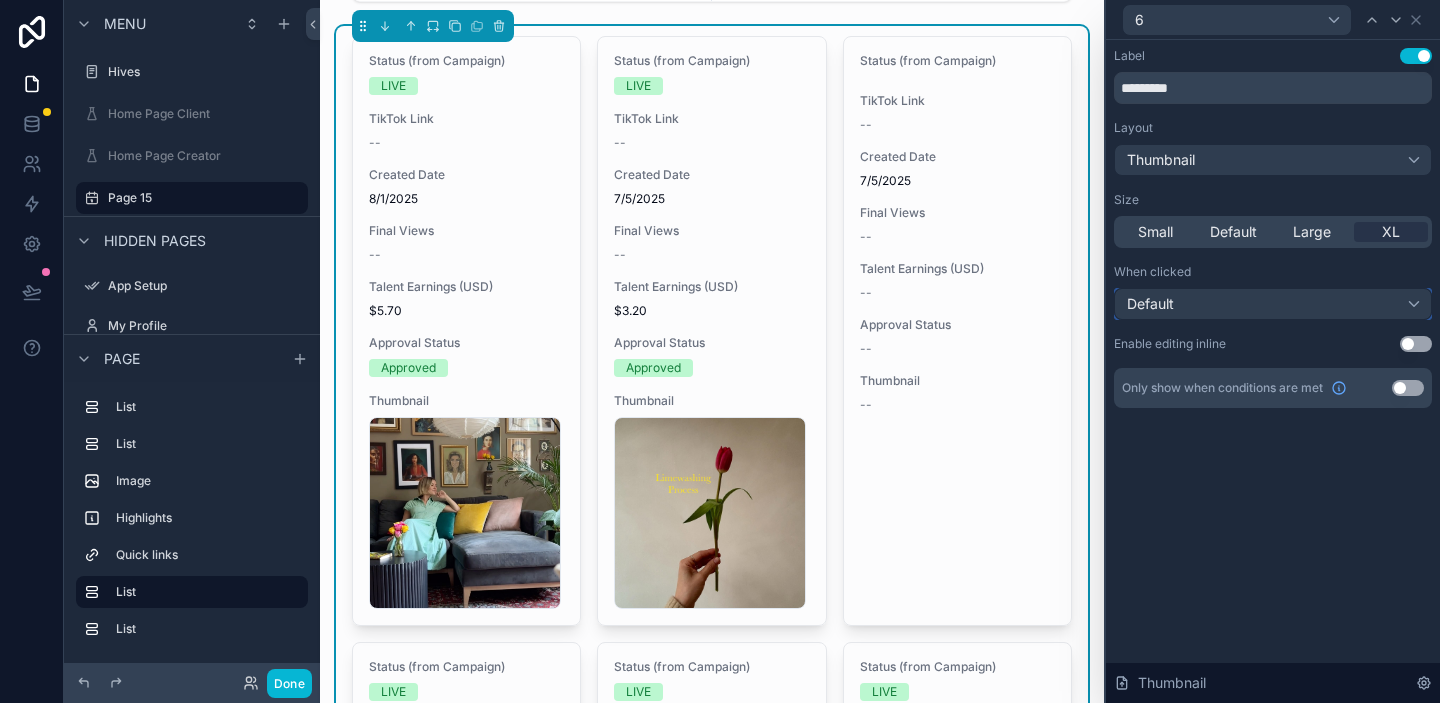 click on "Default" at bounding box center (1273, 304) 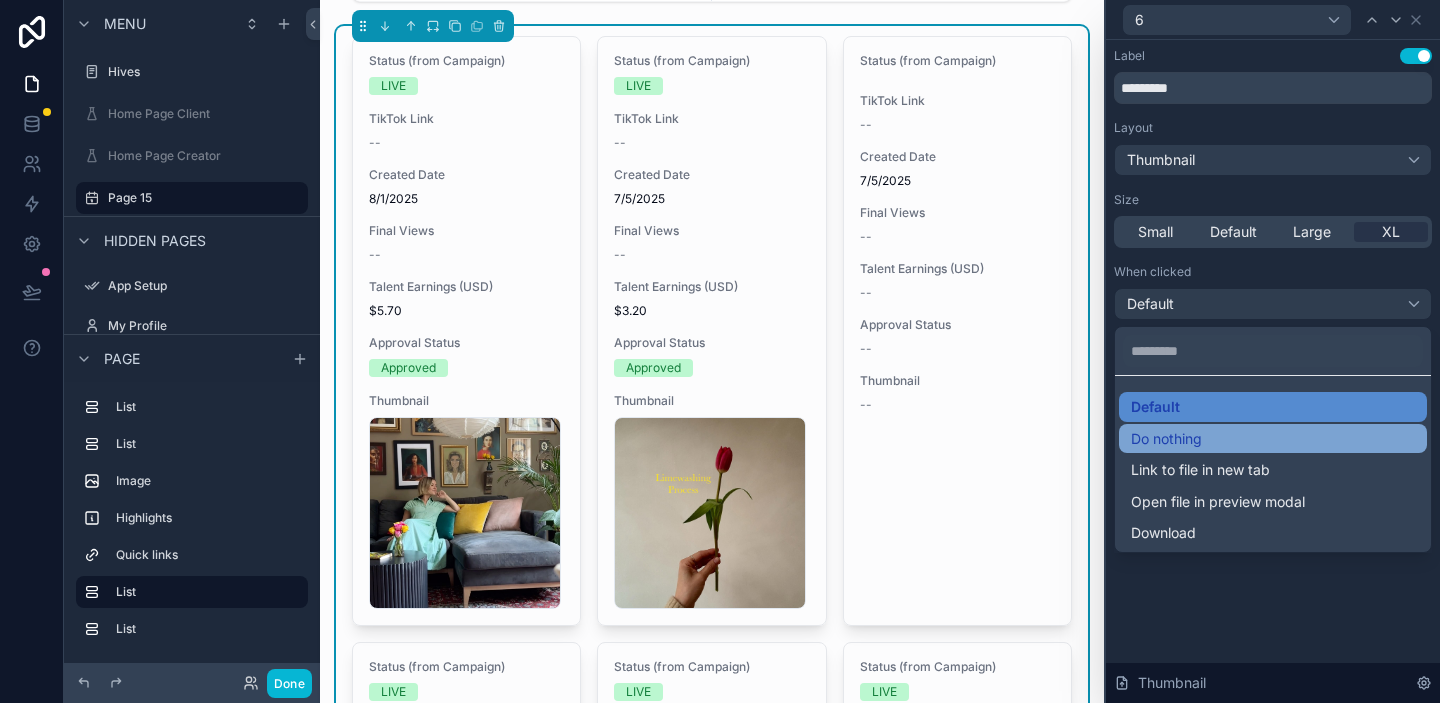 click on "Do nothing" at bounding box center (1273, 439) 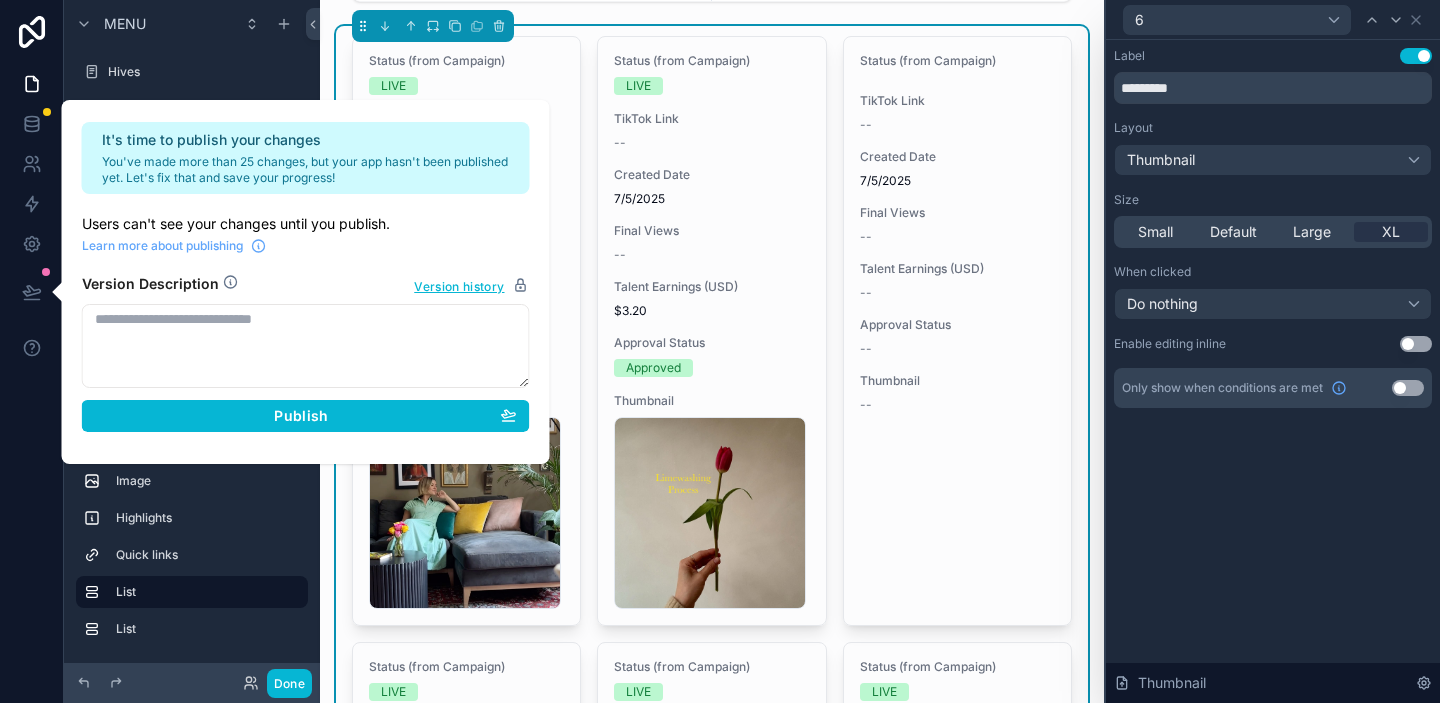 drag, startPoint x: 1351, startPoint y: 514, endPoint x: 1411, endPoint y: 415, distance: 115.76269 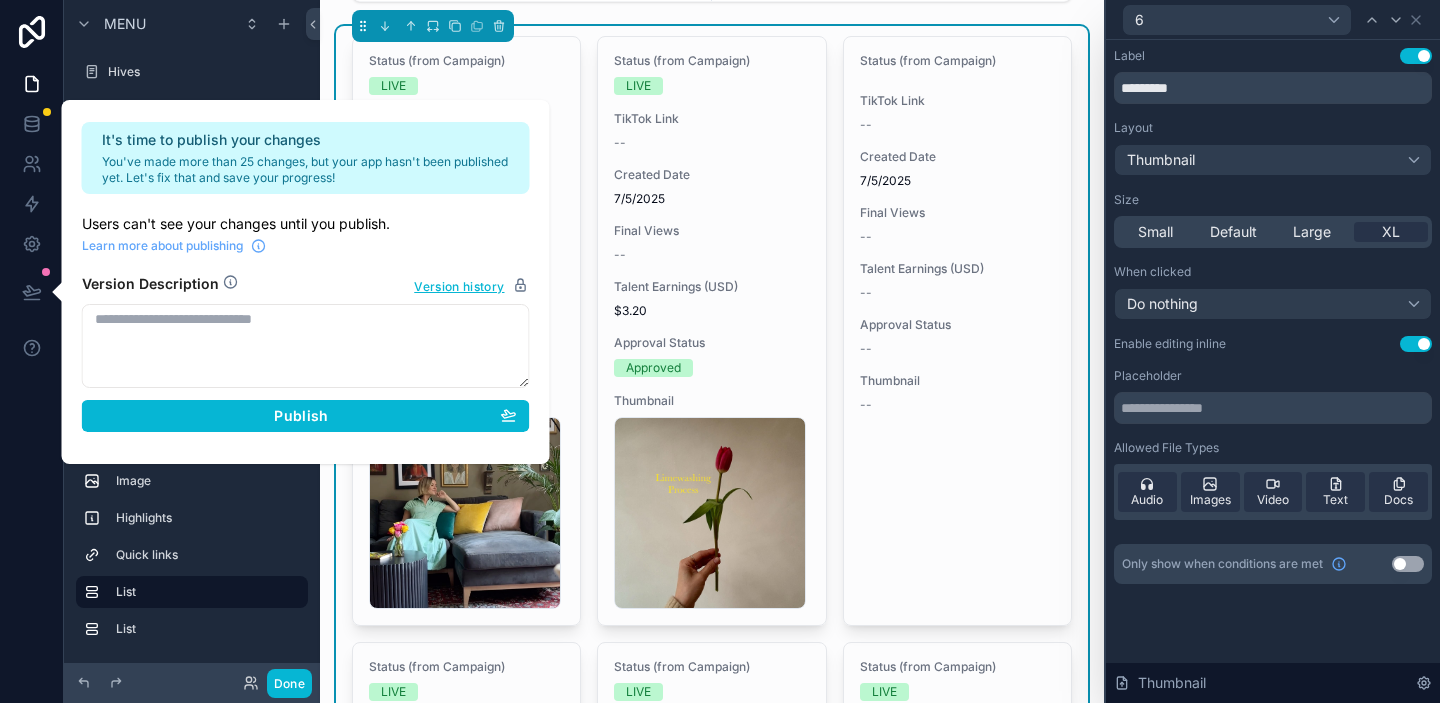 click on "Use setting" at bounding box center (1416, 344) 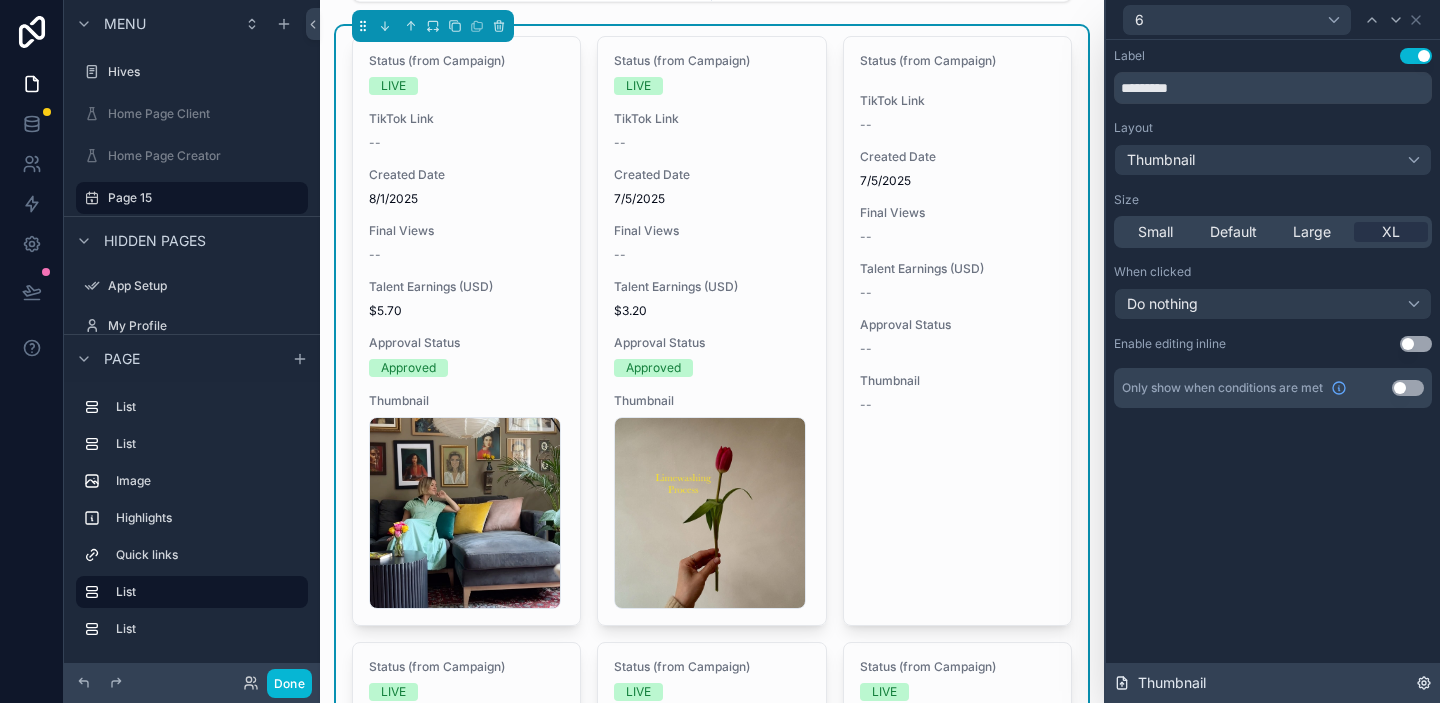 click 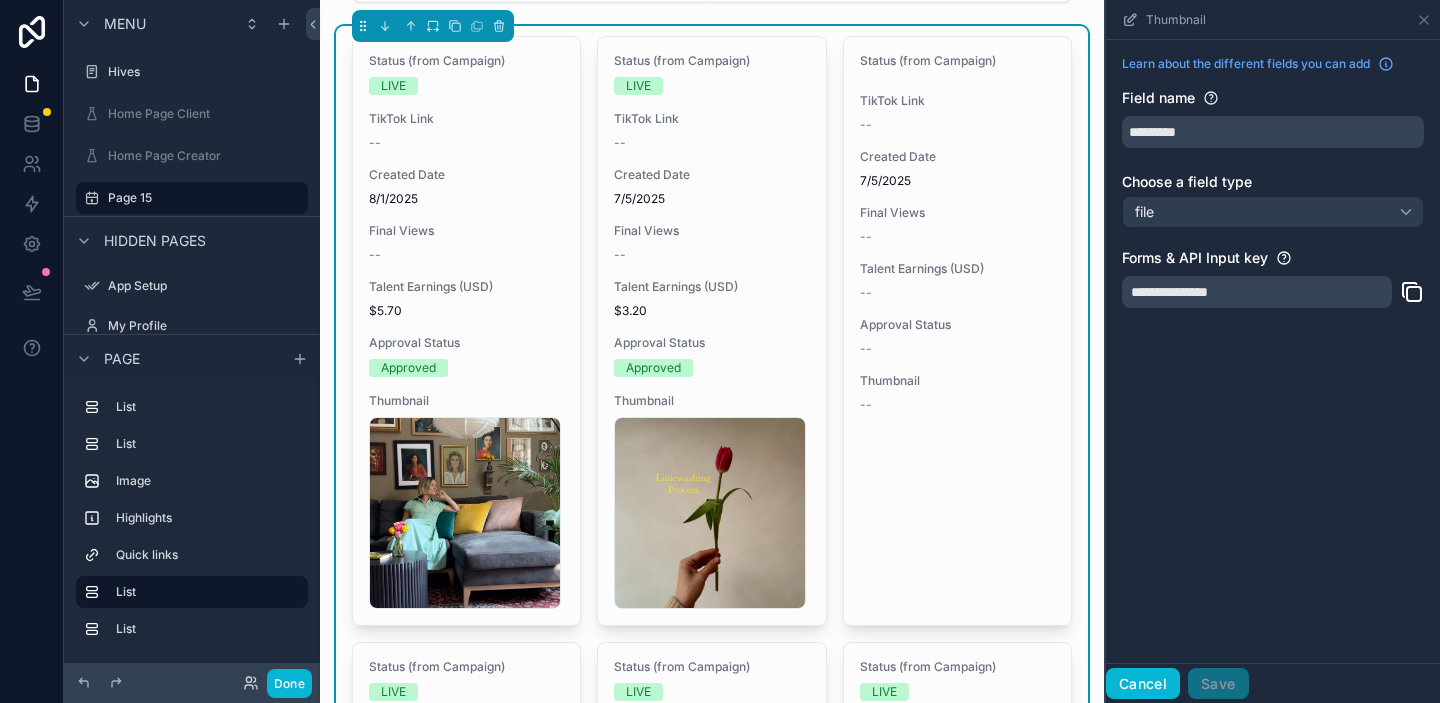 click on "Cancel" at bounding box center (1143, 684) 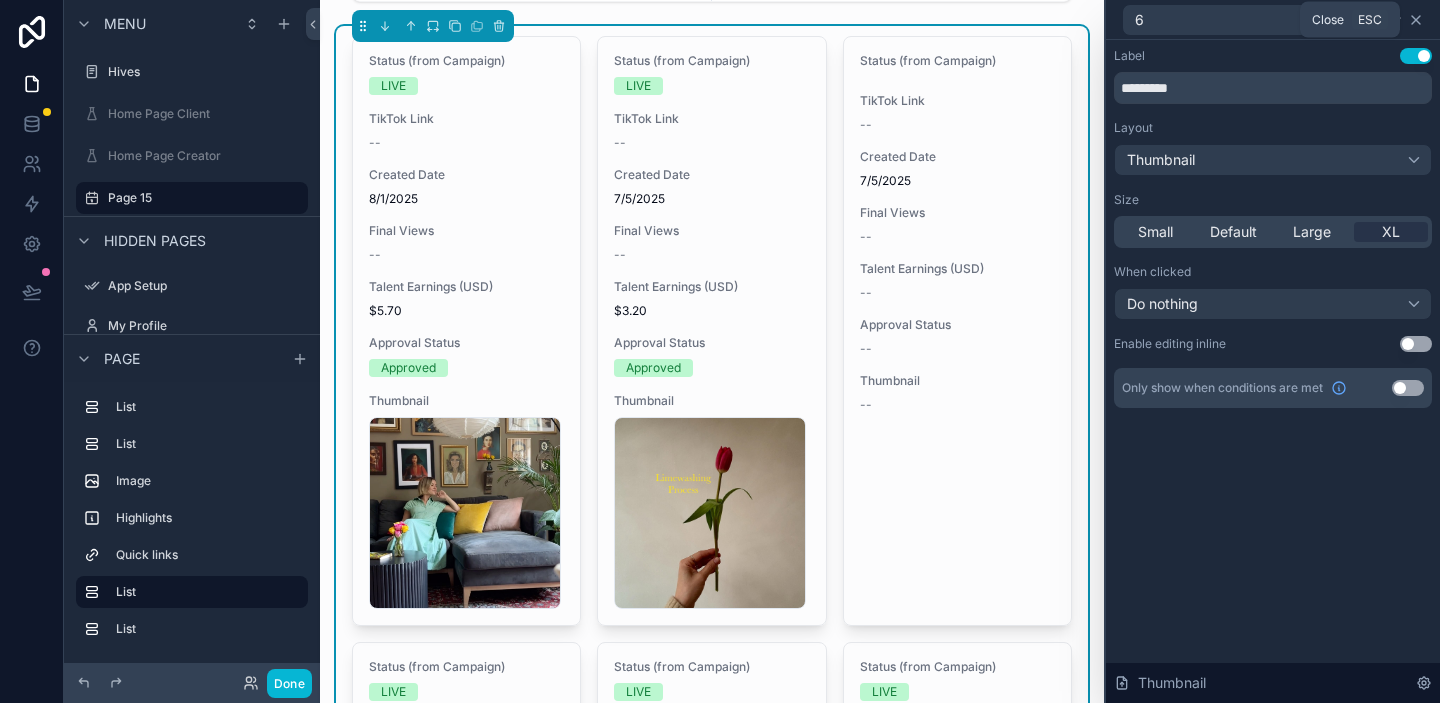 click 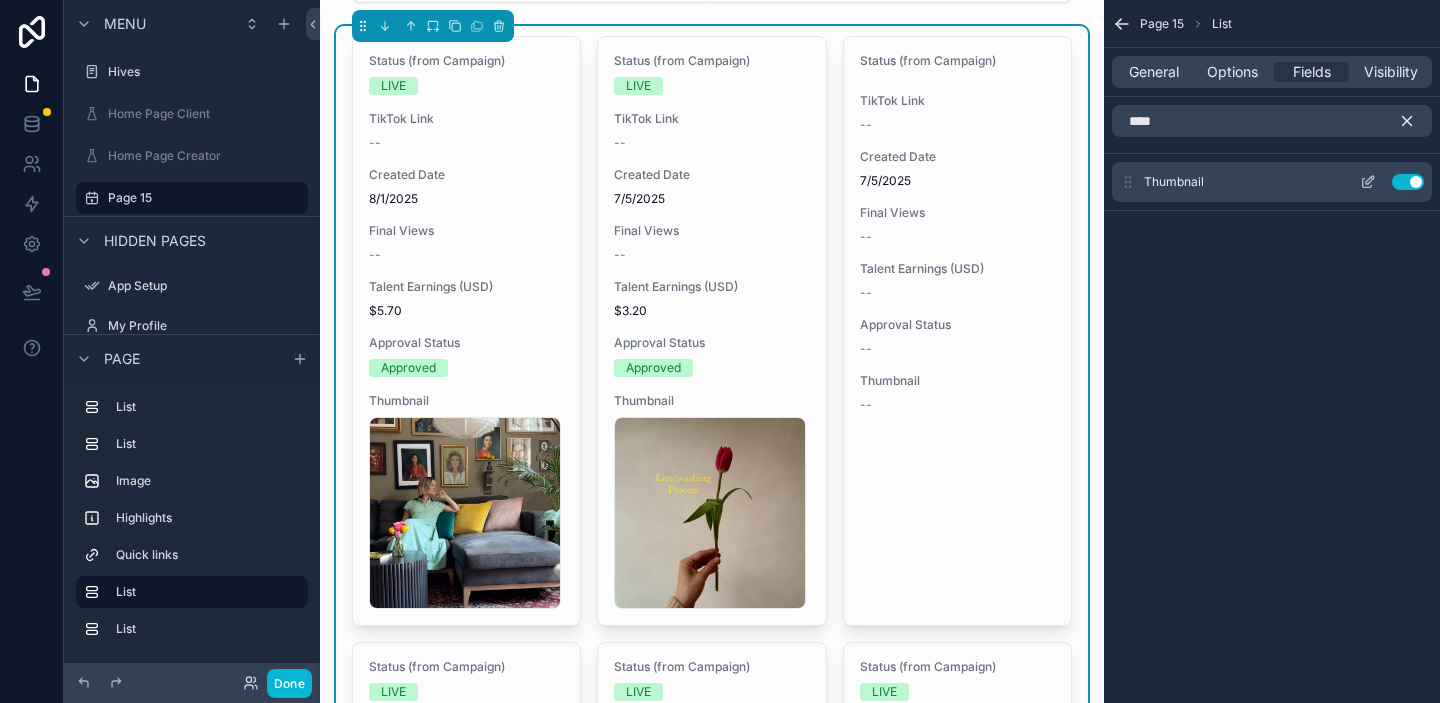 click on "Use setting" at bounding box center (1408, 182) 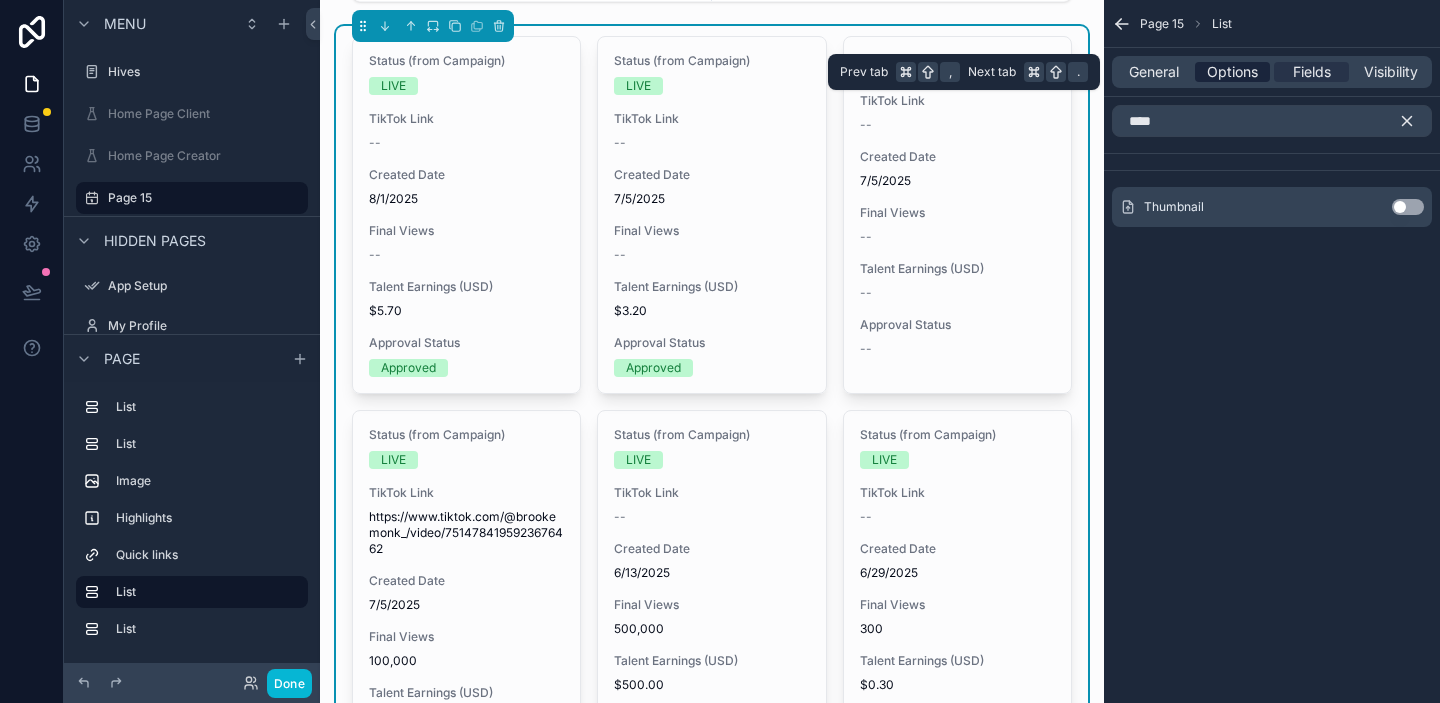 click on "Options" at bounding box center [1232, 72] 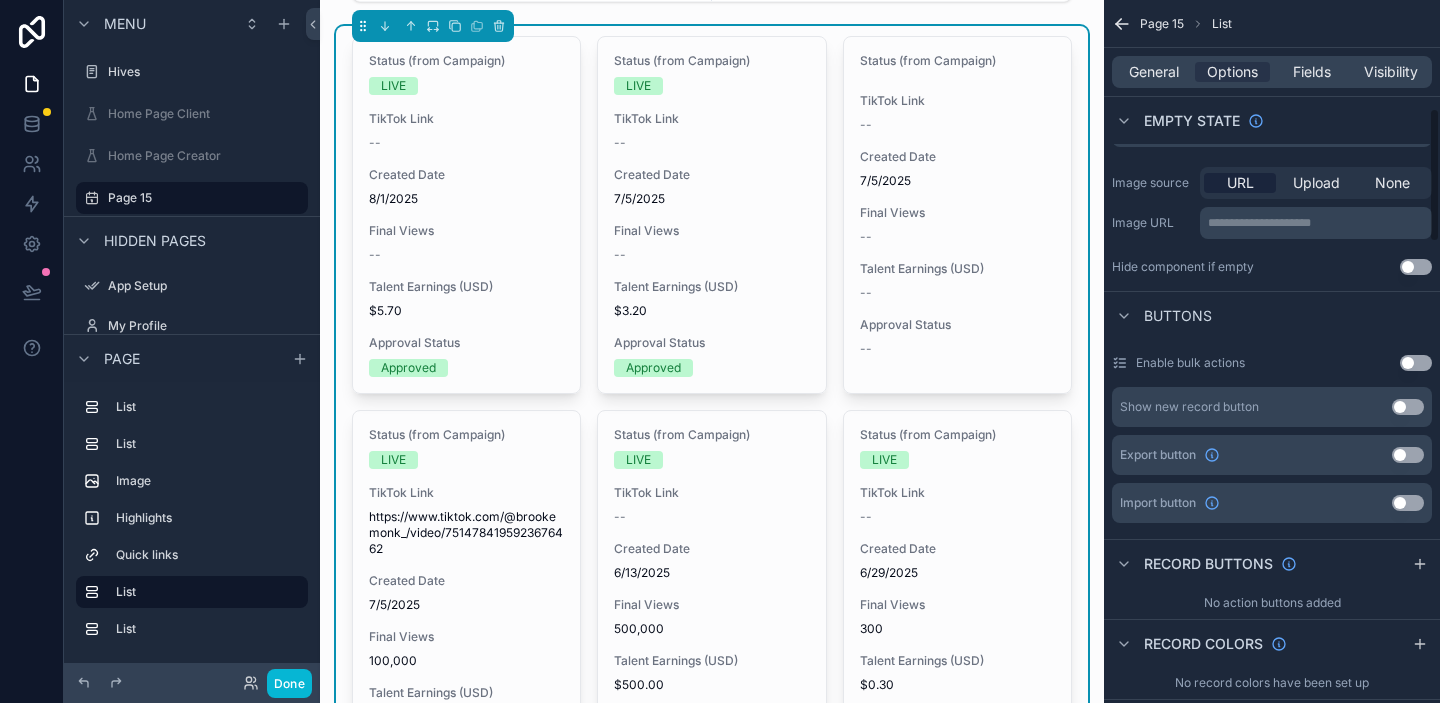scroll, scrollTop: 568, scrollLeft: 0, axis: vertical 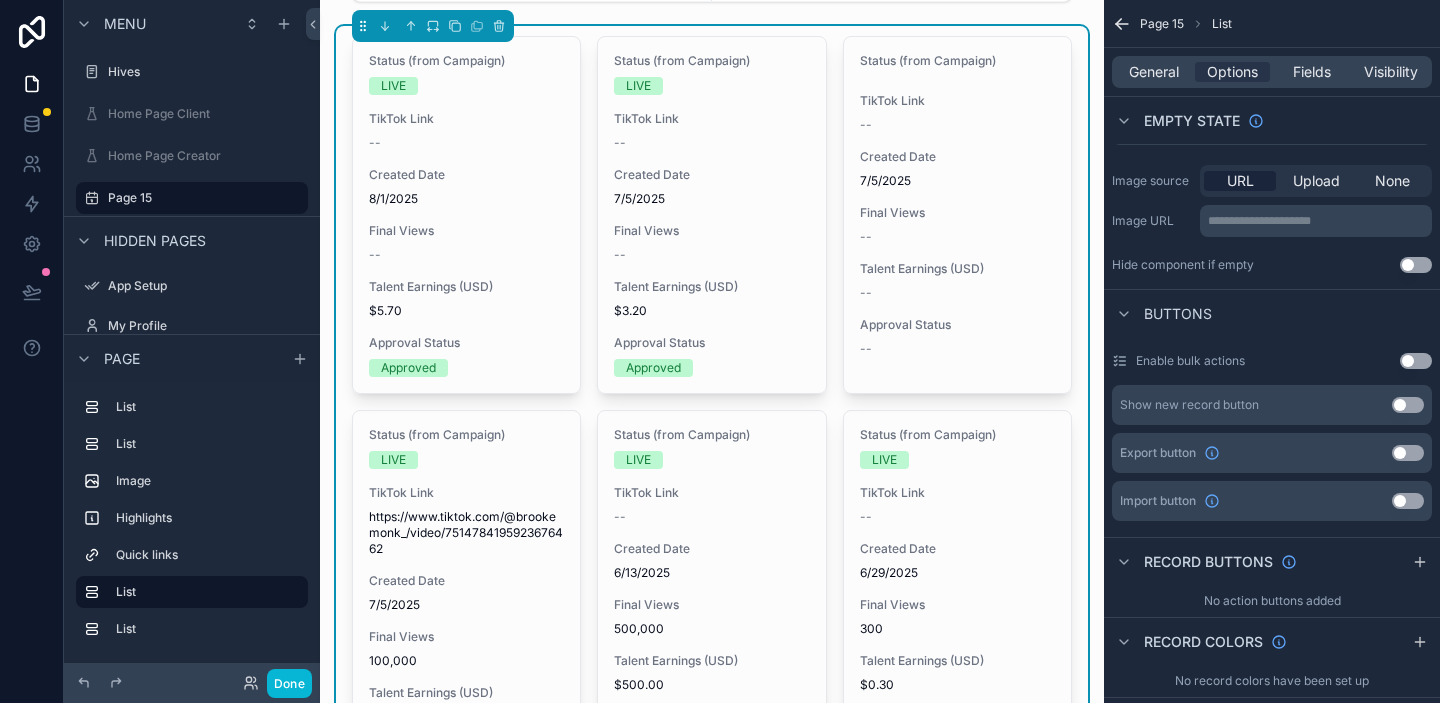 click on "**********" at bounding box center (1318, 221) 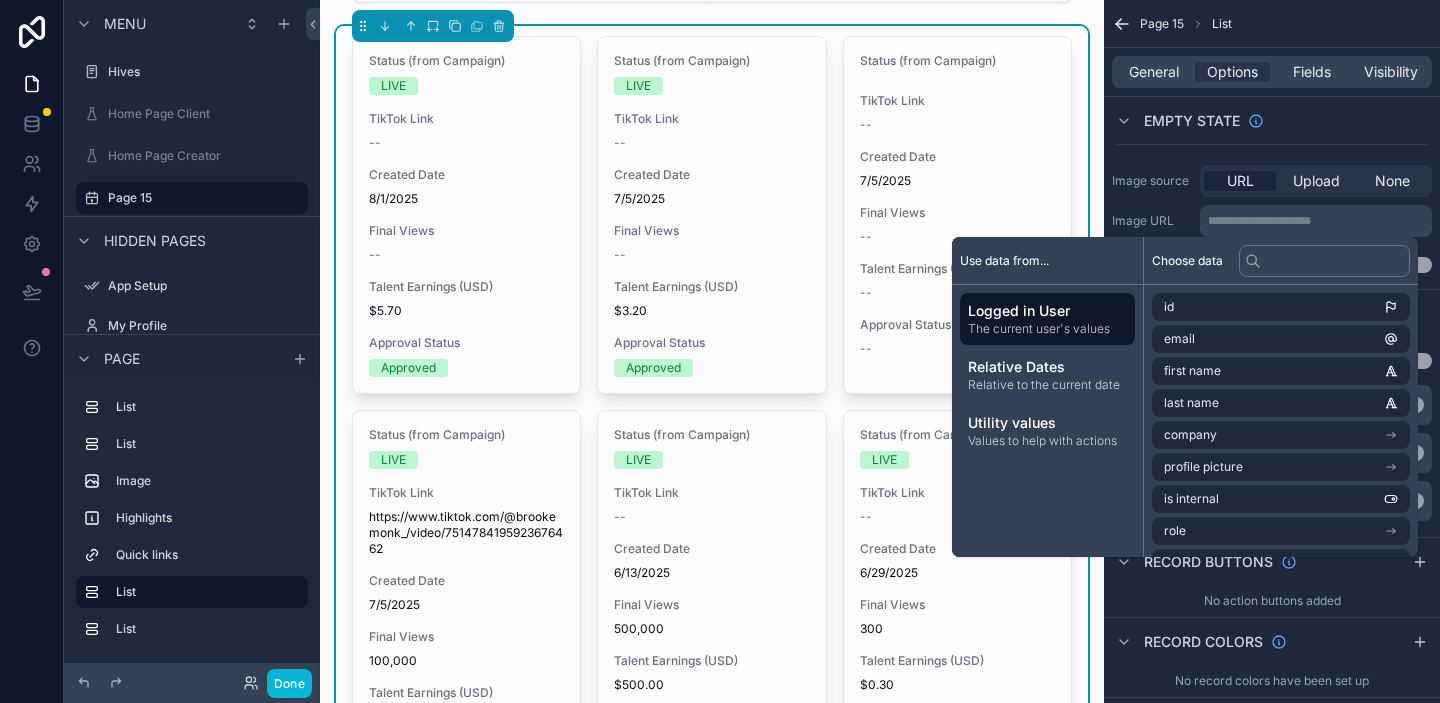 click on "﻿" at bounding box center (1272, 129) 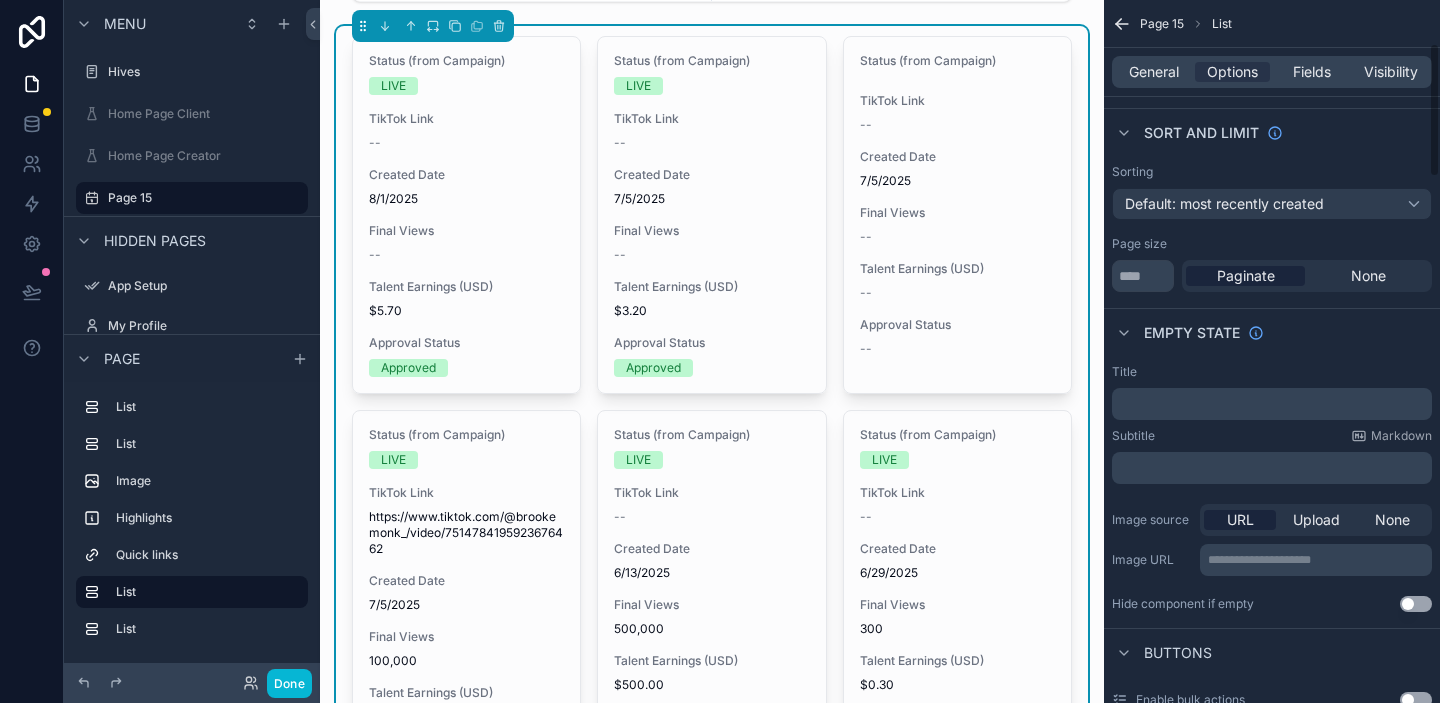 scroll, scrollTop: 523, scrollLeft: 0, axis: vertical 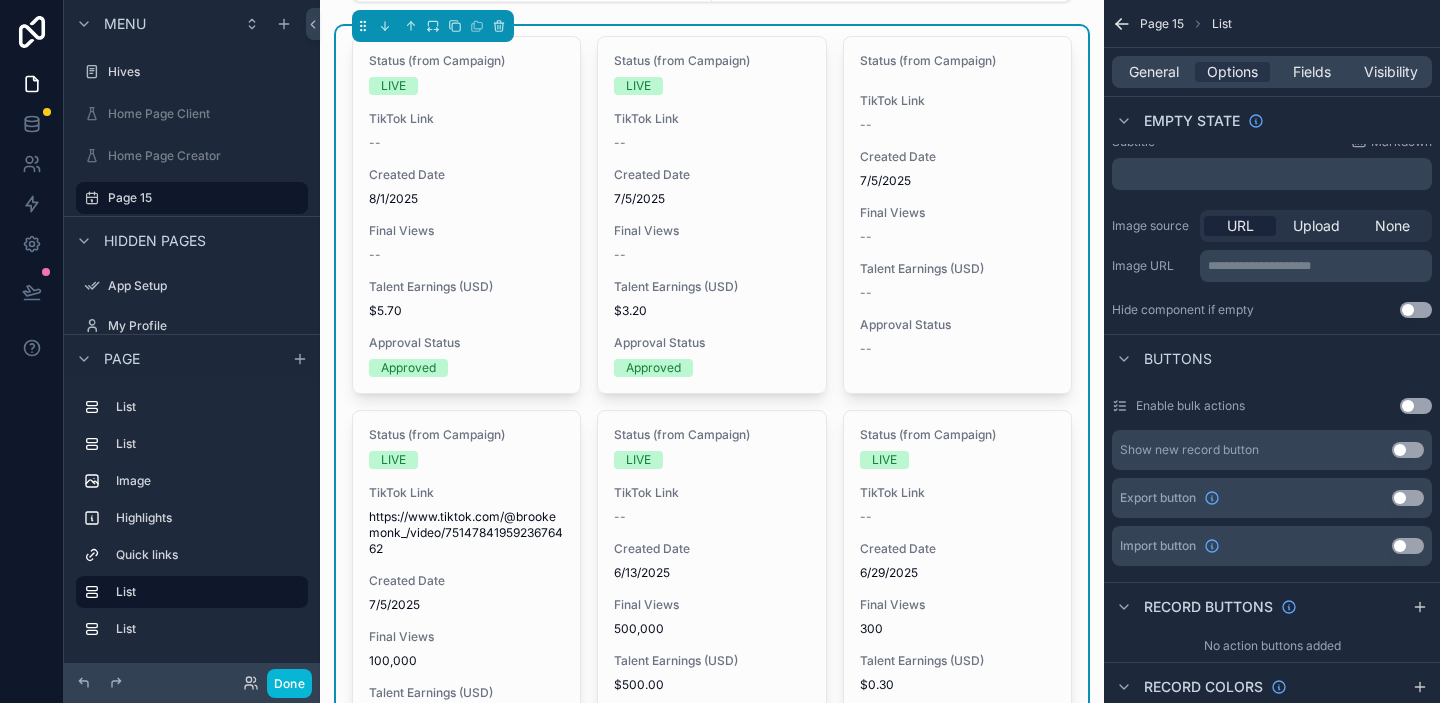 click on "**********" at bounding box center [1318, 266] 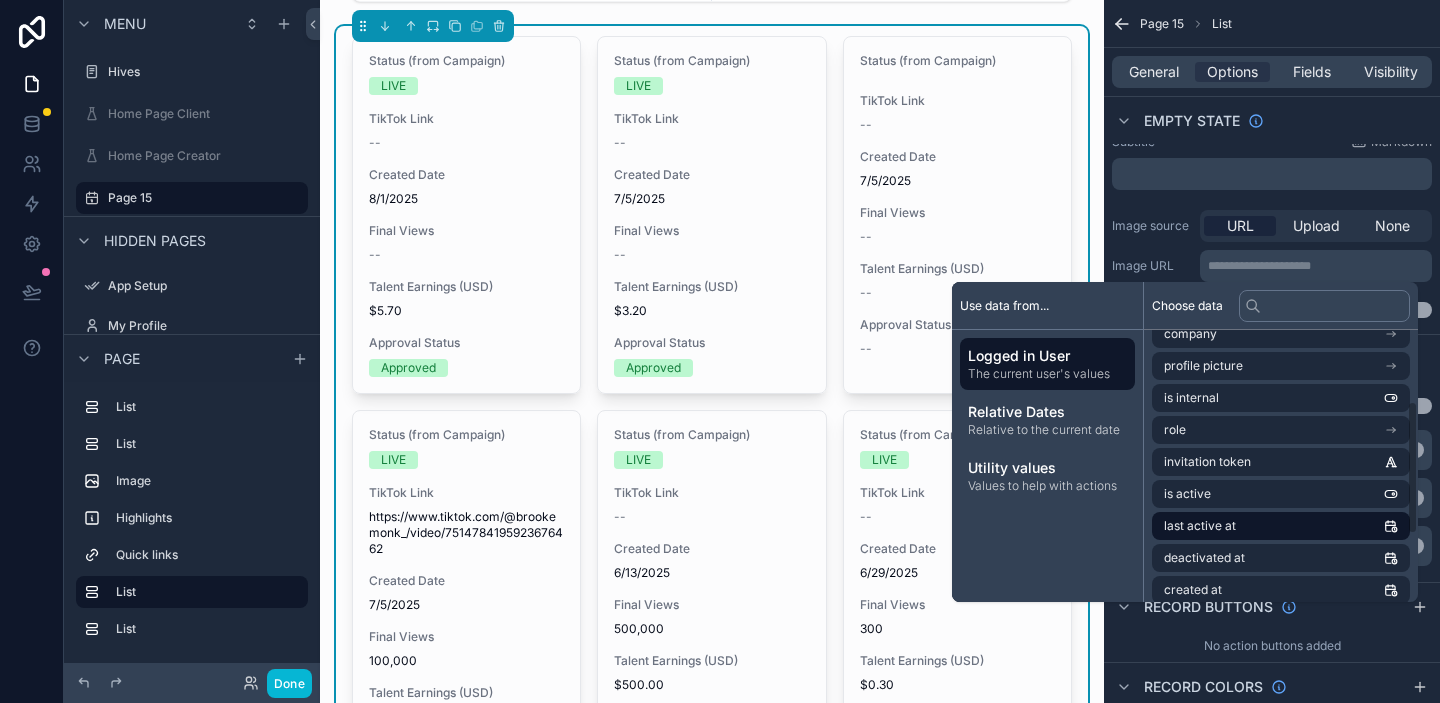 scroll, scrollTop: 0, scrollLeft: 0, axis: both 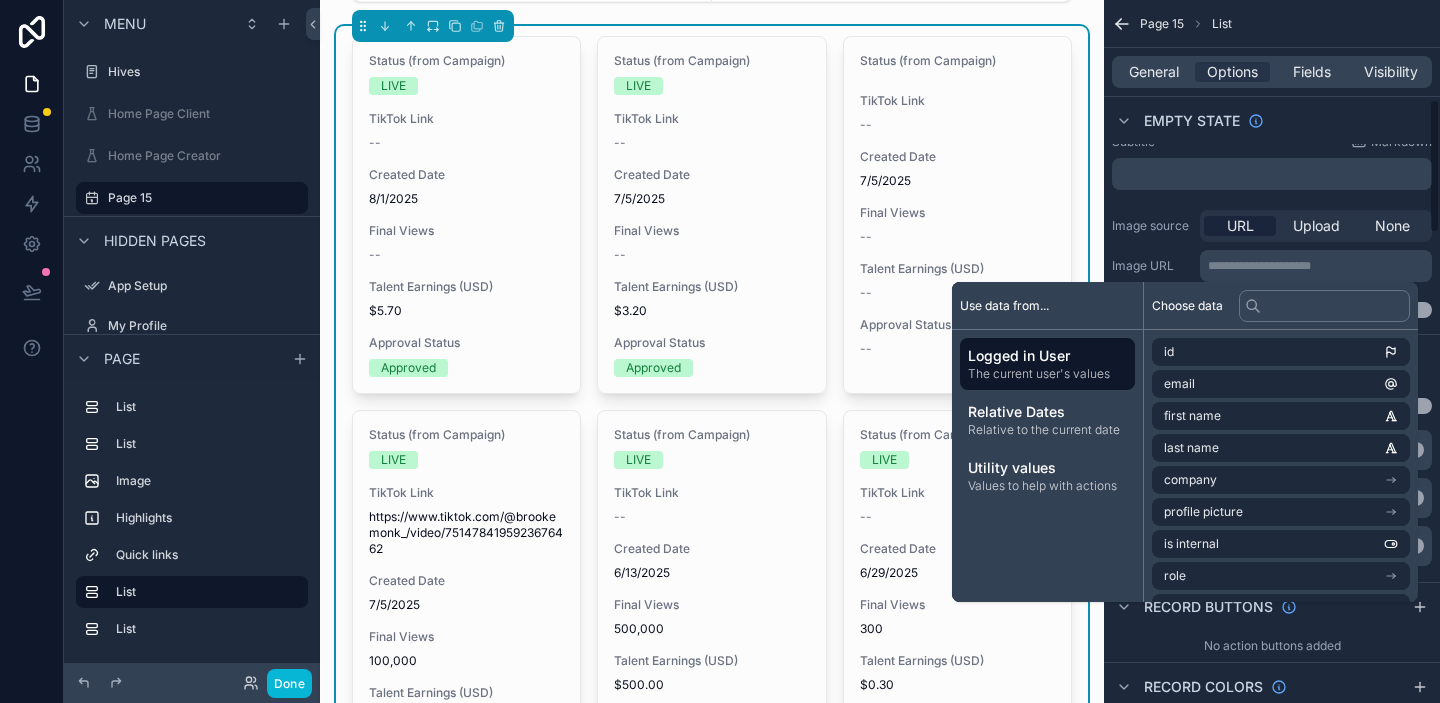 click on "**********" at bounding box center (1272, 246) 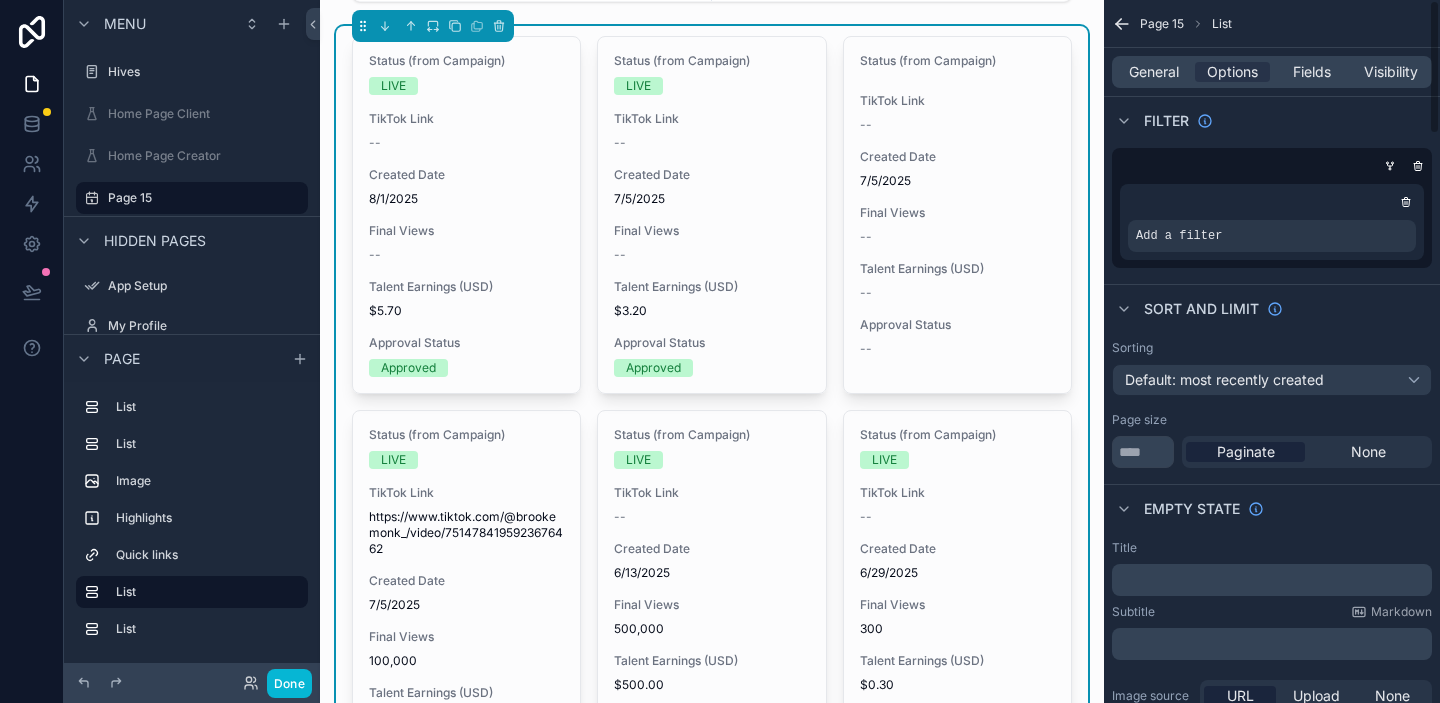 scroll, scrollTop: 0, scrollLeft: 0, axis: both 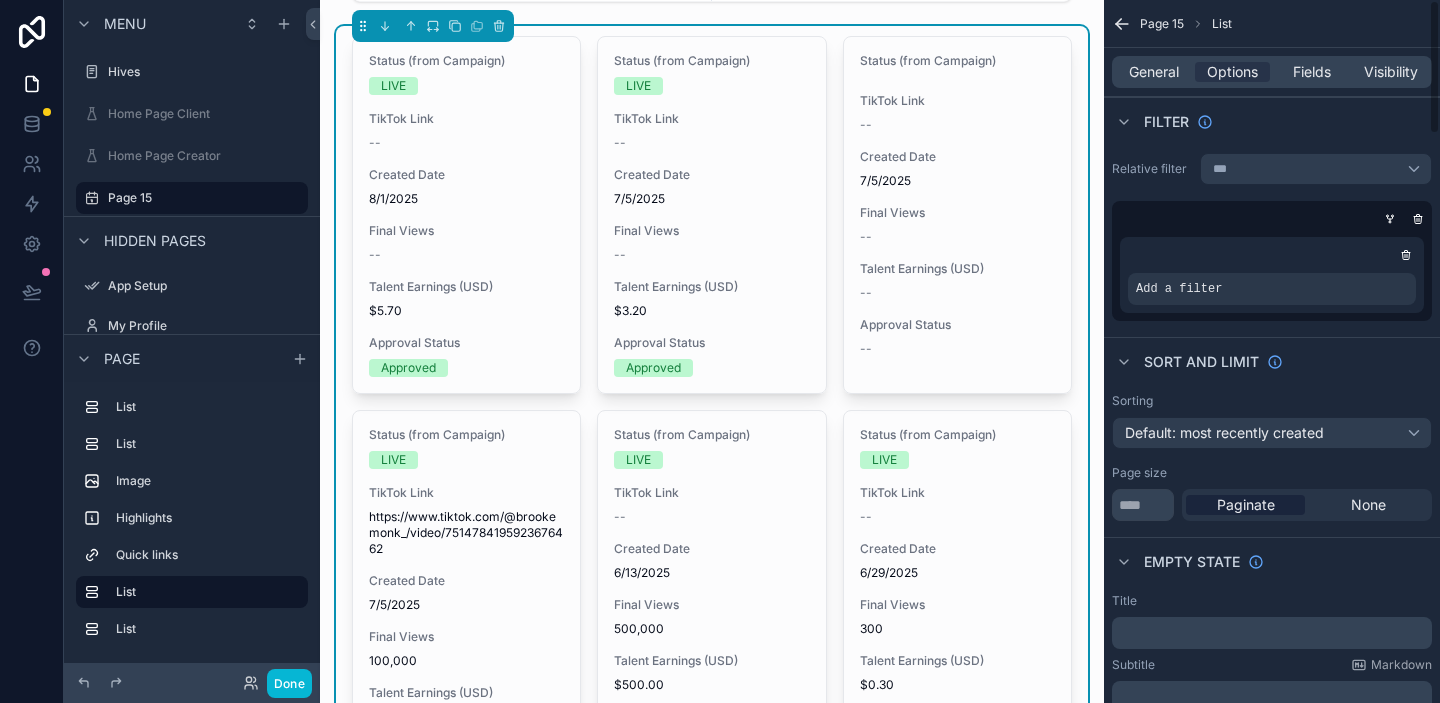 click on "Status (from Campaign) LIVE TikTok Link -- Created Date 8/1/2025 Final Views -- Talent Earnings (USD) $5.70 Approval Status Approved Status (from Campaign) LIVE TikTok Link -- Created Date 7/5/2025 Final Views -- Talent Earnings (USD) $3.20 Approval Status Approved Status (from Campaign) TikTok Link -- Created Date 7/5/2025 Final Views -- Talent Earnings (USD) -- Approval Status -- Status (from Campaign) LIVE TikTok Link https://www.tiktok.com/@brookemonk_/video/7514784195923676462 Created Date 7/5/2025 Final Views 100,000 Talent Earnings (USD) $100.00 Approval Status Approved Status (from Campaign) LIVE TikTok Link -- Created Date 6/13/2025 Final Views 500,000 Talent Earnings (USD) $500.00 Approval Status Approved Status (from Campaign) LIVE TikTok Link -- Created Date 6/29/2025 Final Views 300 Talent Earnings (USD) $0.30 Approval Status Not Approved Status (from Campaign) LIVE TikTok Link -- Created Date 6/13/2025 Final Views 15,000 Talent Earnings (USD) $15.00 Approval Status Approved LIVE TikTok Link --" at bounding box center [712, 822] 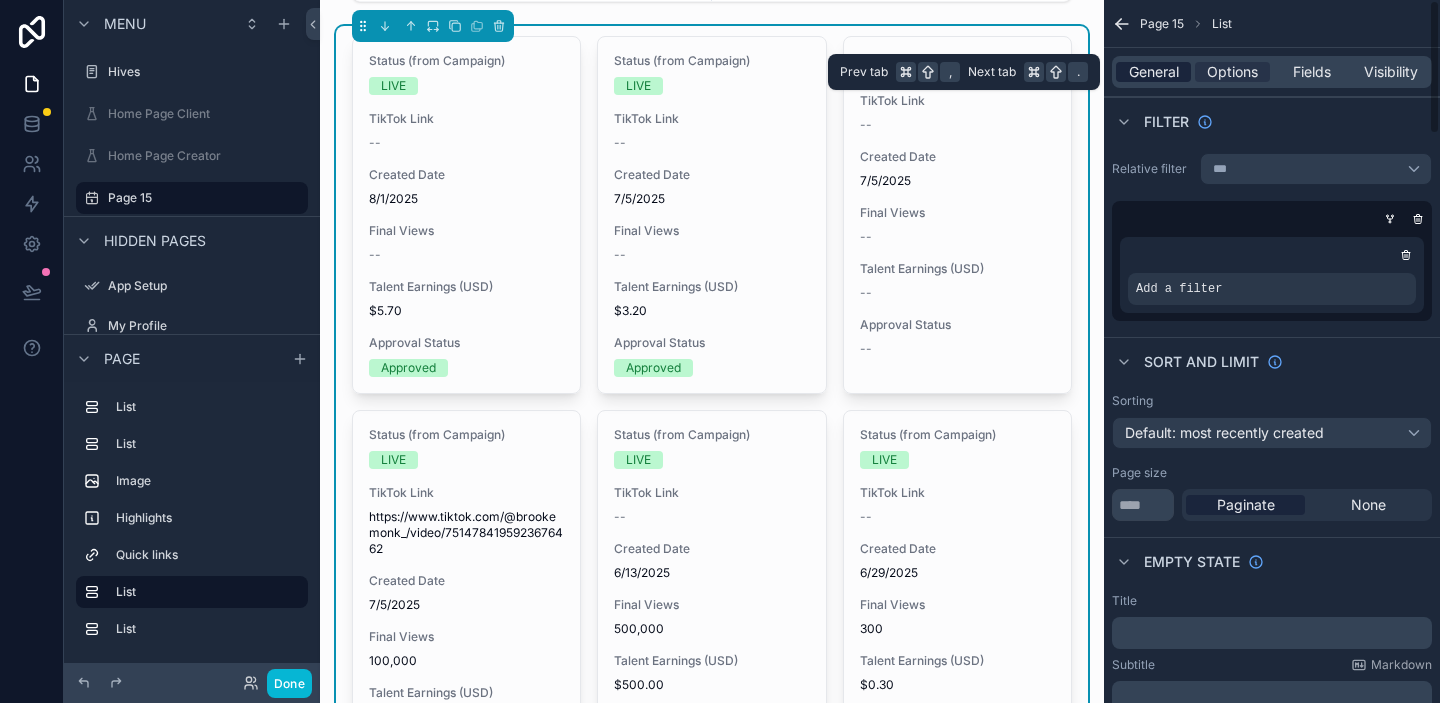 click on "General" at bounding box center [1154, 72] 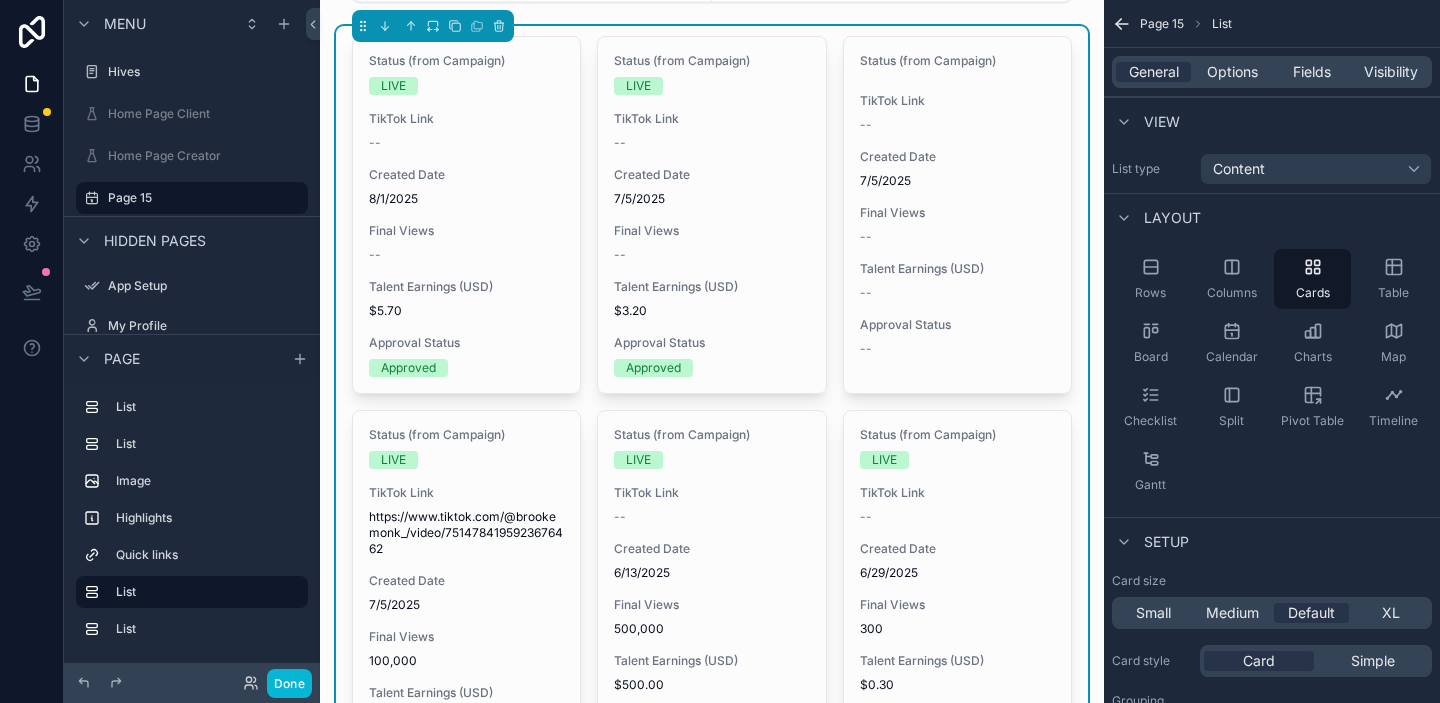 click on "General Options Fields Visibility" at bounding box center [1272, 72] 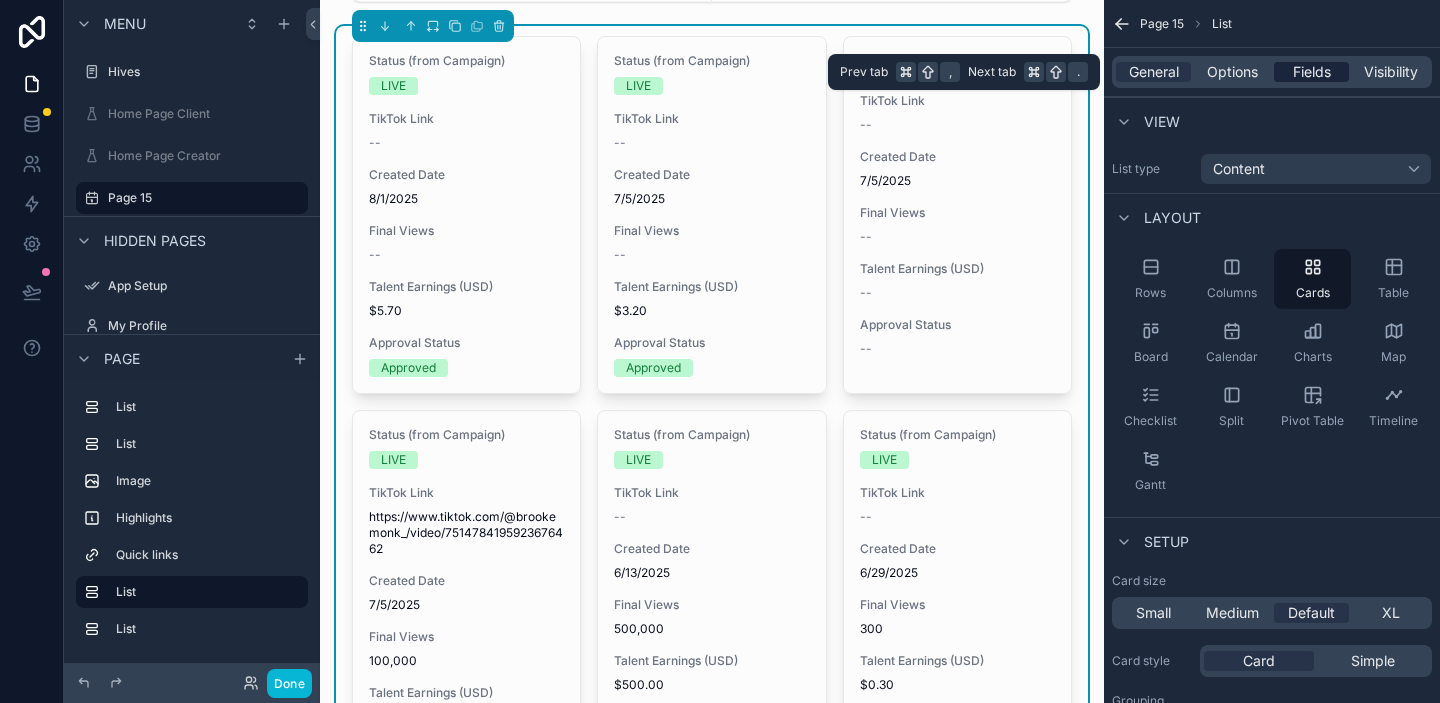 click on "Fields" at bounding box center [1312, 72] 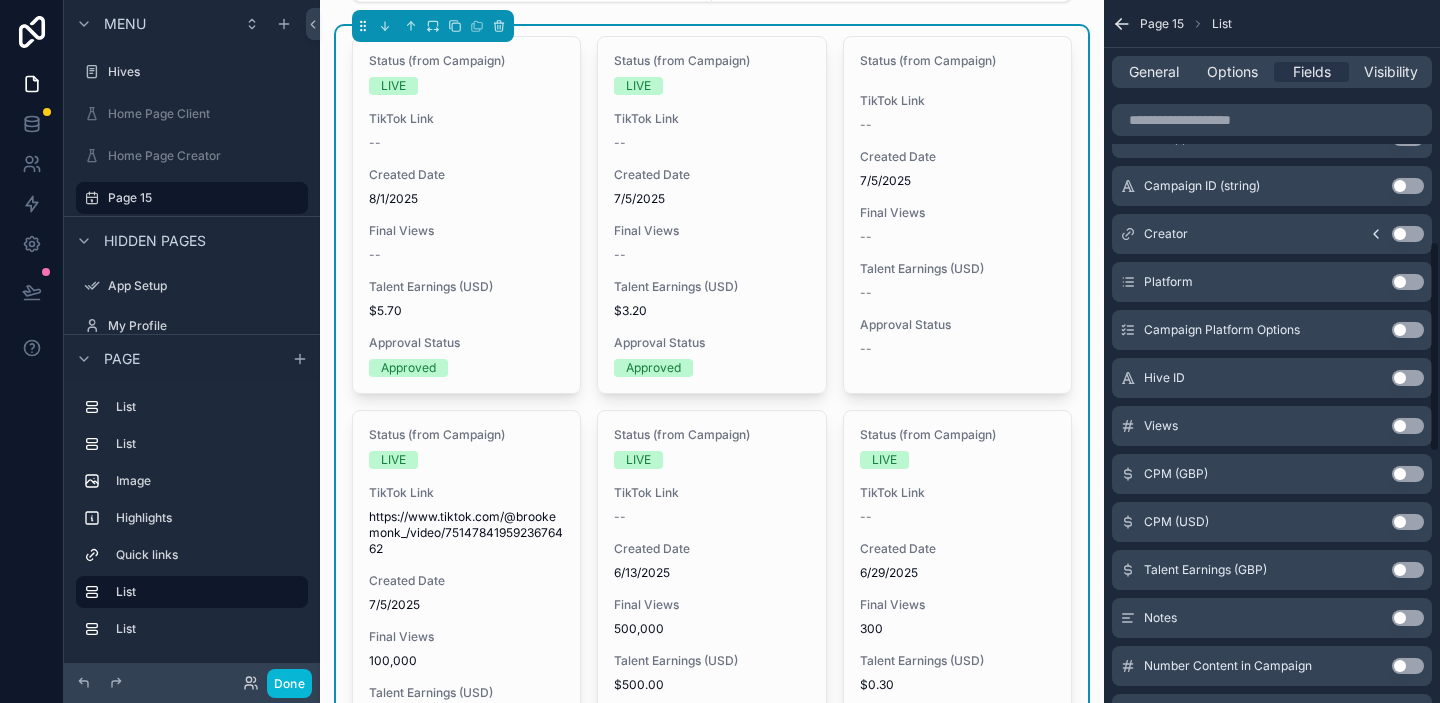 scroll, scrollTop: 802, scrollLeft: 0, axis: vertical 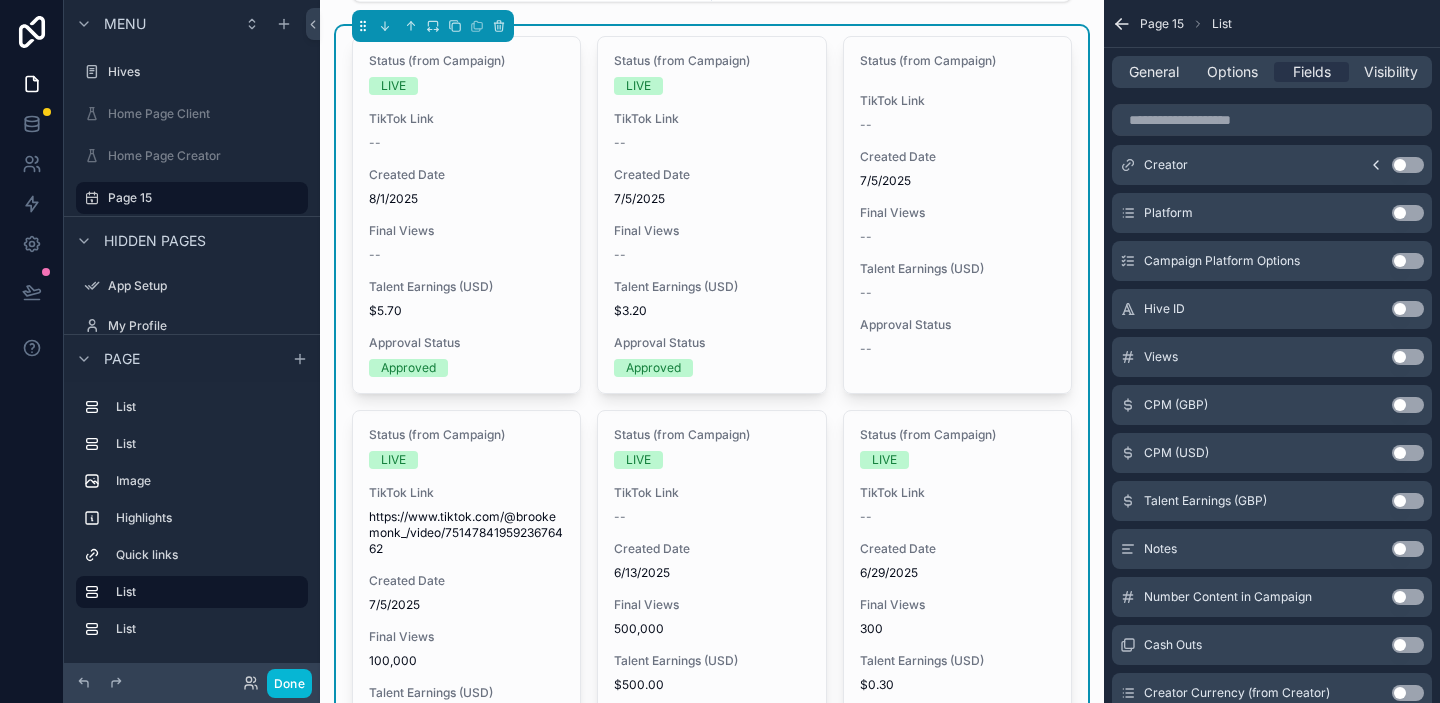 click on "Use setting" at bounding box center (1408, 357) 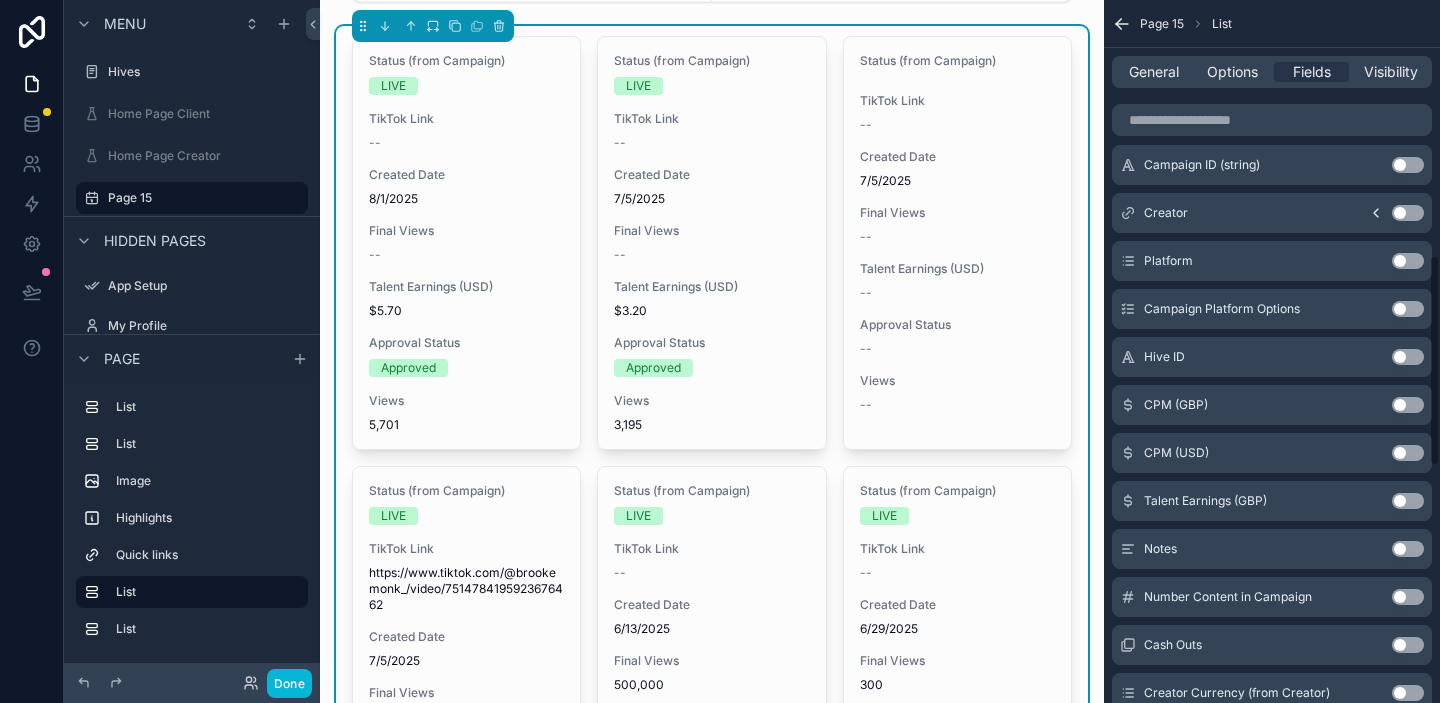 scroll, scrollTop: 850, scrollLeft: 0, axis: vertical 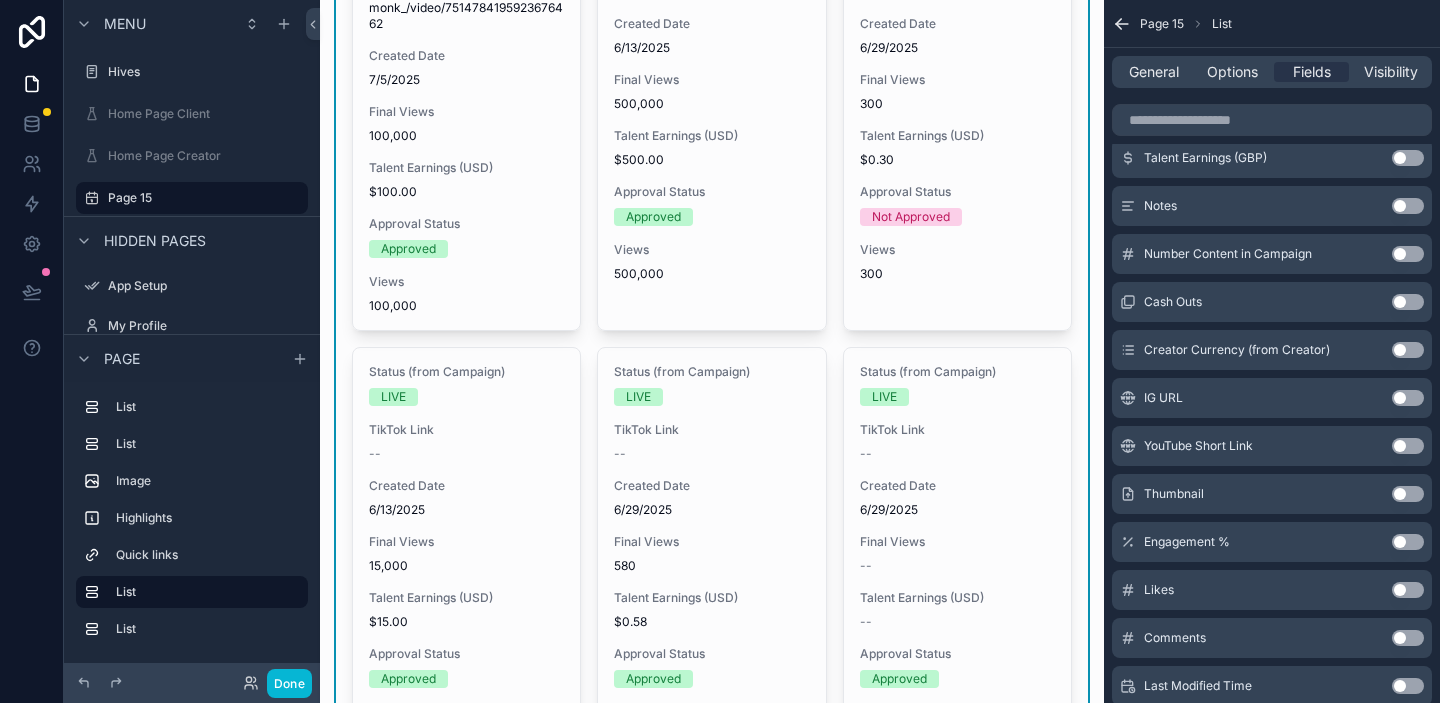 click on "Use setting" at bounding box center [1408, 590] 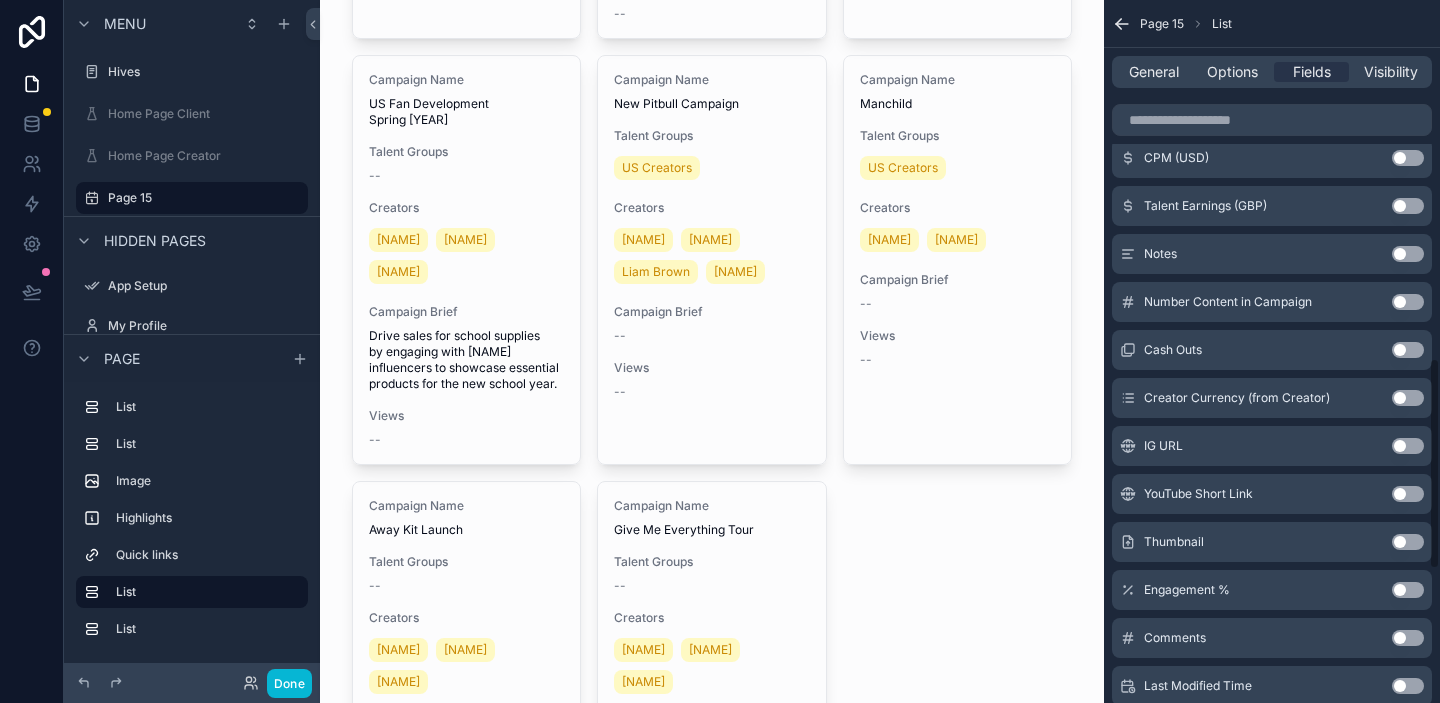 scroll, scrollTop: 1193, scrollLeft: 0, axis: vertical 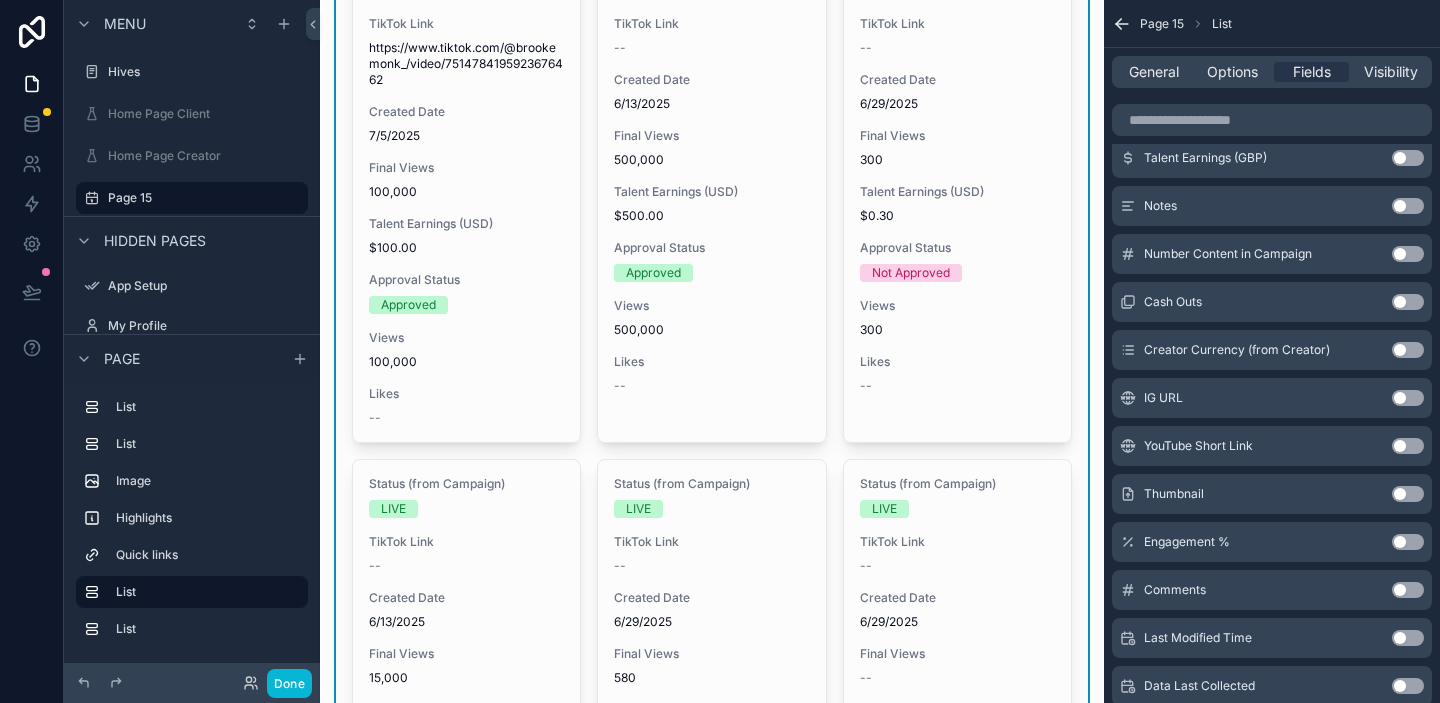 click on "Use setting" at bounding box center [1408, 590] 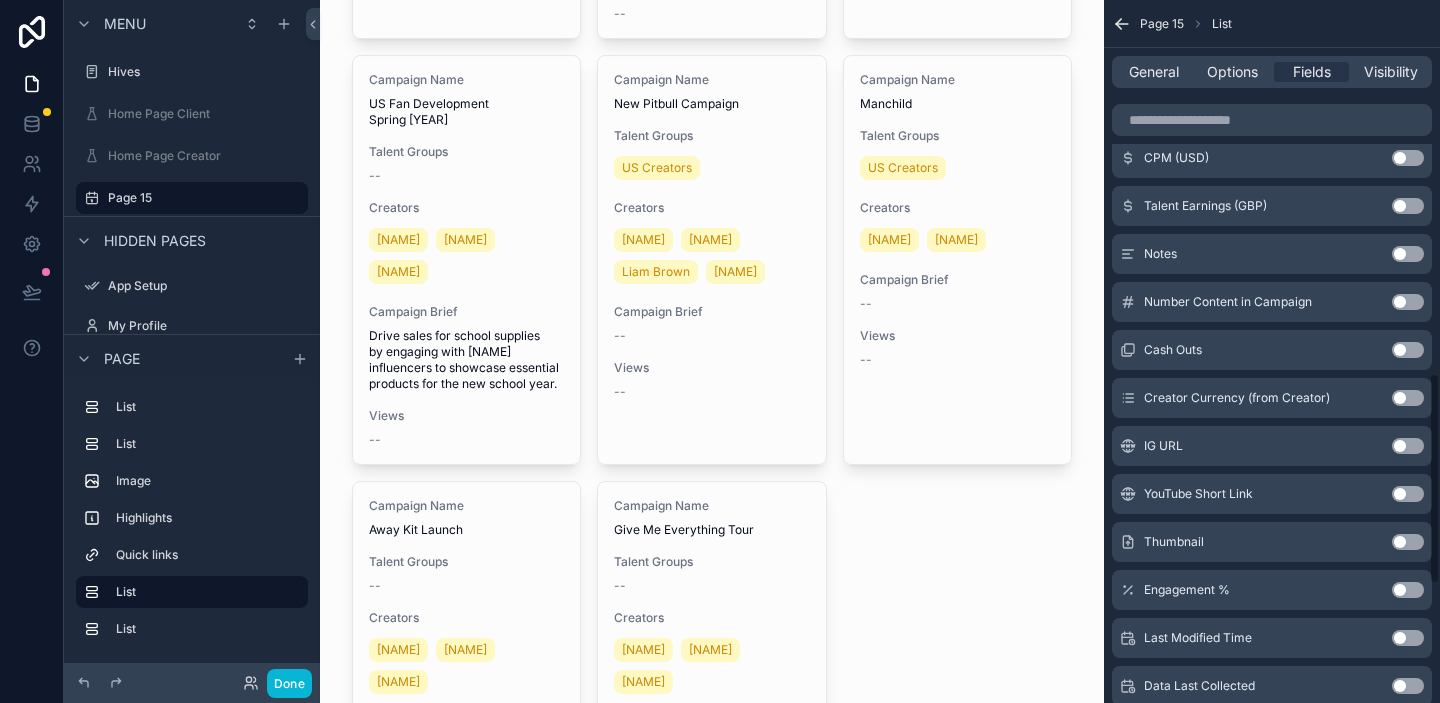scroll, scrollTop: 1241, scrollLeft: 0, axis: vertical 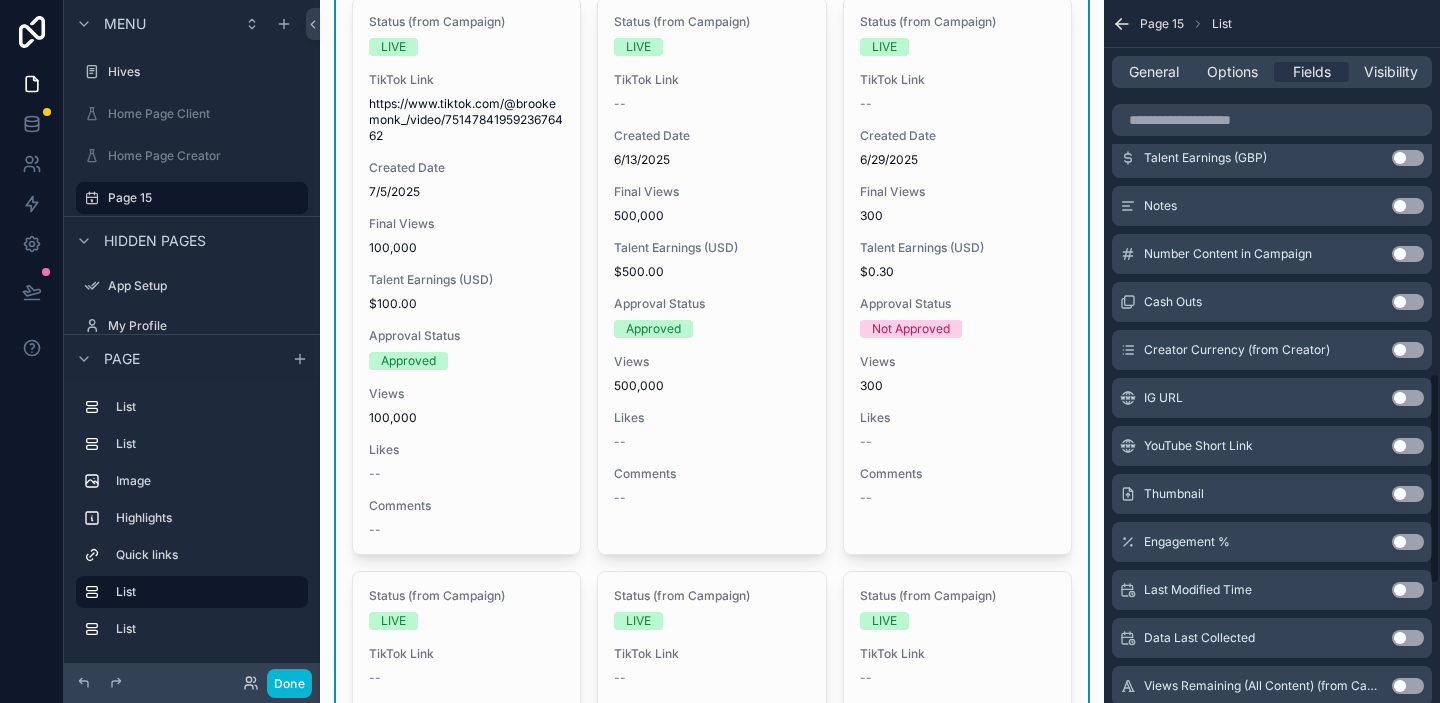 click on "Engagement % Use setting" at bounding box center [1272, 542] 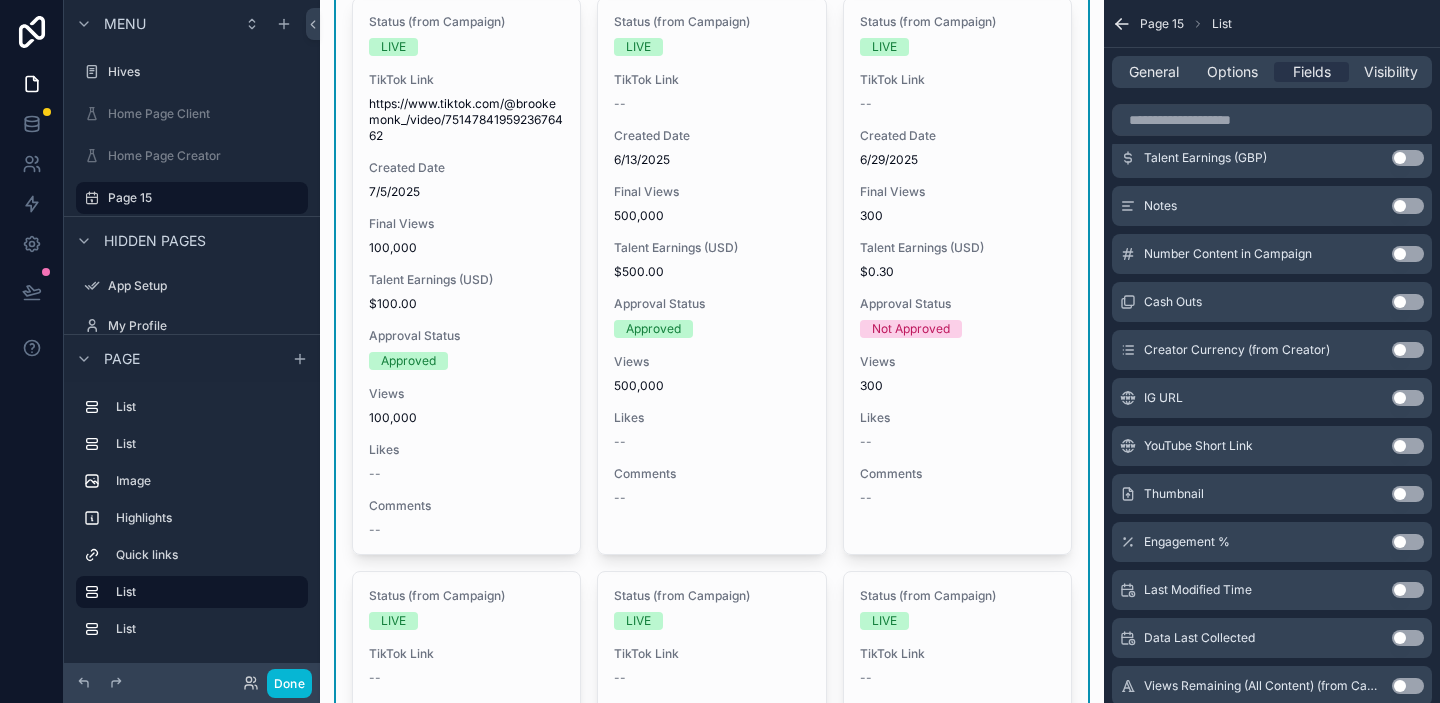 click on "Use setting" at bounding box center (1408, 542) 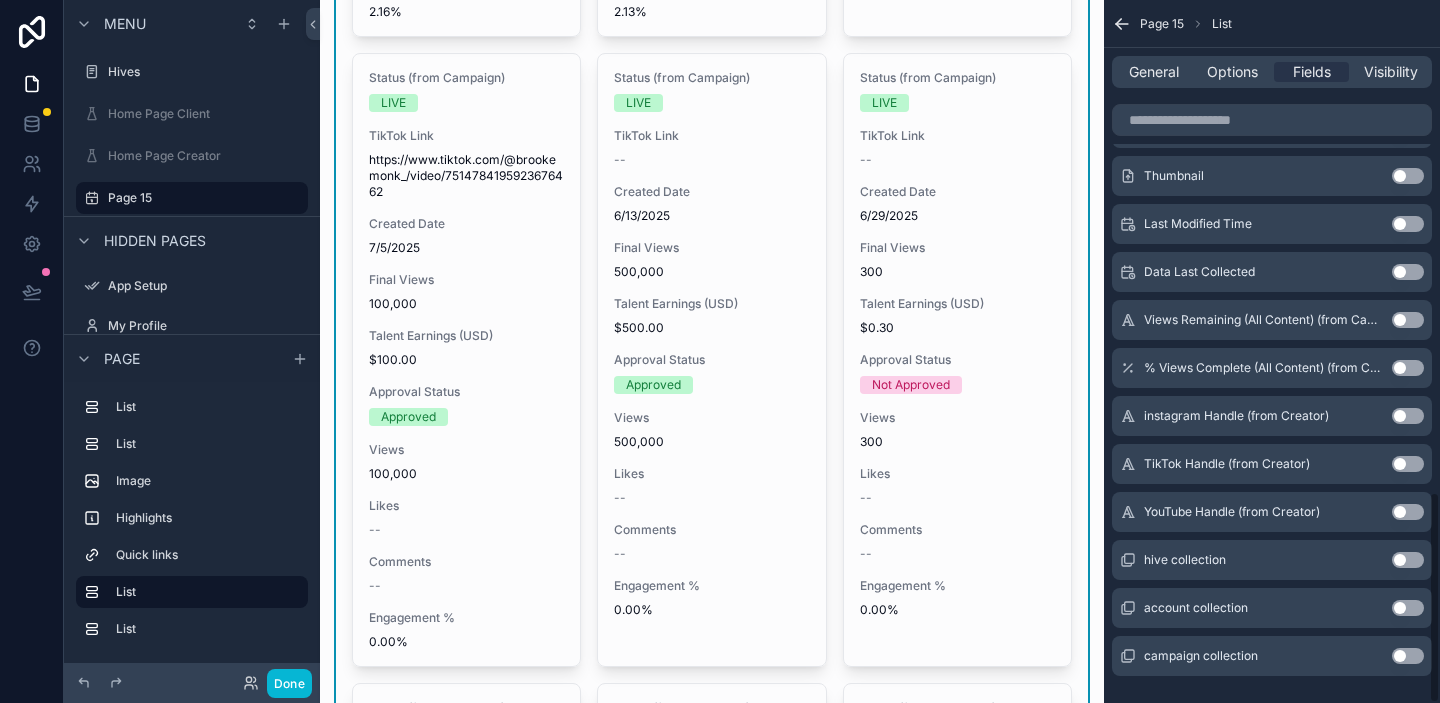 scroll, scrollTop: 1636, scrollLeft: 0, axis: vertical 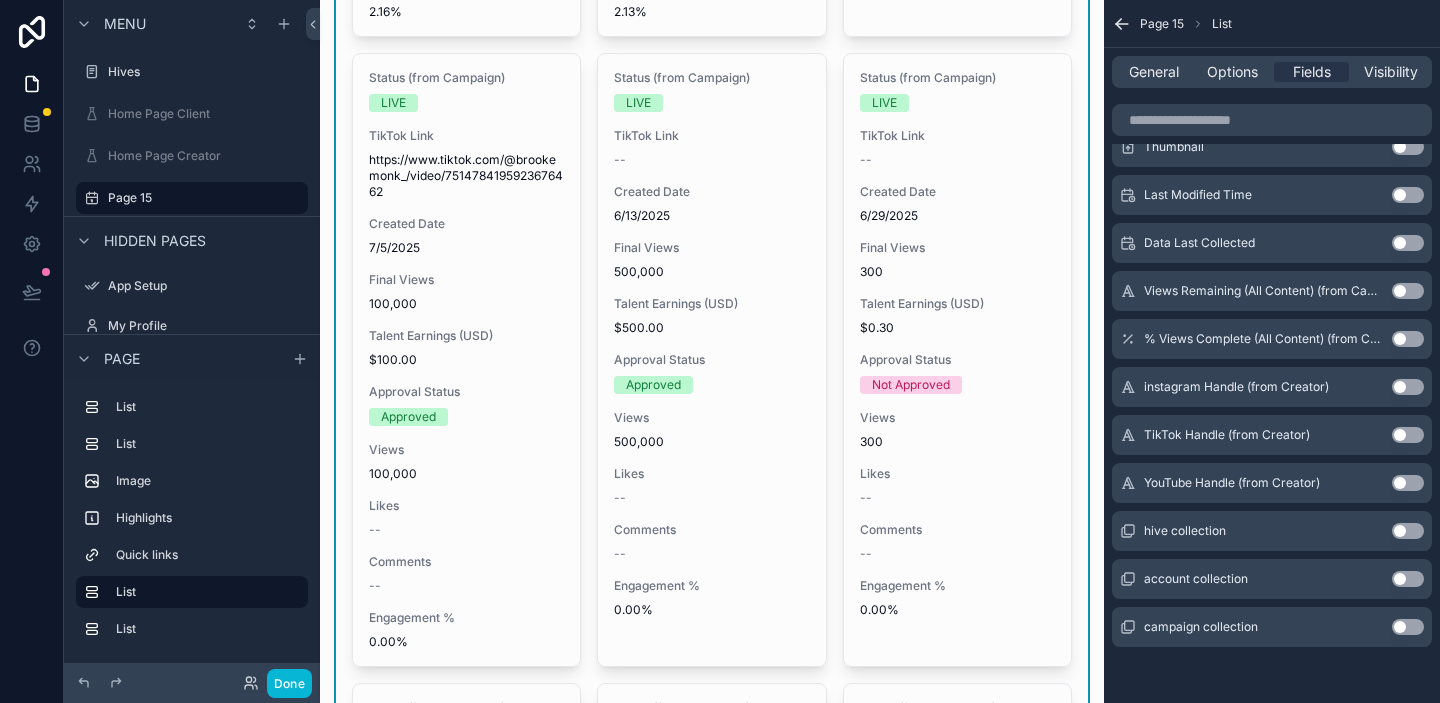 click on "Use setting" at bounding box center (1408, 243) 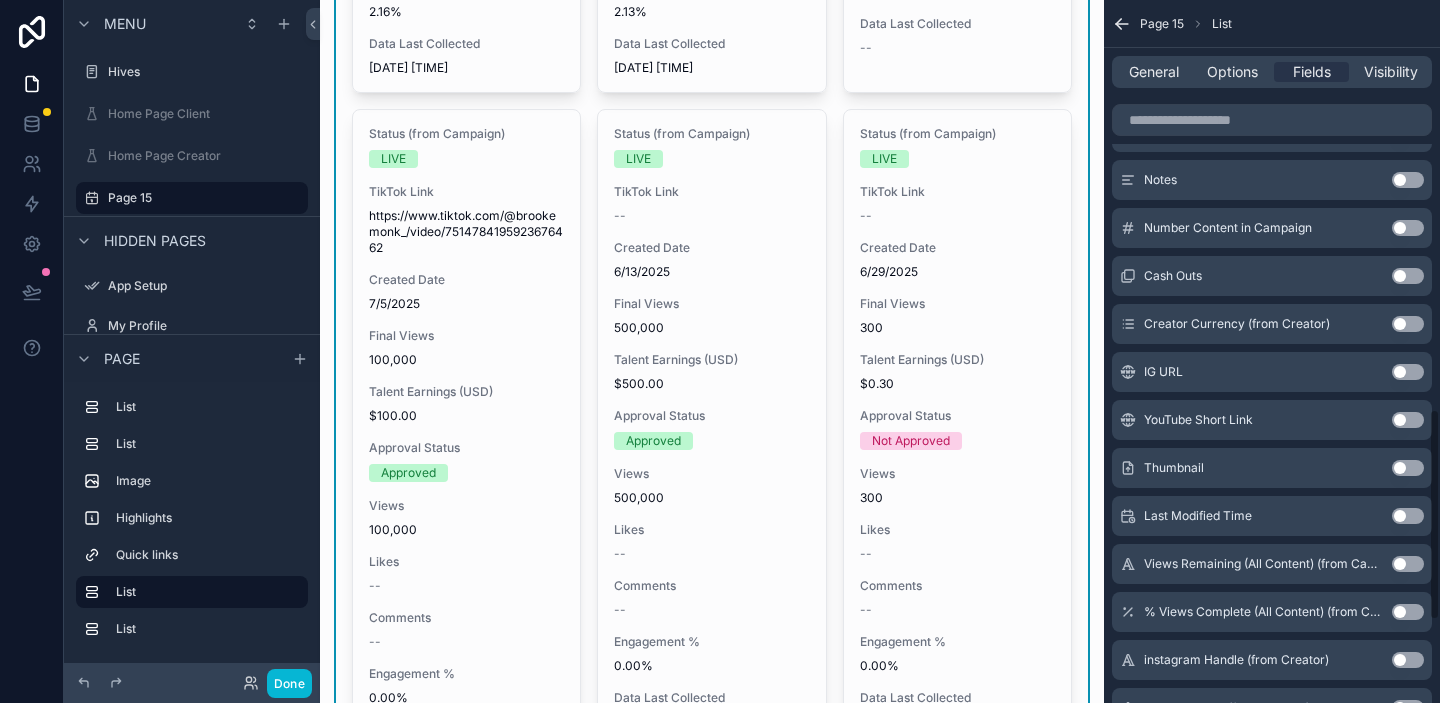 scroll, scrollTop: 1360, scrollLeft: 0, axis: vertical 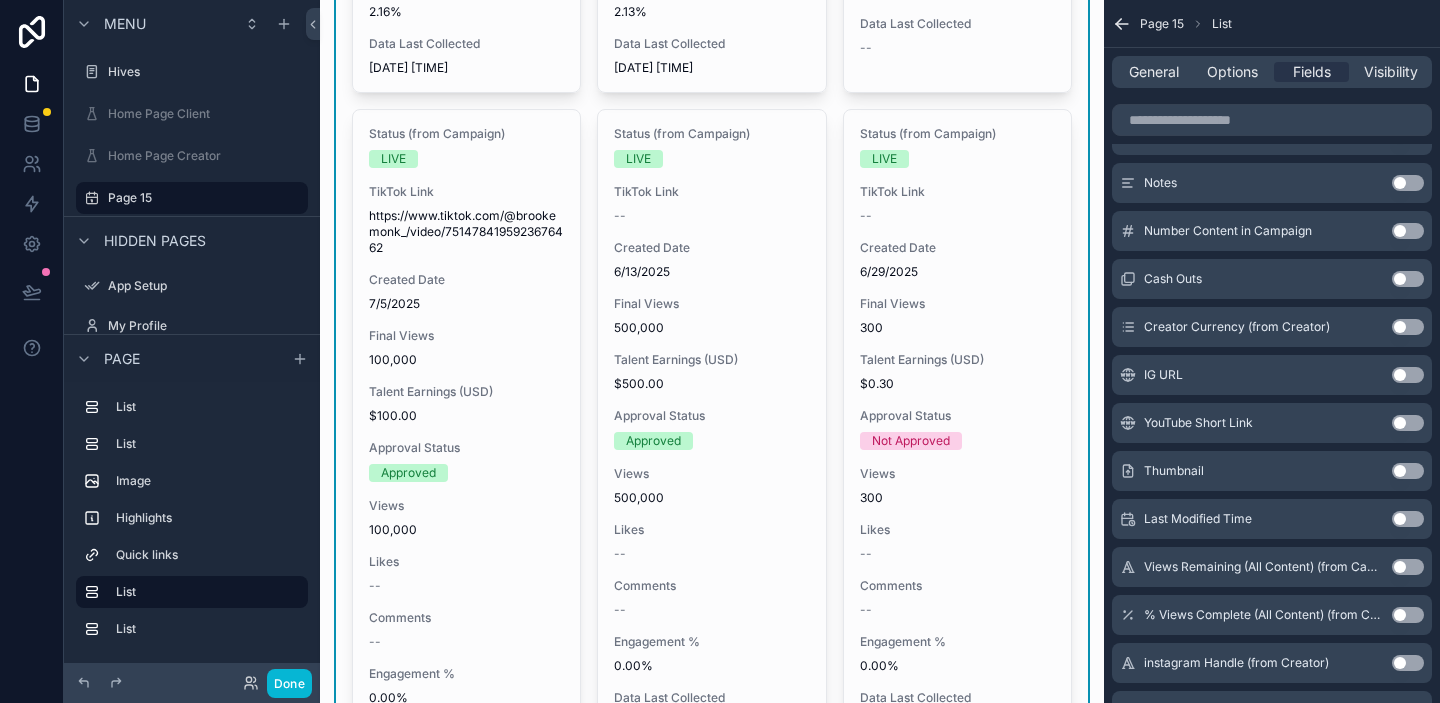 click on "Use setting" at bounding box center (1408, 471) 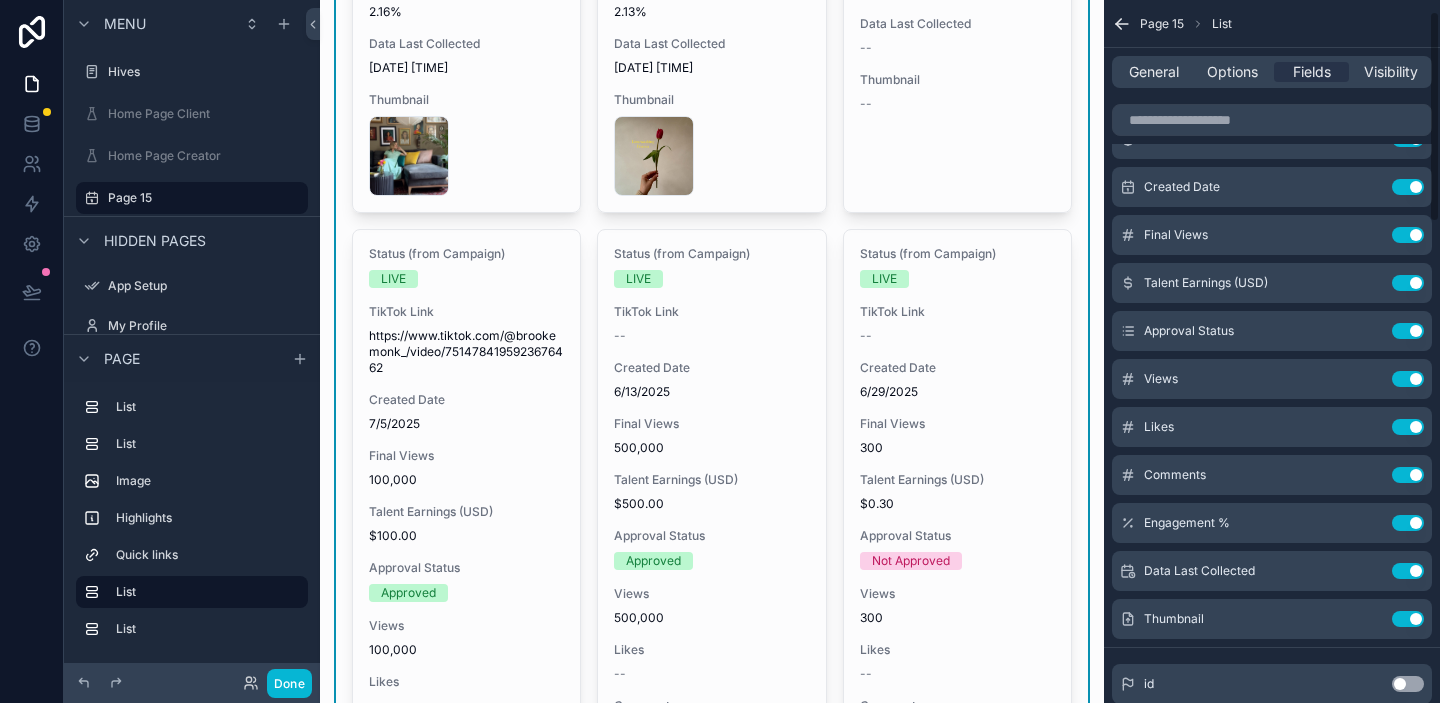 scroll, scrollTop: 0, scrollLeft: 0, axis: both 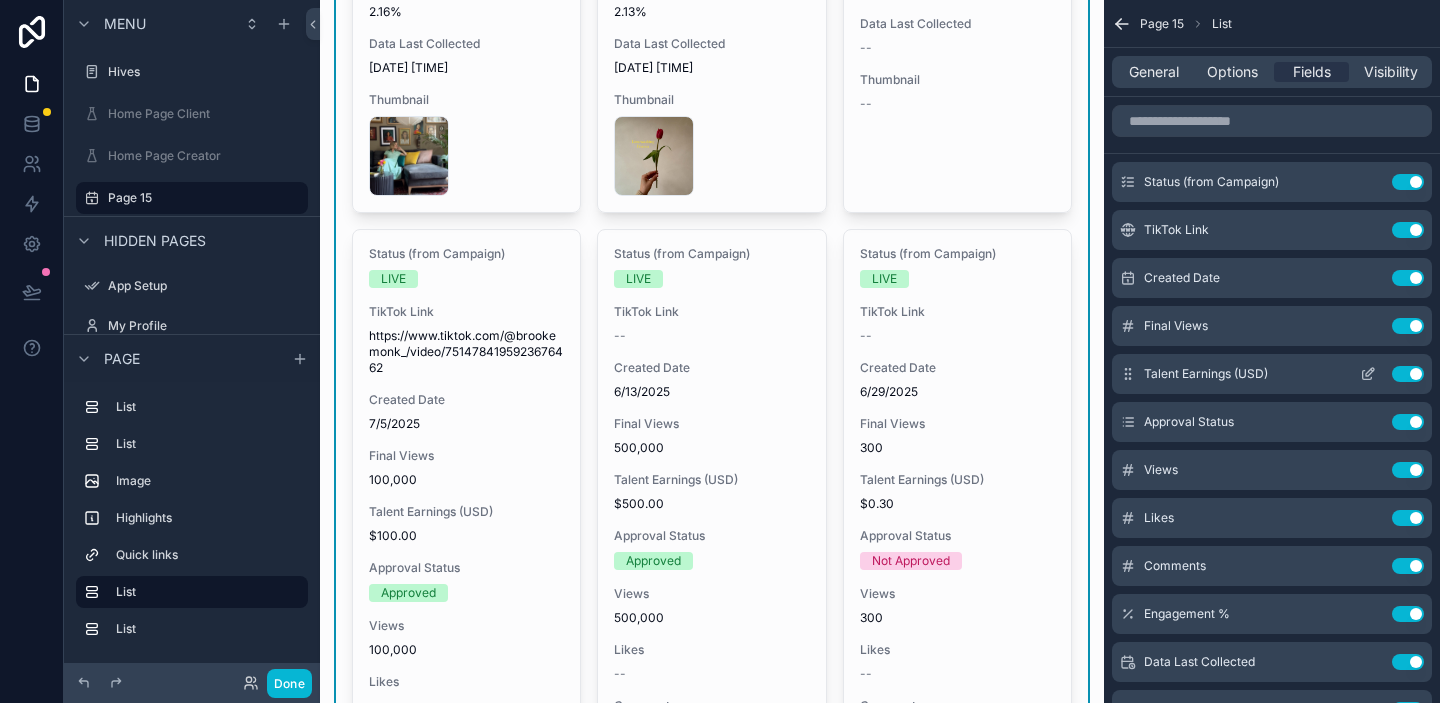 click on "Use setting" at bounding box center [1408, 374] 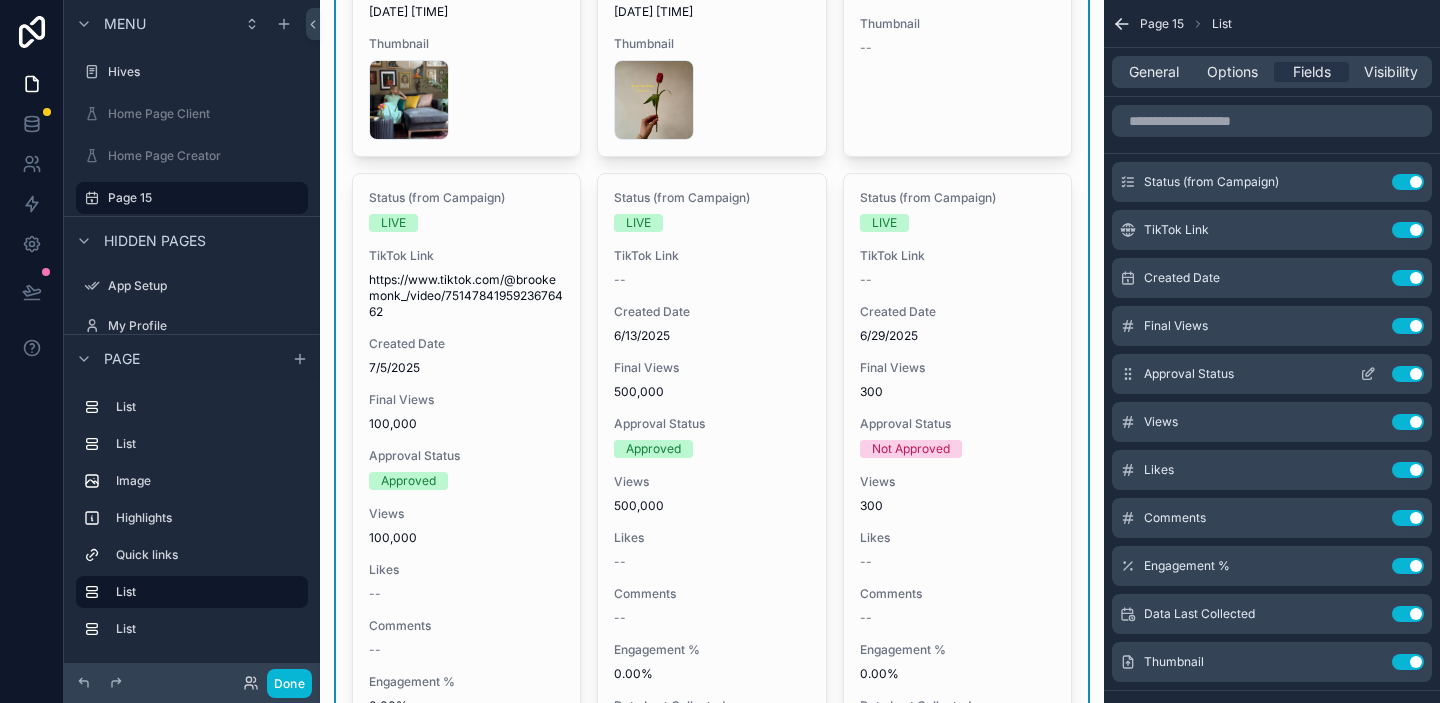 click on "Use setting" at bounding box center (1408, 374) 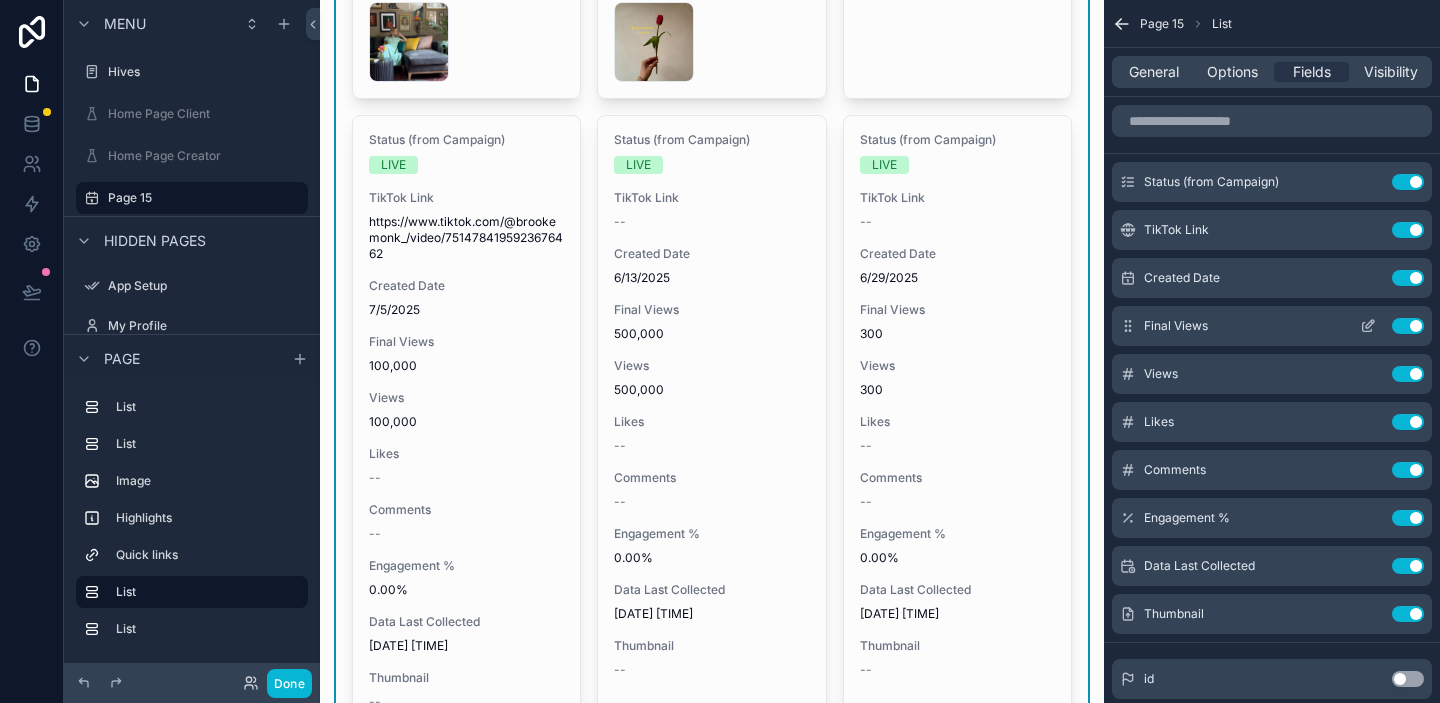 click on "Use setting" at bounding box center [1408, 326] 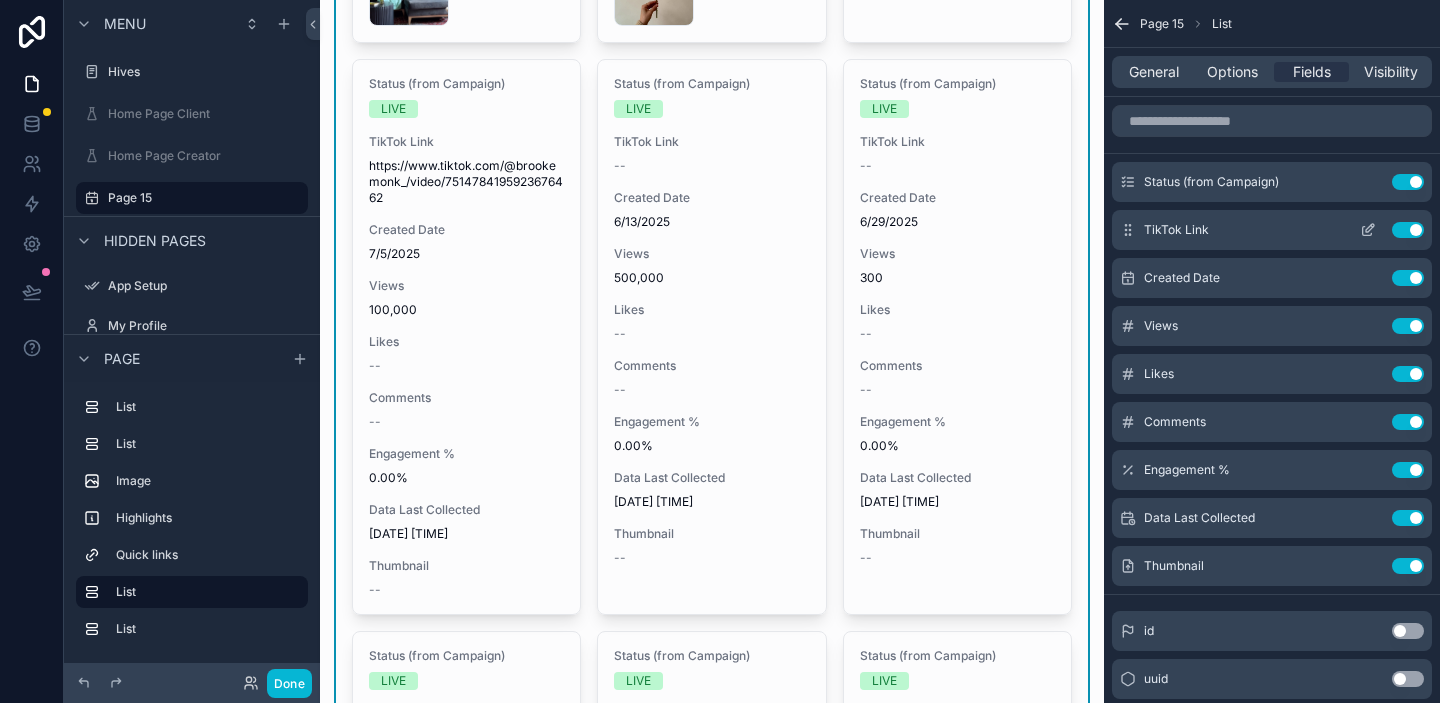 click on "Use setting" at bounding box center [1408, 230] 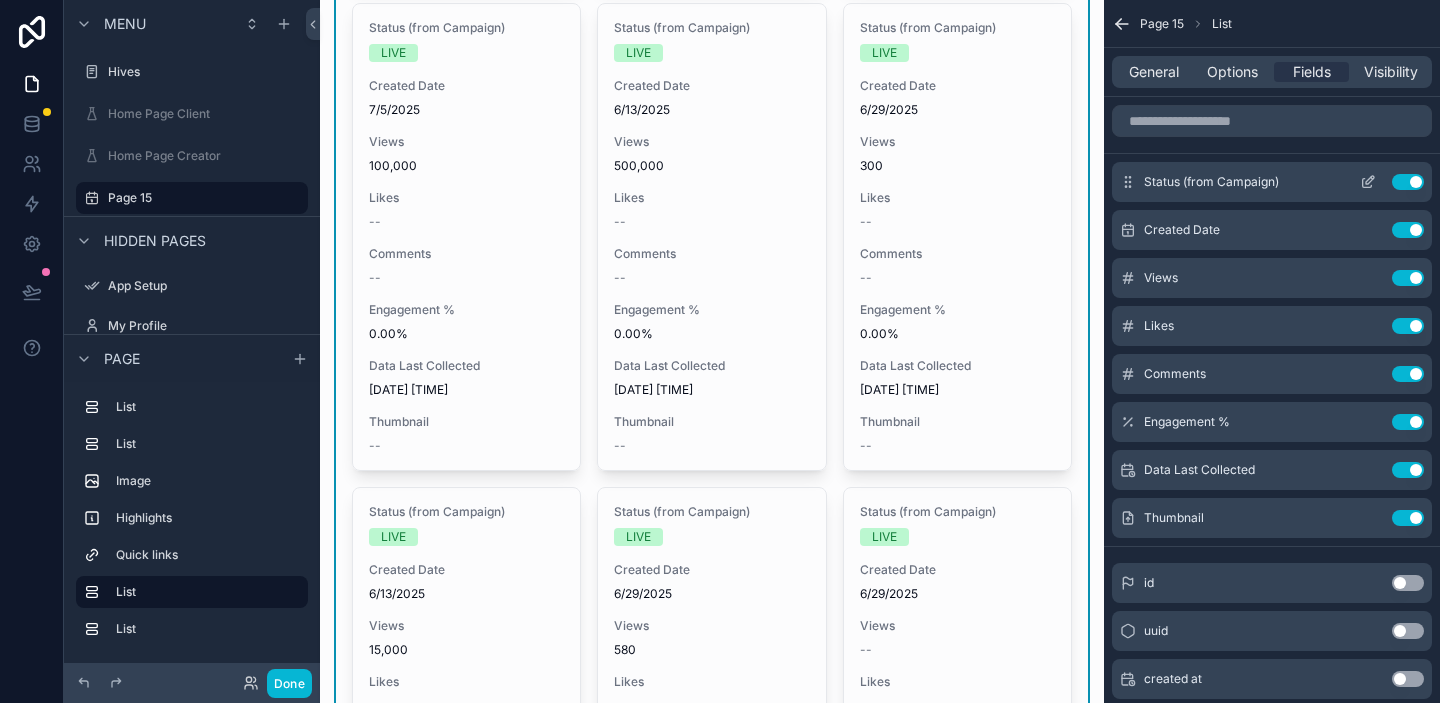 click on "Use setting" at bounding box center (1408, 182) 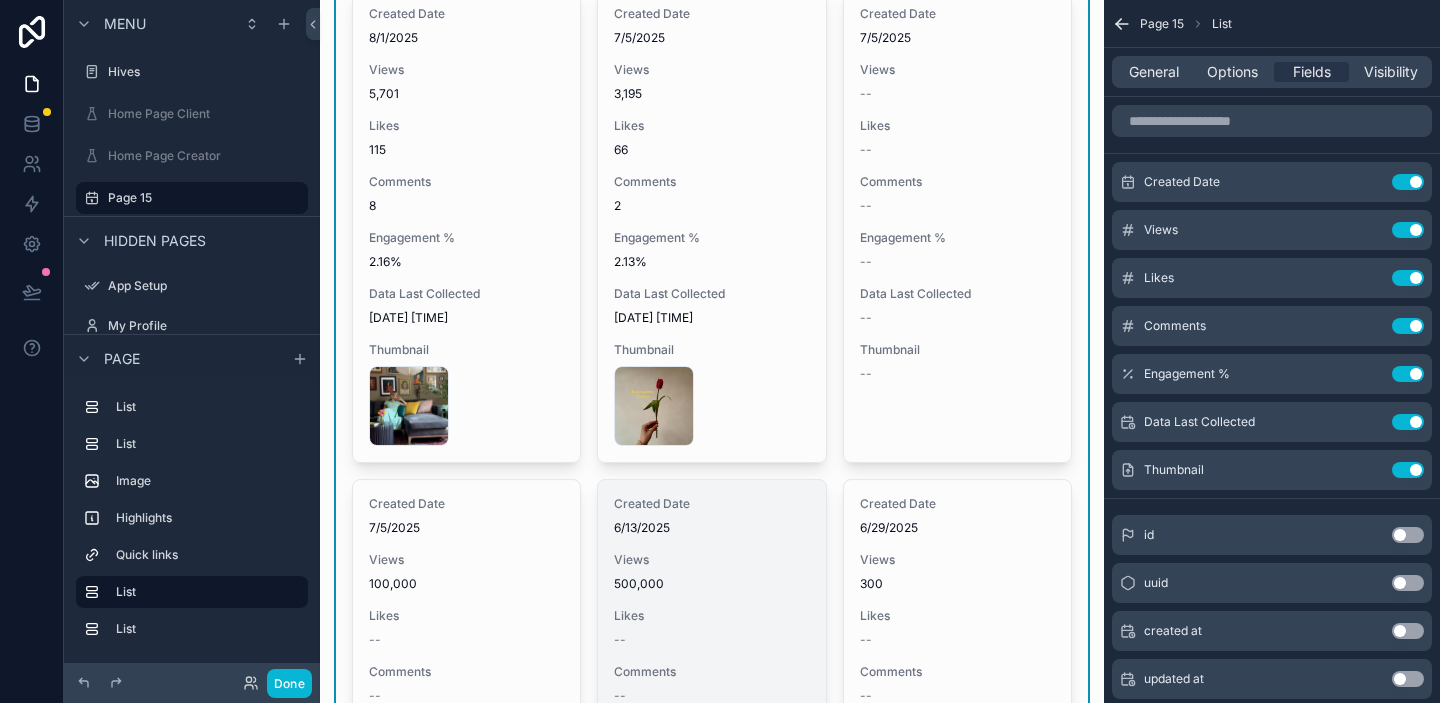 scroll, scrollTop: 2784, scrollLeft: 0, axis: vertical 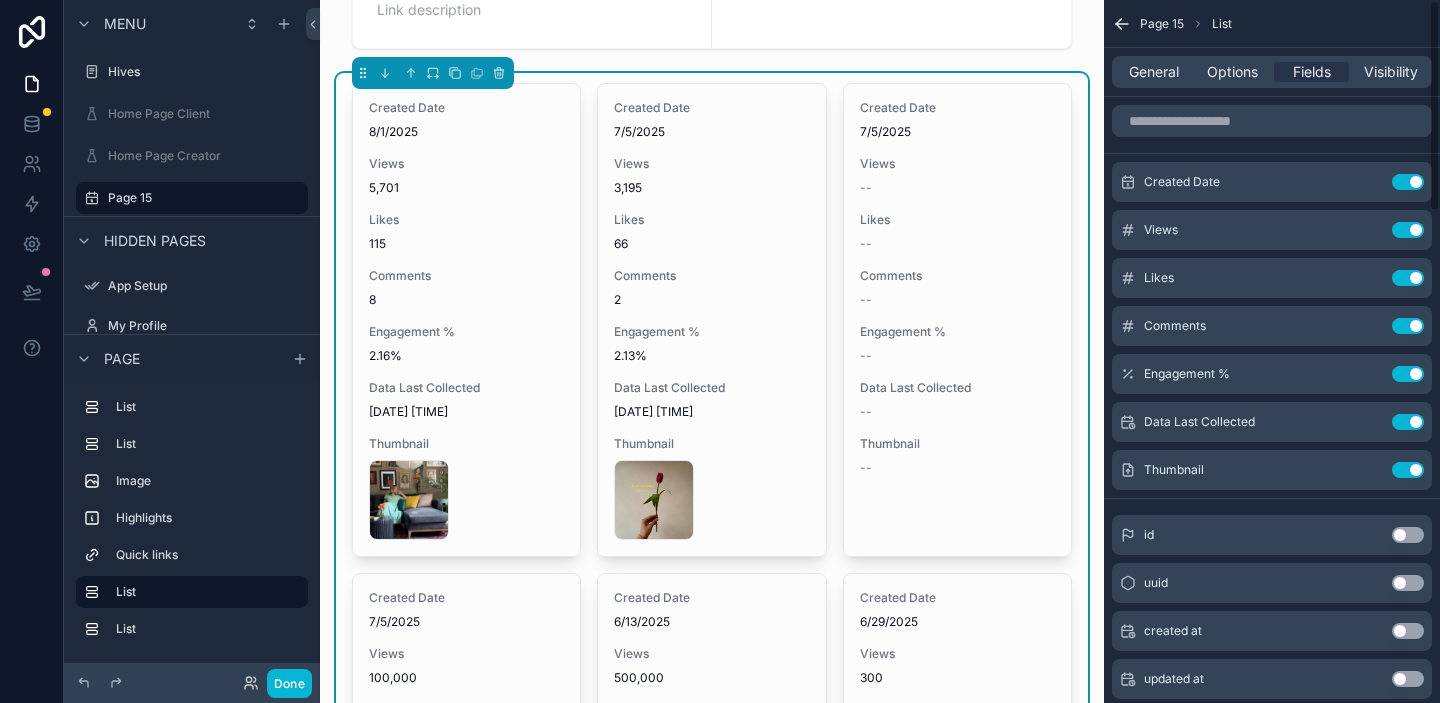 click on "General Options Fields Visibility" at bounding box center (1272, 72) 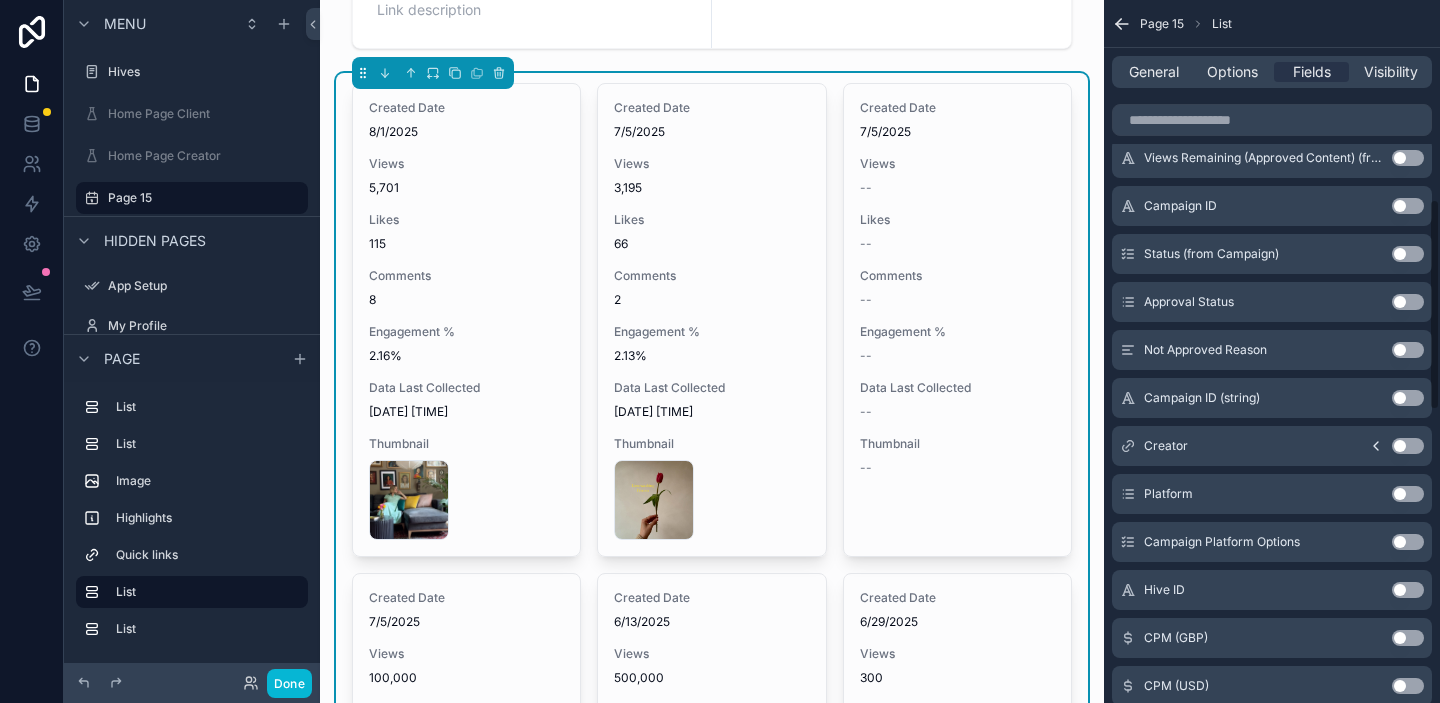 scroll, scrollTop: 0, scrollLeft: 0, axis: both 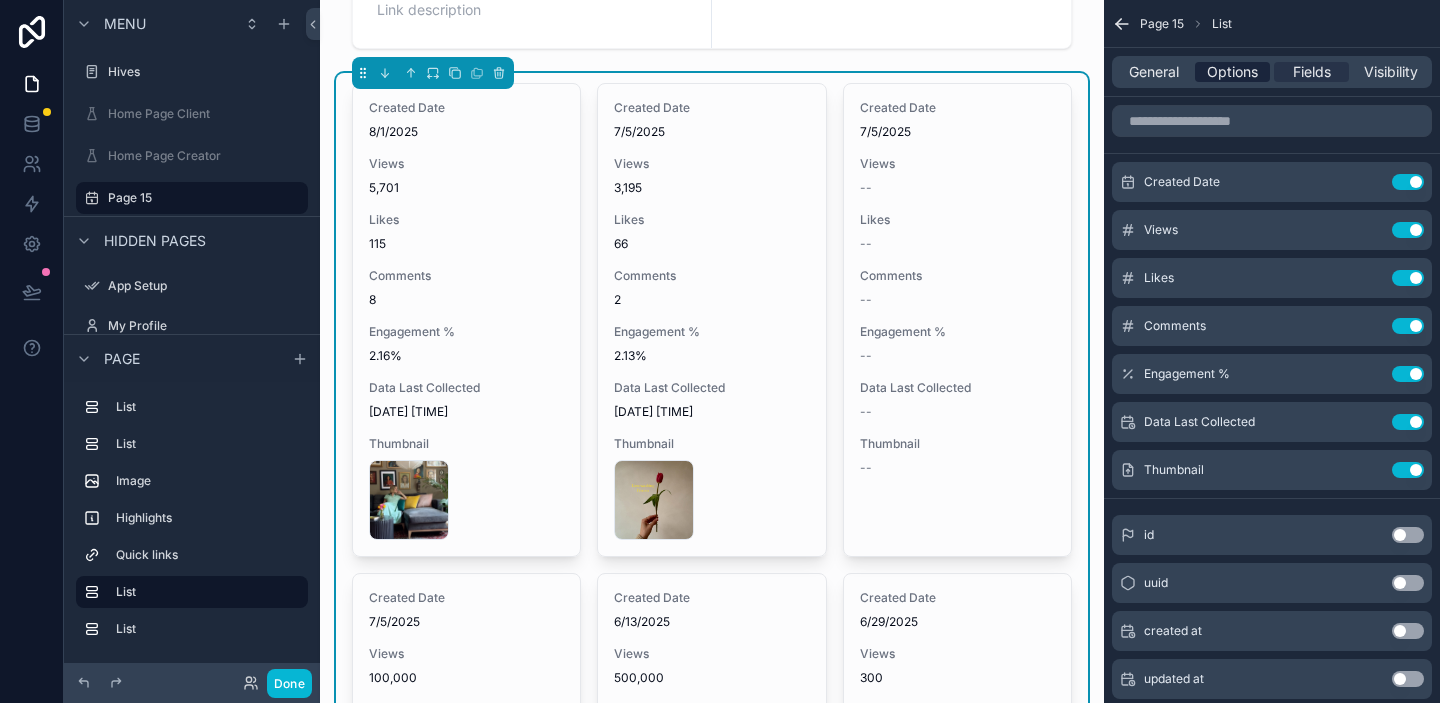click on "Options" at bounding box center (1232, 72) 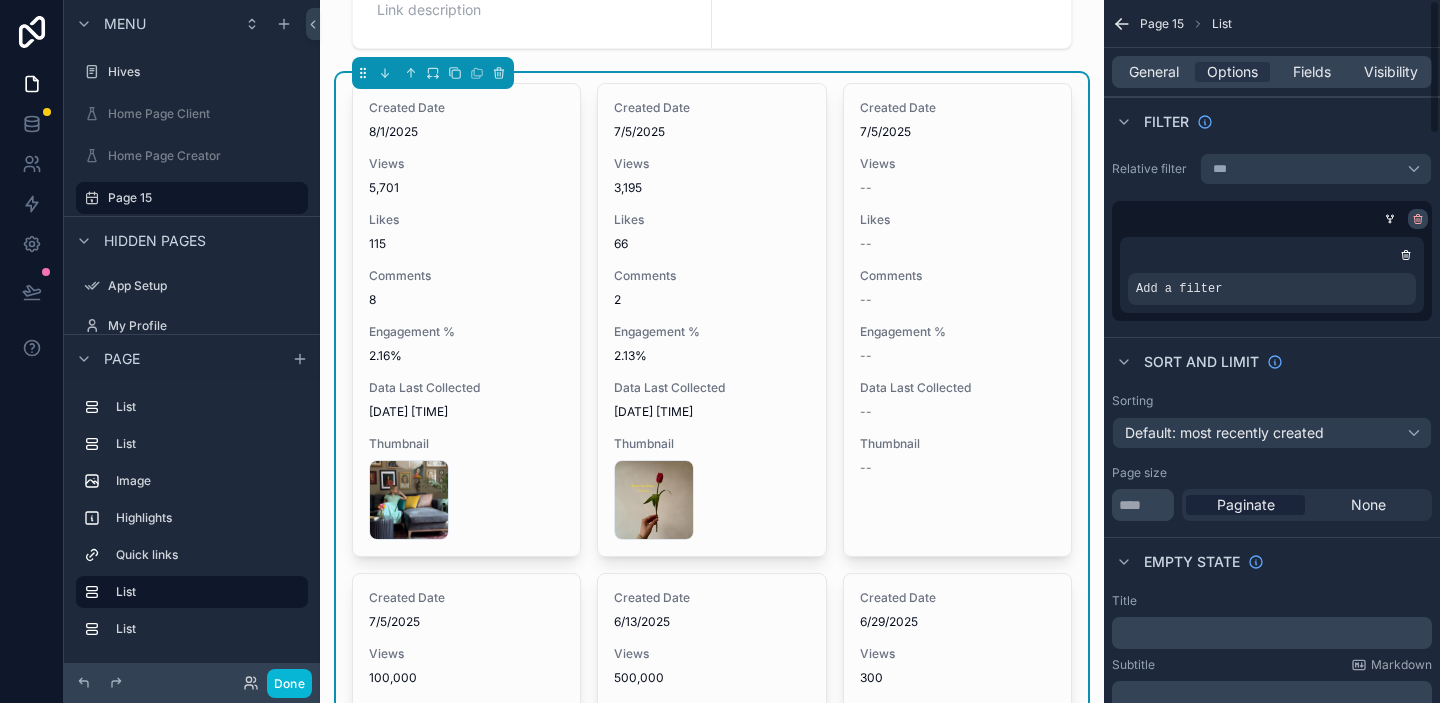click 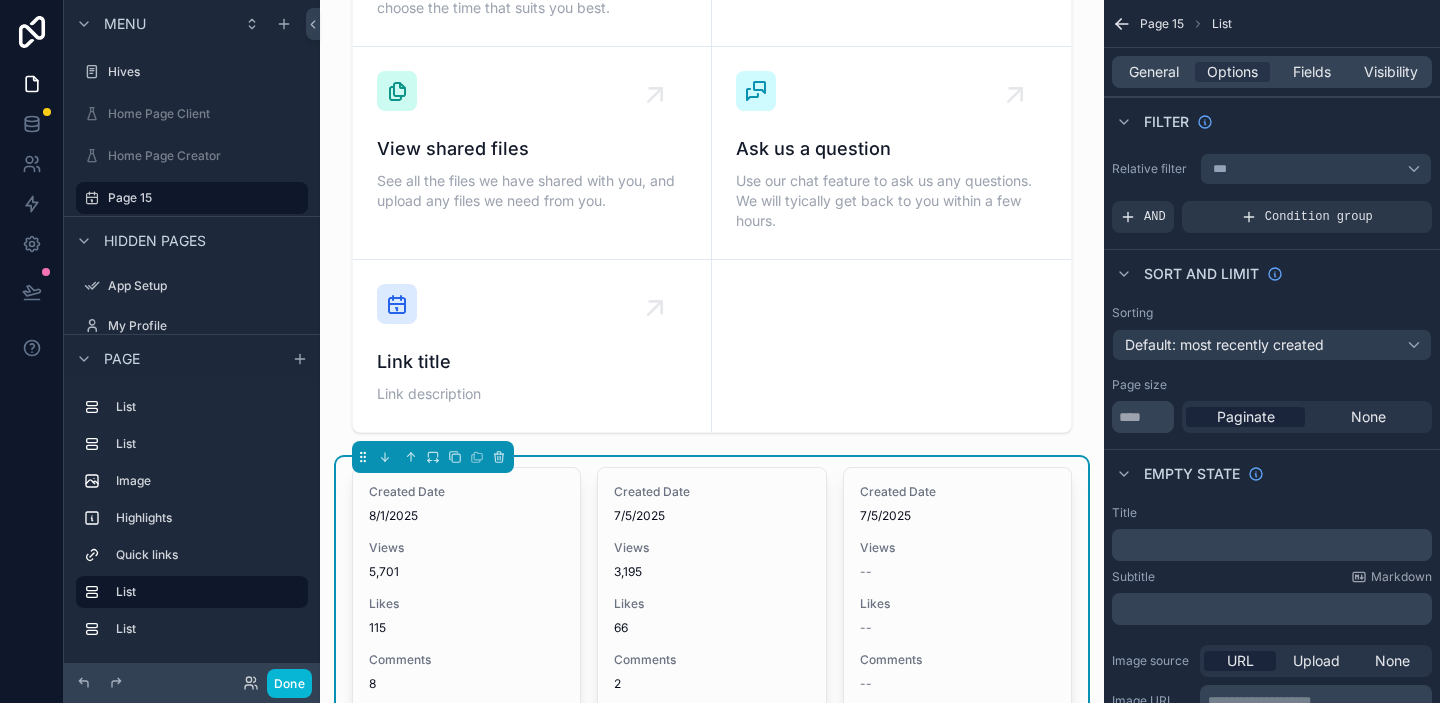 scroll, scrollTop: 1599, scrollLeft: 0, axis: vertical 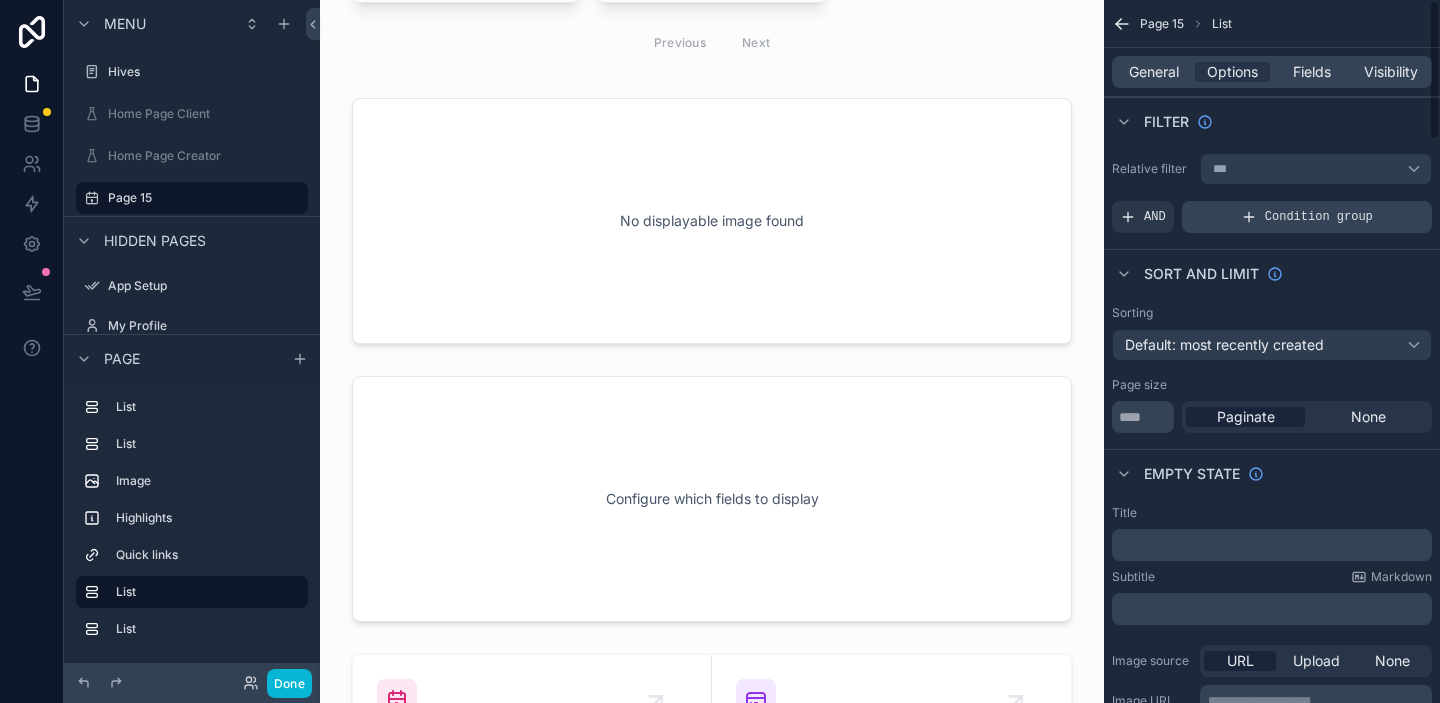 click on "Condition group" at bounding box center [1319, 217] 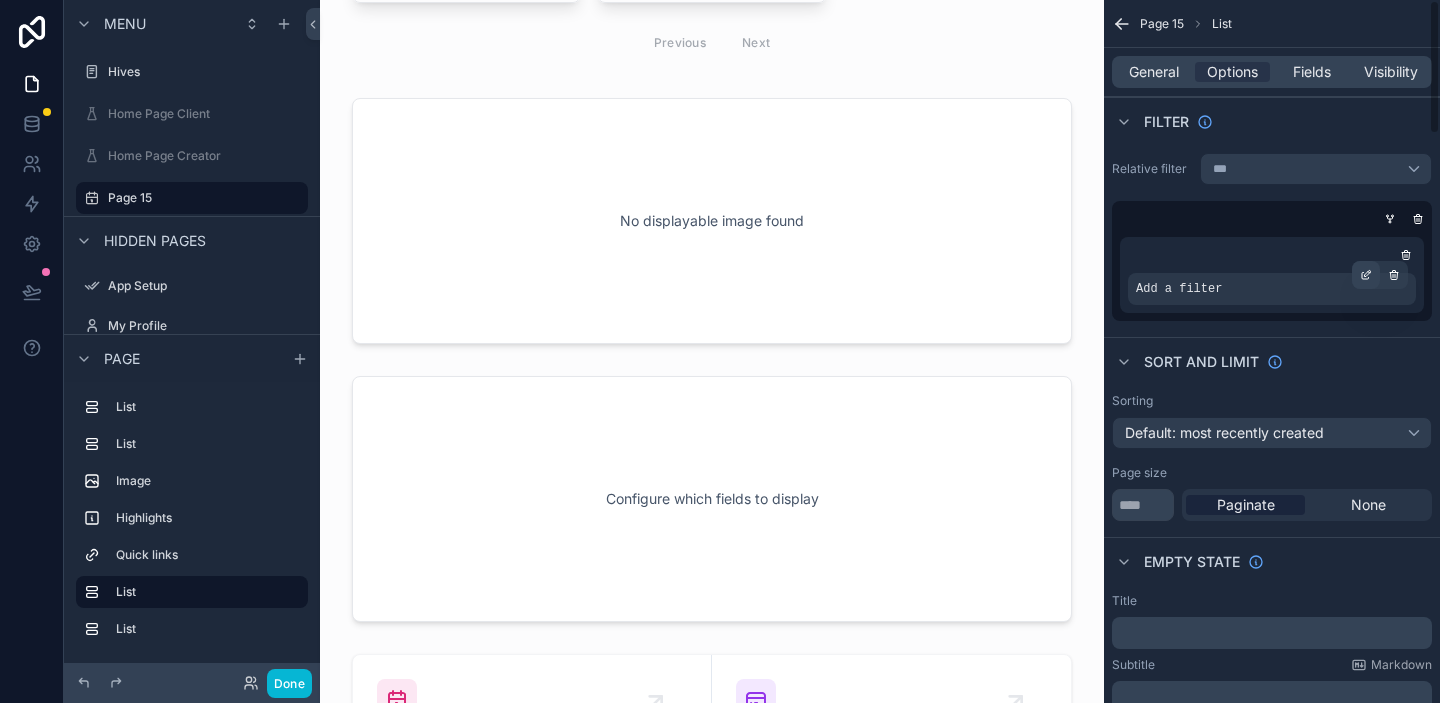 click 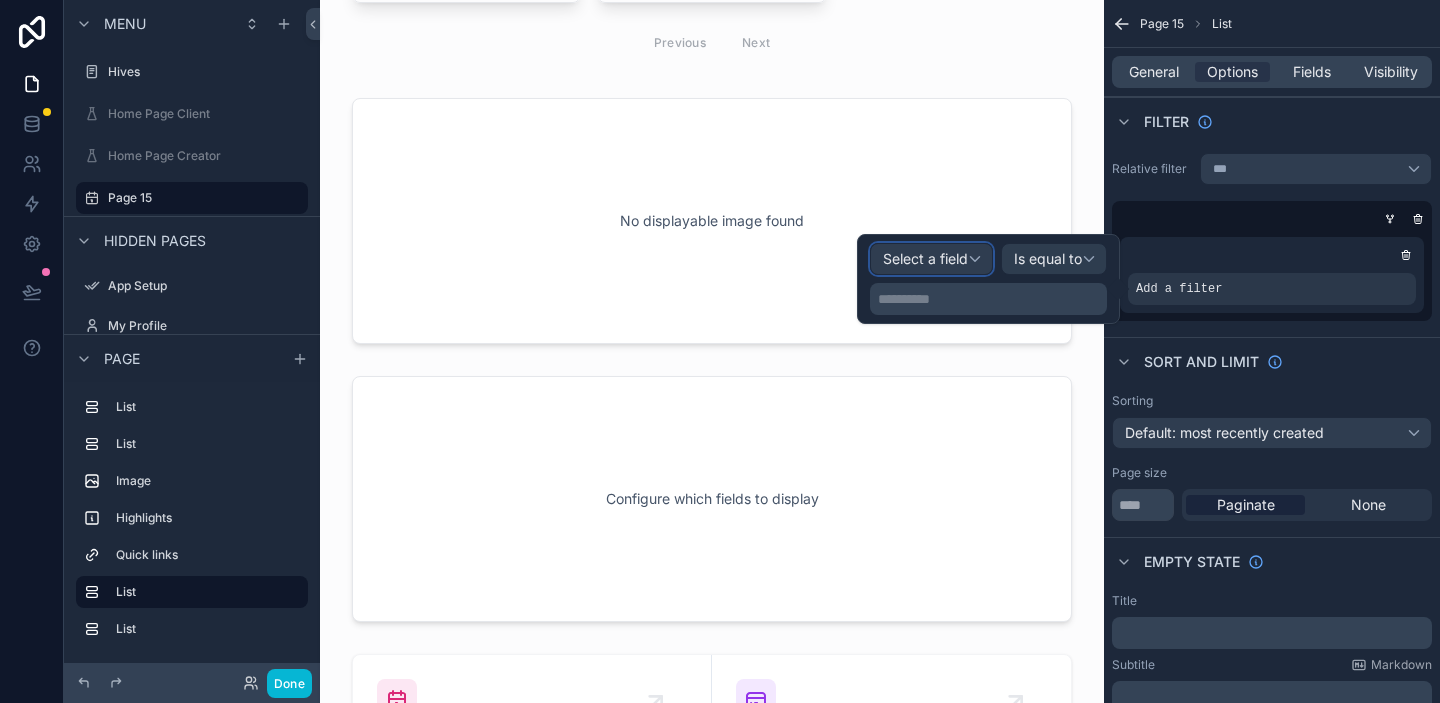 click on "Select a field" at bounding box center [925, 258] 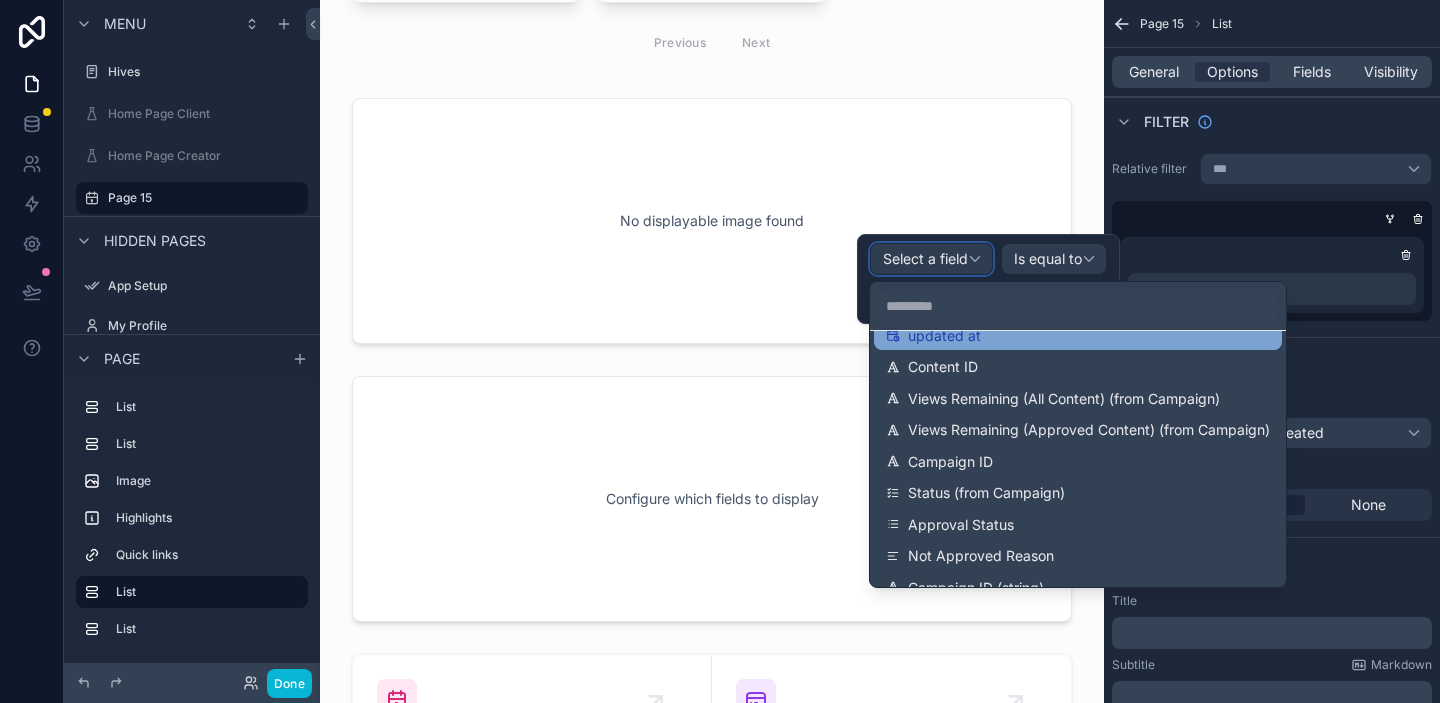 scroll, scrollTop: 122, scrollLeft: 0, axis: vertical 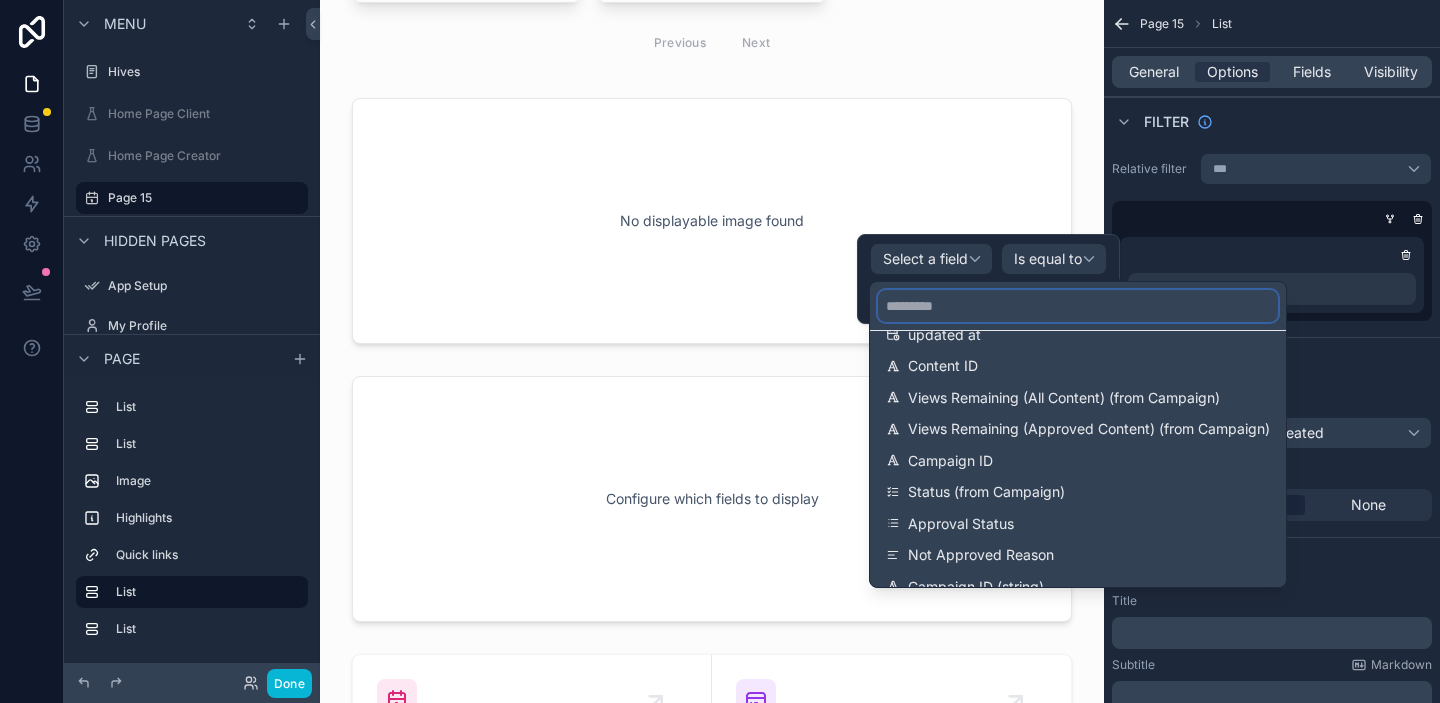 click at bounding box center (1078, 306) 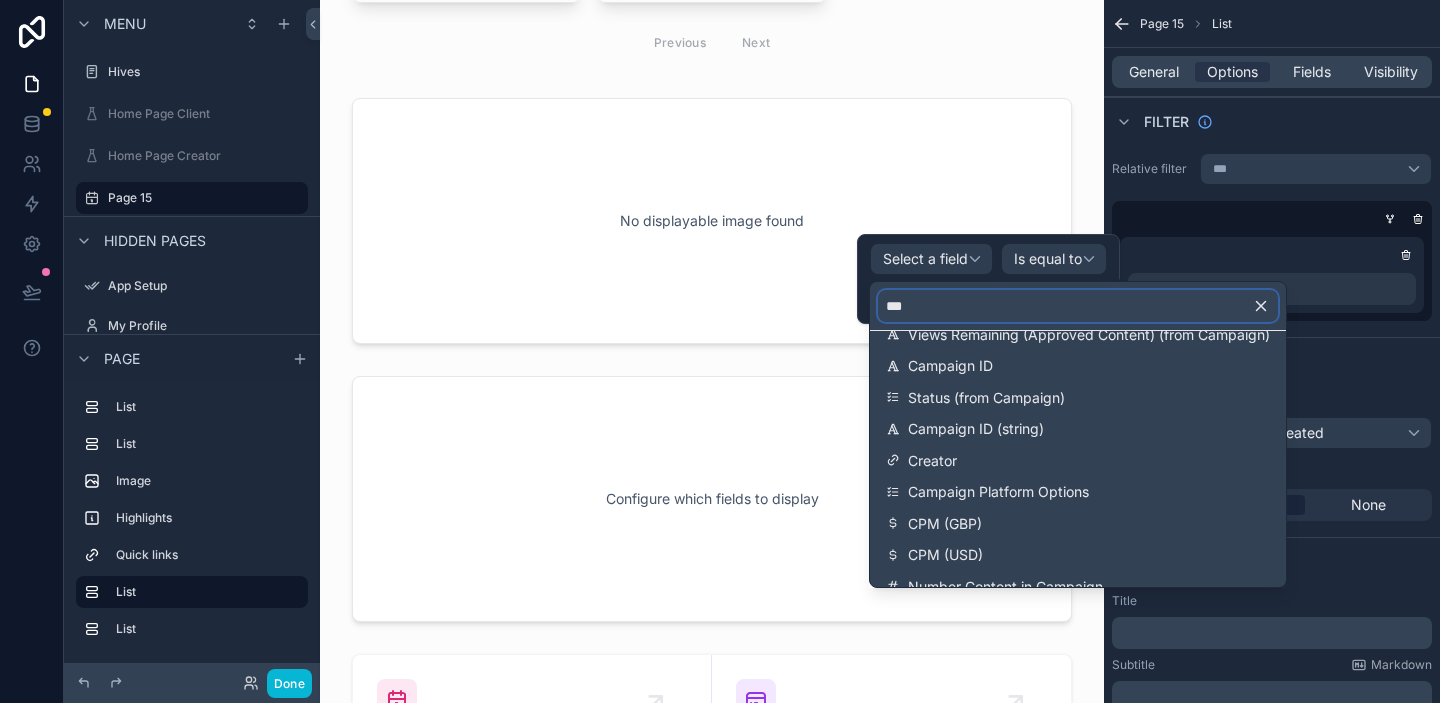 scroll, scrollTop: 77, scrollLeft: 0, axis: vertical 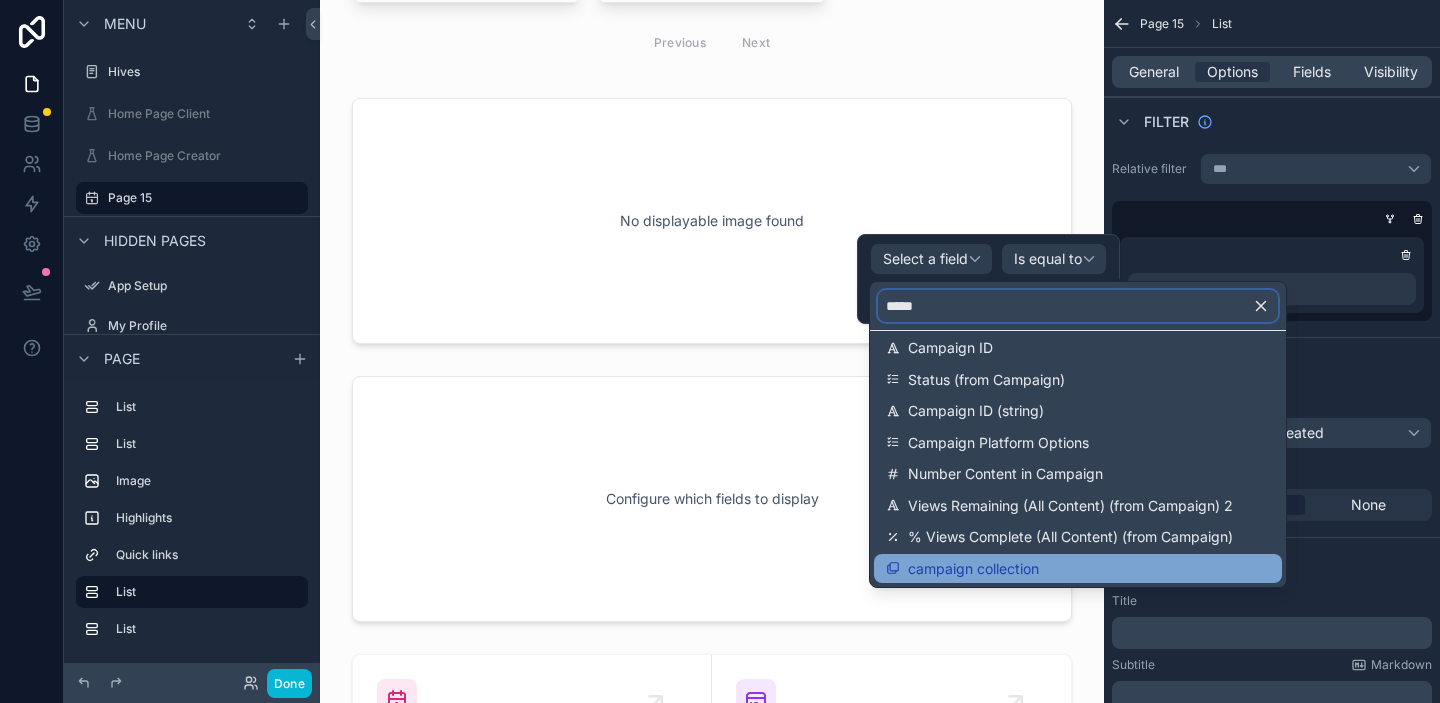 type on "*****" 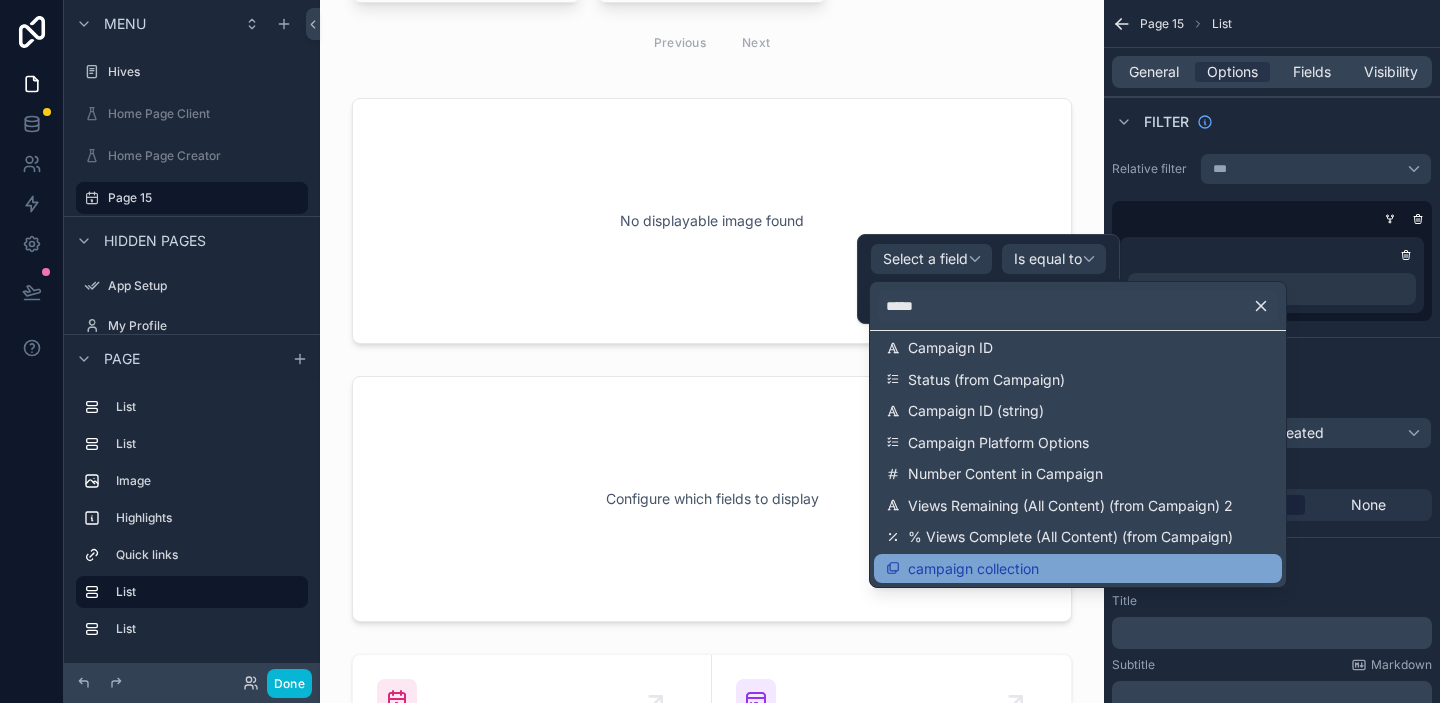 click on "campaign collection" at bounding box center [1078, 569] 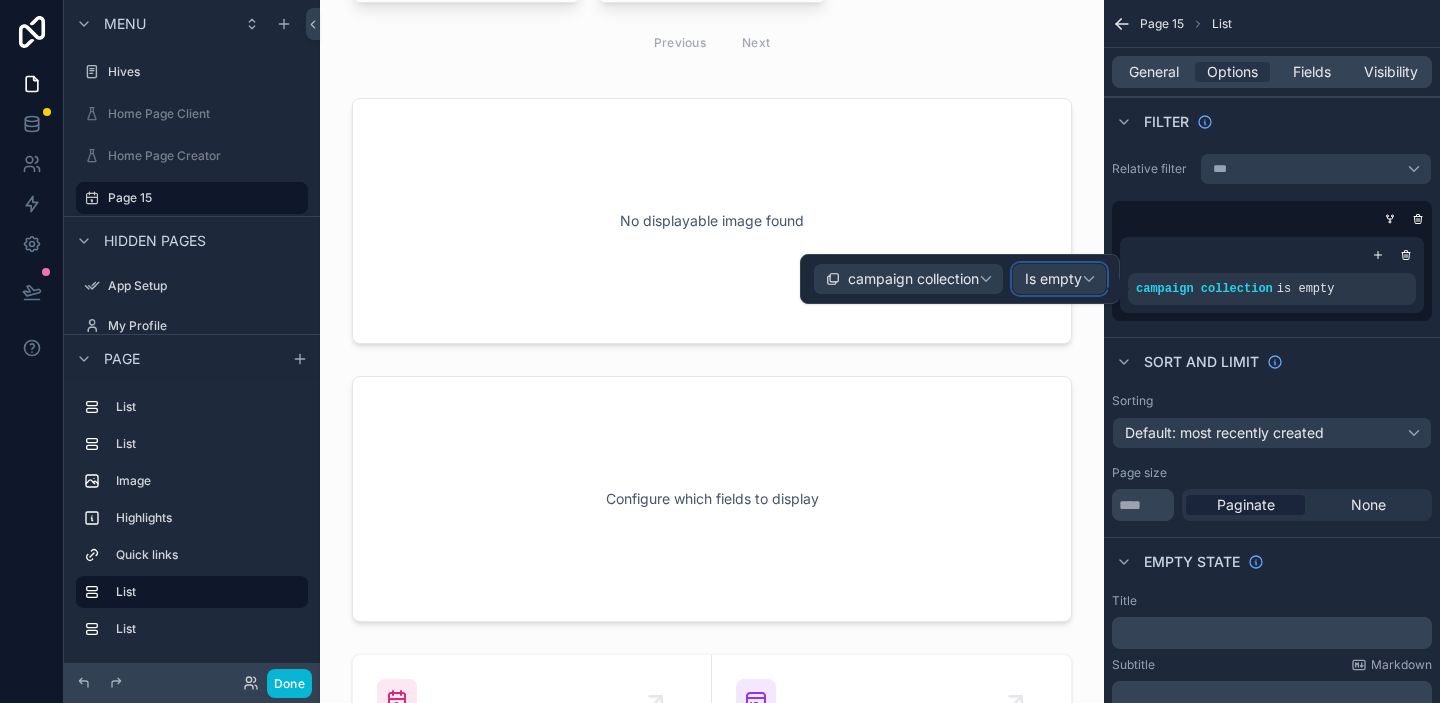click on "Is empty" at bounding box center (1053, 279) 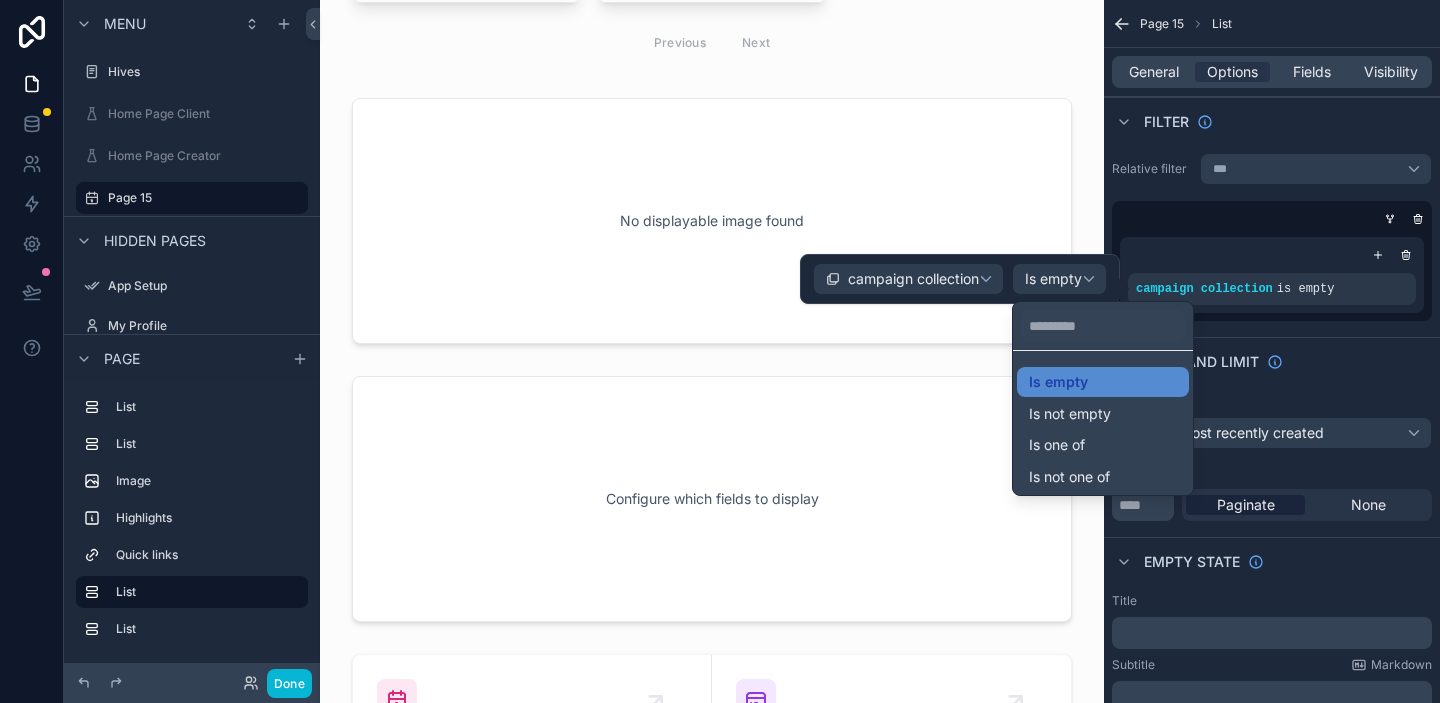 click at bounding box center (960, 279) 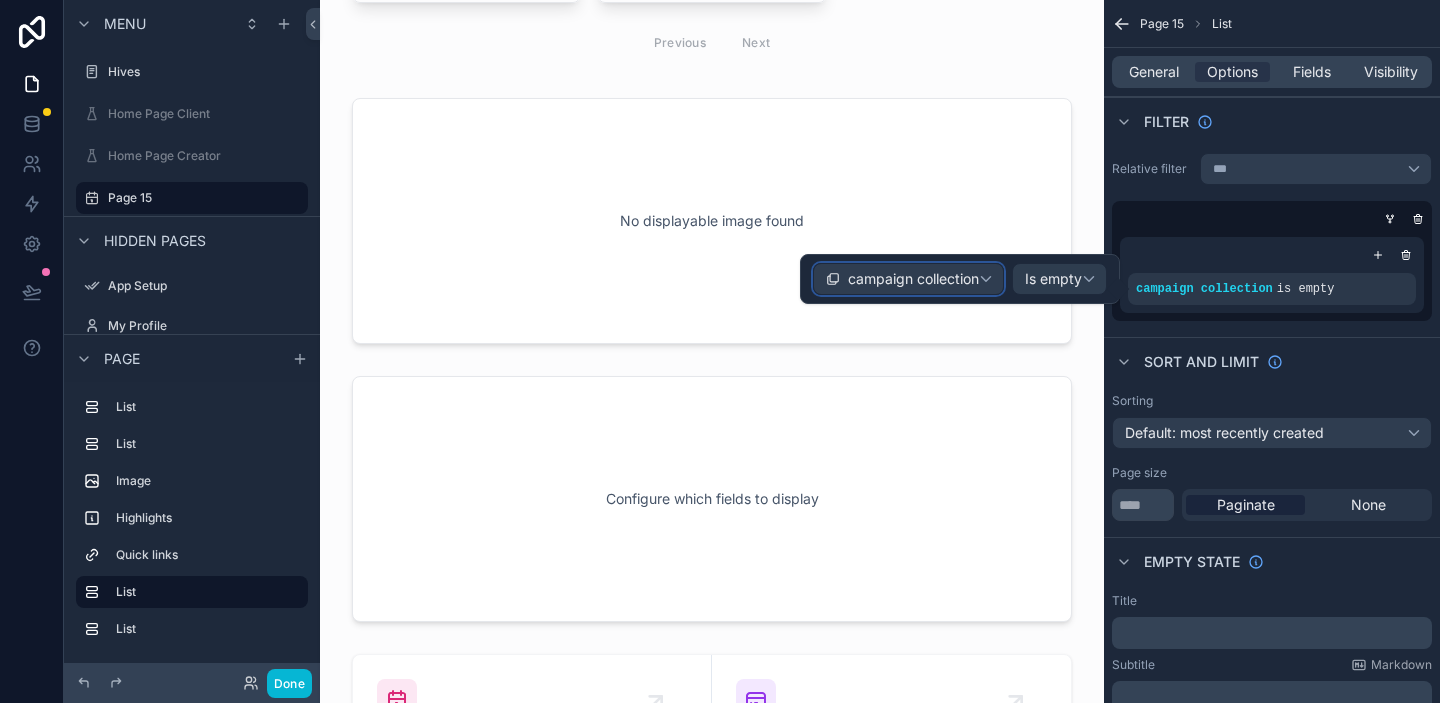 click on "campaign collection" at bounding box center [913, 279] 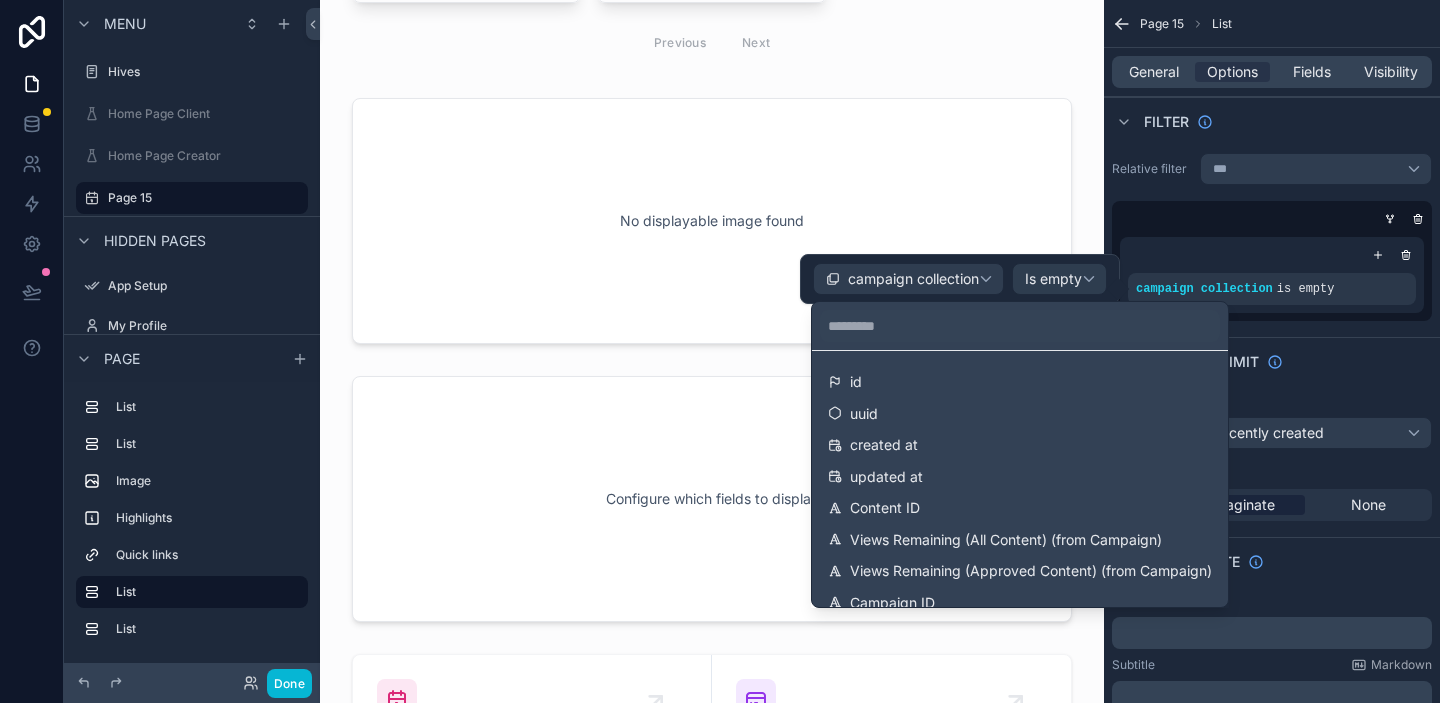 click at bounding box center [1020, 326] 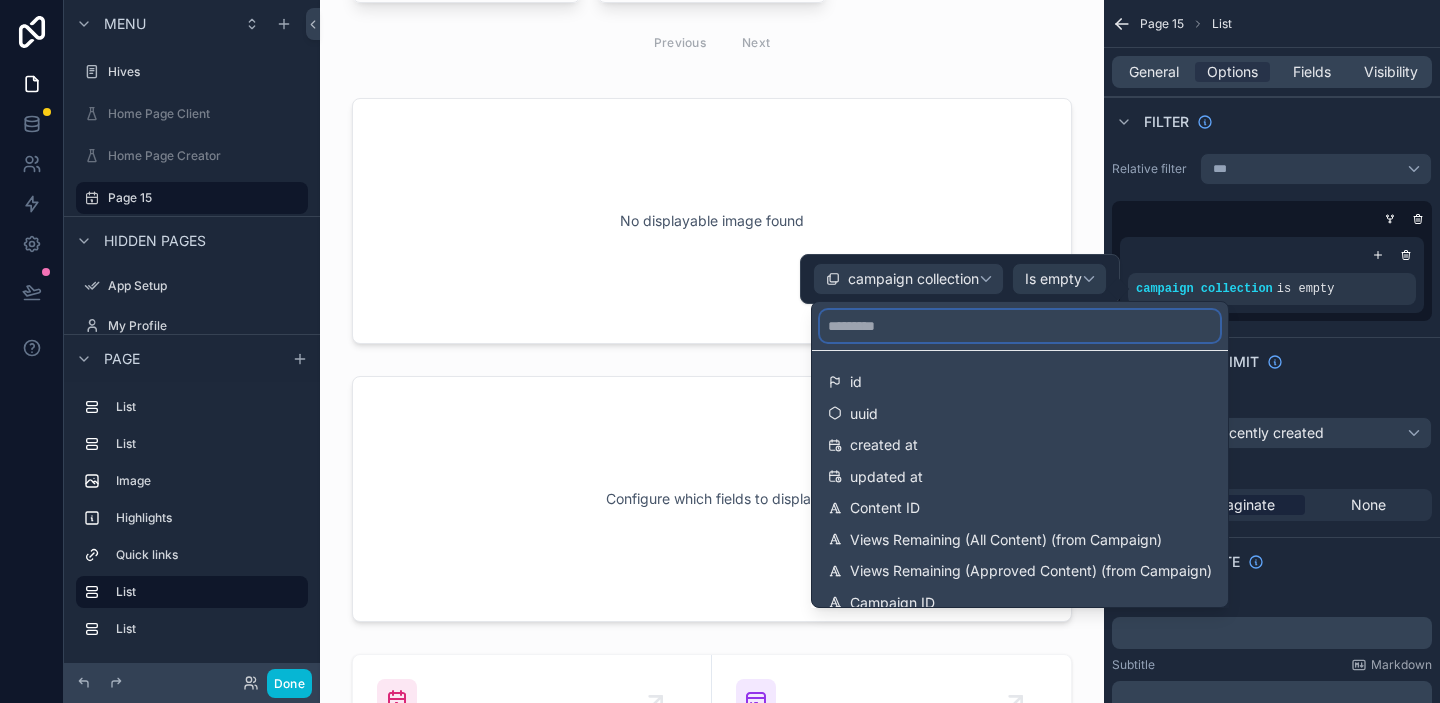 click at bounding box center [1020, 326] 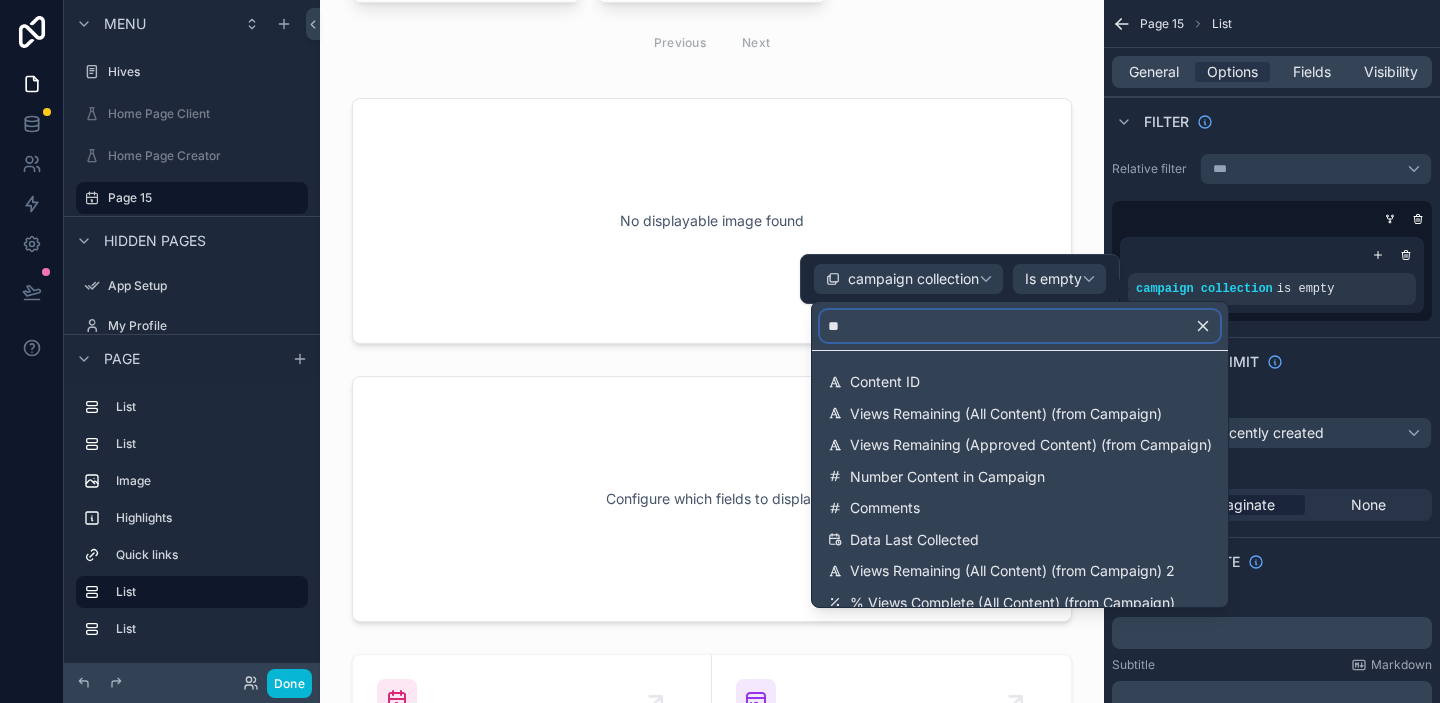 type on "*" 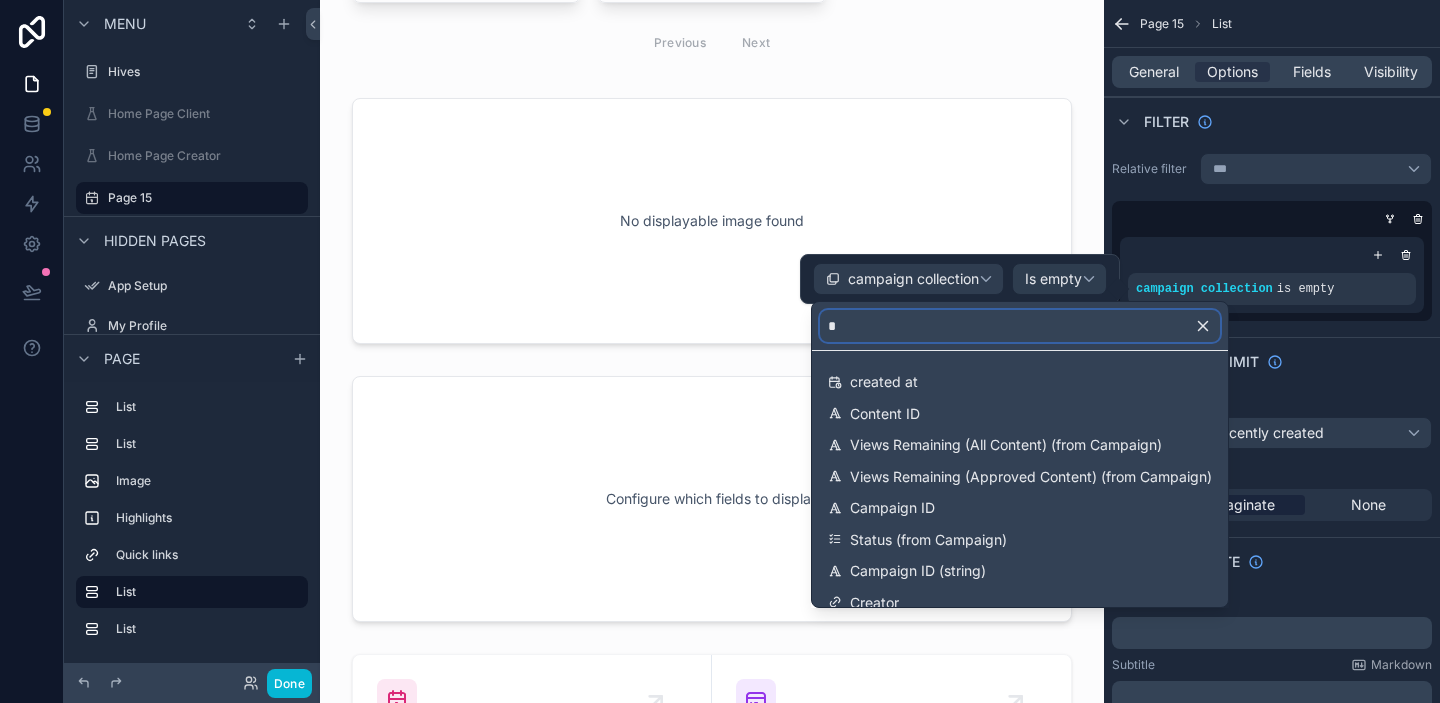 type 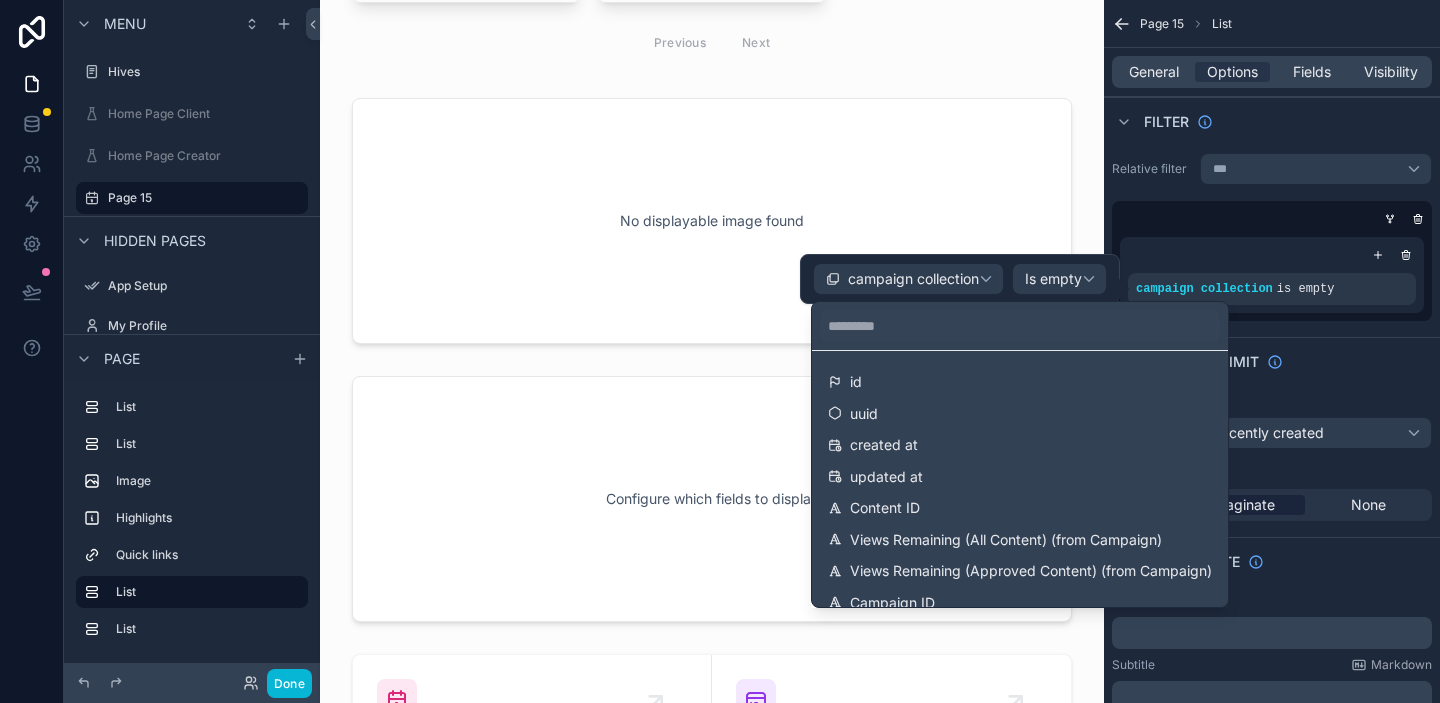 click at bounding box center (960, 279) 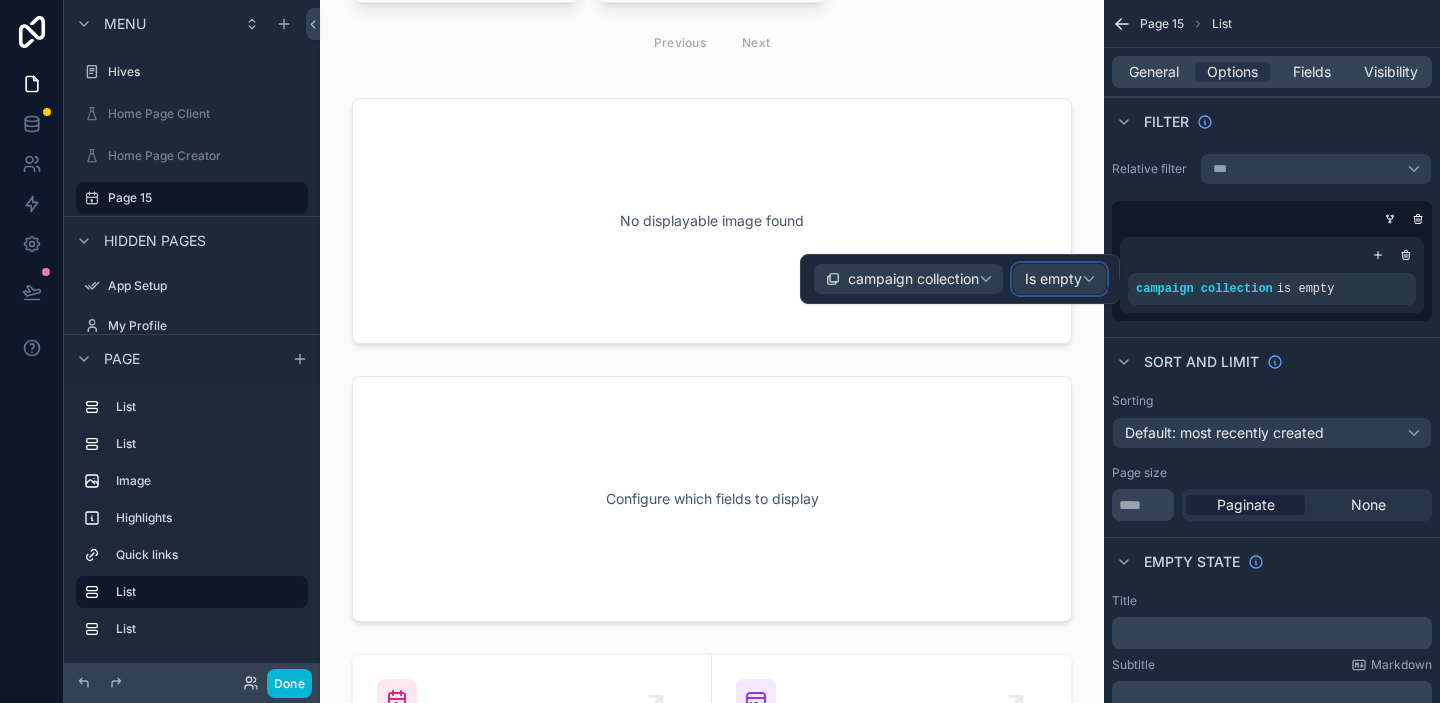 click on "Is empty" at bounding box center (1053, 279) 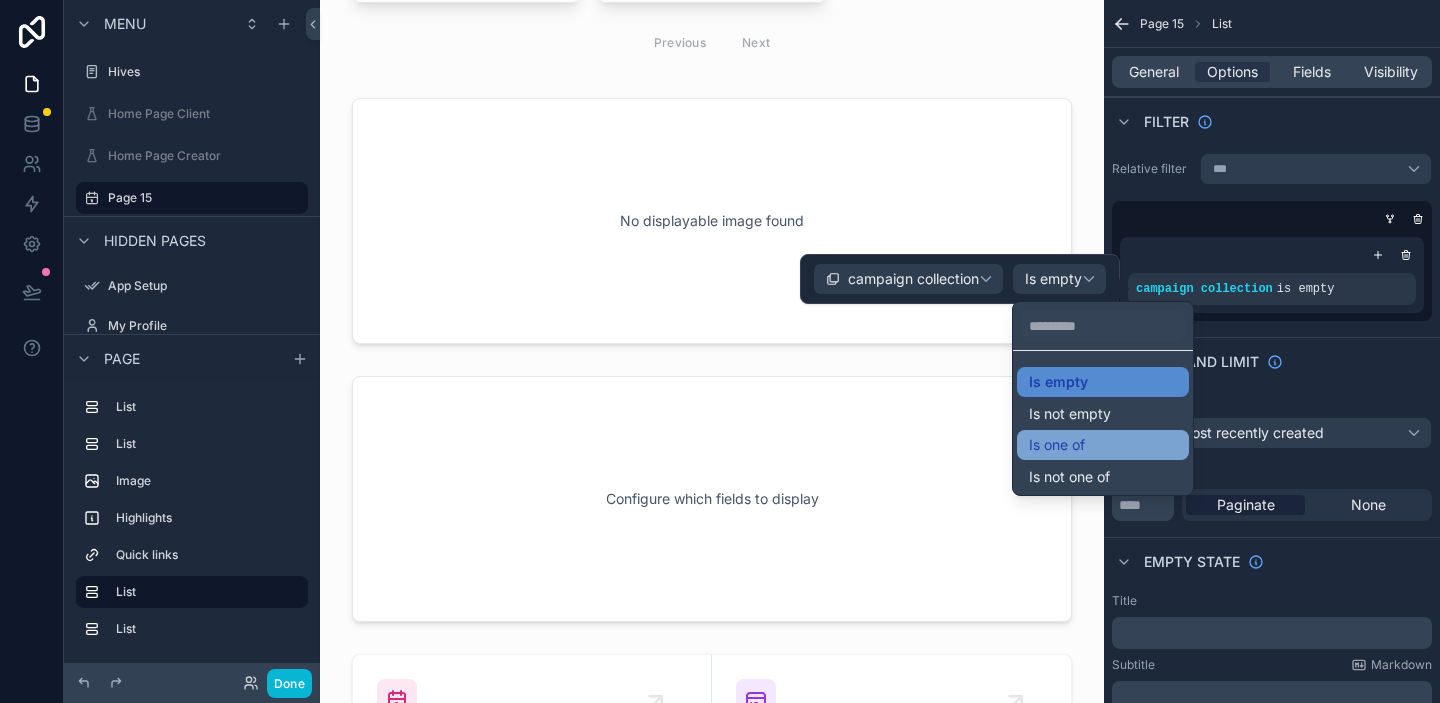 click on "Is one of" at bounding box center (1103, 445) 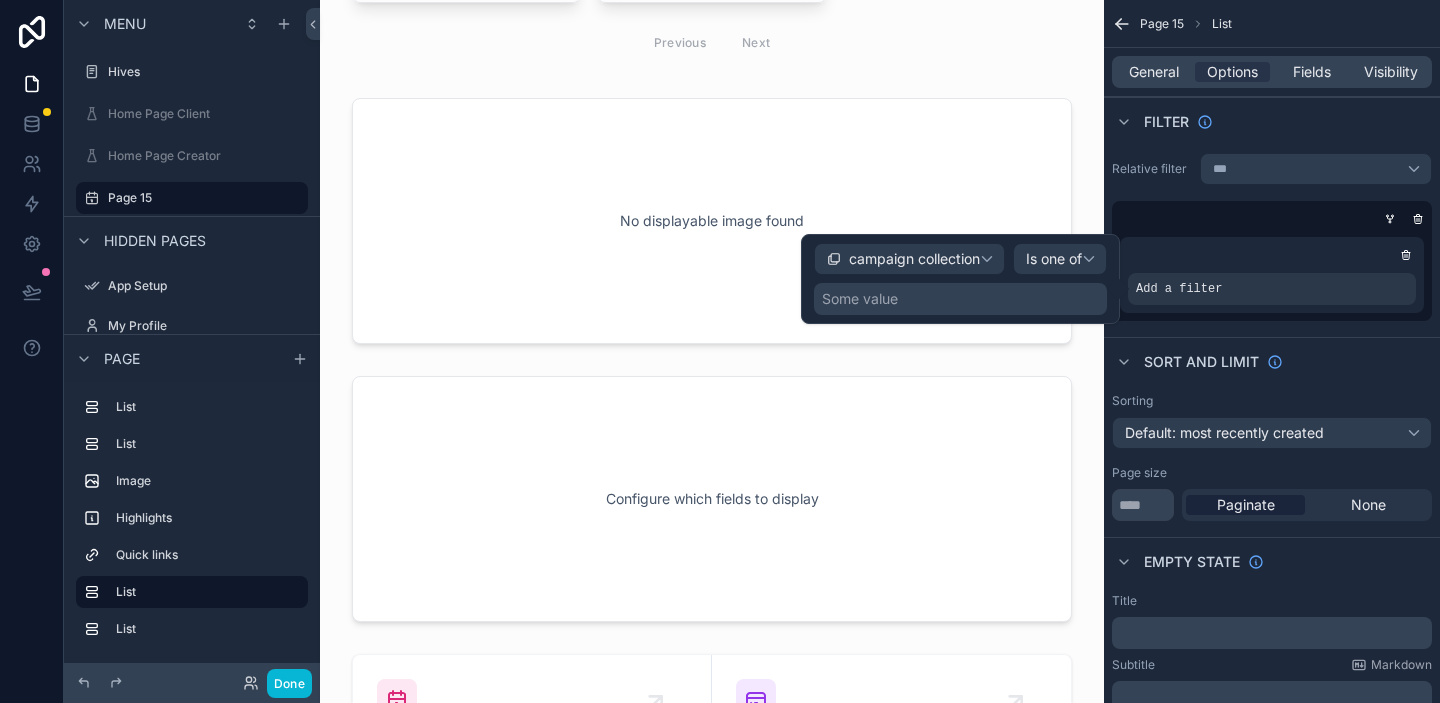 click on "Some value" at bounding box center (960, 299) 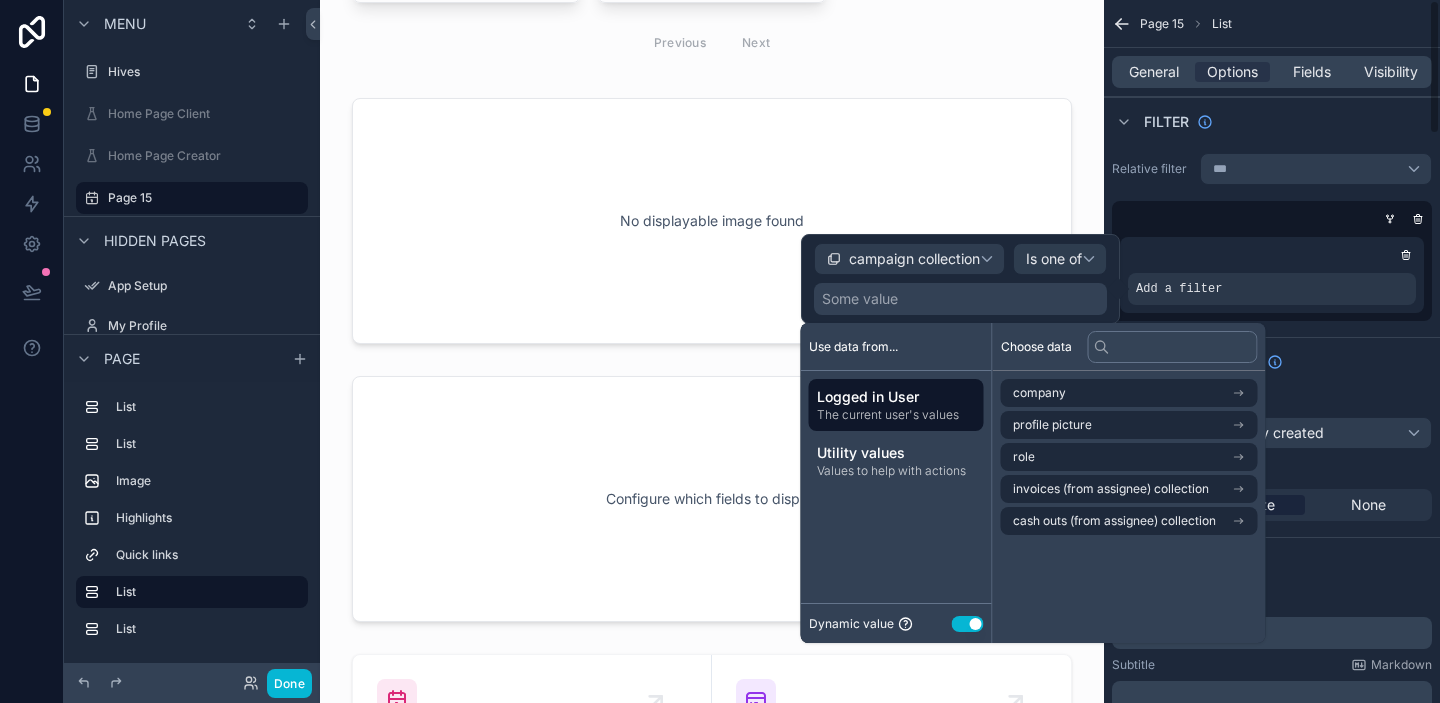 click on "Sort And Limit" at bounding box center (1272, 361) 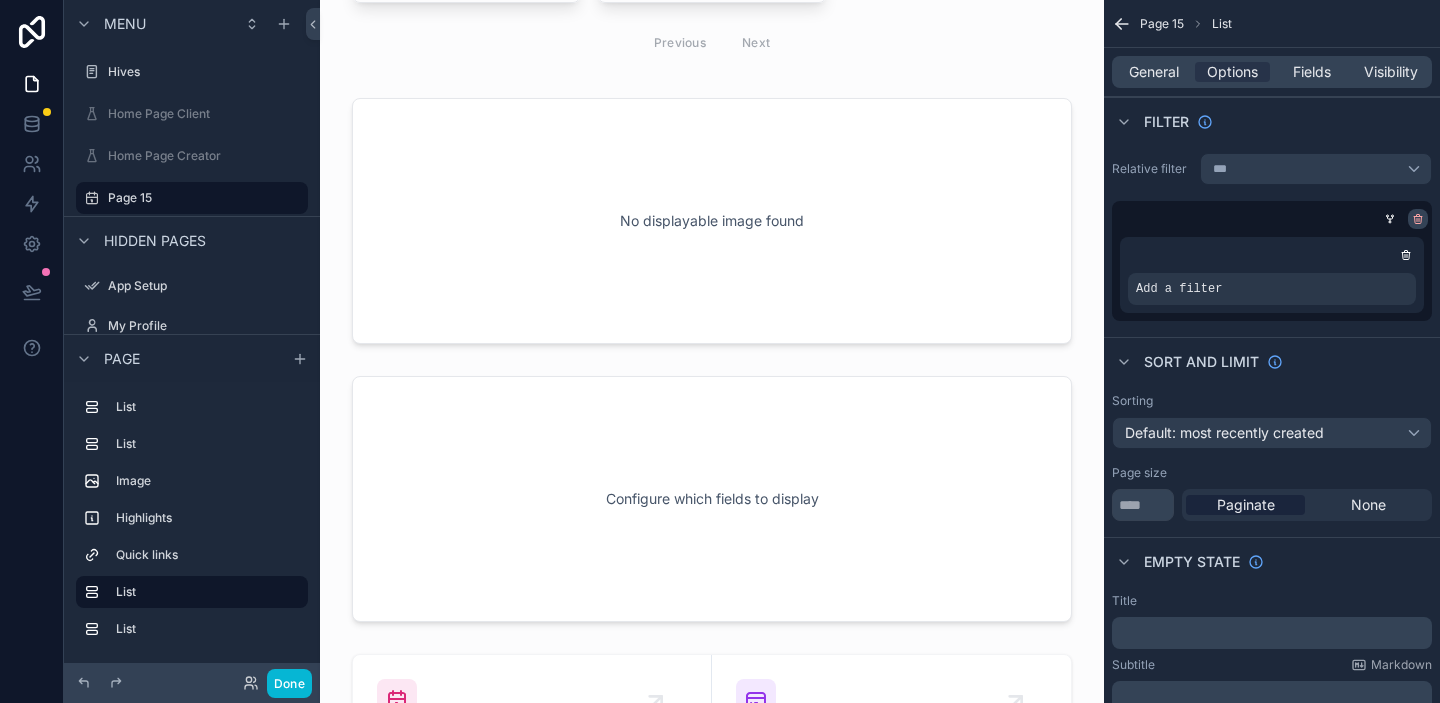 click 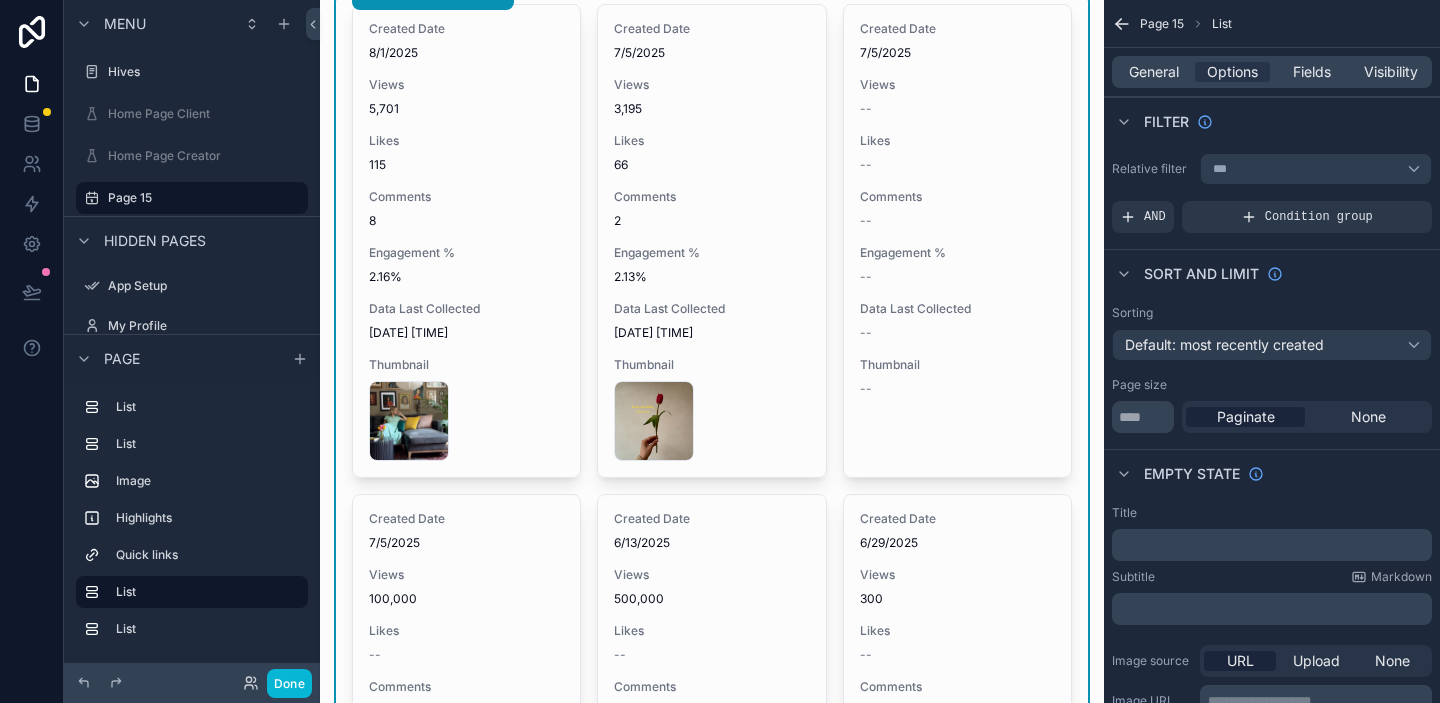 scroll, scrollTop: 2881, scrollLeft: 0, axis: vertical 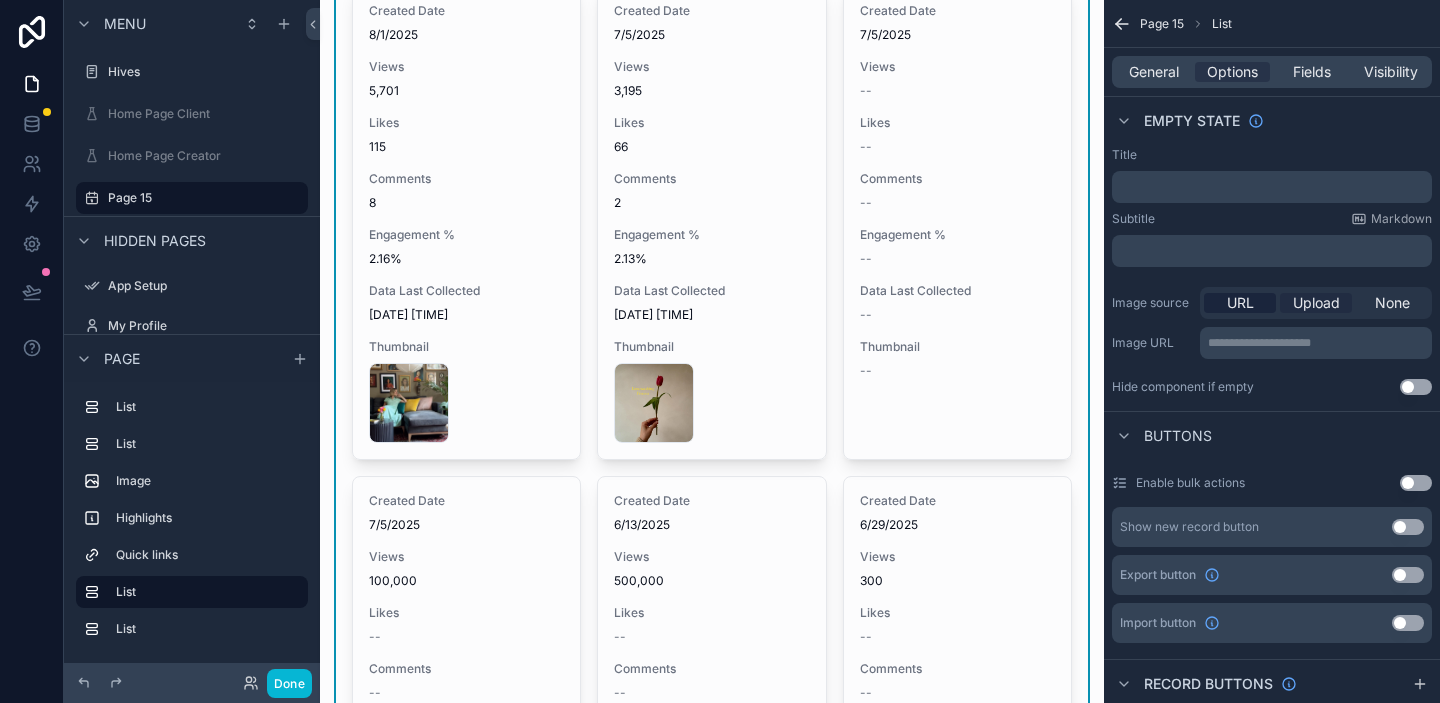 click on "Upload" at bounding box center (1316, 303) 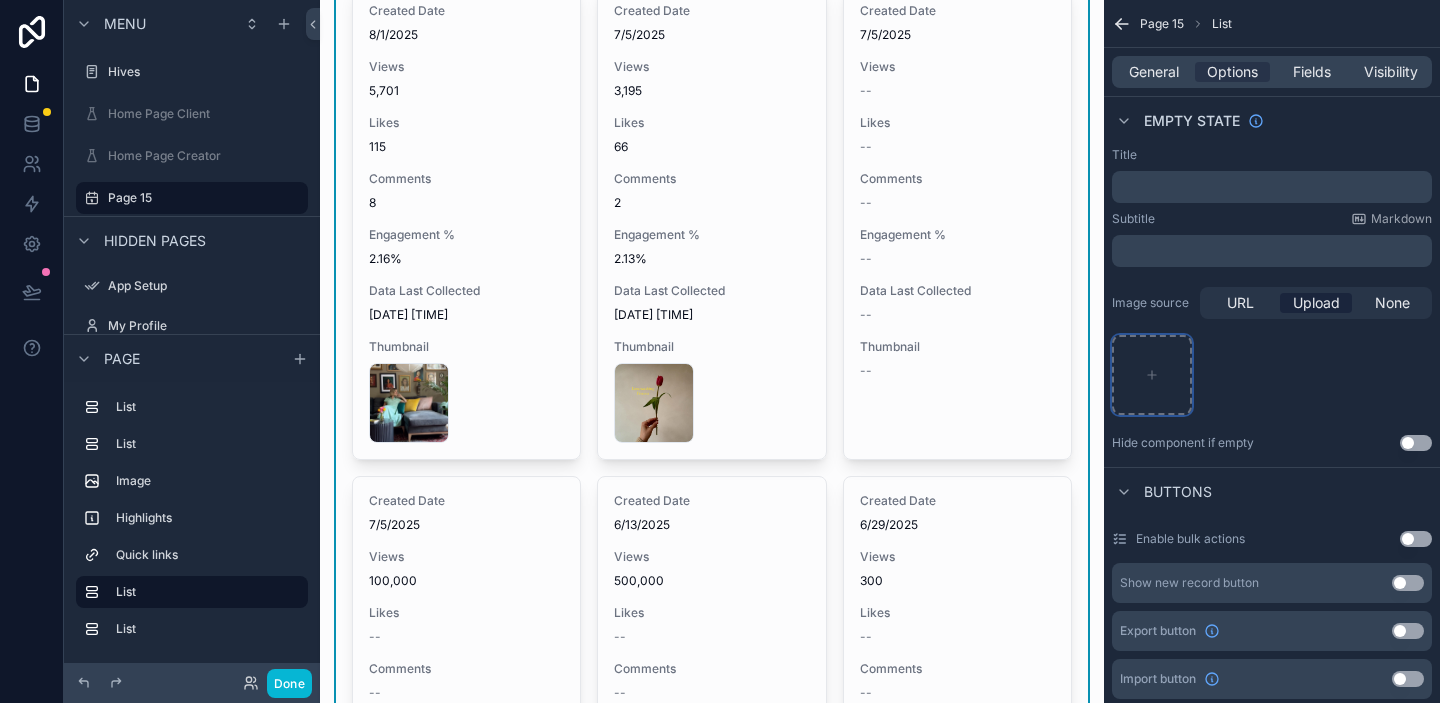 click at bounding box center [1152, 375] 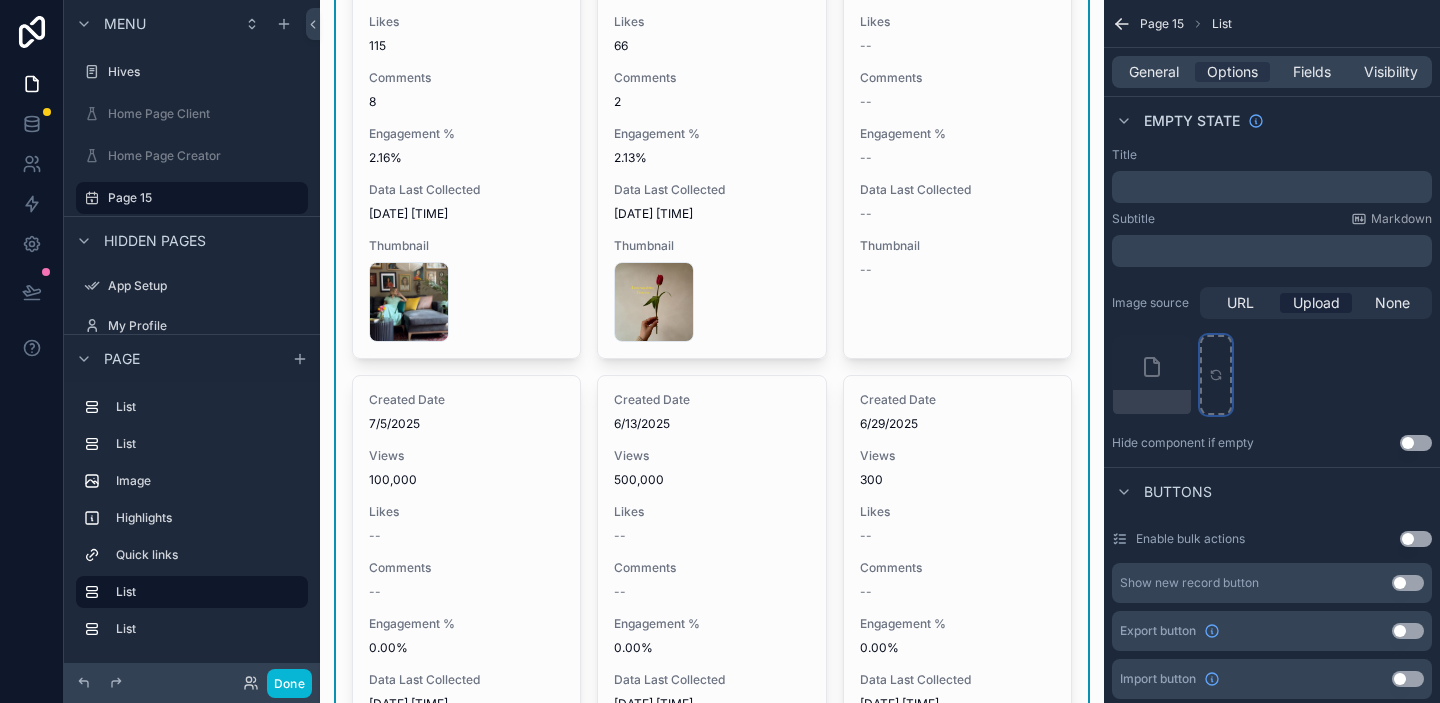 scroll, scrollTop: 3117, scrollLeft: 0, axis: vertical 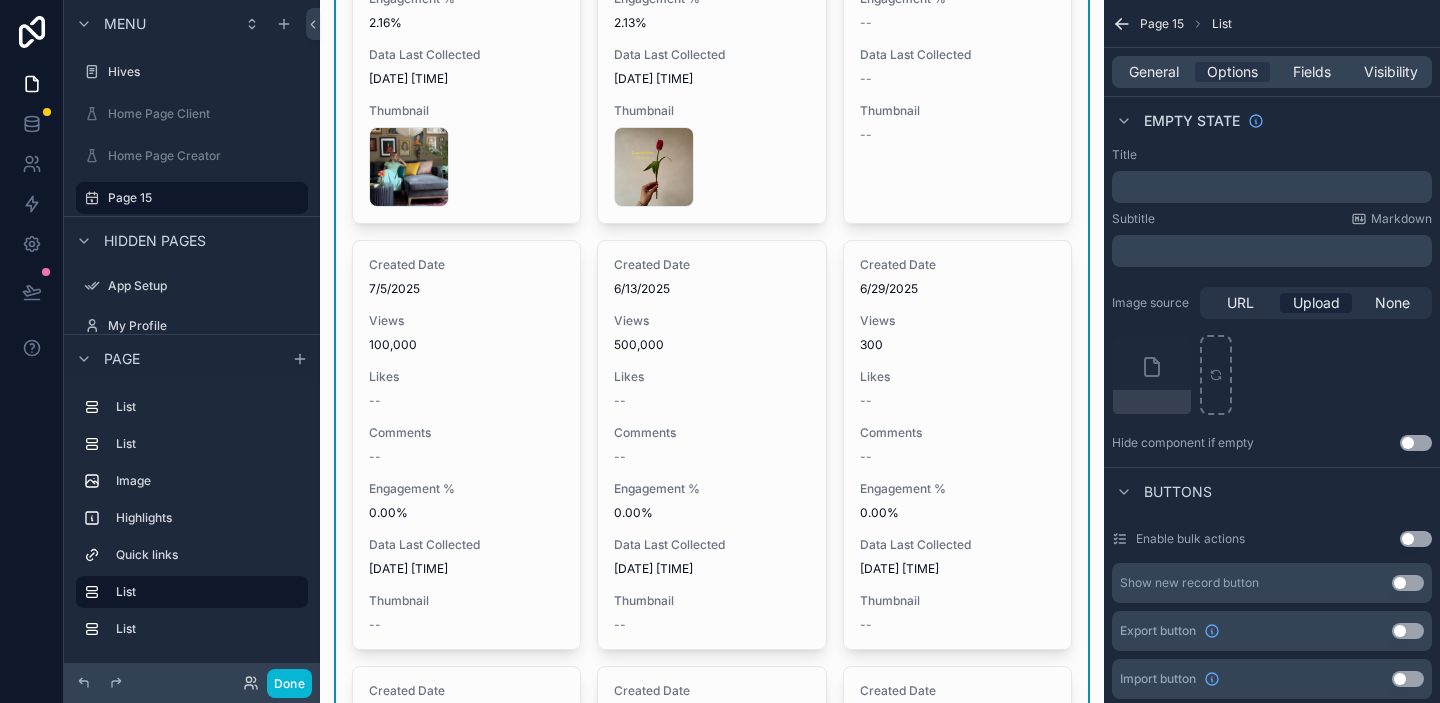 click on "Created Date 8/1/2025 Views 5,701 Likes 115 Comments 8 Engagement % 2.16% Data Last Collected 8/1/2025 8:40 PM Thumbnail C-ZrmMFuEFC .jpg Created Date 7/5/2025 Views 3,195 Likes 66 Comments 2 Engagement % 2.13% Data Last Collected 8/1/2025 8:40 PM Thumbnail DJ4GHlMi0e9 .jpg Created Date 7/5/2025 Views -- Likes -- Comments -- Engagement % -- Data Last Collected -- Thumbnail -- Created Date 7/5/2025 Views 100,000 Likes -- Comments -- Engagement % 0.00% Data Last Collected 8/1/2025 4:45 PM Thumbnail -- Created Date 6/13/2025 Views 500,000 Likes -- Comments -- Engagement % 0.00% Data Last Collected 8/1/2025 4:45 PM Thumbnail -- Created Date 6/29/2025 Views 300 Likes -- Comments -- Engagement % 0.00% Data Last Collected 8/1/2025 4:45 PM Thumbnail -- Created Date 6/13/2025 Views 15,000 Likes -- Comments -- Engagement % 0.00% Data Last Collected 8/1/2025 4:45 PM Thumbnail -- Created Date 6/29/2025 Views 580 Likes -- Comments -- Engagement % 0.00% Data Last Collected 8/1/2025 4:45 PM Thumbnail -- Created Date Views" at bounding box center [712, 657] 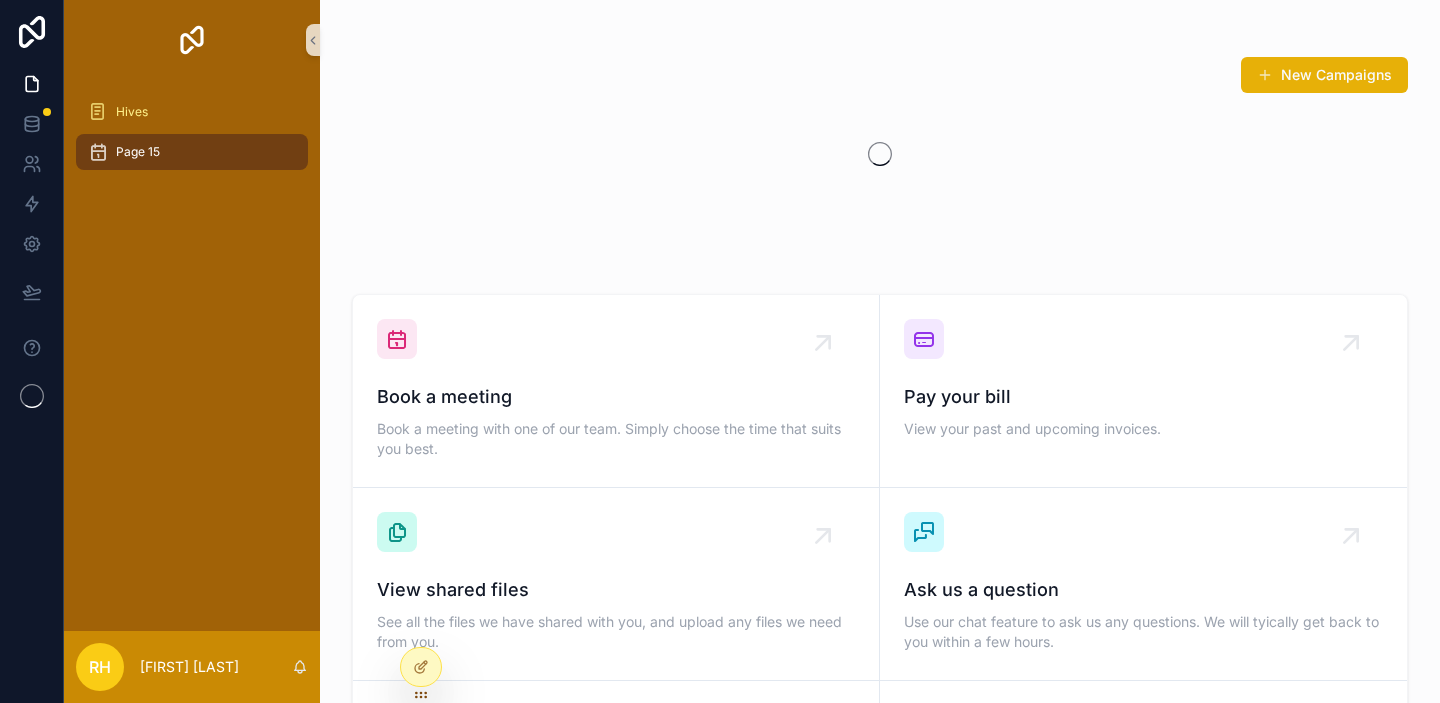 scroll, scrollTop: 0, scrollLeft: 0, axis: both 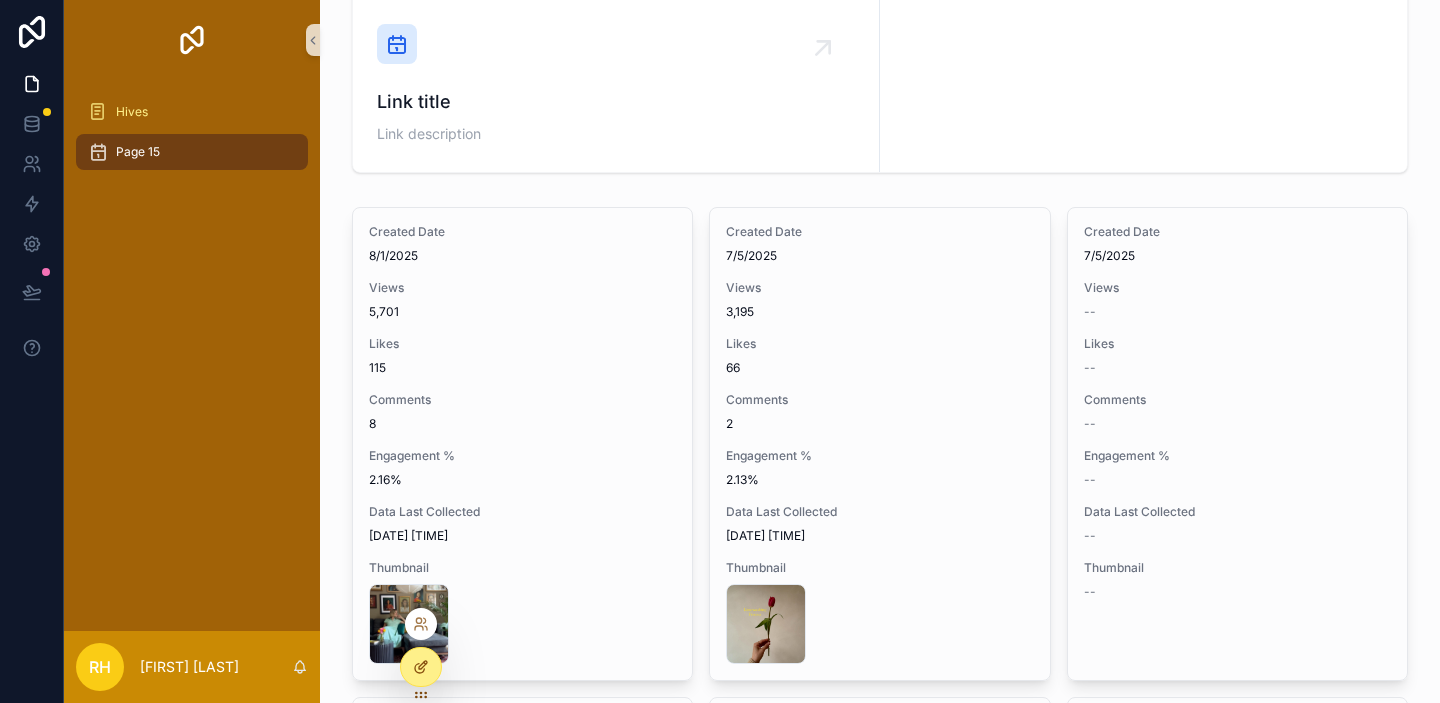 click 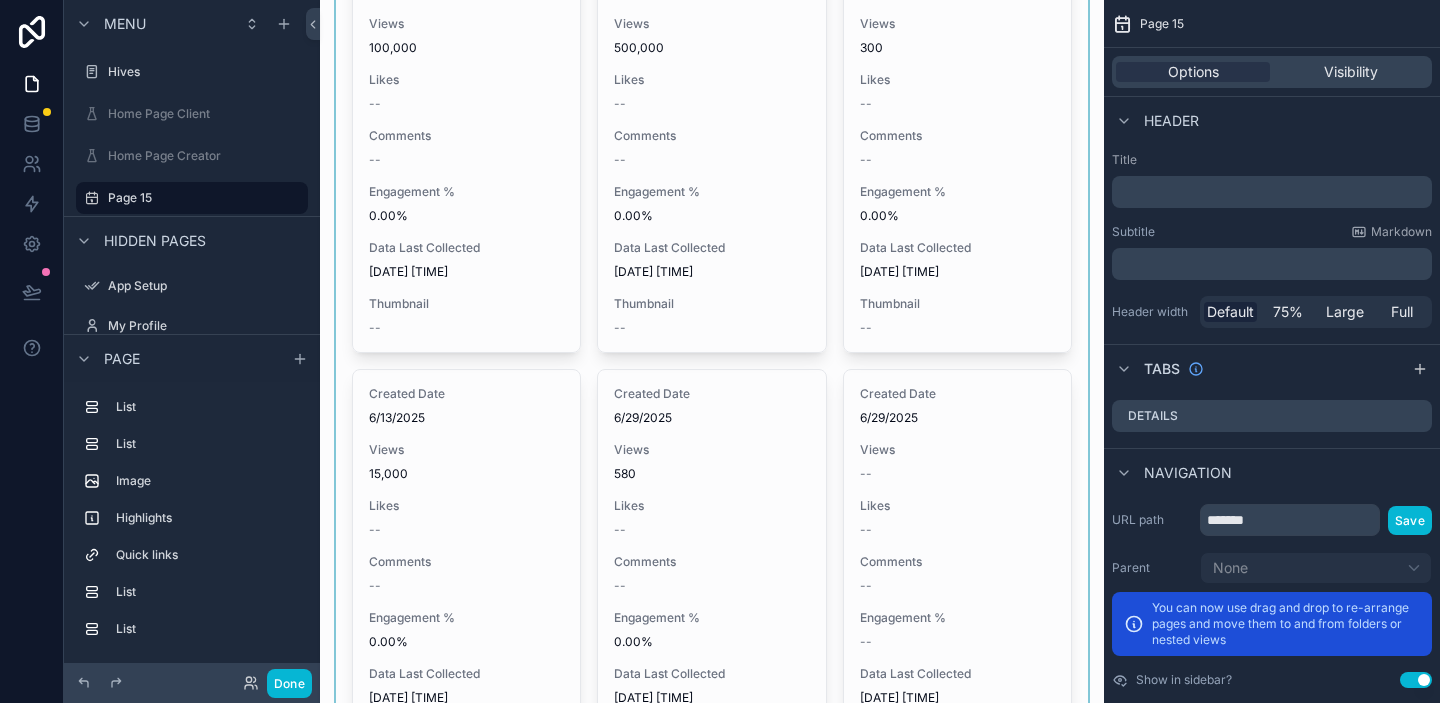 scroll, scrollTop: 3899, scrollLeft: 0, axis: vertical 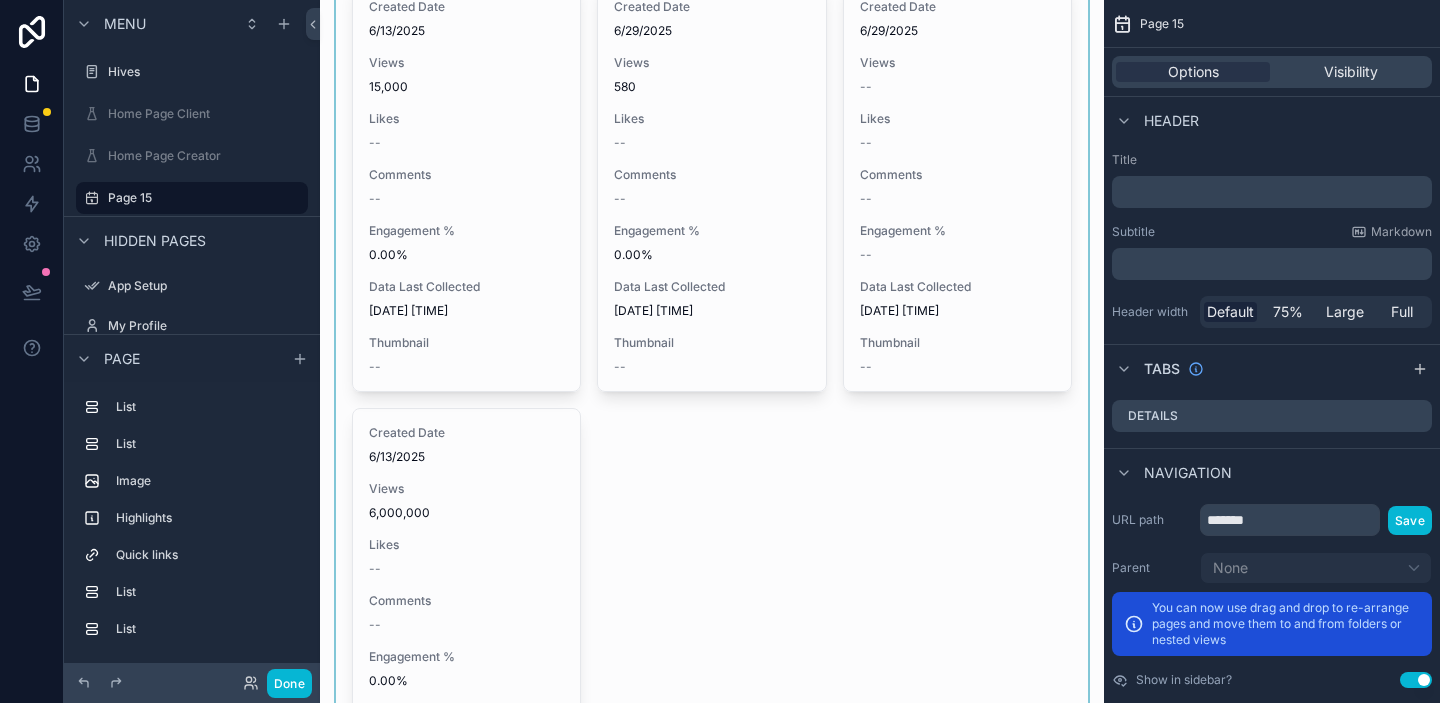 click at bounding box center [712, -28] 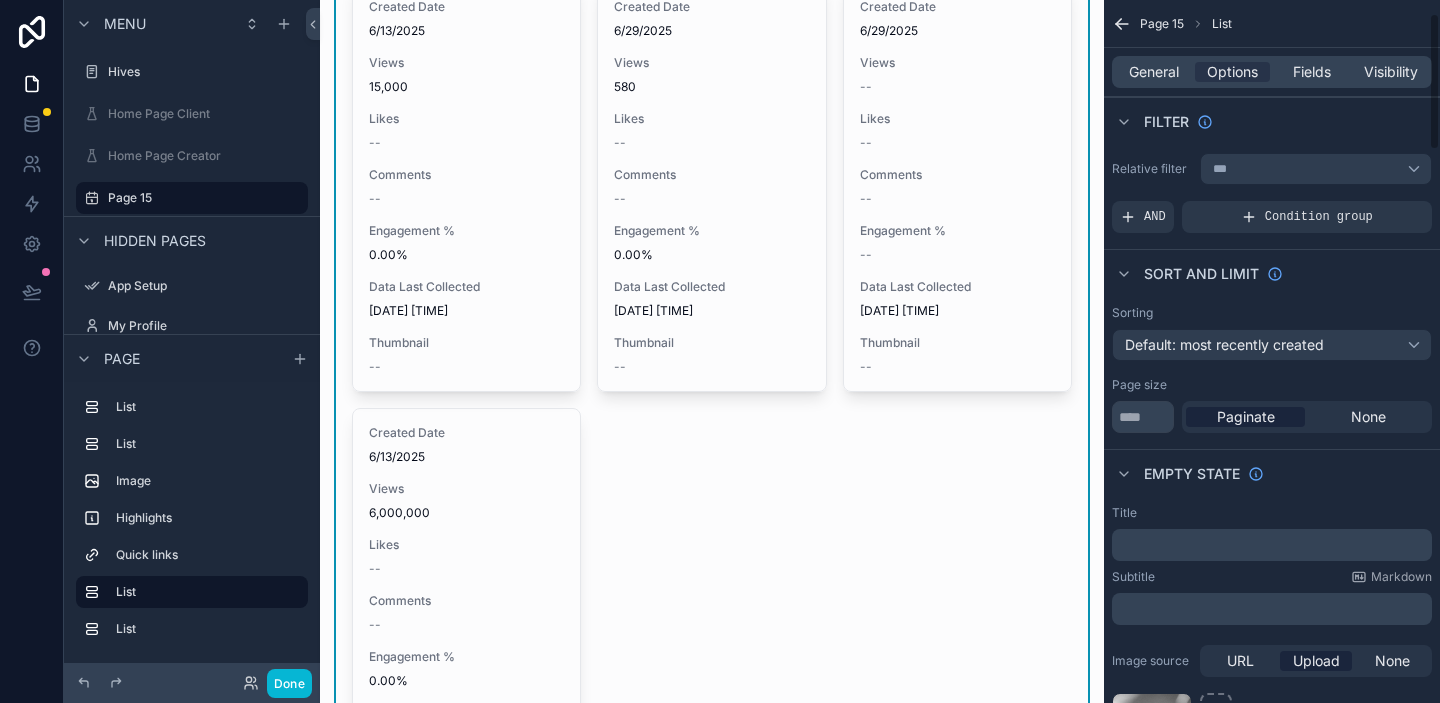 scroll, scrollTop: 135, scrollLeft: 0, axis: vertical 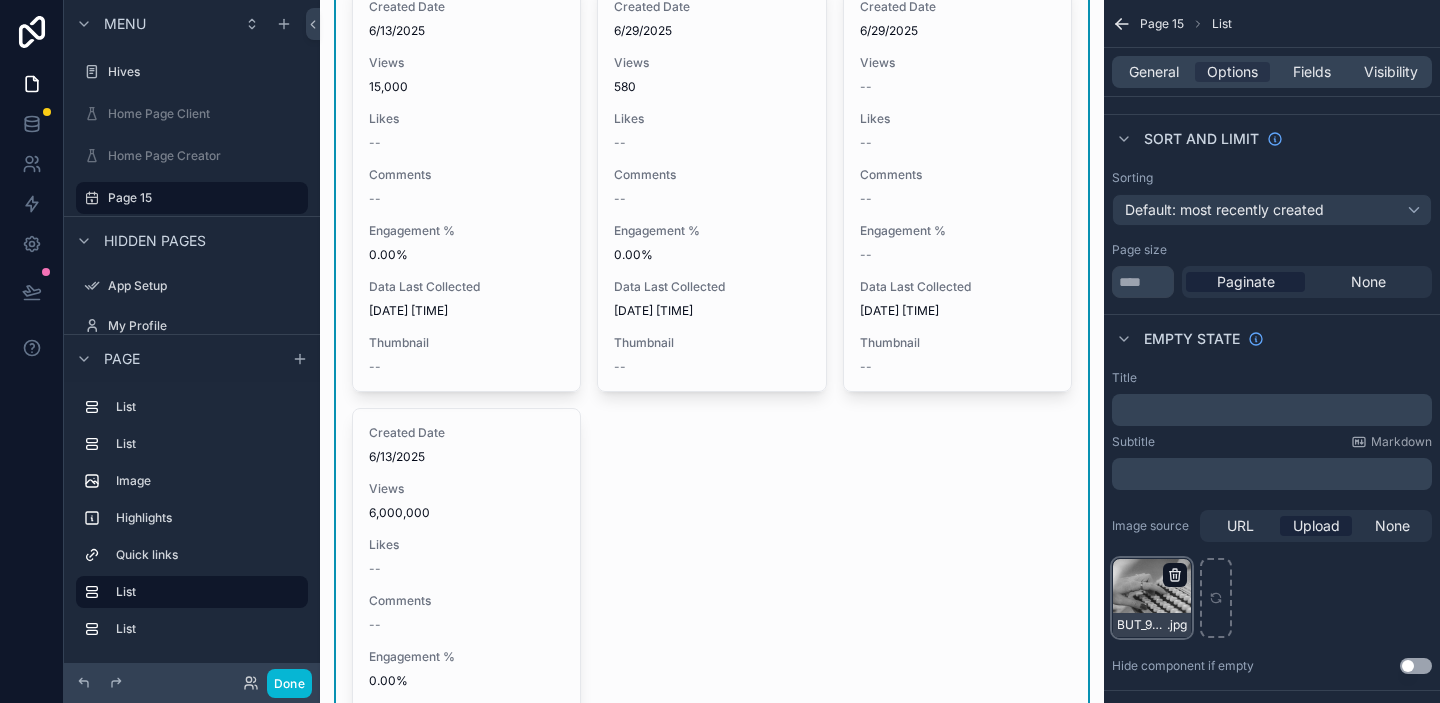 click 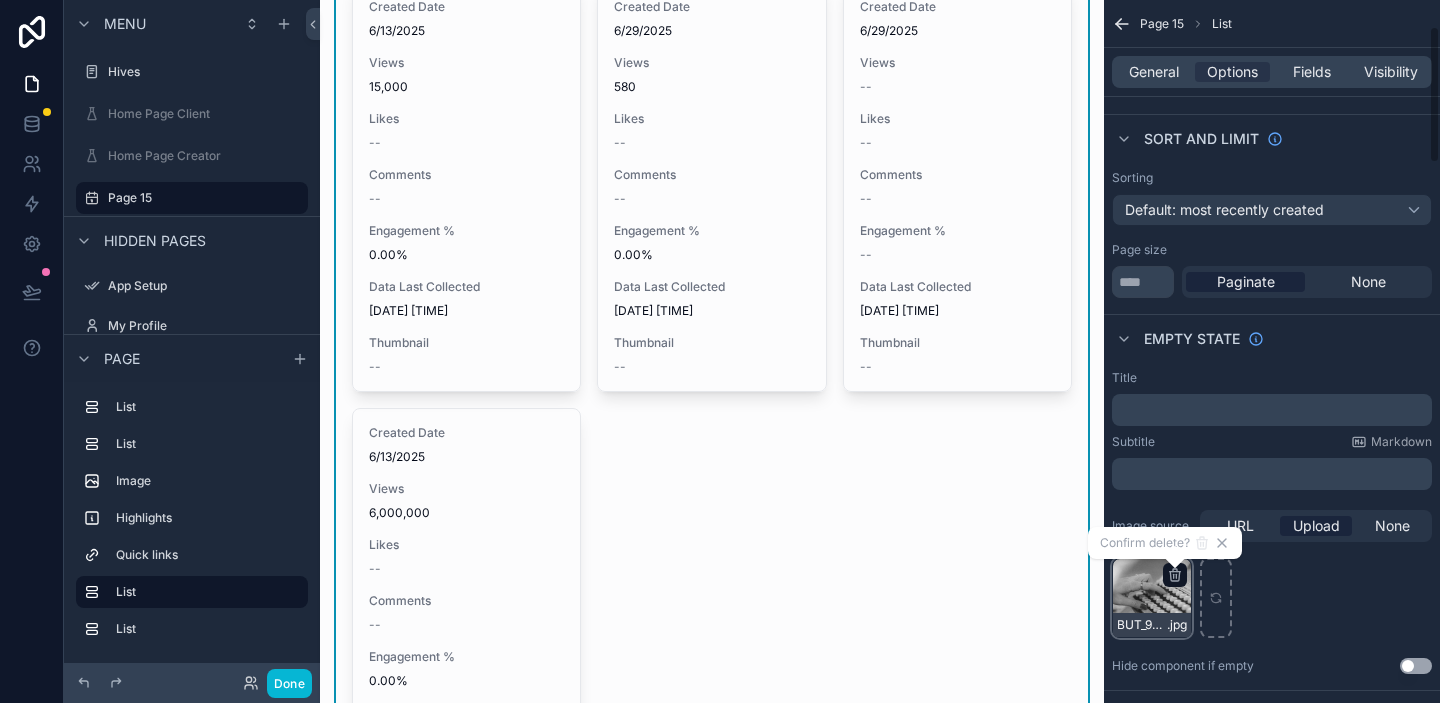 click 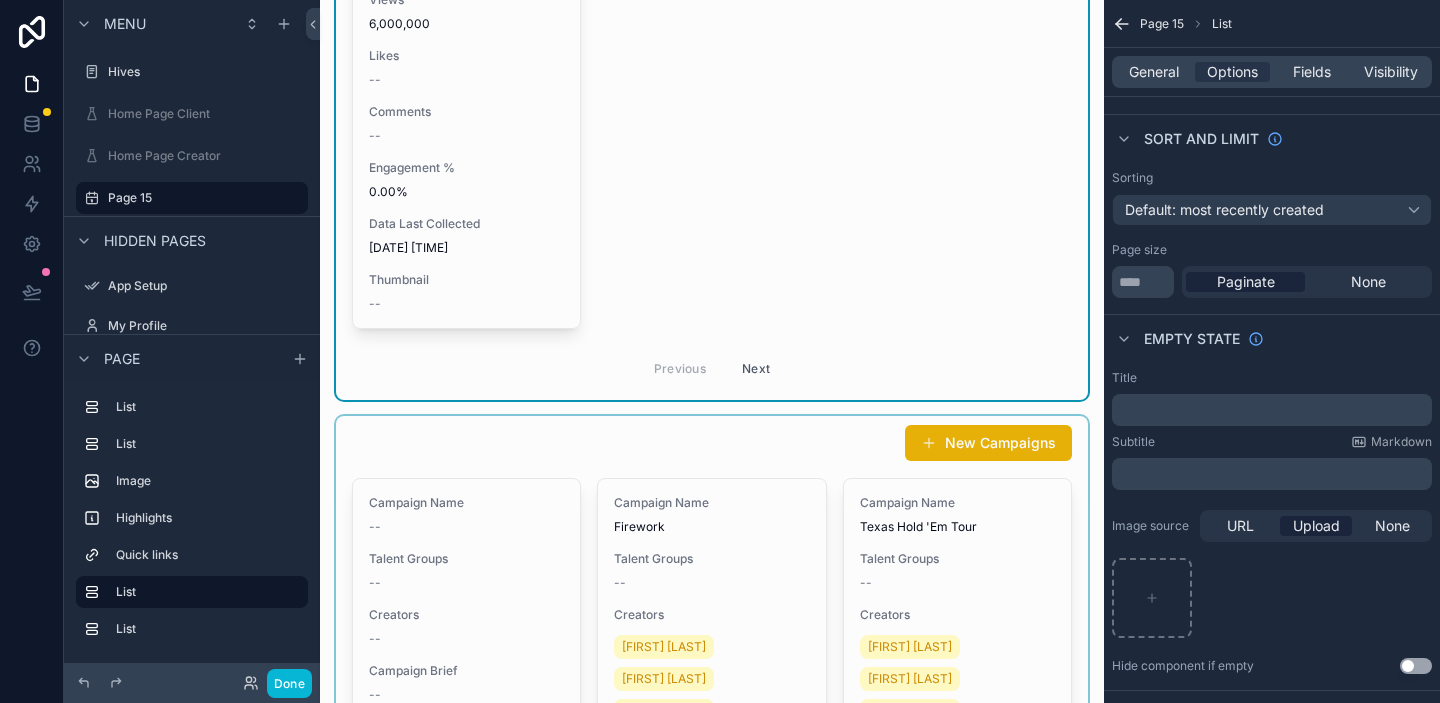 scroll, scrollTop: 4110, scrollLeft: 0, axis: vertical 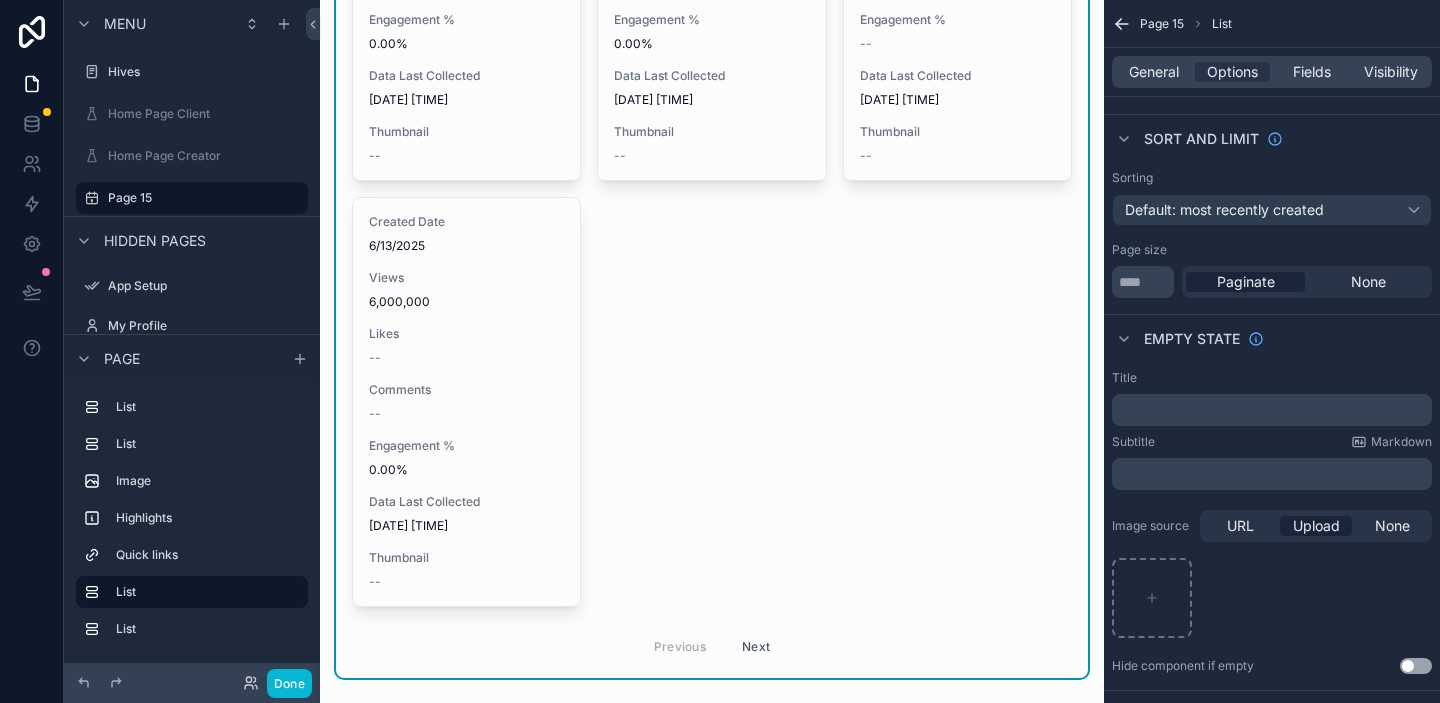 click on "Created Date 8/1/2025 Views 5,701 Likes 115 Comments 8 Engagement % 2.16% Data Last Collected 8/1/2025 8:40 PM Thumbnail C-ZrmMFuEFC .jpg Created Date 7/5/2025 Views 3,195 Likes 66 Comments 2 Engagement % 2.13% Data Last Collected 8/1/2025 8:40 PM Thumbnail DJ4GHlMi0e9 .jpg Created Date 7/5/2025 Views -- Likes -- Comments -- Engagement % -- Data Last Collected -- Thumbnail -- Created Date 7/5/2025 Views 100,000 Likes -- Comments -- Engagement % 0.00% Data Last Collected 8/1/2025 4:45 PM Thumbnail -- Created Date 6/13/2025 Views 500,000 Likes -- Comments -- Engagement % 0.00% Data Last Collected 8/1/2025 4:45 PM Thumbnail -- Created Date 6/29/2025 Views 300 Likes -- Comments -- Engagement % 0.00% Data Last Collected 8/1/2025 4:45 PM Thumbnail -- Created Date 6/13/2025 Views 15,000 Likes -- Comments -- Engagement % 0.00% Data Last Collected 8/1/2025 4:45 PM Thumbnail -- Created Date 6/29/2025 Views 580 Likes -- Comments -- Engagement % 0.00% Data Last Collected 8/1/2025 4:45 PM Thumbnail -- Created Date Views" at bounding box center [712, -238] 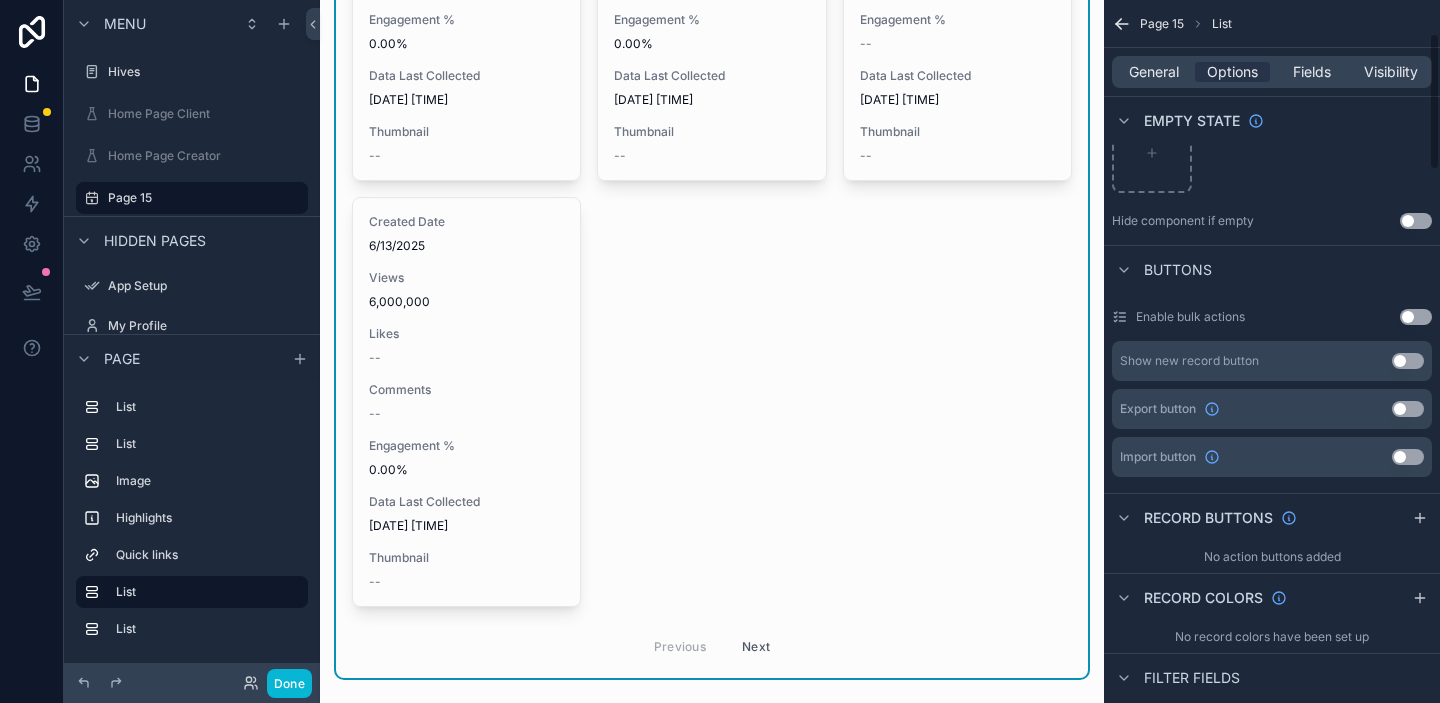 scroll, scrollTop: 0, scrollLeft: 0, axis: both 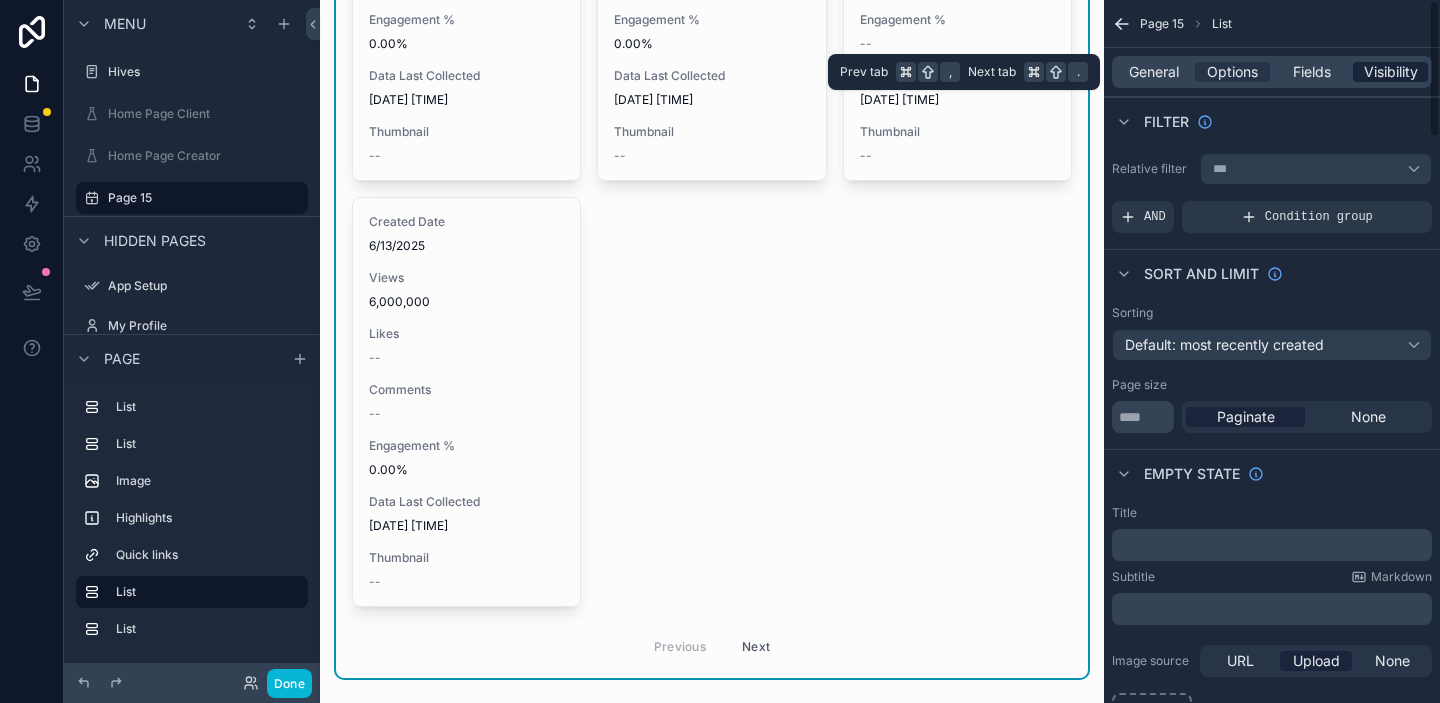 click on "Visibility" at bounding box center (1391, 72) 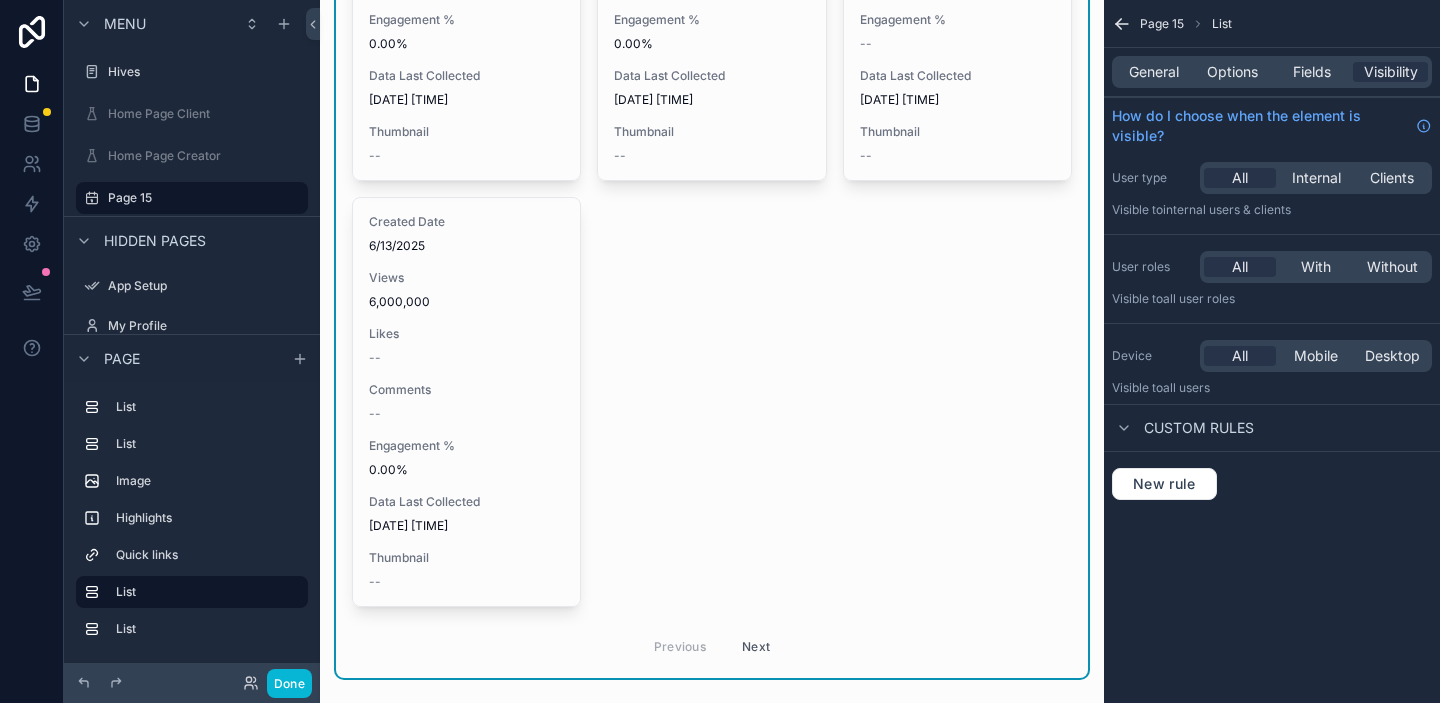 click on "General Options Fields Visibility" at bounding box center [1272, 72] 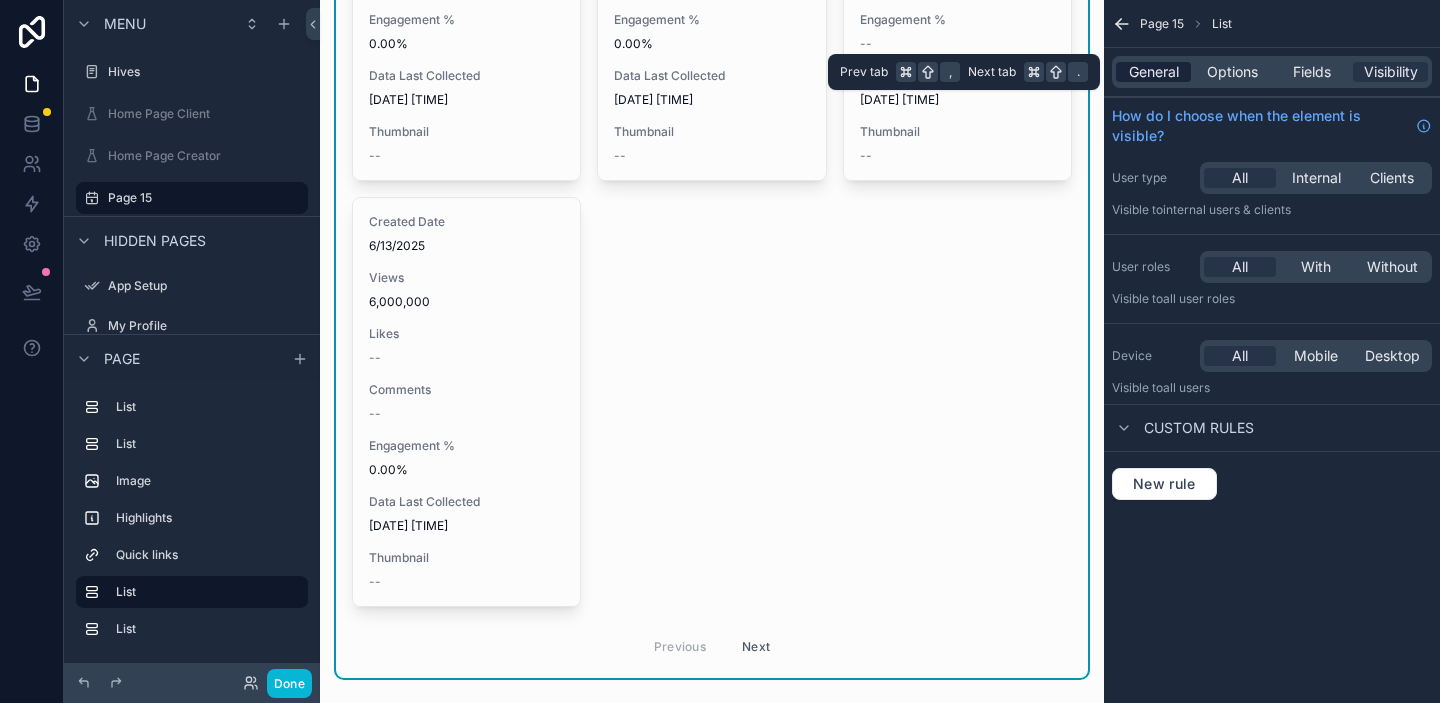 click on "General" at bounding box center [1154, 72] 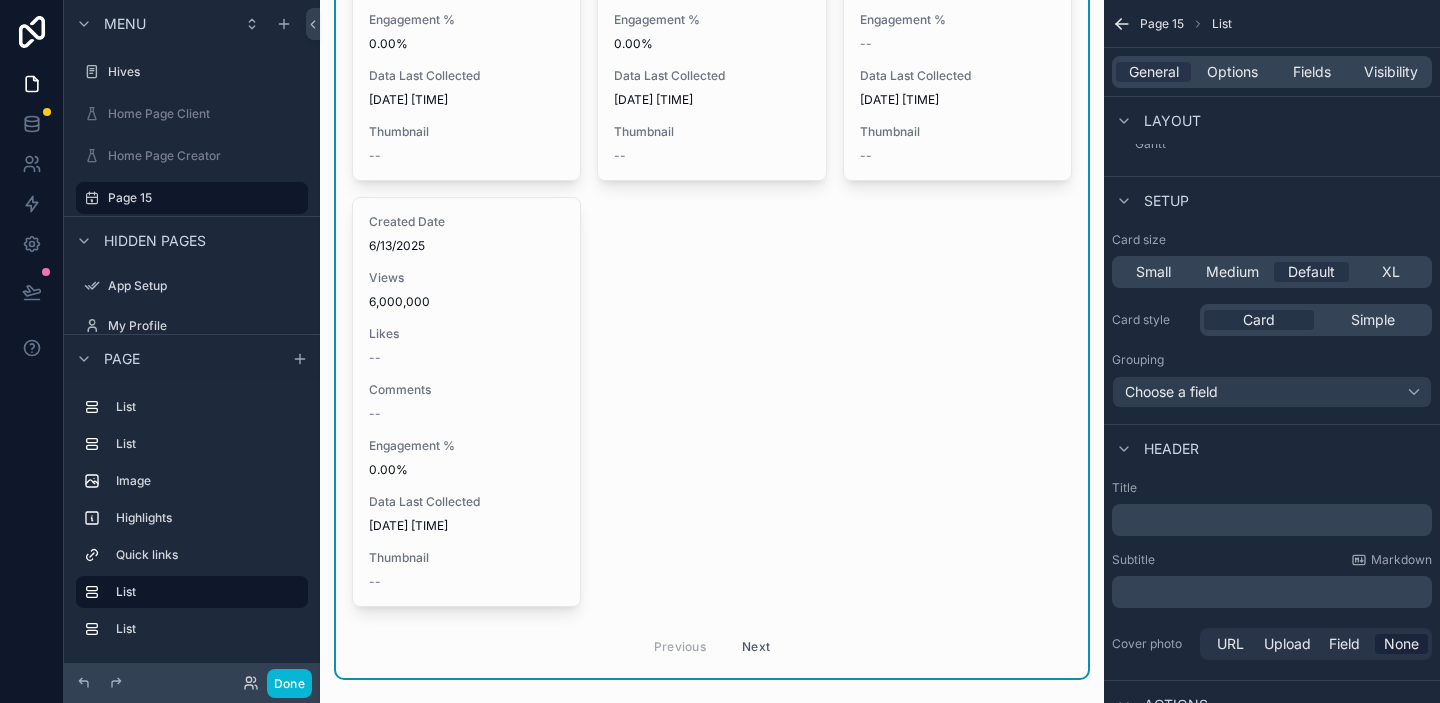 scroll, scrollTop: 510, scrollLeft: 0, axis: vertical 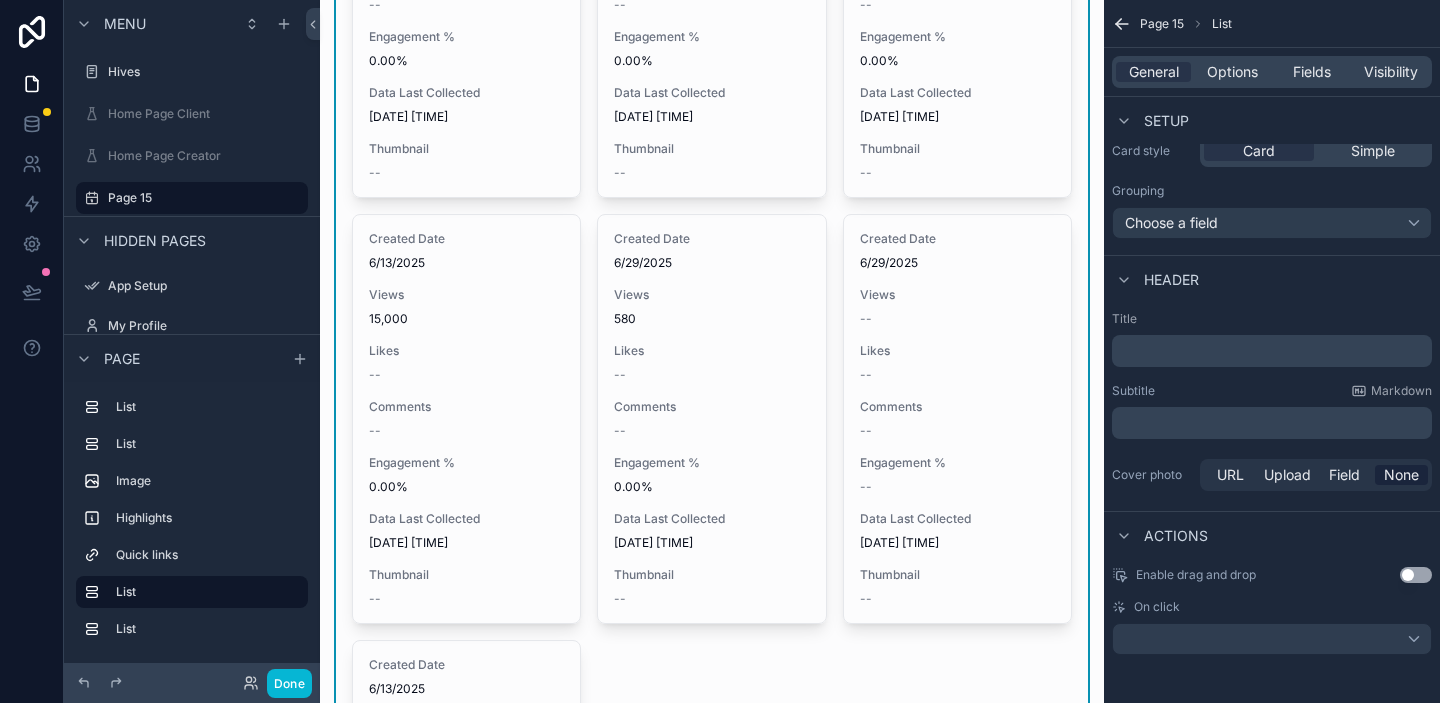 click on "Created Date 8/1/2025 Views 5,701 Likes 115 Comments 8 Engagement % 2.16% Data Last Collected 8/1/2025 8:40 PM Thumbnail C-ZrmMFuEFC .jpg Created Date 7/5/2025 Views 3,195 Likes 66 Comments 2 Engagement % 2.13% Data Last Collected 8/1/2025 8:40 PM Thumbnail DJ4GHlMi0e9 .jpg Created Date 7/5/2025 Views -- Likes -- Comments -- Engagement % -- Data Last Collected -- Thumbnail -- Created Date 7/5/2025 Views 100,000 Likes -- Comments -- Engagement % 0.00% Data Last Collected 8/1/2025 4:45 PM Thumbnail -- Created Date 6/13/2025 Views 500,000 Likes -- Comments -- Engagement % 0.00% Data Last Collected 8/1/2025 4:45 PM Thumbnail -- Created Date 6/29/2025 Views 300 Likes -- Comments -- Engagement % 0.00% Data Last Collected 8/1/2025 4:45 PM Thumbnail -- Created Date 6/13/2025 Views 15,000 Likes -- Comments -- Engagement % 0.00% Data Last Collected 8/1/2025 4:45 PM Thumbnail -- Created Date 6/29/2025 Views 580 Likes -- Comments -- Engagement % 0.00% Data Last Collected 8/1/2025 4:45 PM Thumbnail -- Created Date Views" at bounding box center [712, 205] 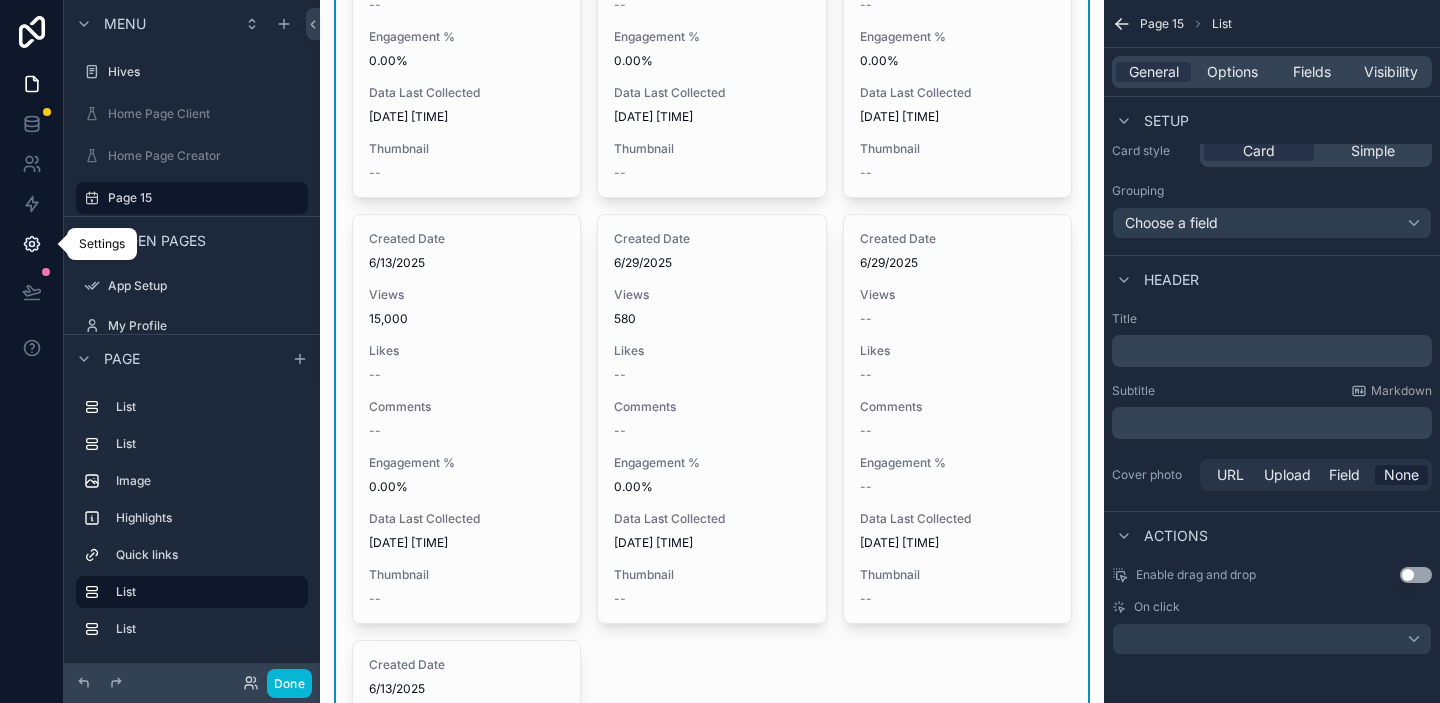 click 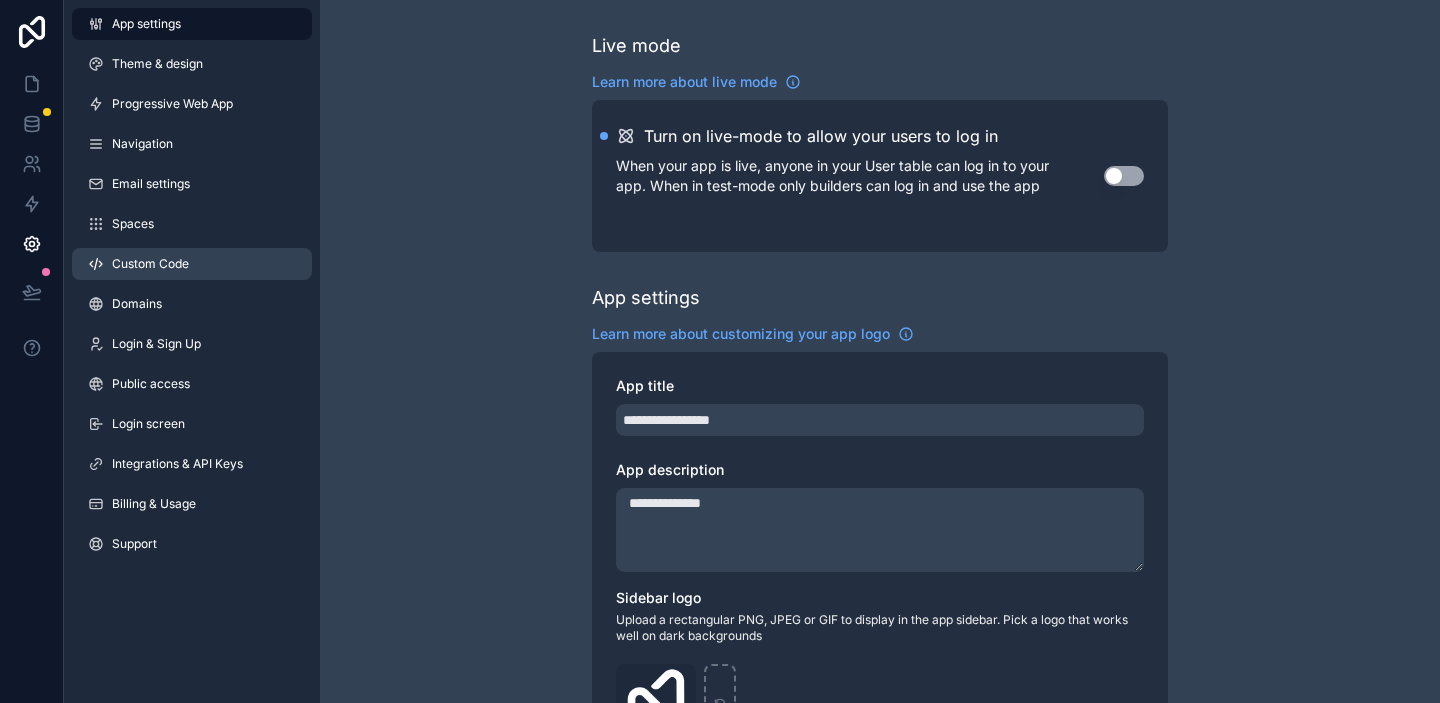 click on "Custom Code" at bounding box center [150, 264] 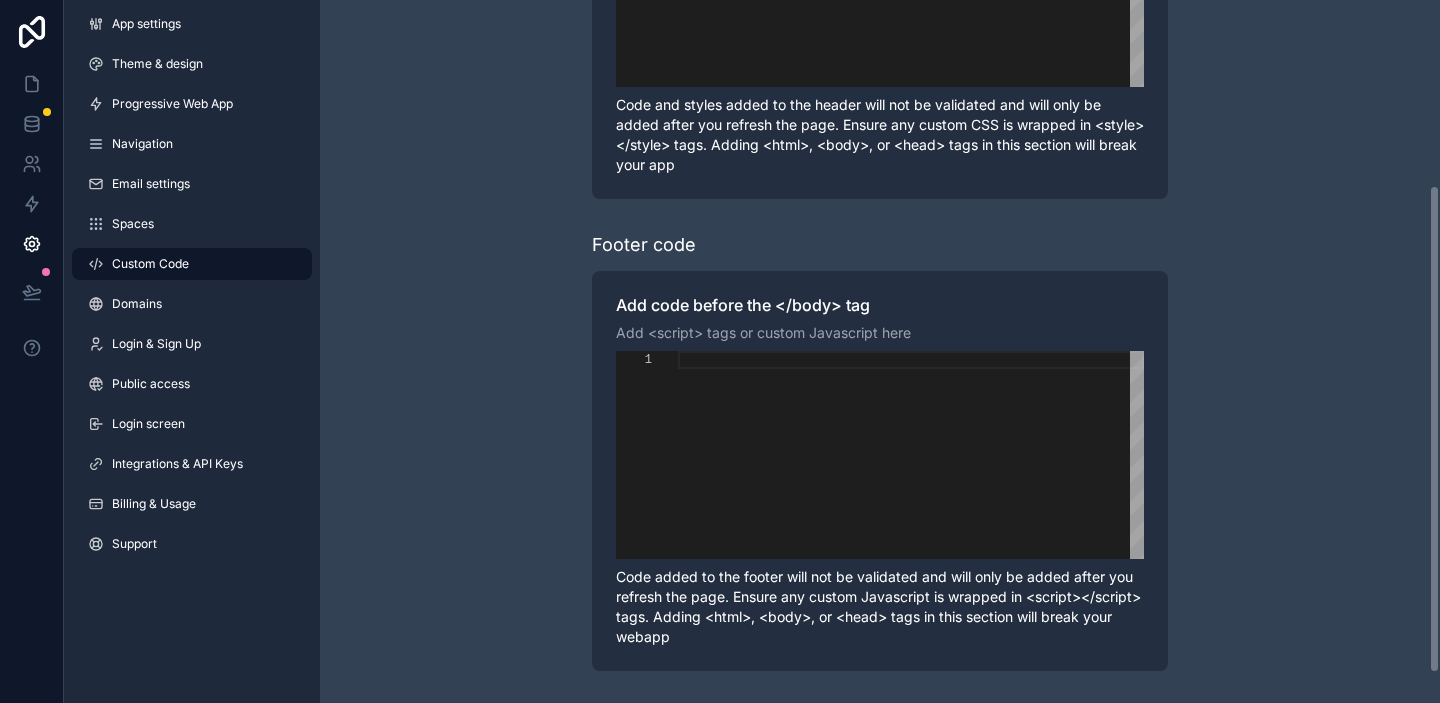 scroll, scrollTop: 240, scrollLeft: 0, axis: vertical 